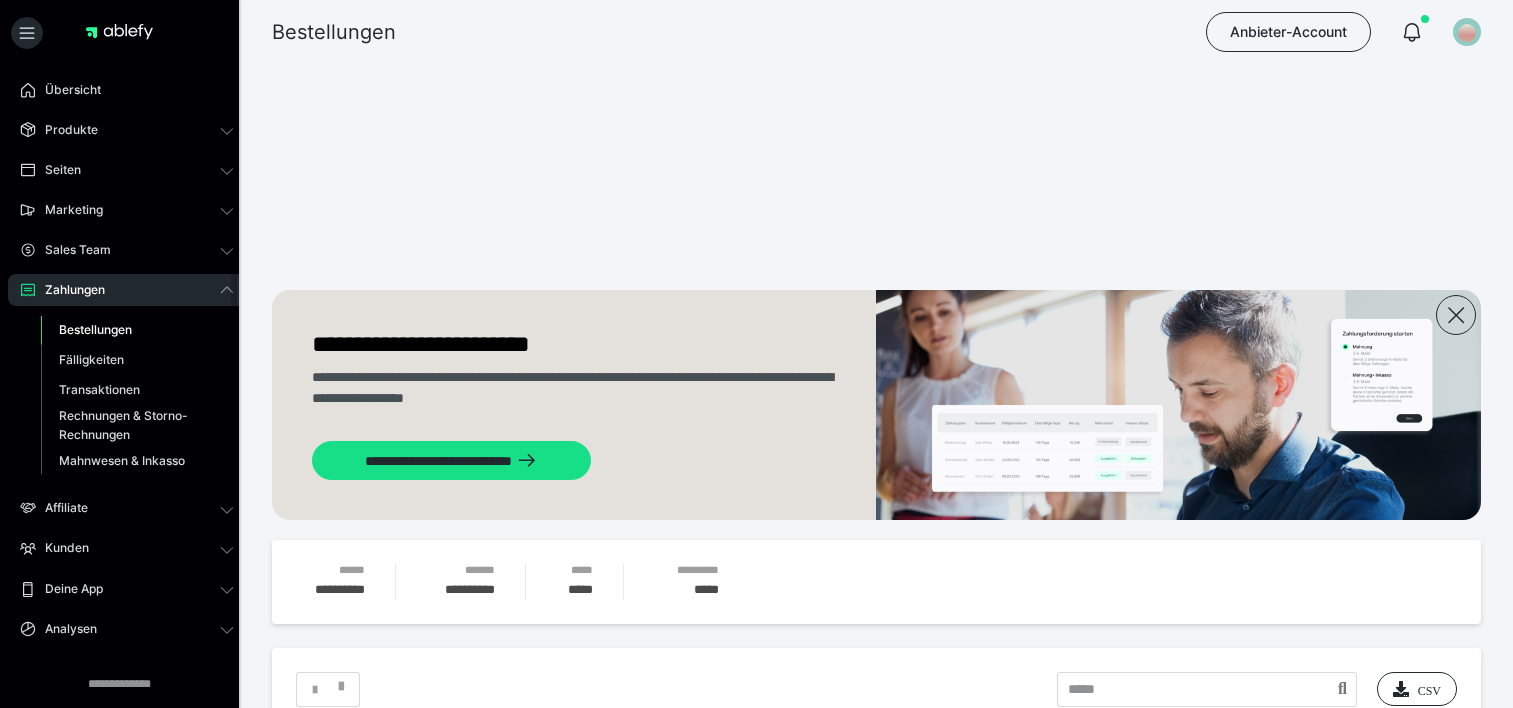 scroll, scrollTop: 600, scrollLeft: 0, axis: vertical 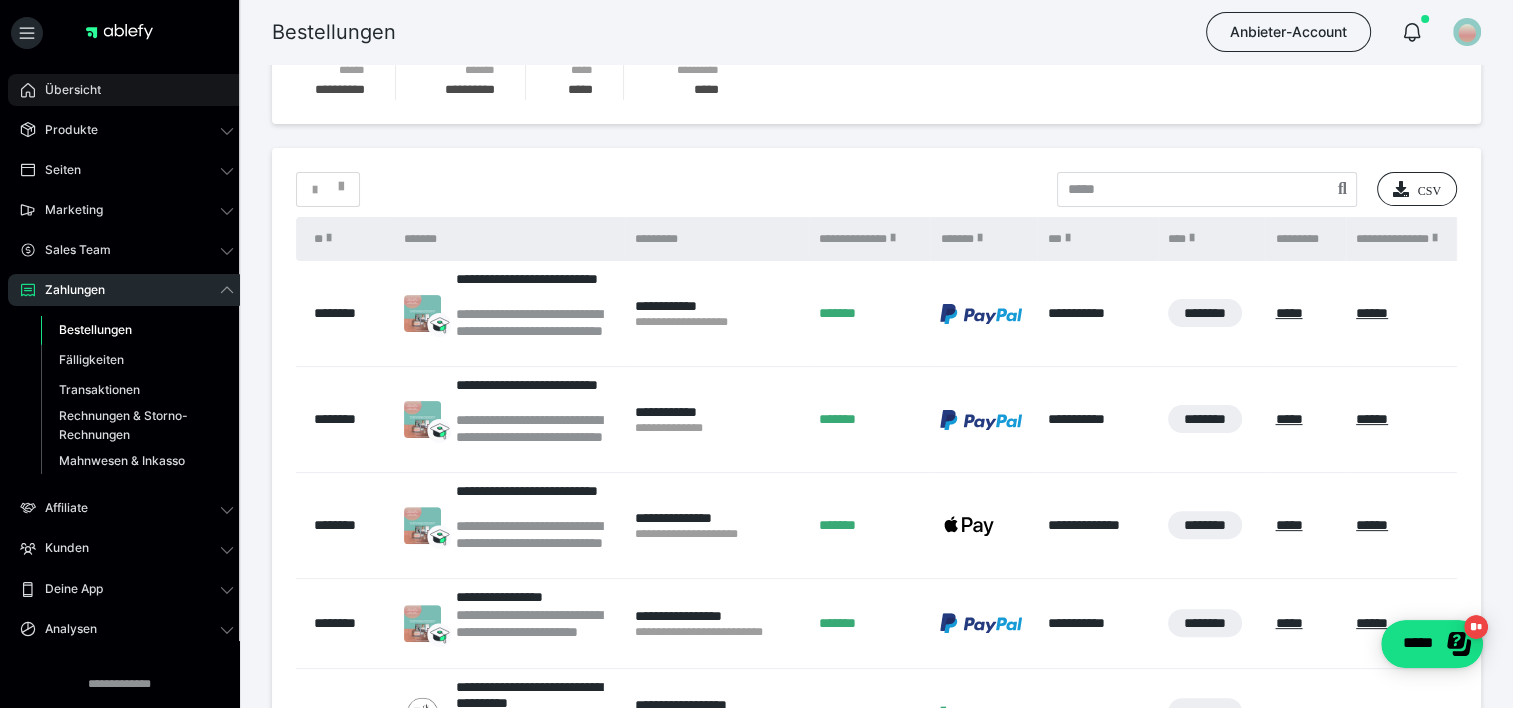 click on "Übersicht" at bounding box center (127, 90) 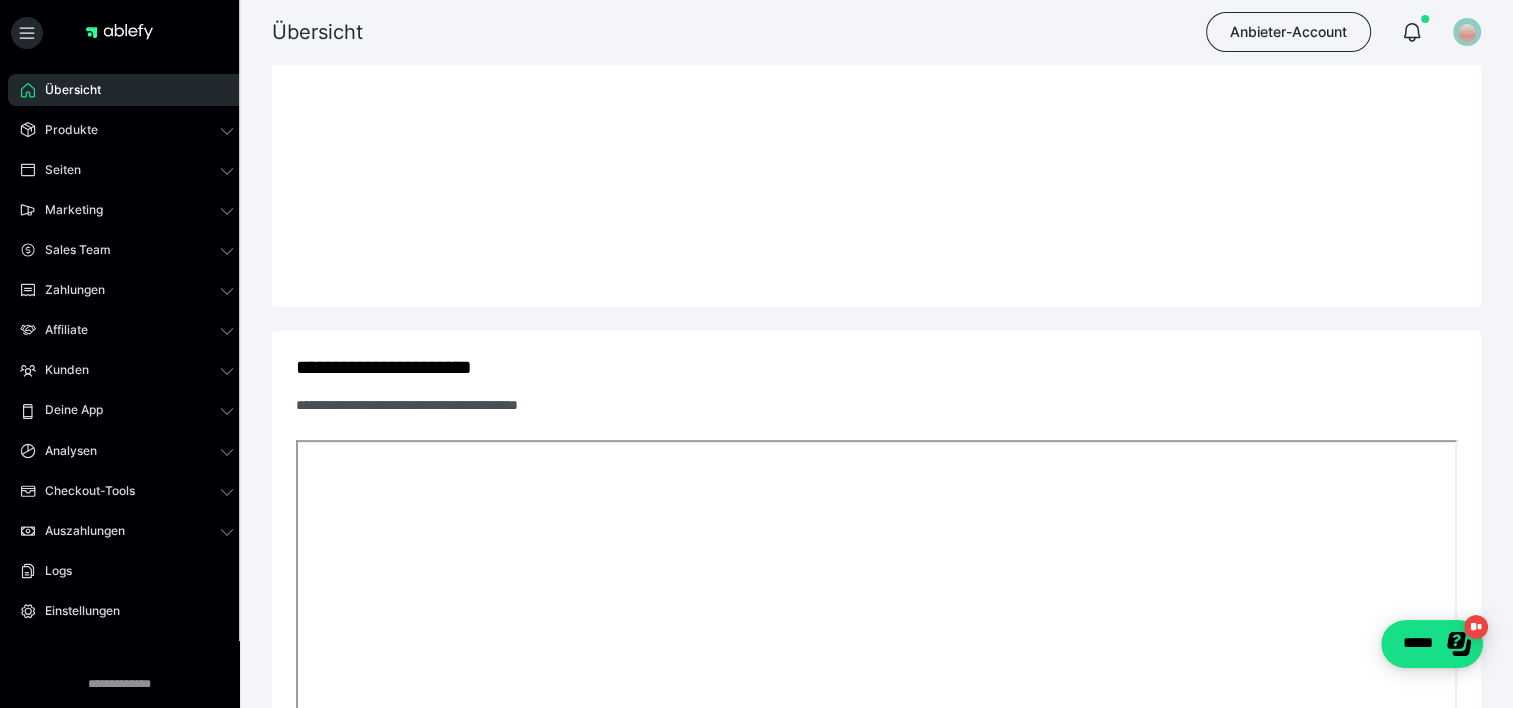 scroll, scrollTop: 0, scrollLeft: 0, axis: both 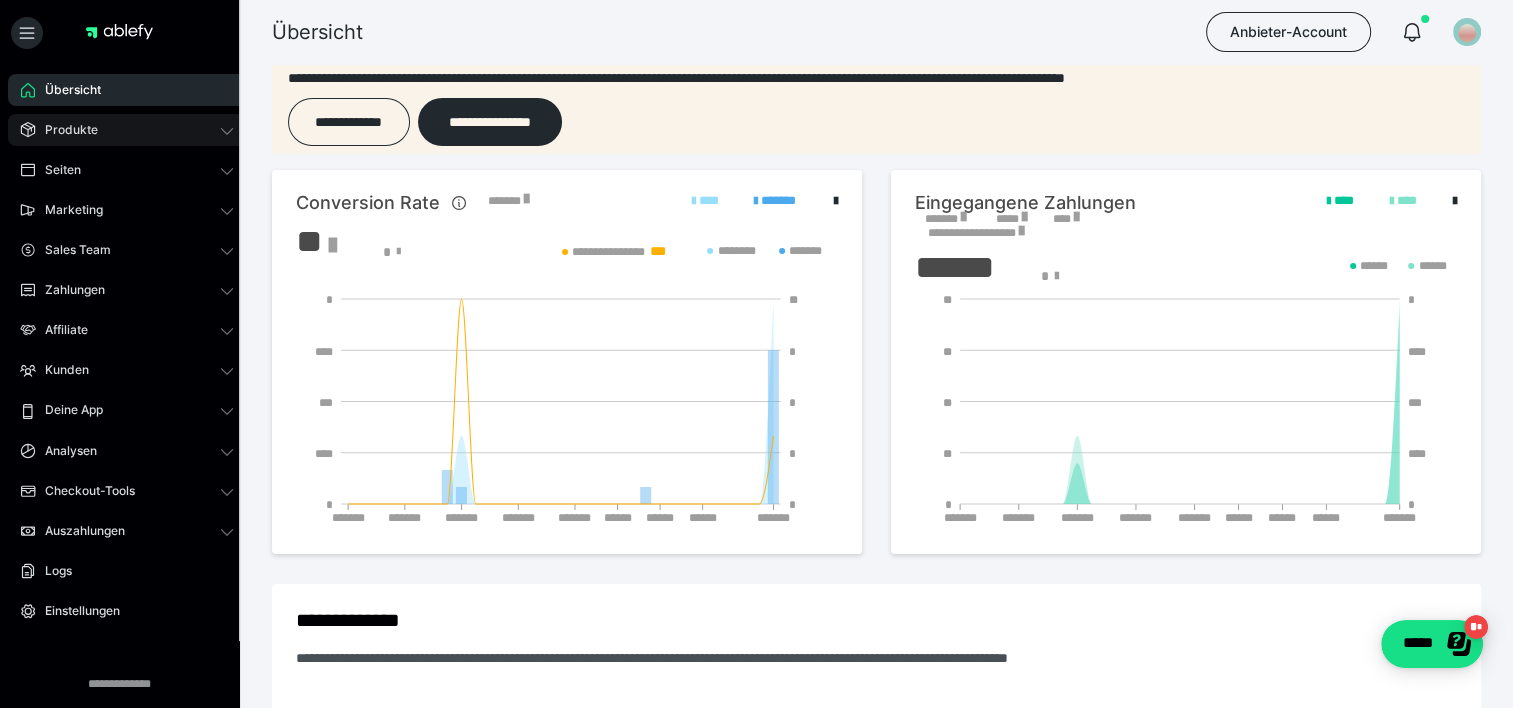 click on "Produkte" at bounding box center (127, 130) 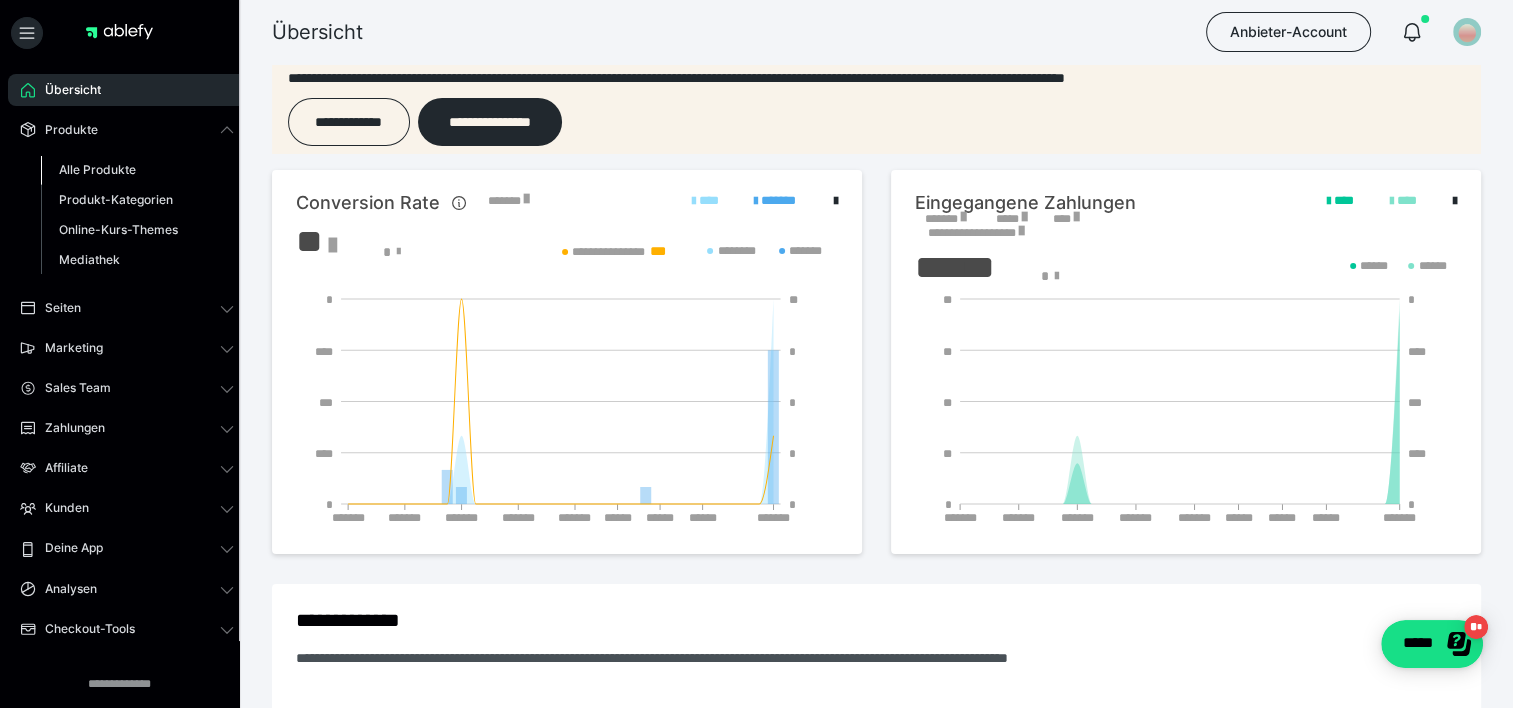 click on "Alle Produkte" at bounding box center (137, 170) 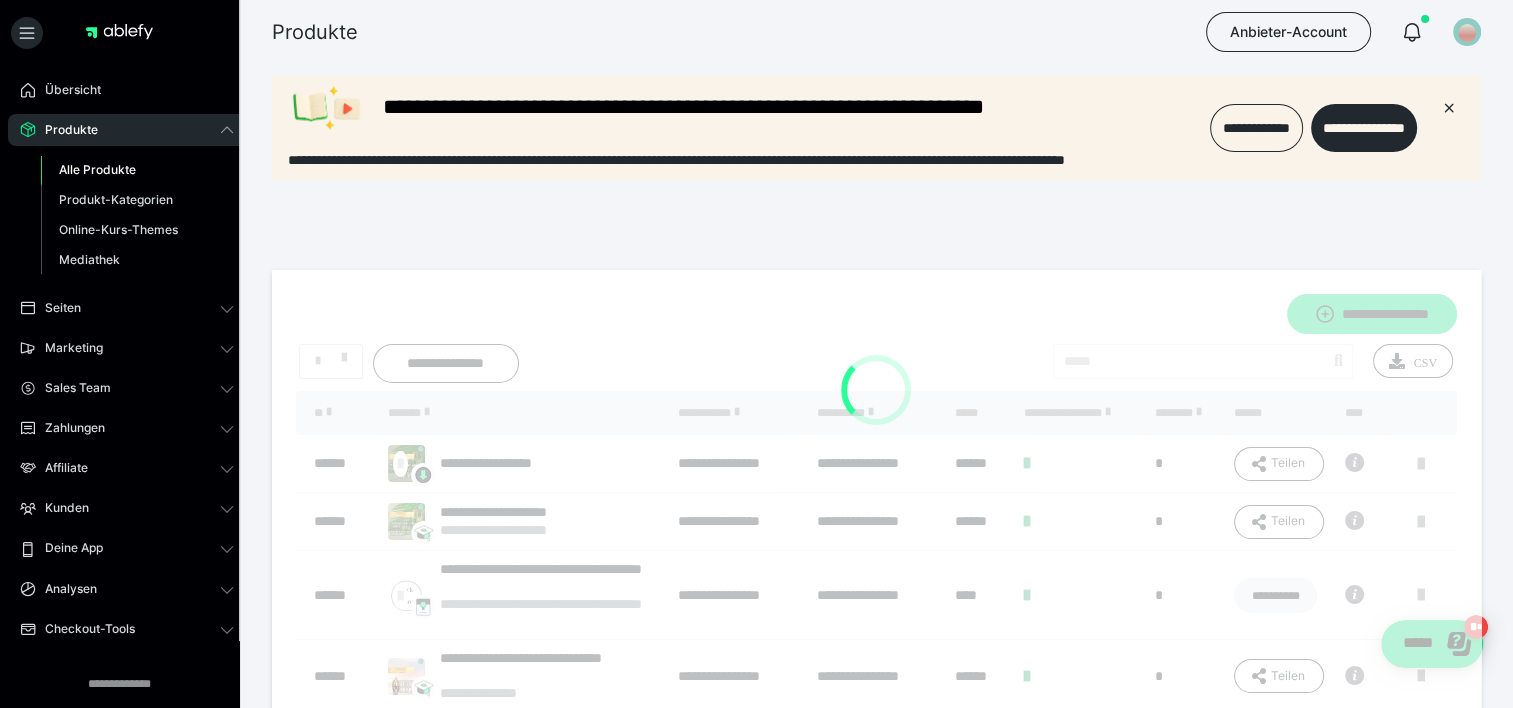 scroll, scrollTop: 0, scrollLeft: 0, axis: both 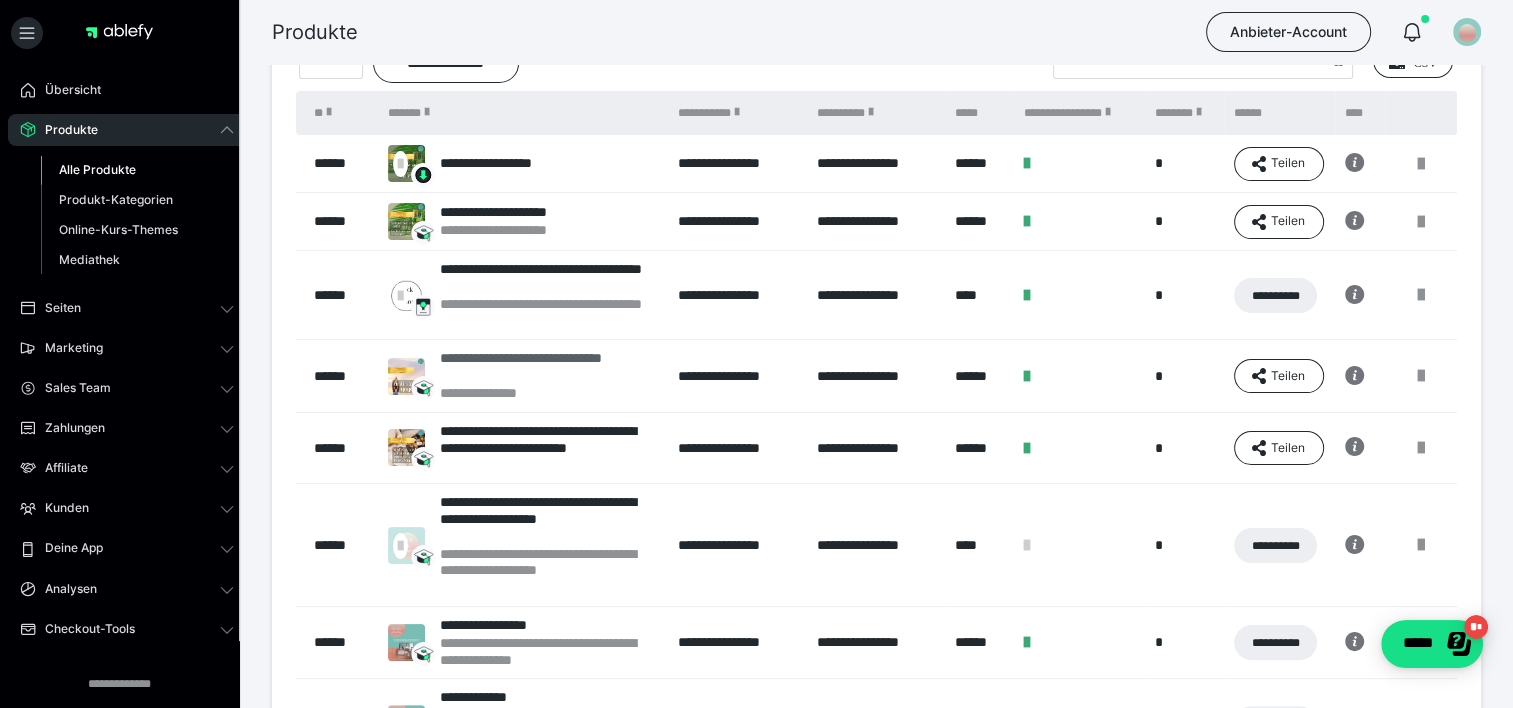 click on "**********" at bounding box center [549, 367] 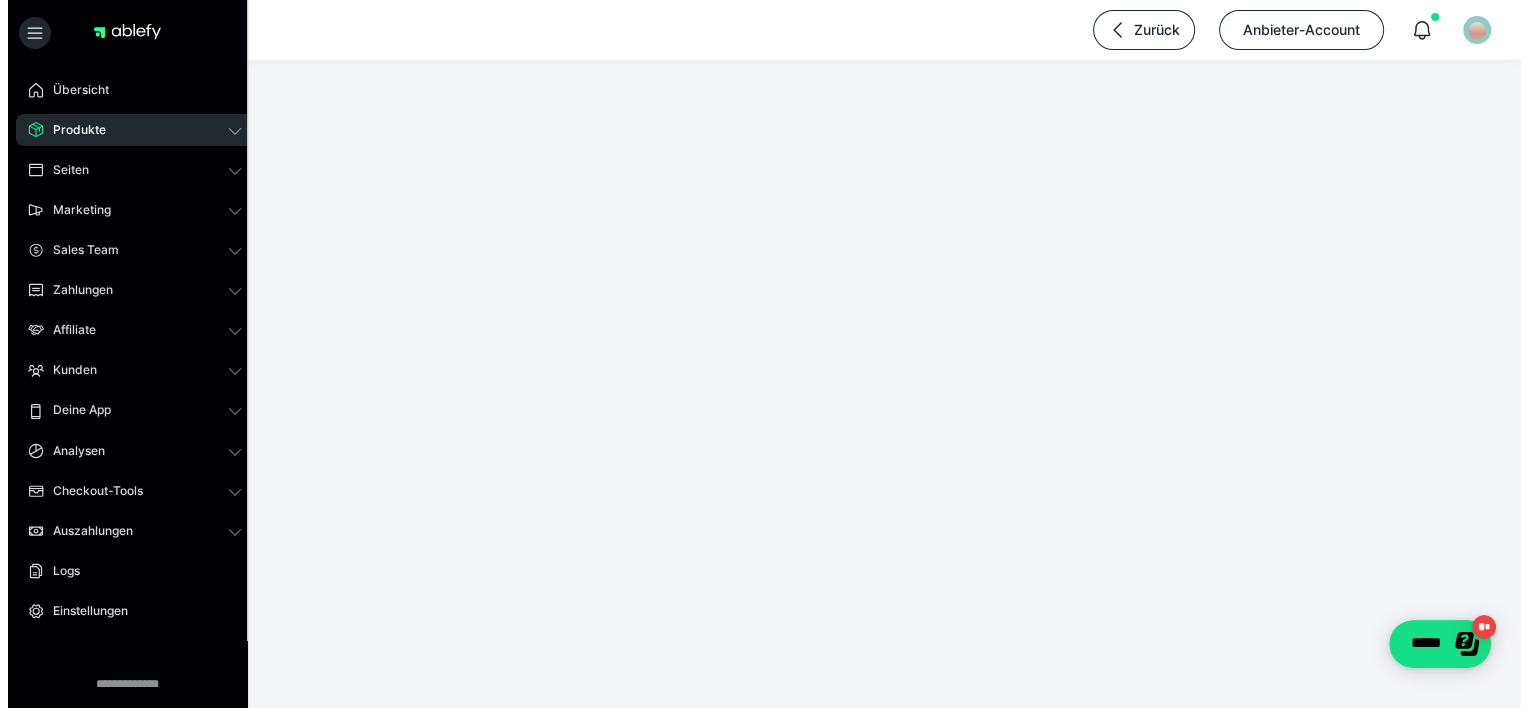scroll, scrollTop: 0, scrollLeft: 0, axis: both 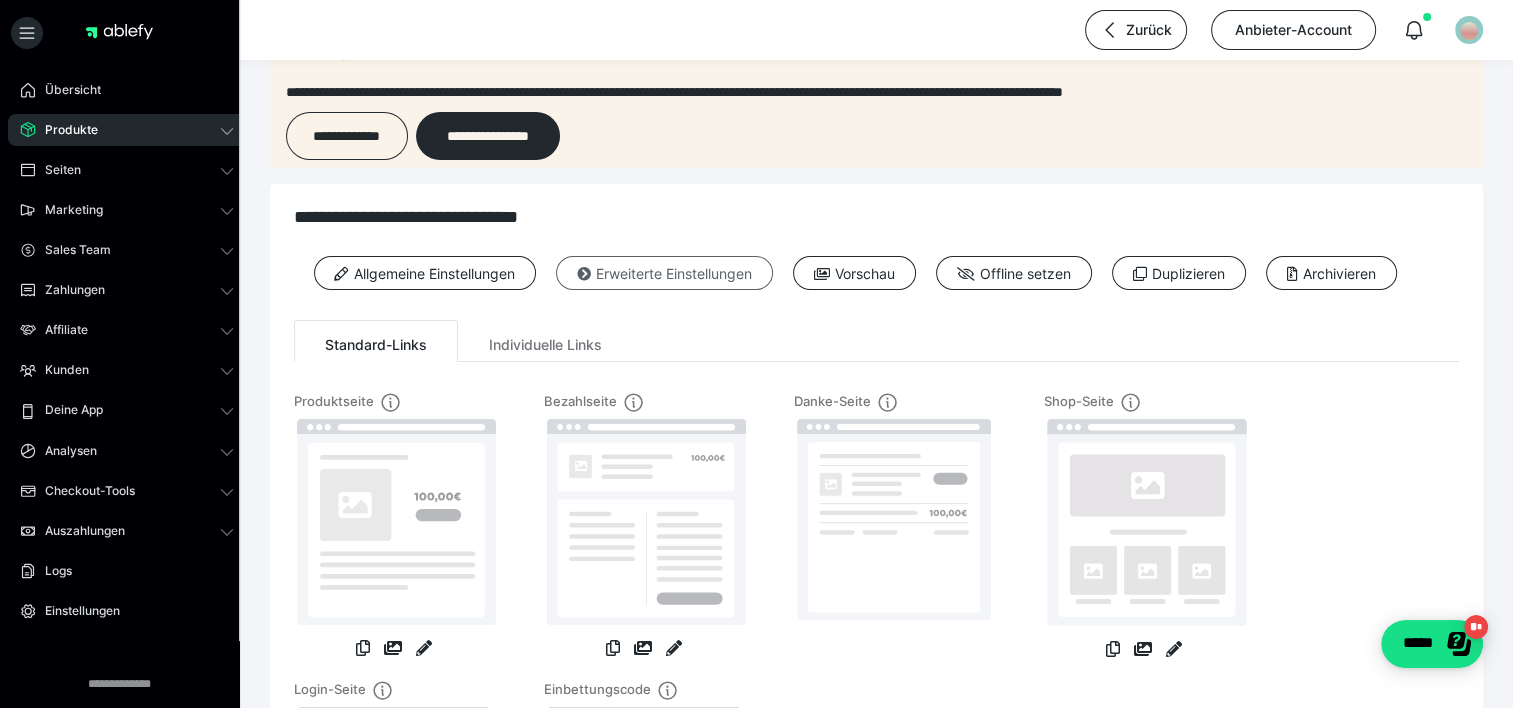 click on "Erweiterte Einstellungen" at bounding box center (664, 273) 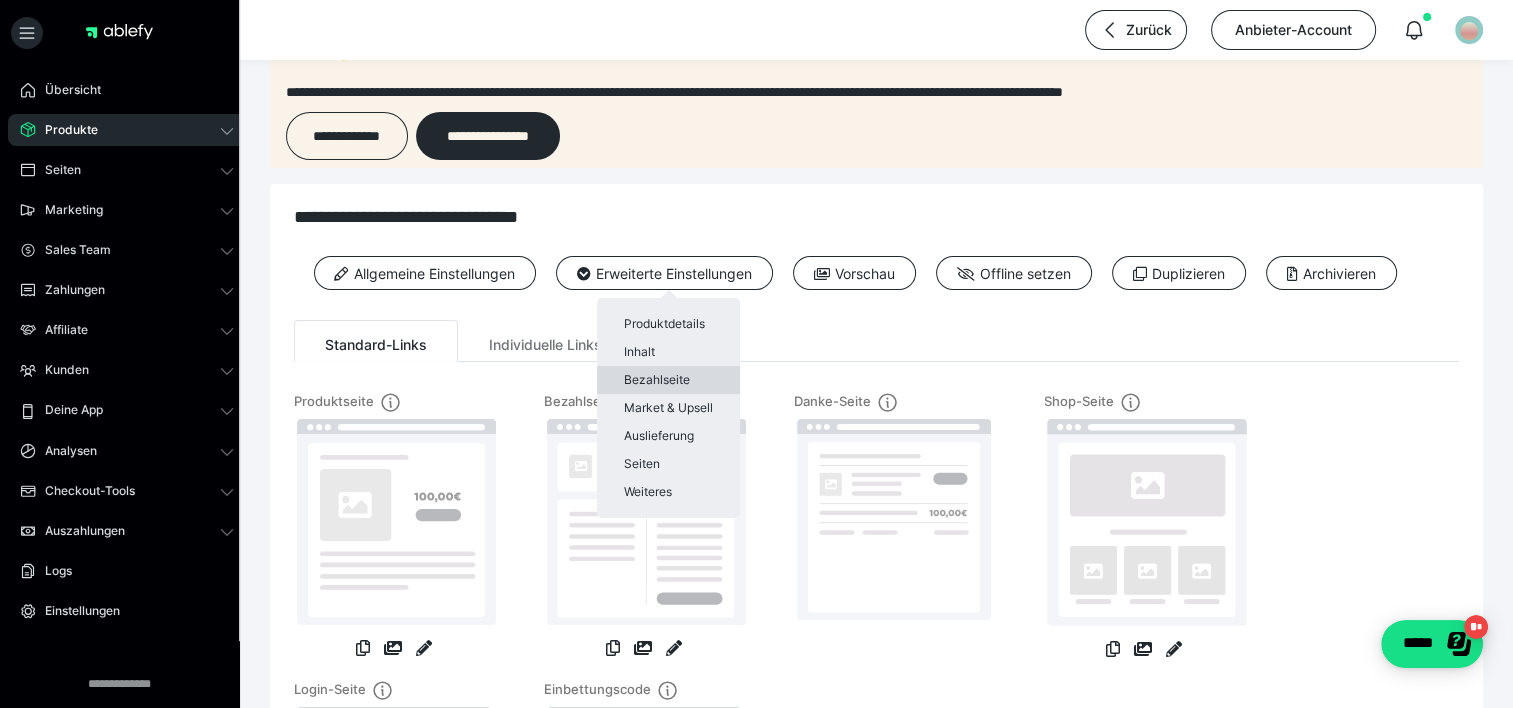 click on "Bezahlseite" at bounding box center (668, 380) 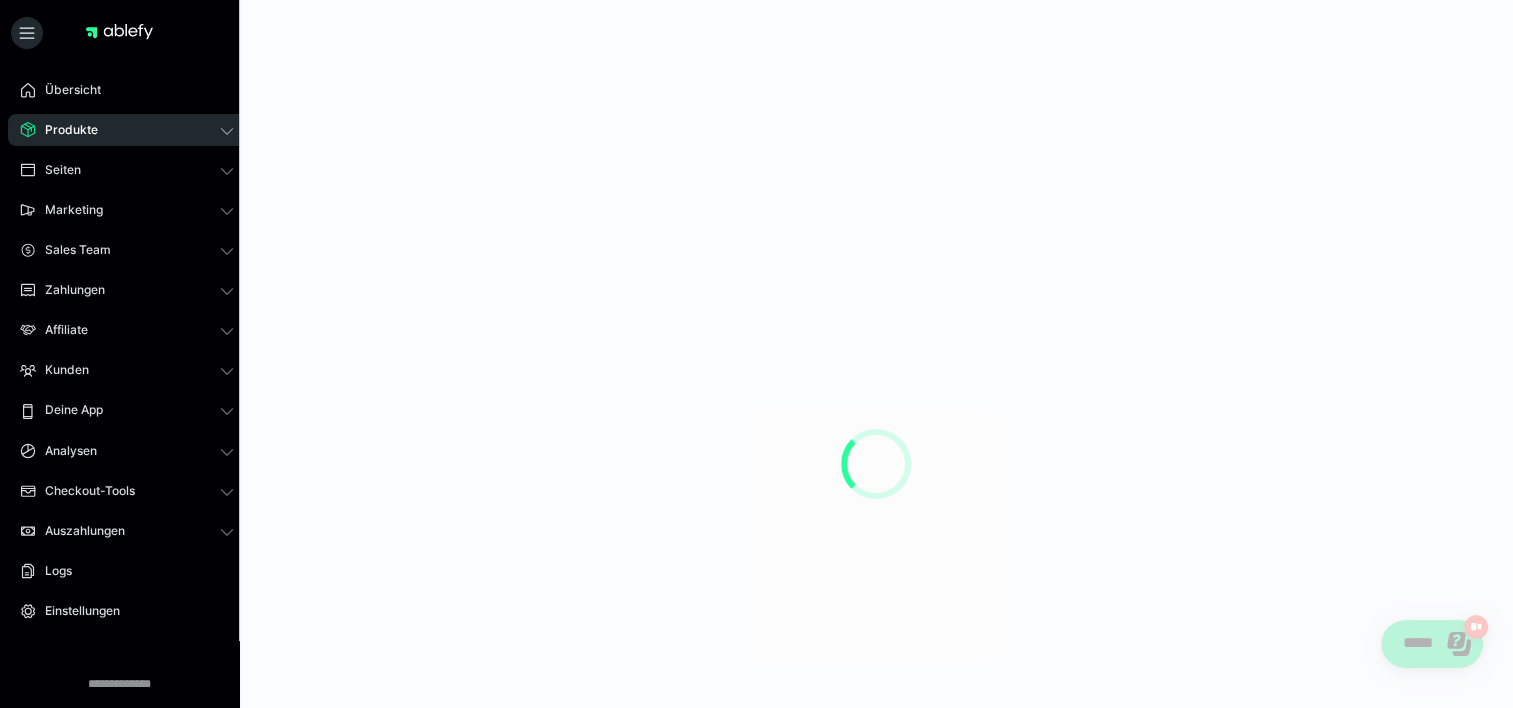scroll, scrollTop: 0, scrollLeft: 0, axis: both 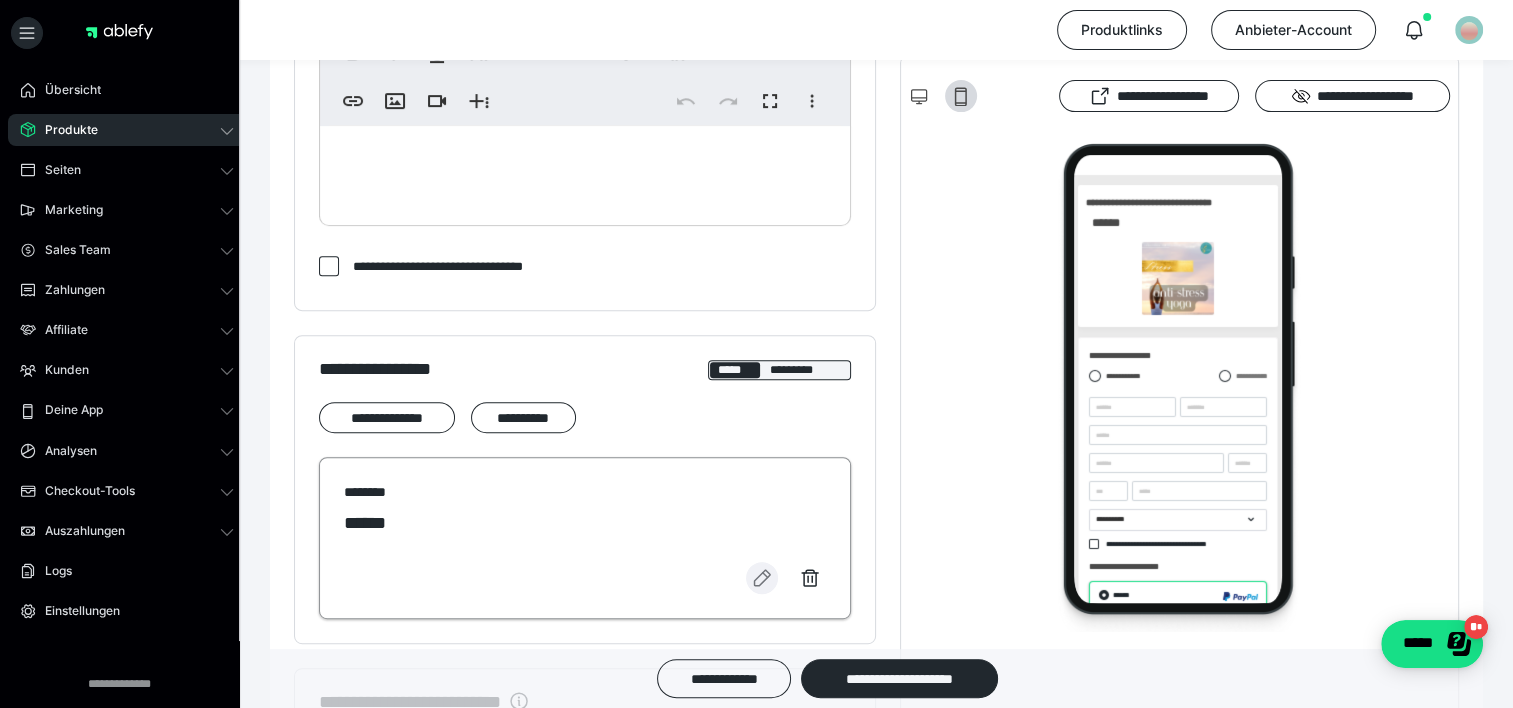 click 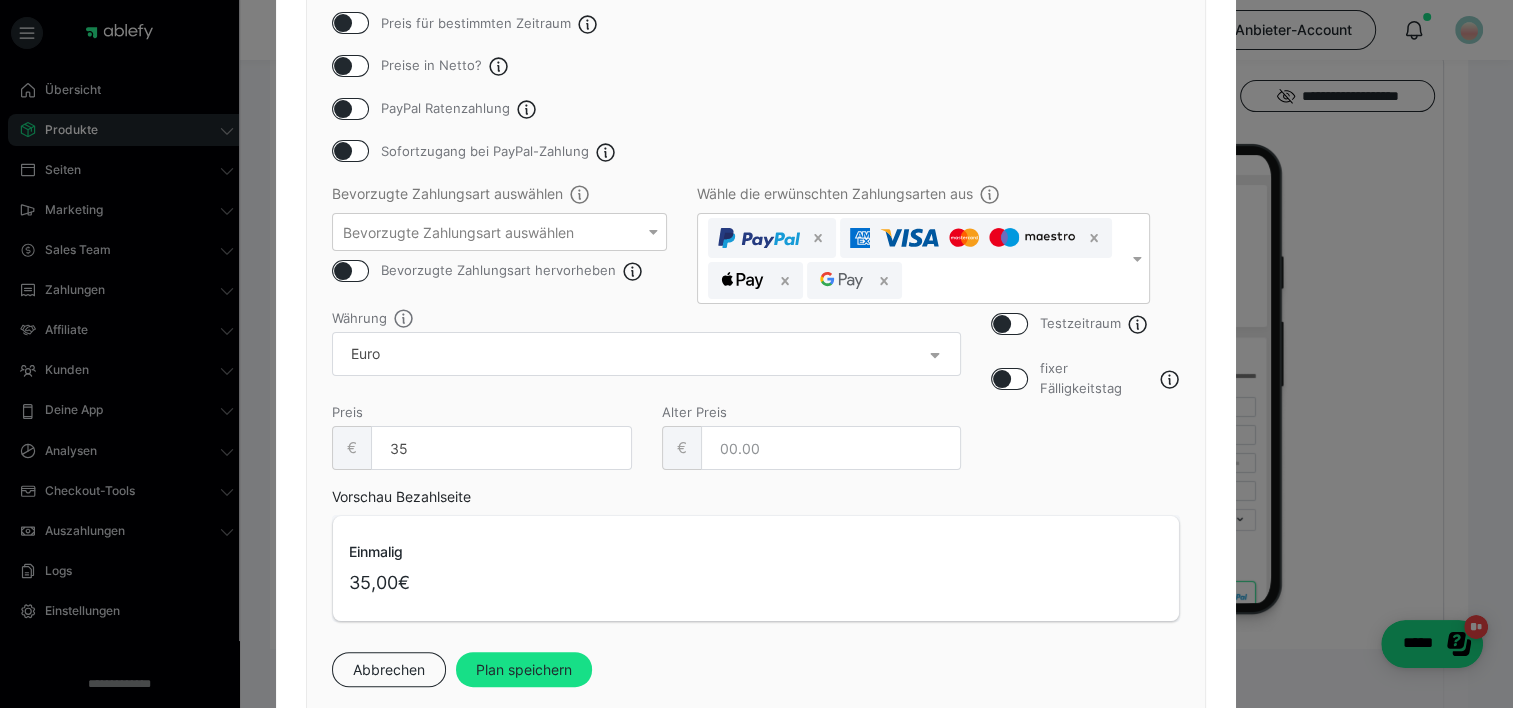 scroll, scrollTop: 300, scrollLeft: 0, axis: vertical 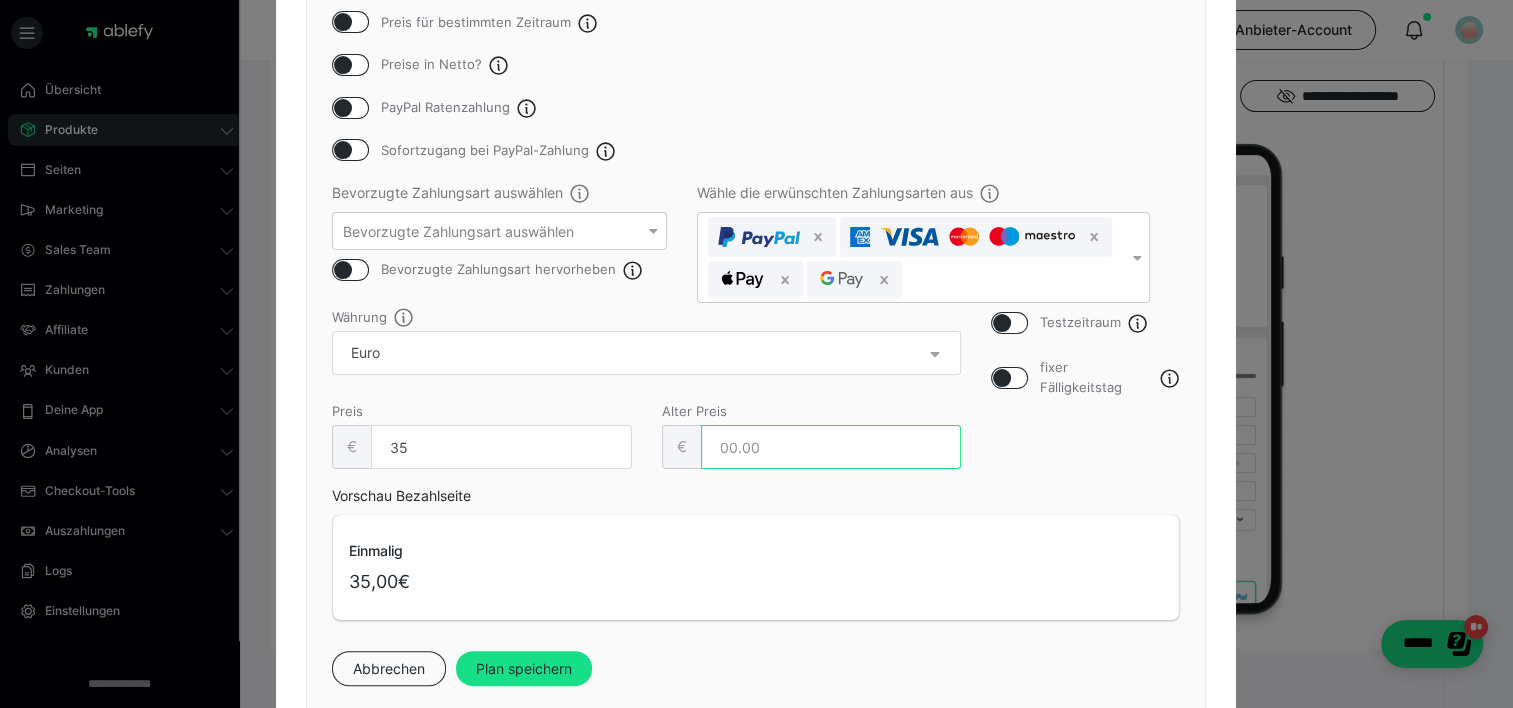 drag, startPoint x: 788, startPoint y: 438, endPoint x: 700, endPoint y: 446, distance: 88.362885 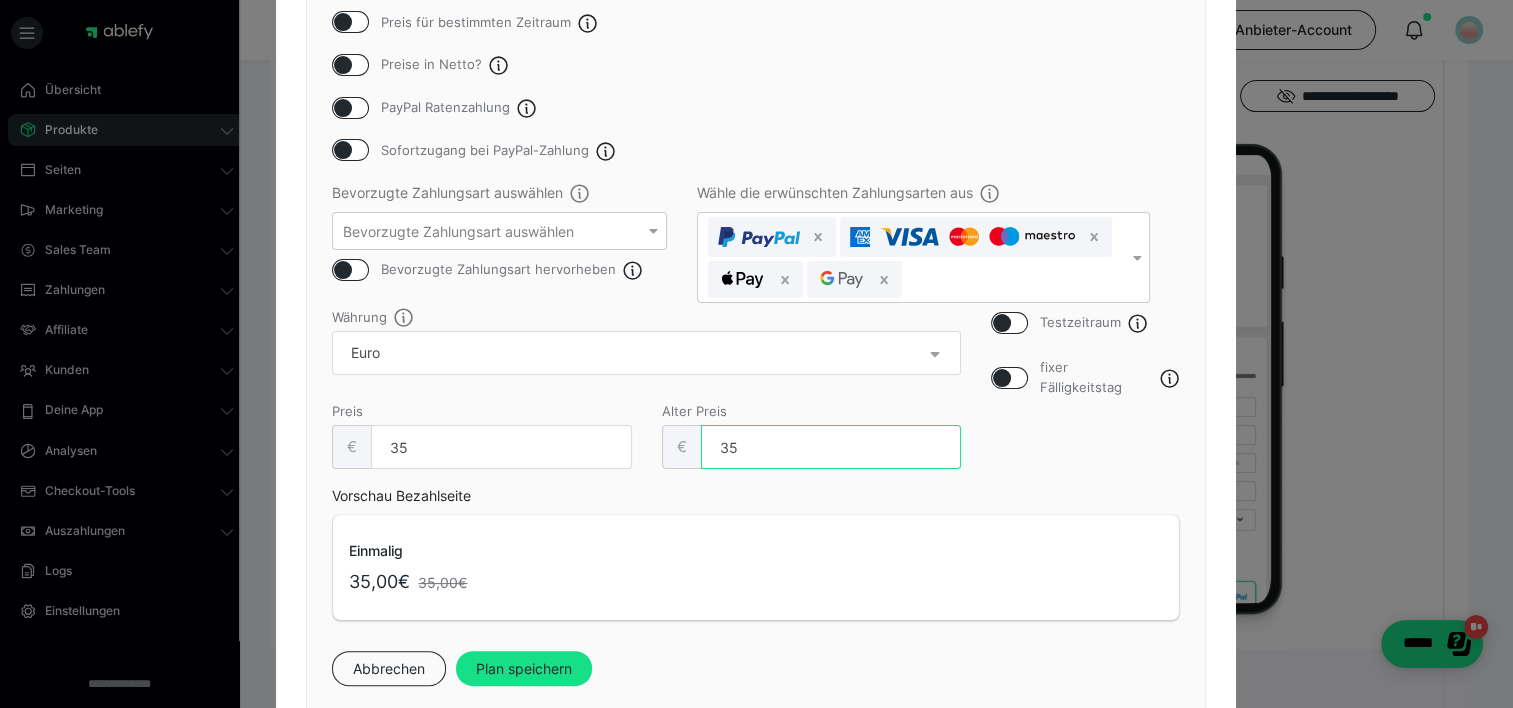 type on "35" 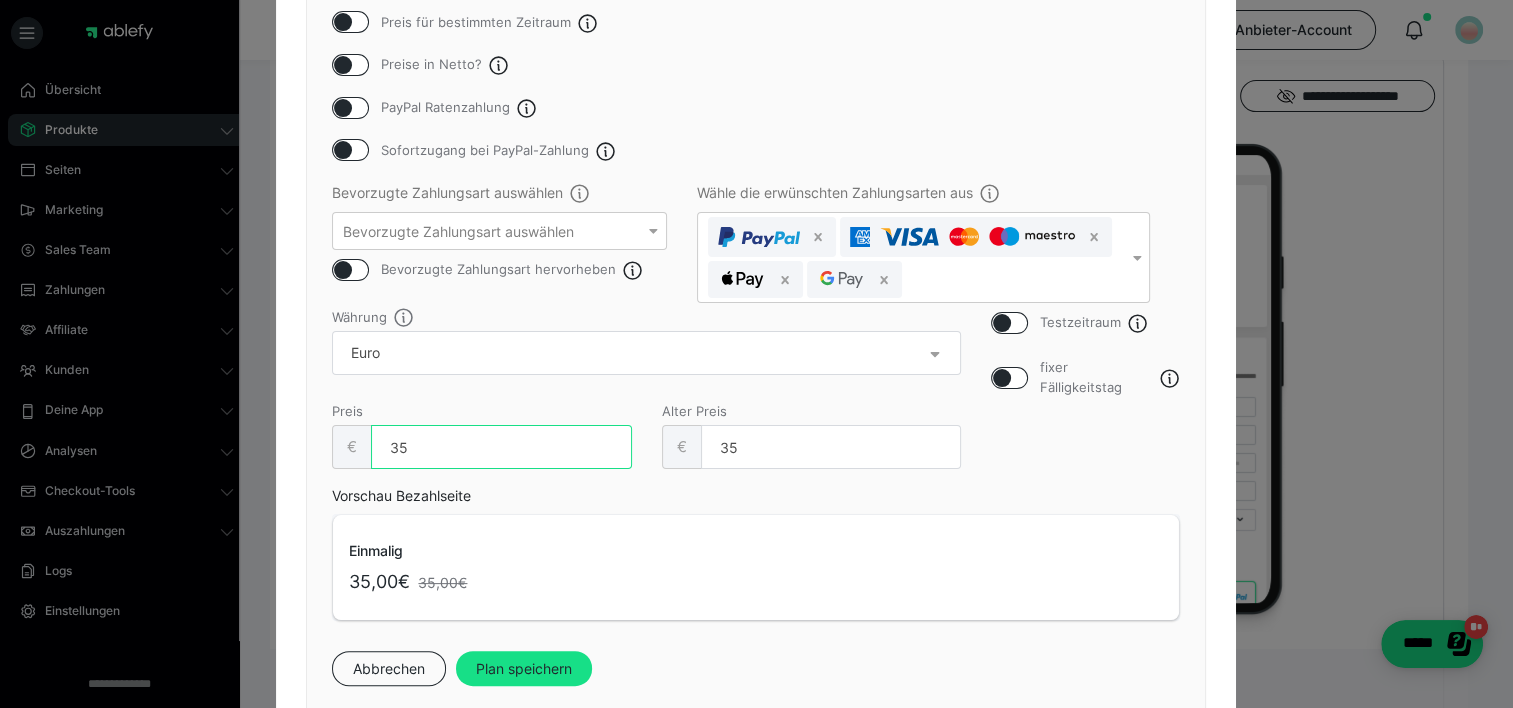 drag, startPoint x: 504, startPoint y: 439, endPoint x: 312, endPoint y: 450, distance: 192.31485 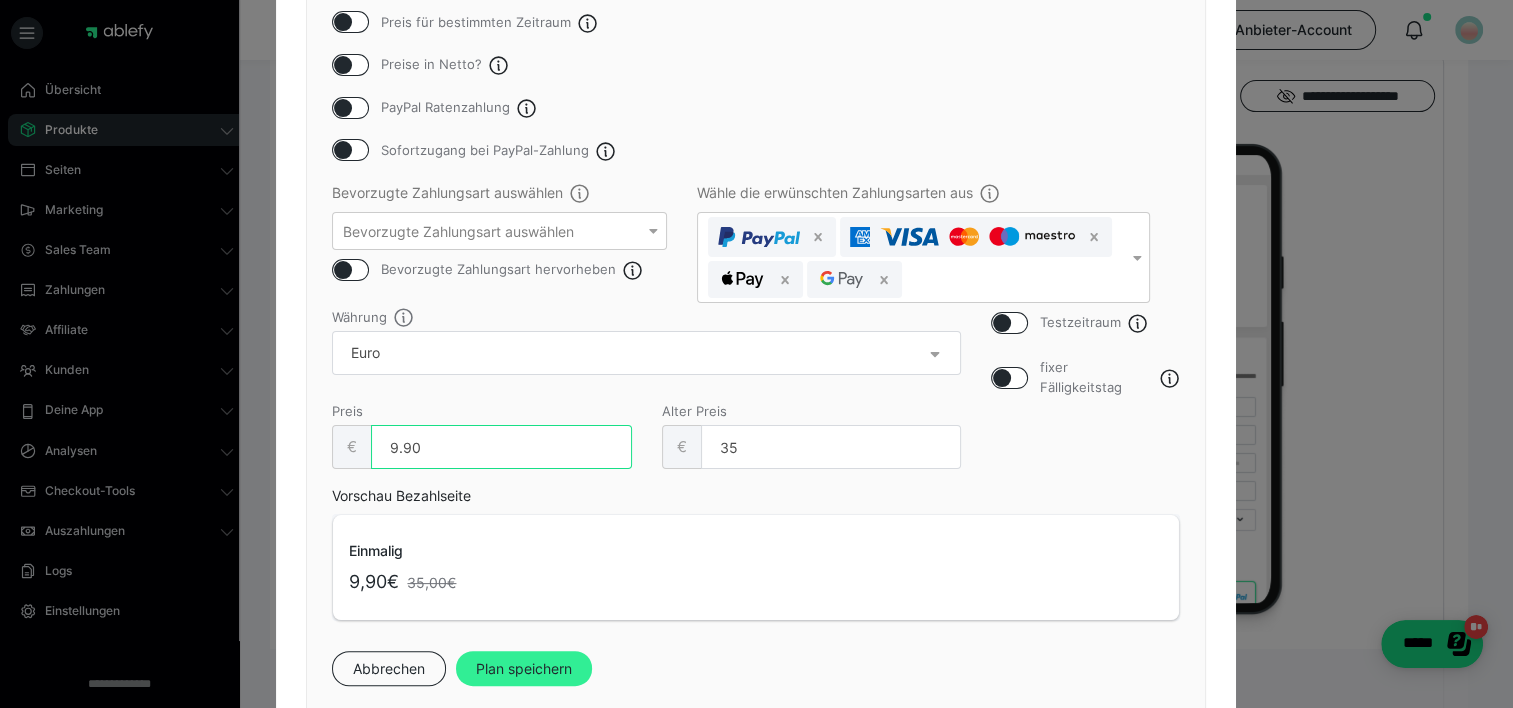 type on "9.90" 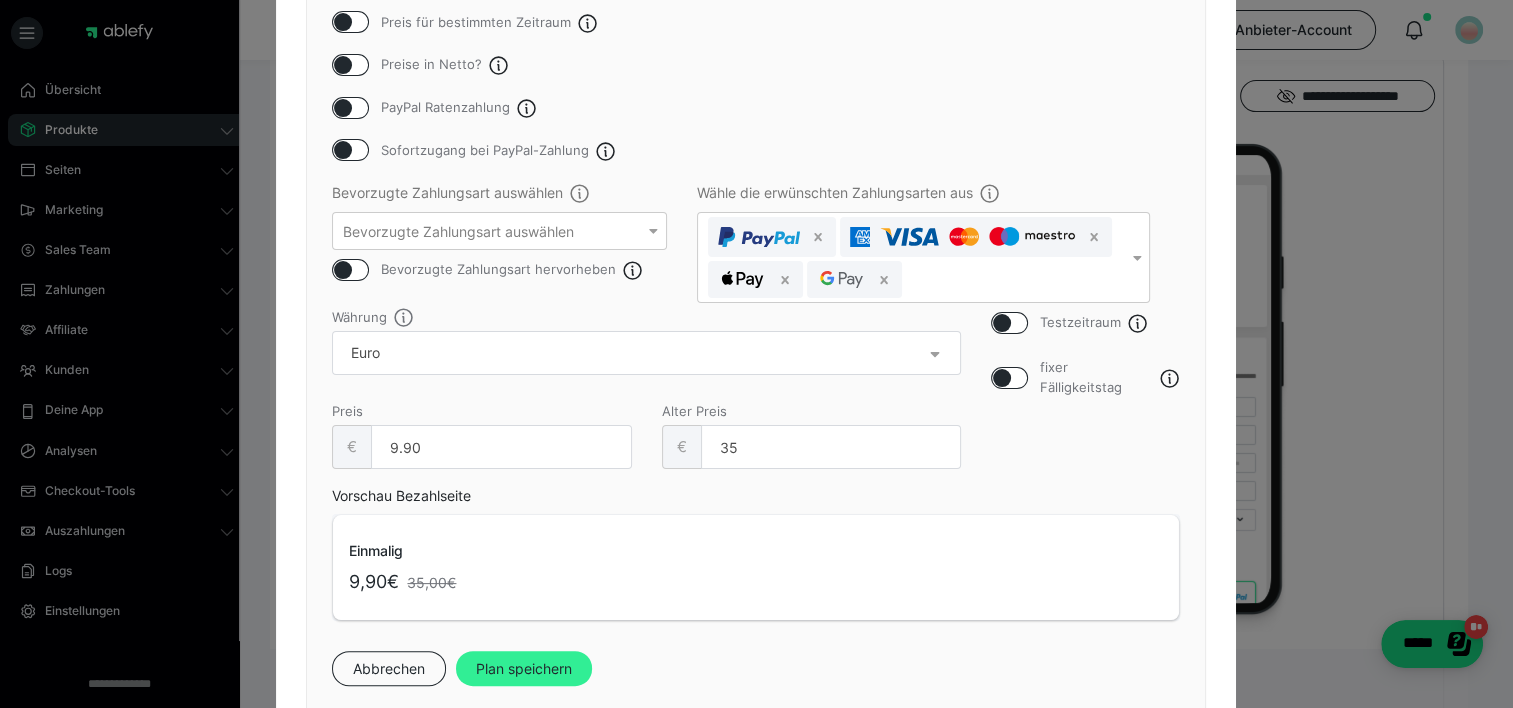 click on "Plan speichern" at bounding box center (524, 669) 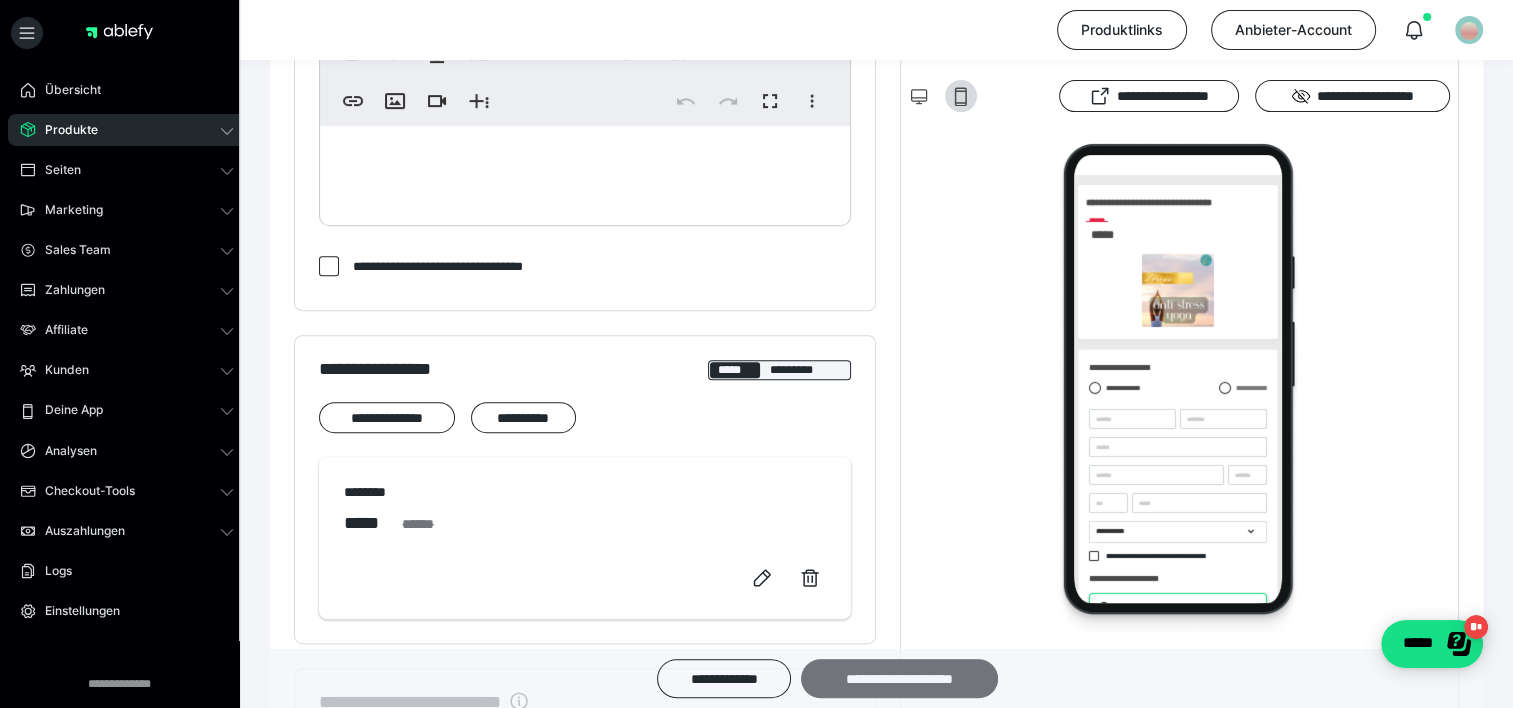 click on "**********" at bounding box center [899, 678] 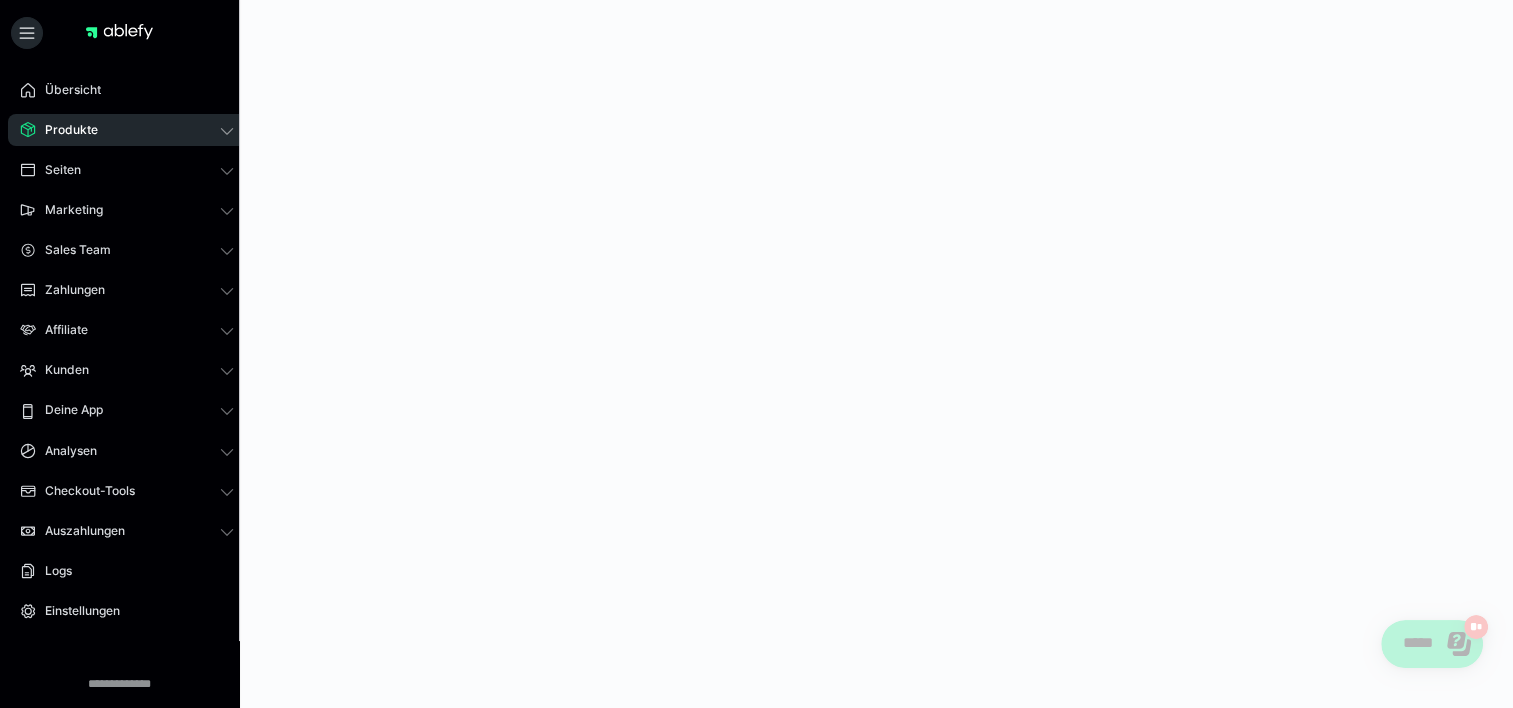 scroll, scrollTop: 0, scrollLeft: 0, axis: both 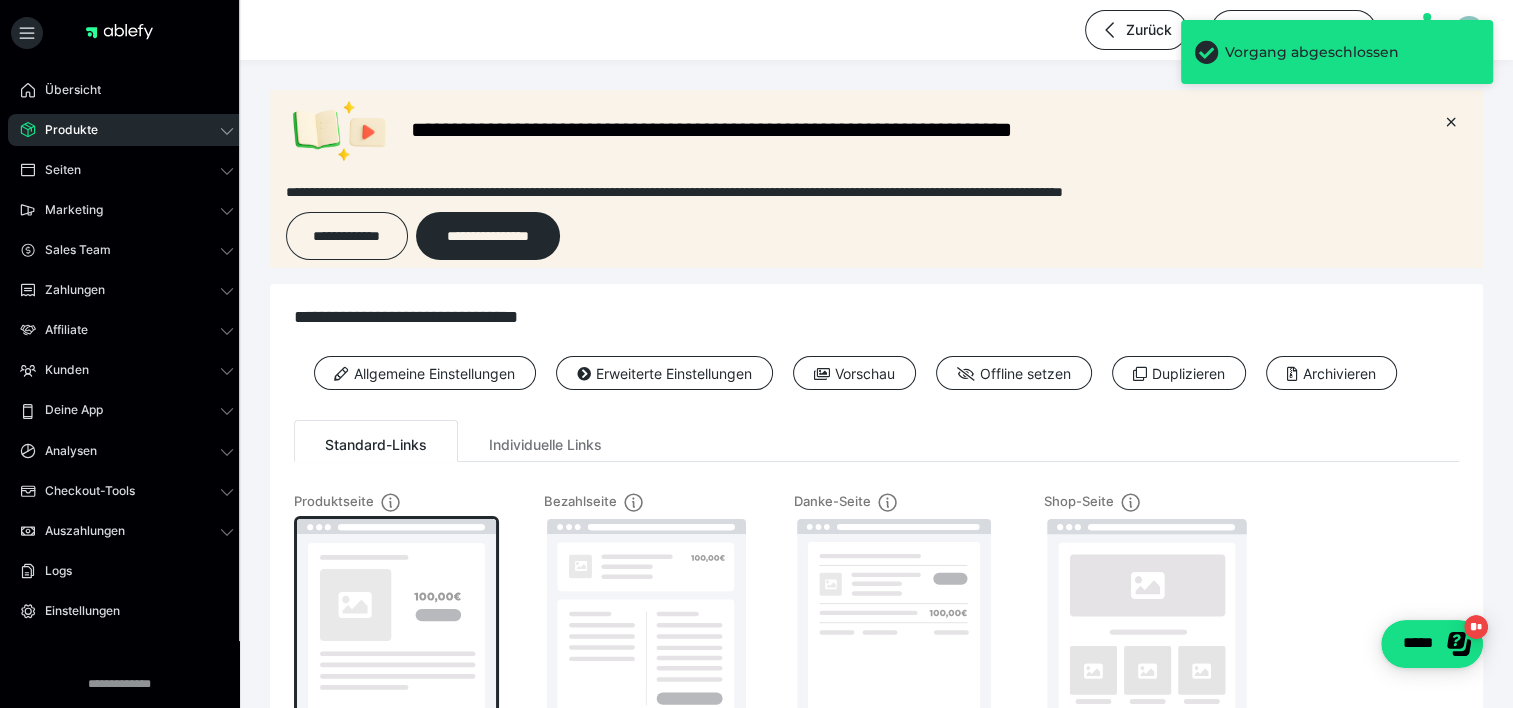 click at bounding box center (396, 622) 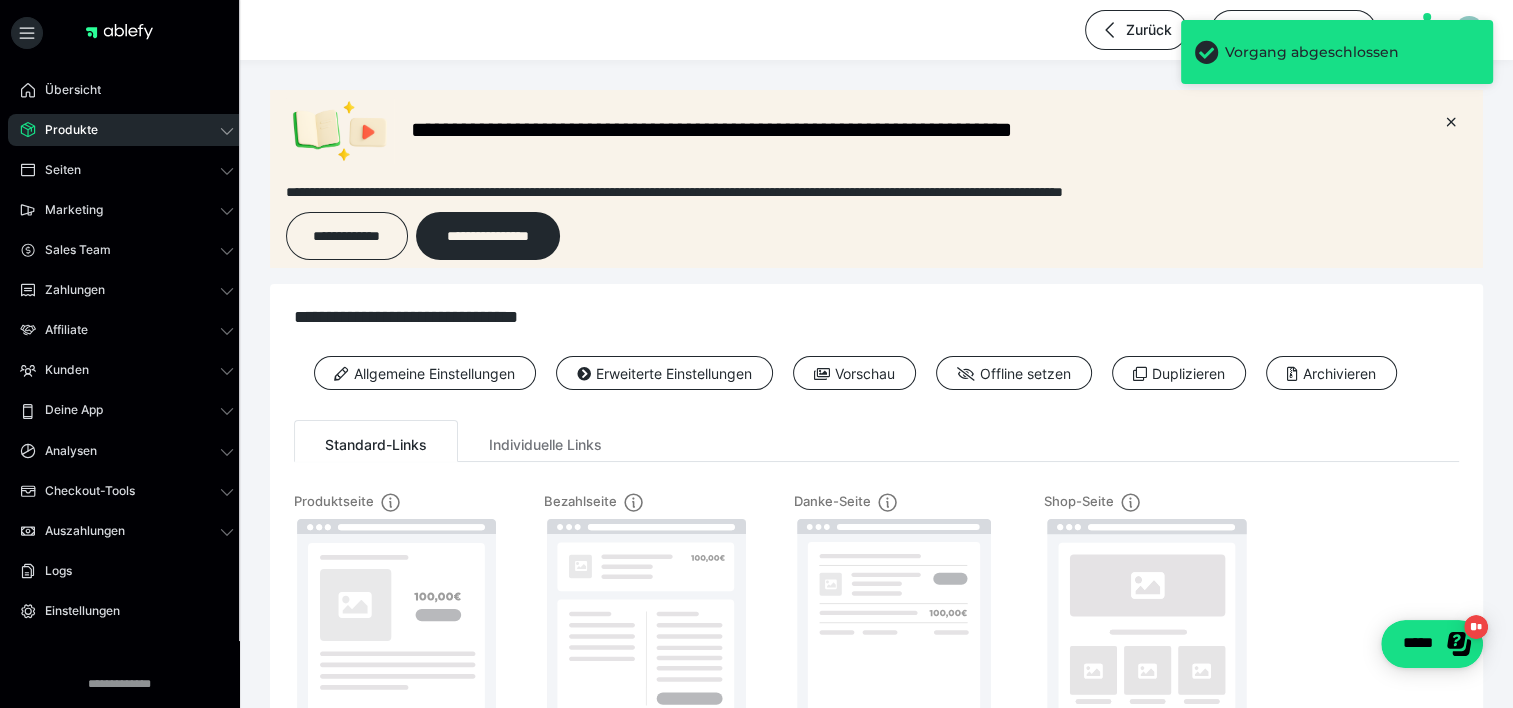 click on "Produkte" at bounding box center [64, 130] 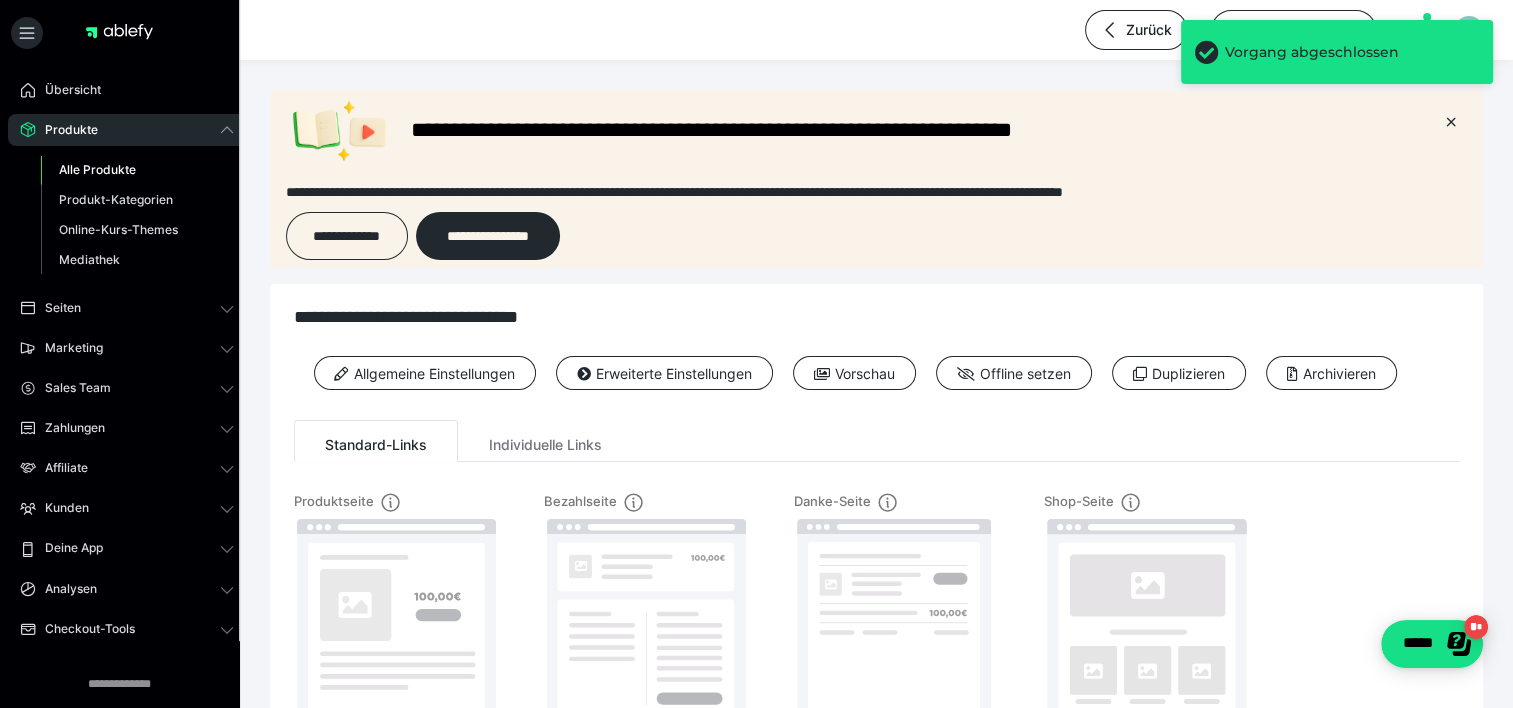click on "Alle Produkte Produkt-Kategorien Online-Kurs-Themes Mediathek" at bounding box center (127, 215) 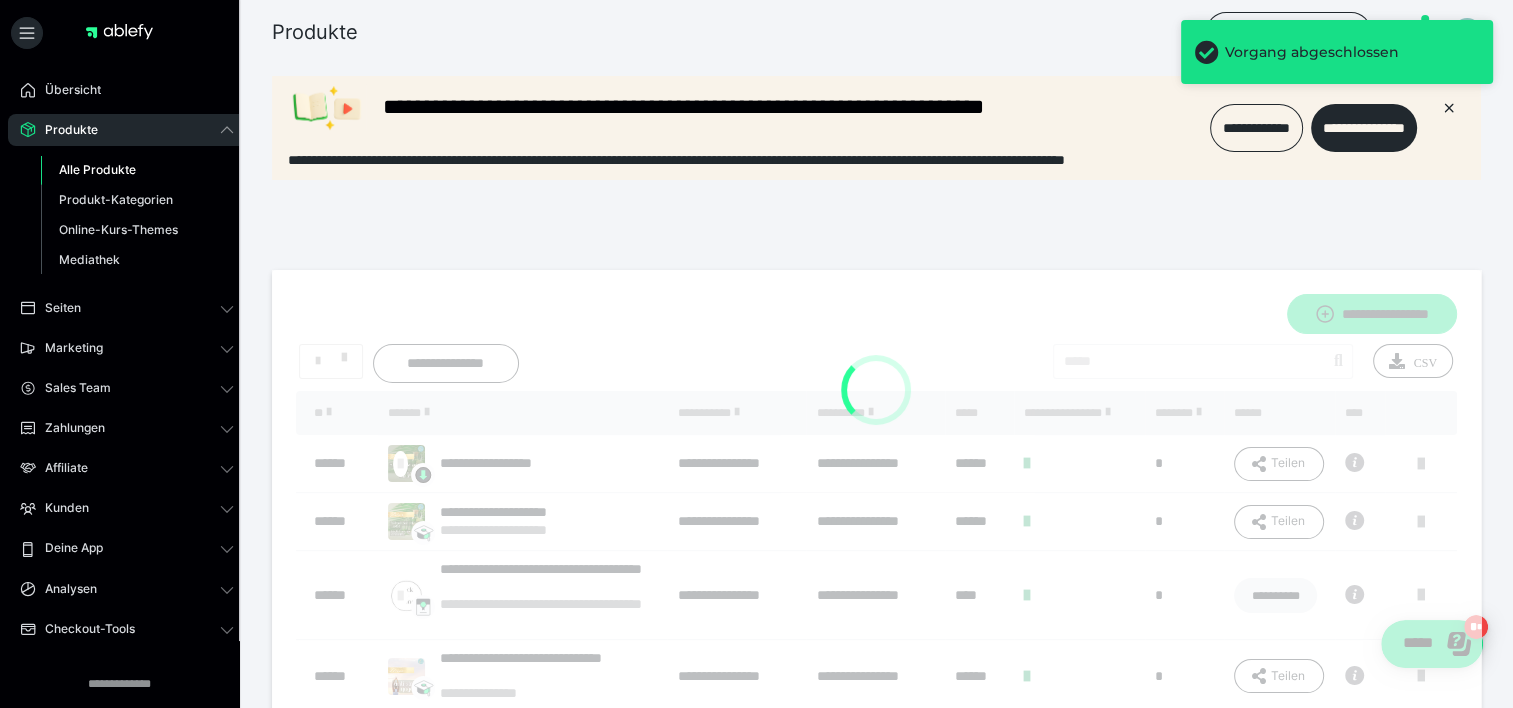 scroll, scrollTop: 0, scrollLeft: 0, axis: both 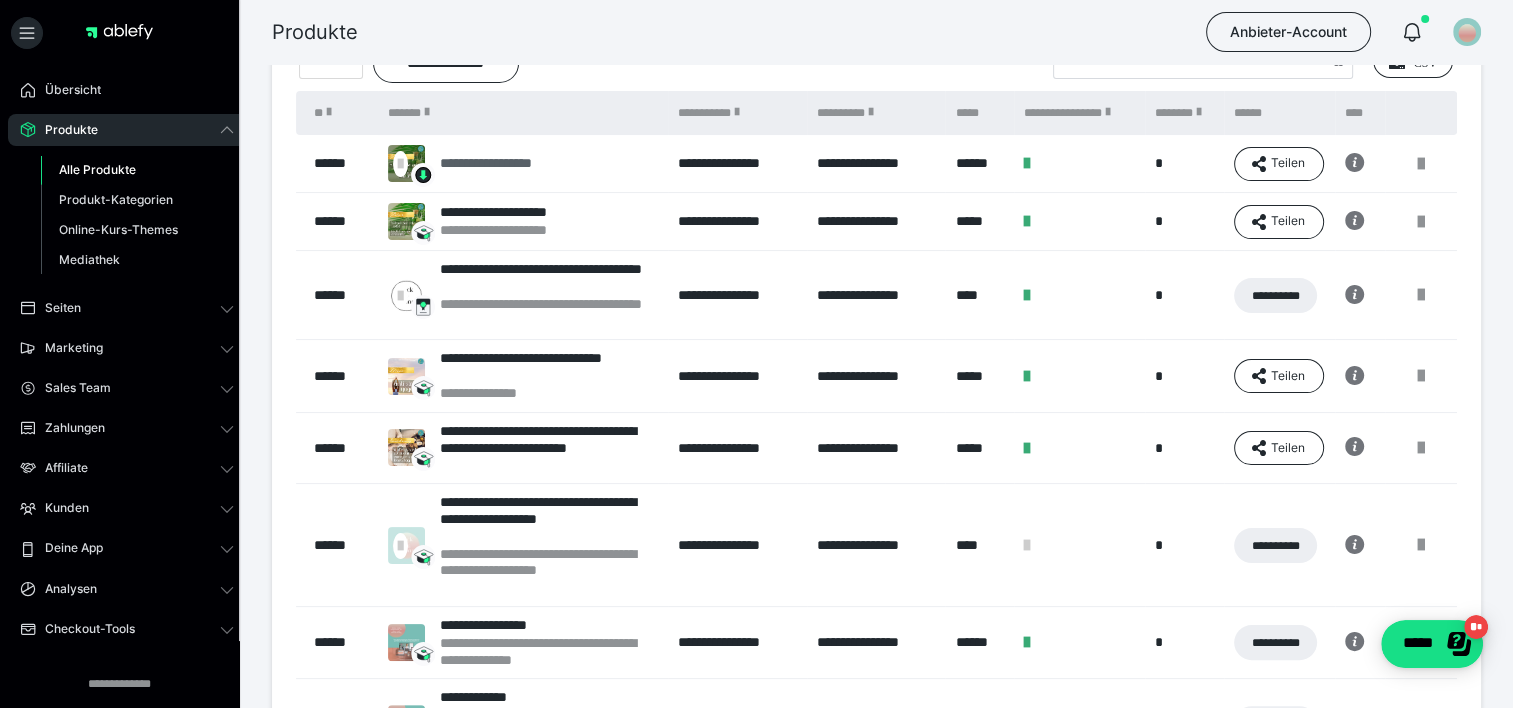 click on "**********" at bounding box center (506, 163) 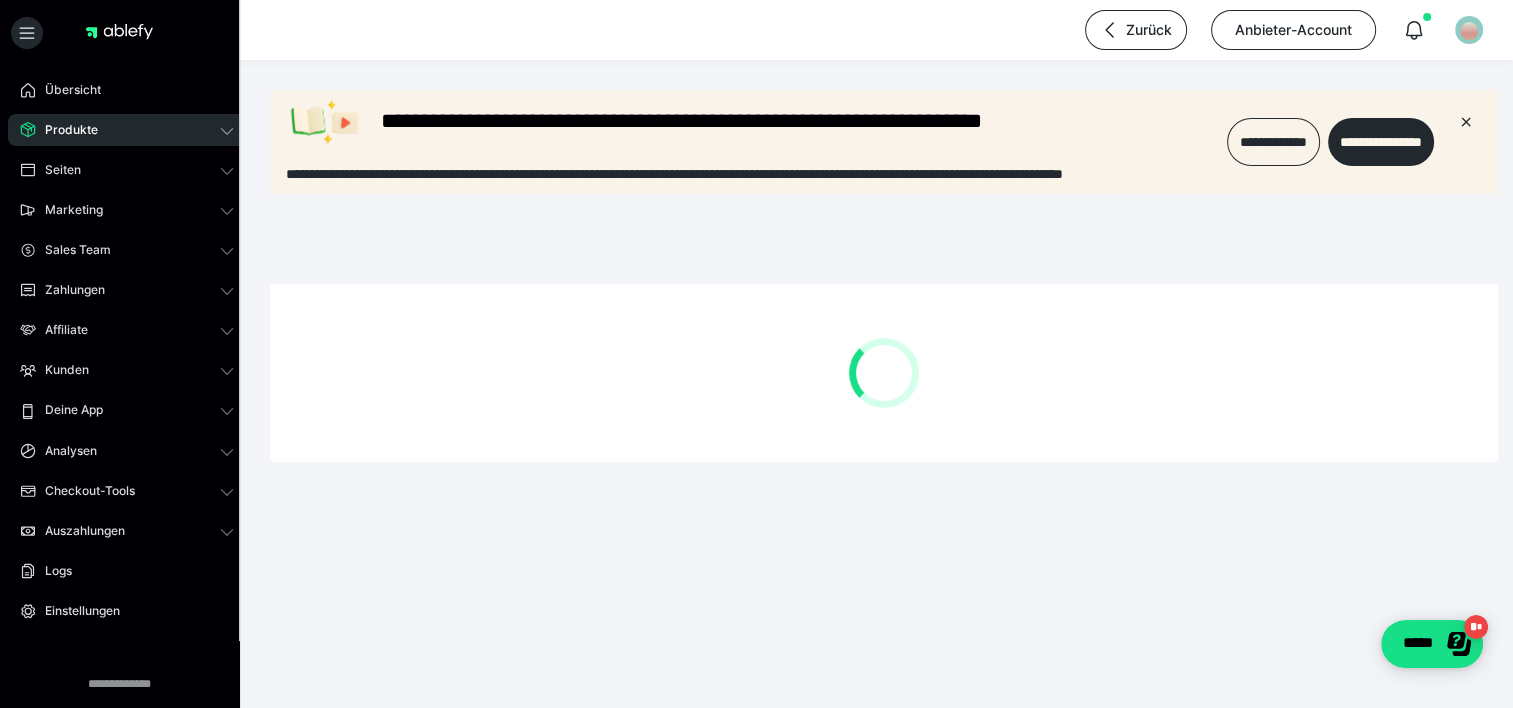 scroll, scrollTop: 0, scrollLeft: 0, axis: both 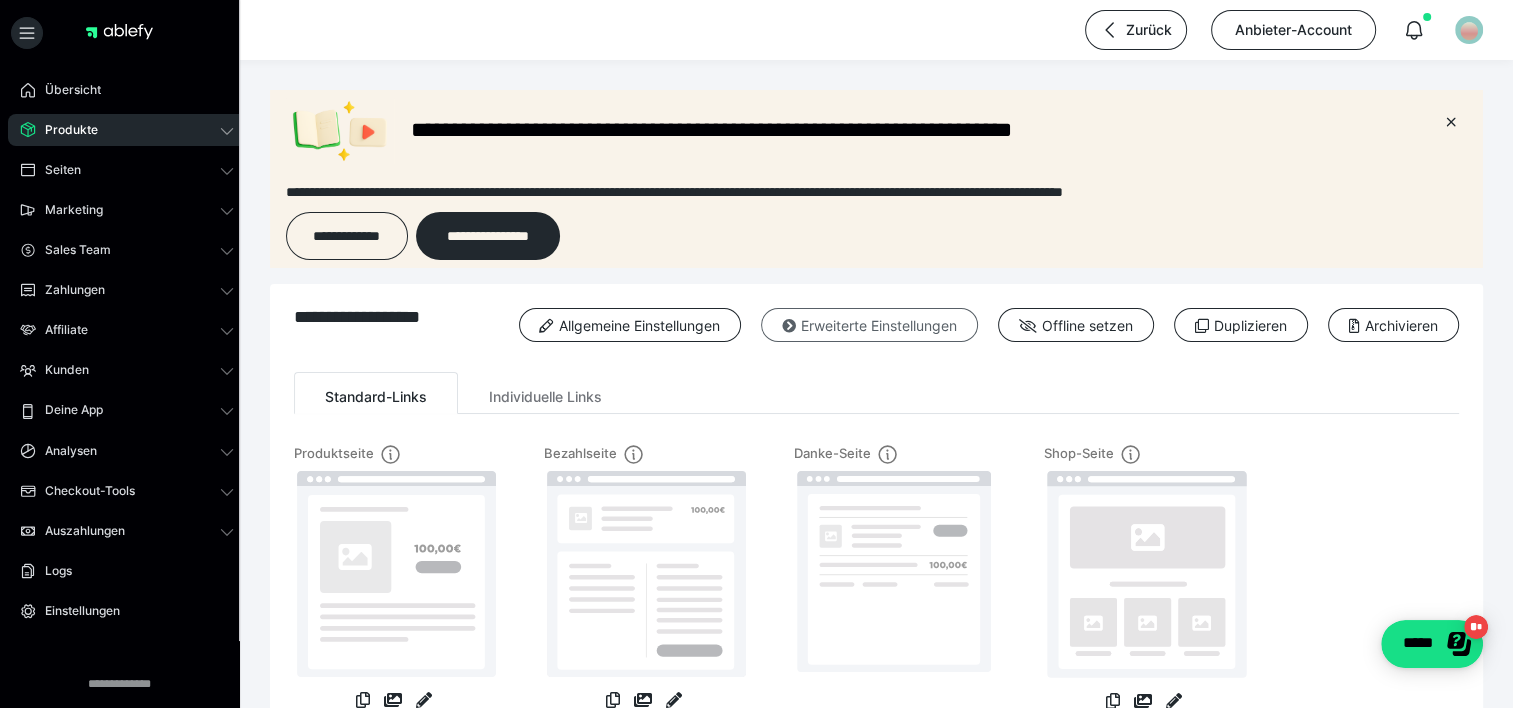 click on "Erweiterte Einstellungen" at bounding box center (869, 325) 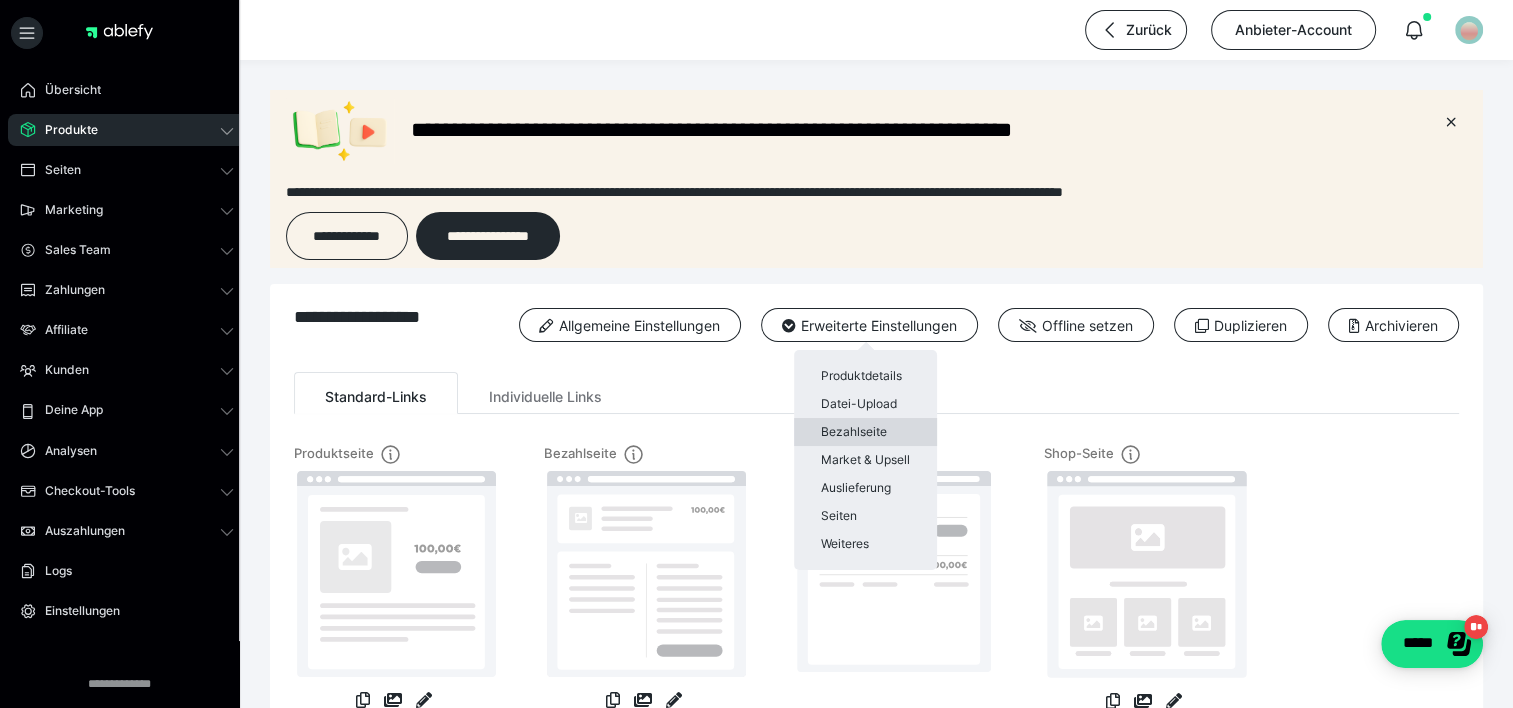 click on "Bezahlseite" at bounding box center [865, 432] 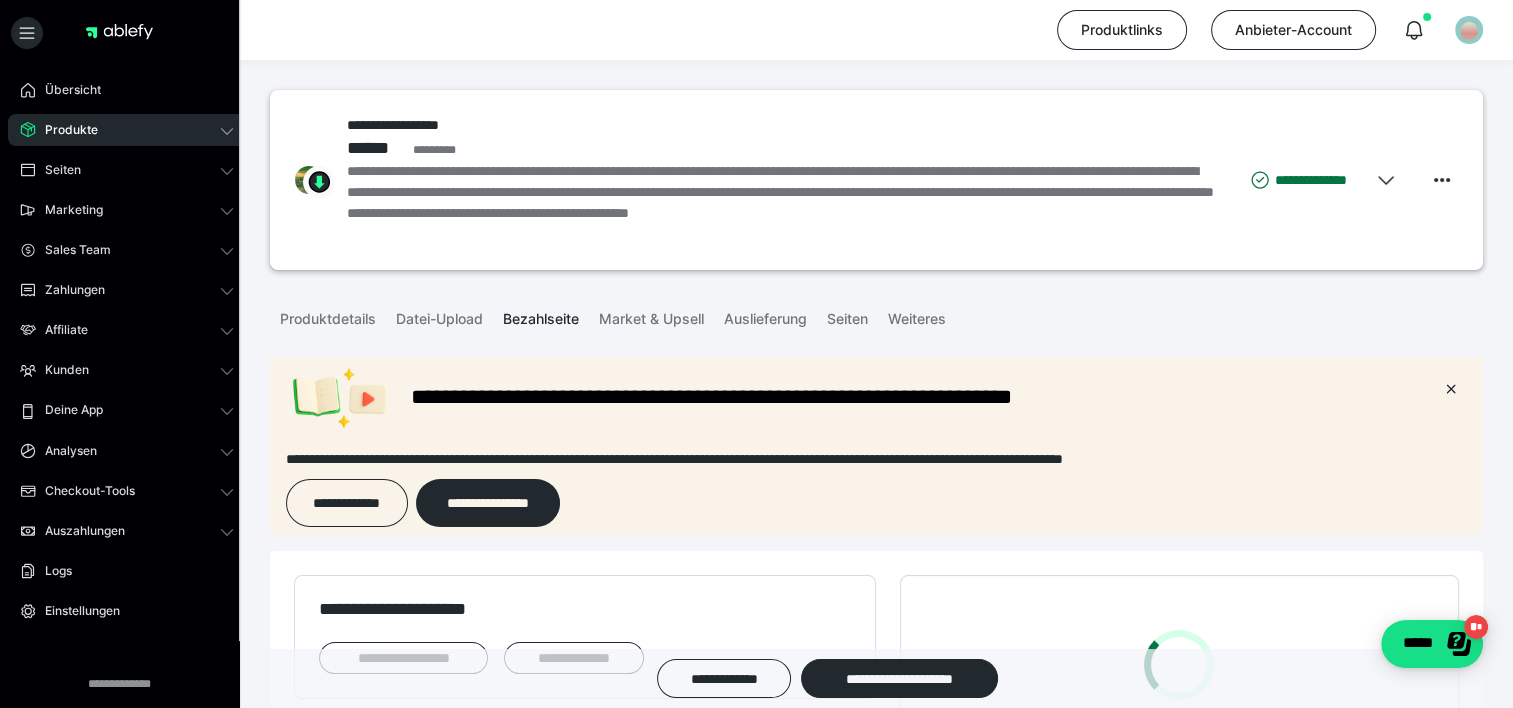 scroll, scrollTop: 0, scrollLeft: 0, axis: both 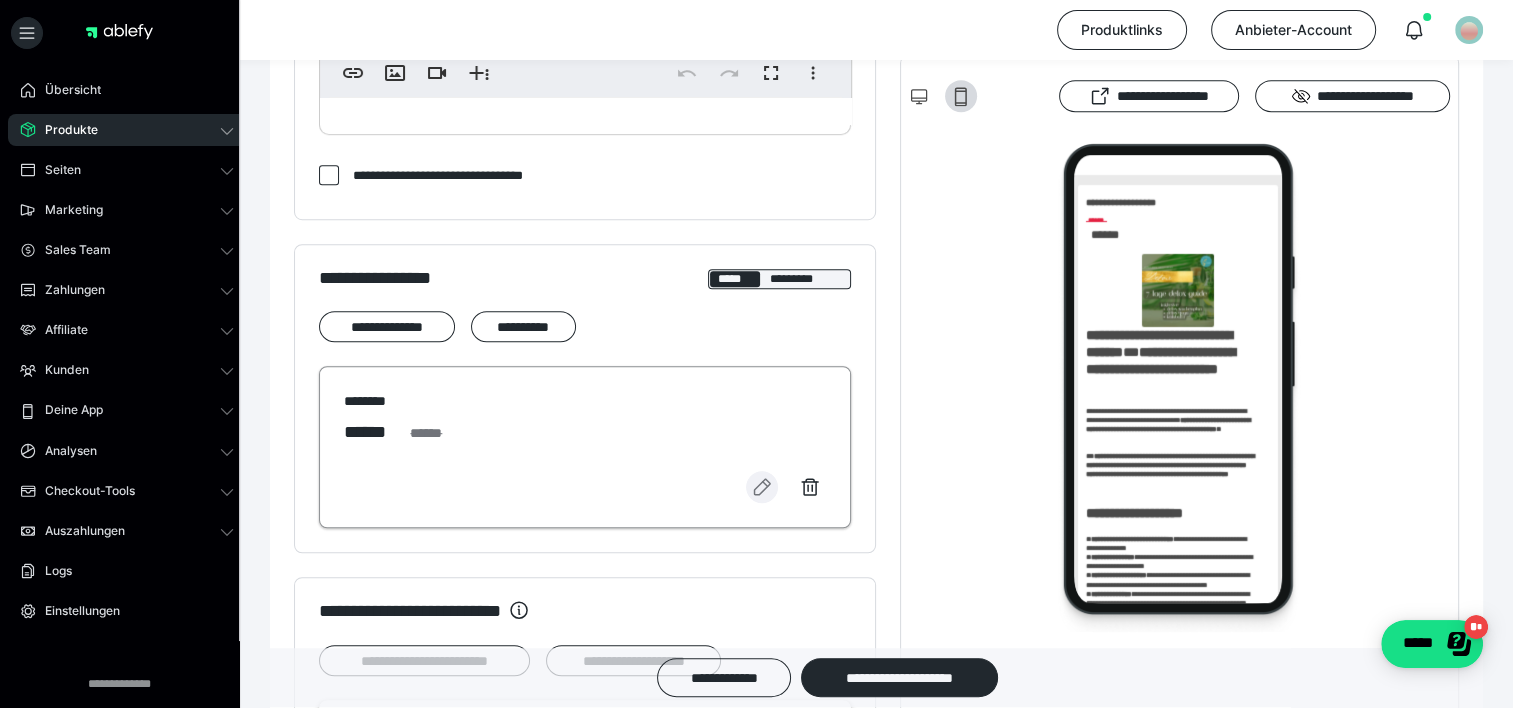 click 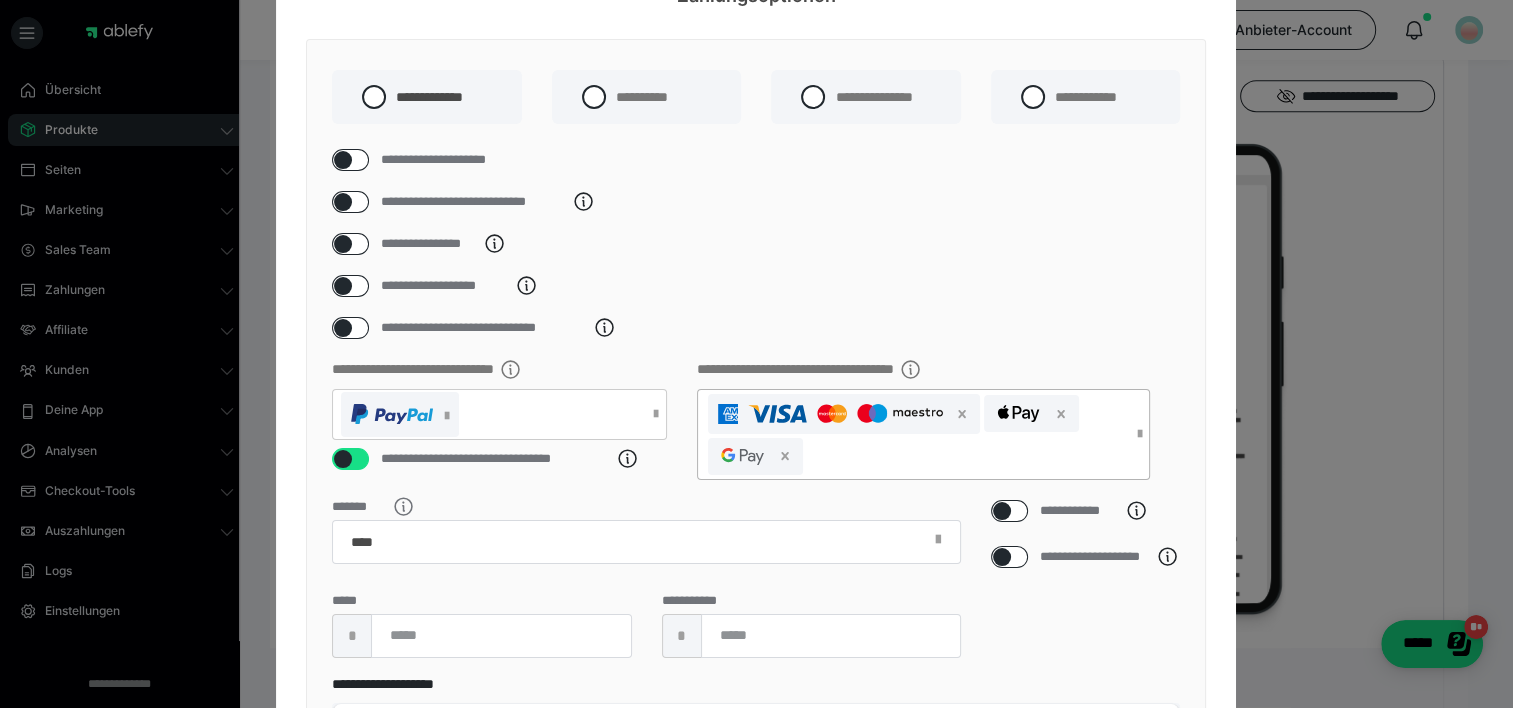 scroll, scrollTop: 300, scrollLeft: 0, axis: vertical 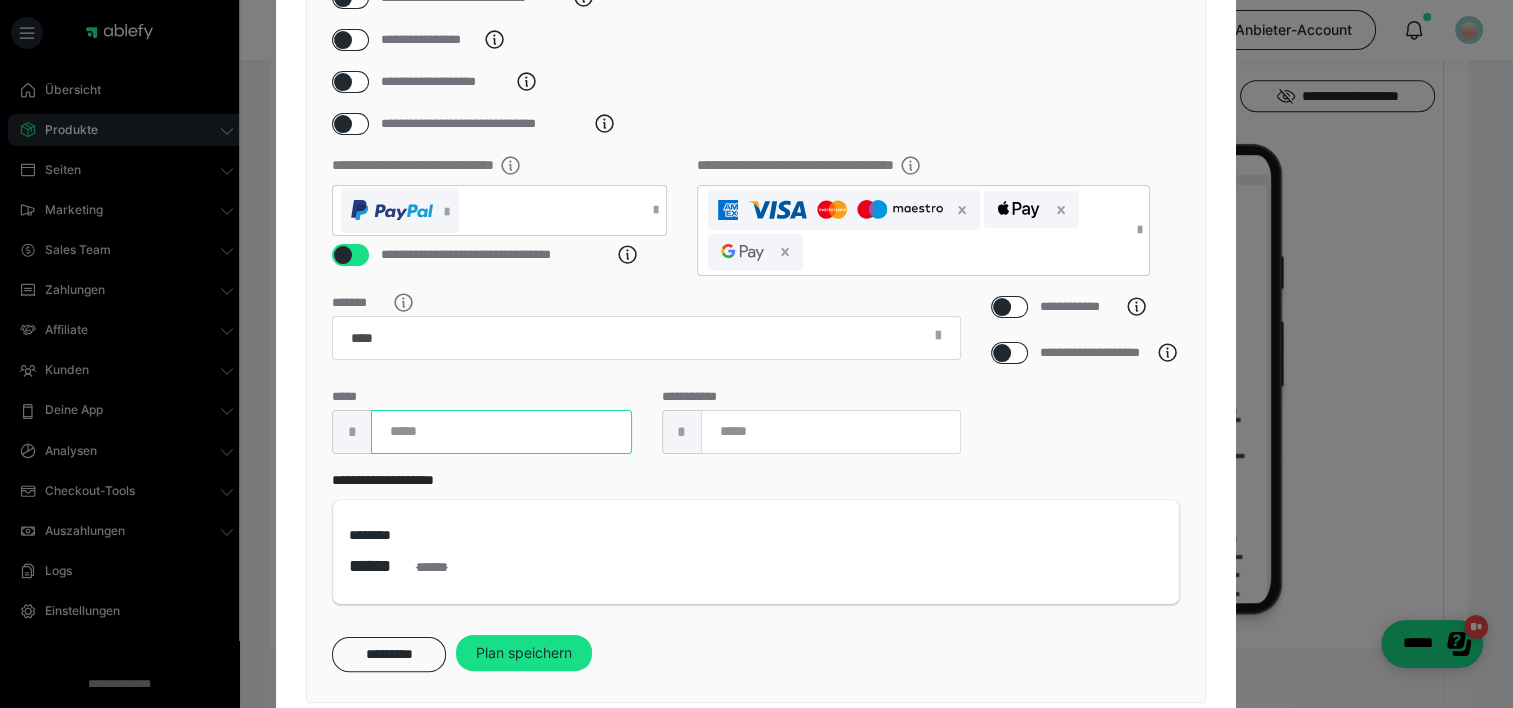 drag, startPoint x: 462, startPoint y: 451, endPoint x: 360, endPoint y: 452, distance: 102.0049 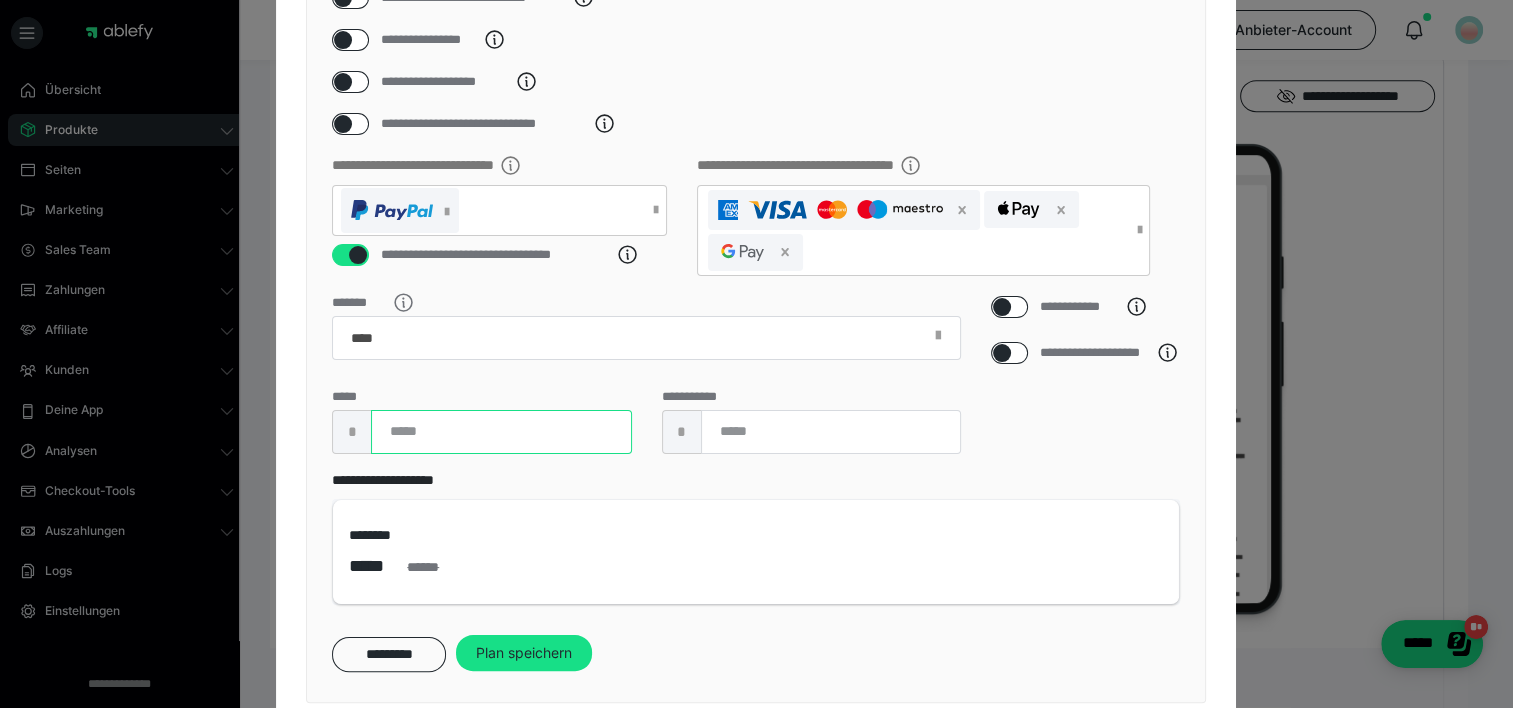 type on "****" 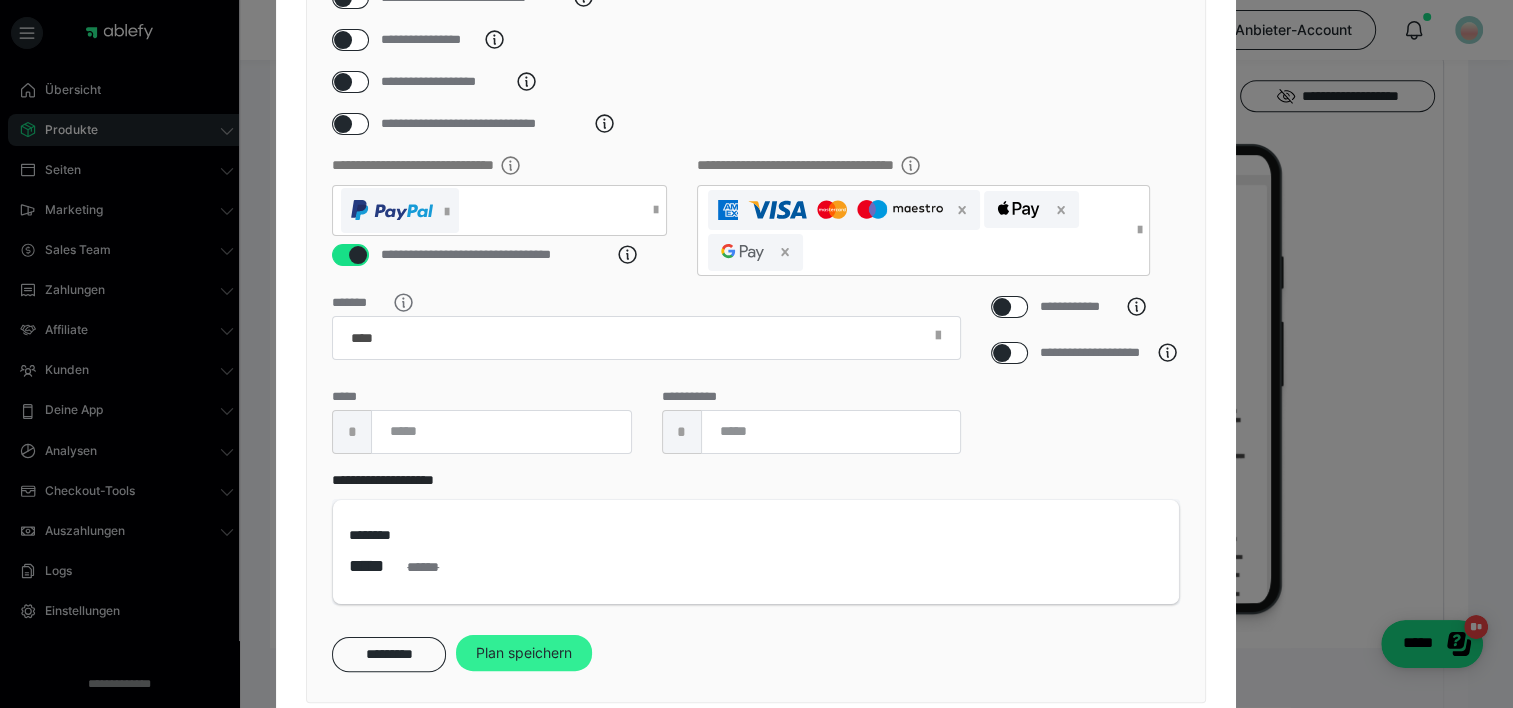 click on "Plan speichern" at bounding box center [524, 653] 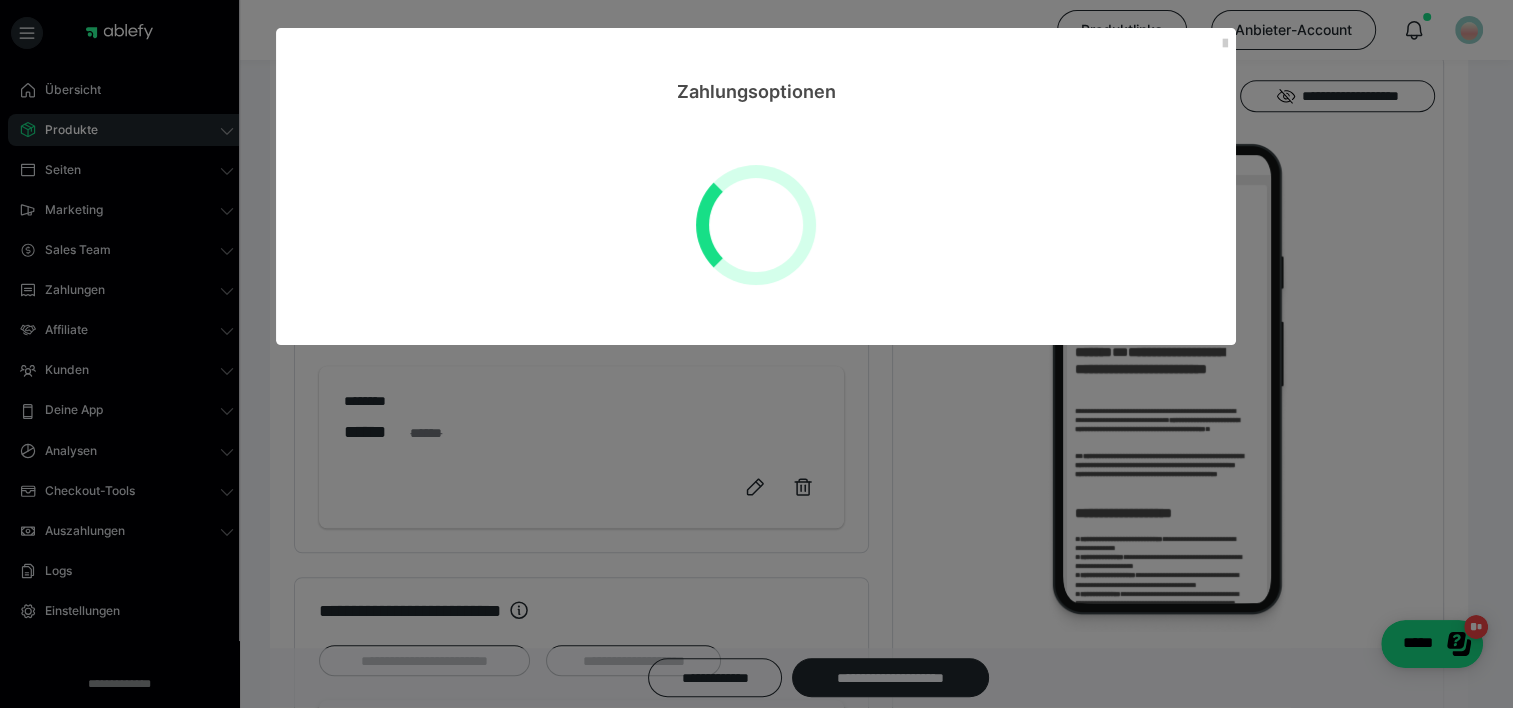 scroll, scrollTop: 0, scrollLeft: 0, axis: both 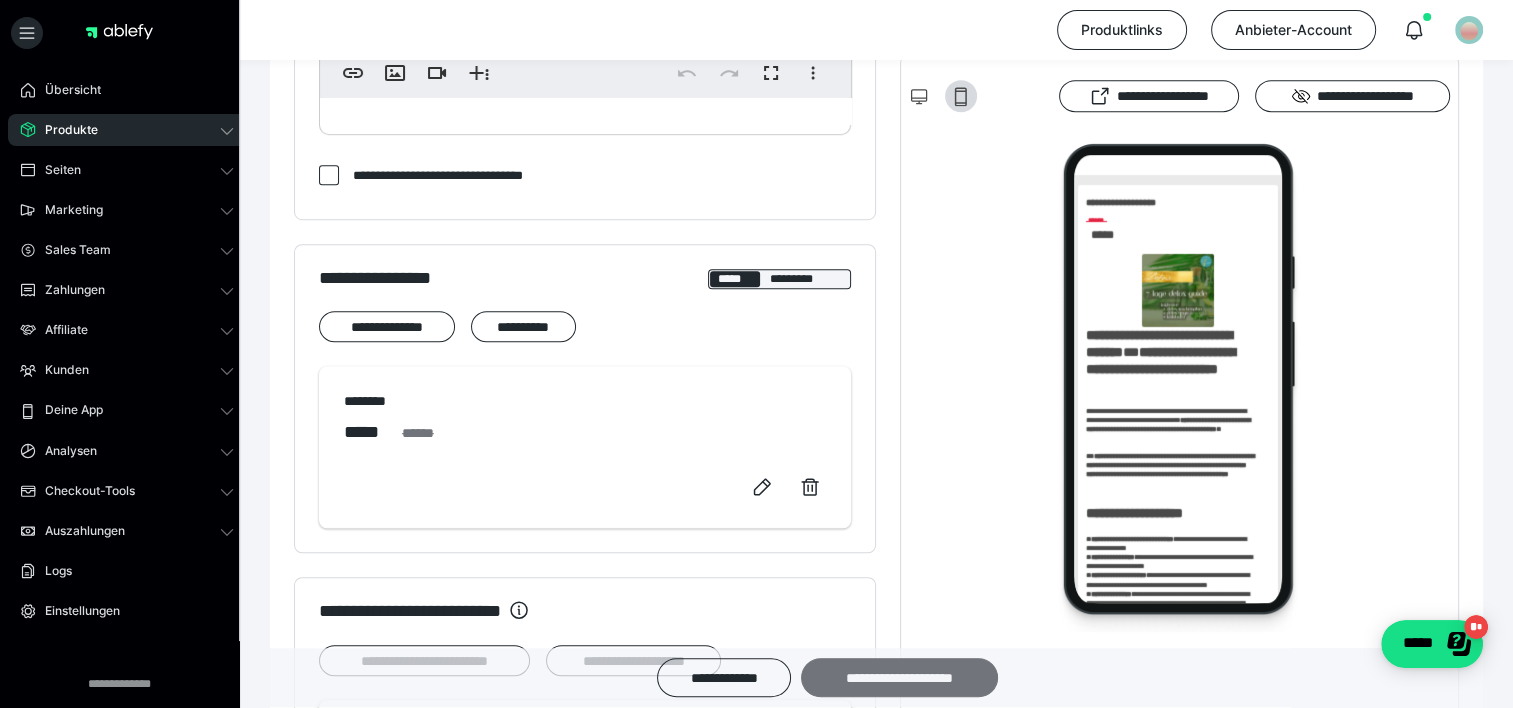 click on "**********" at bounding box center (899, 678) 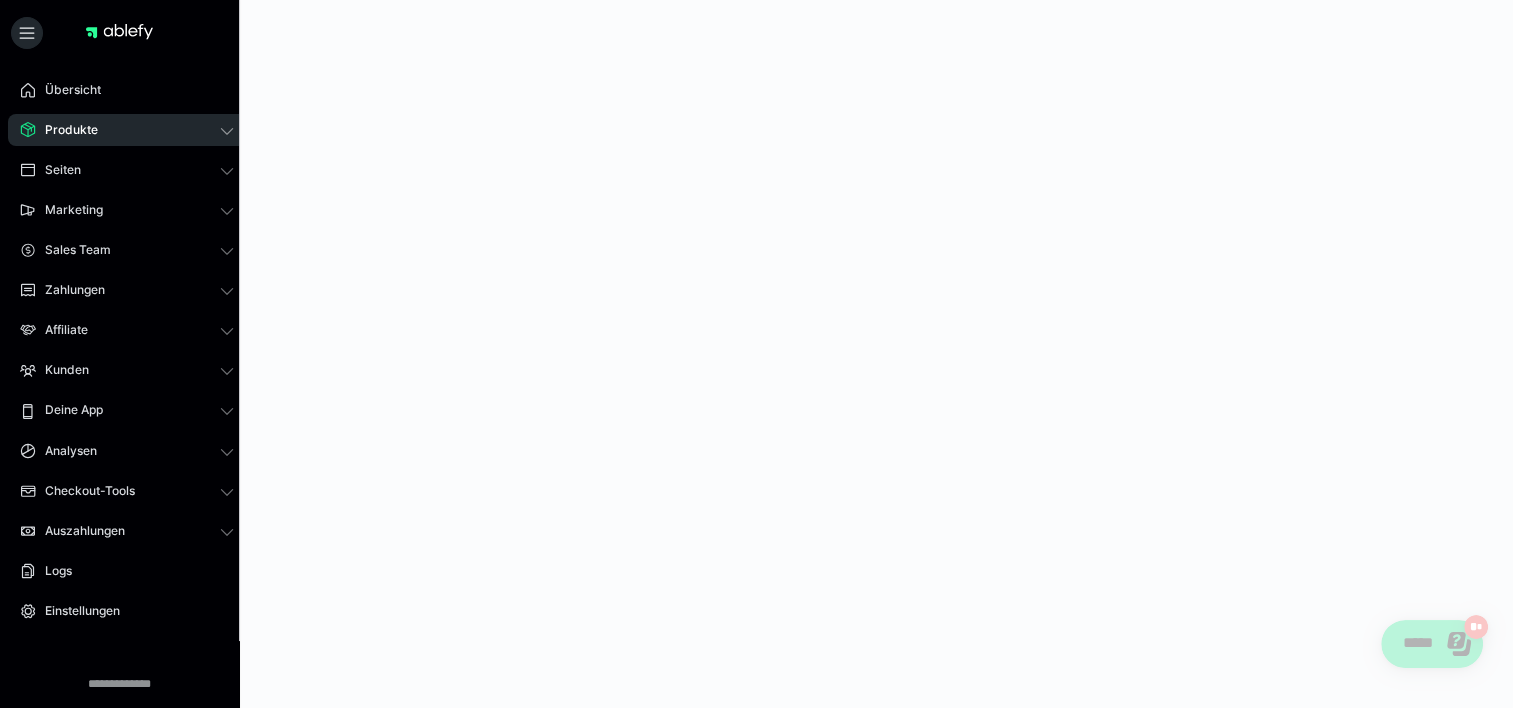 scroll, scrollTop: 0, scrollLeft: 0, axis: both 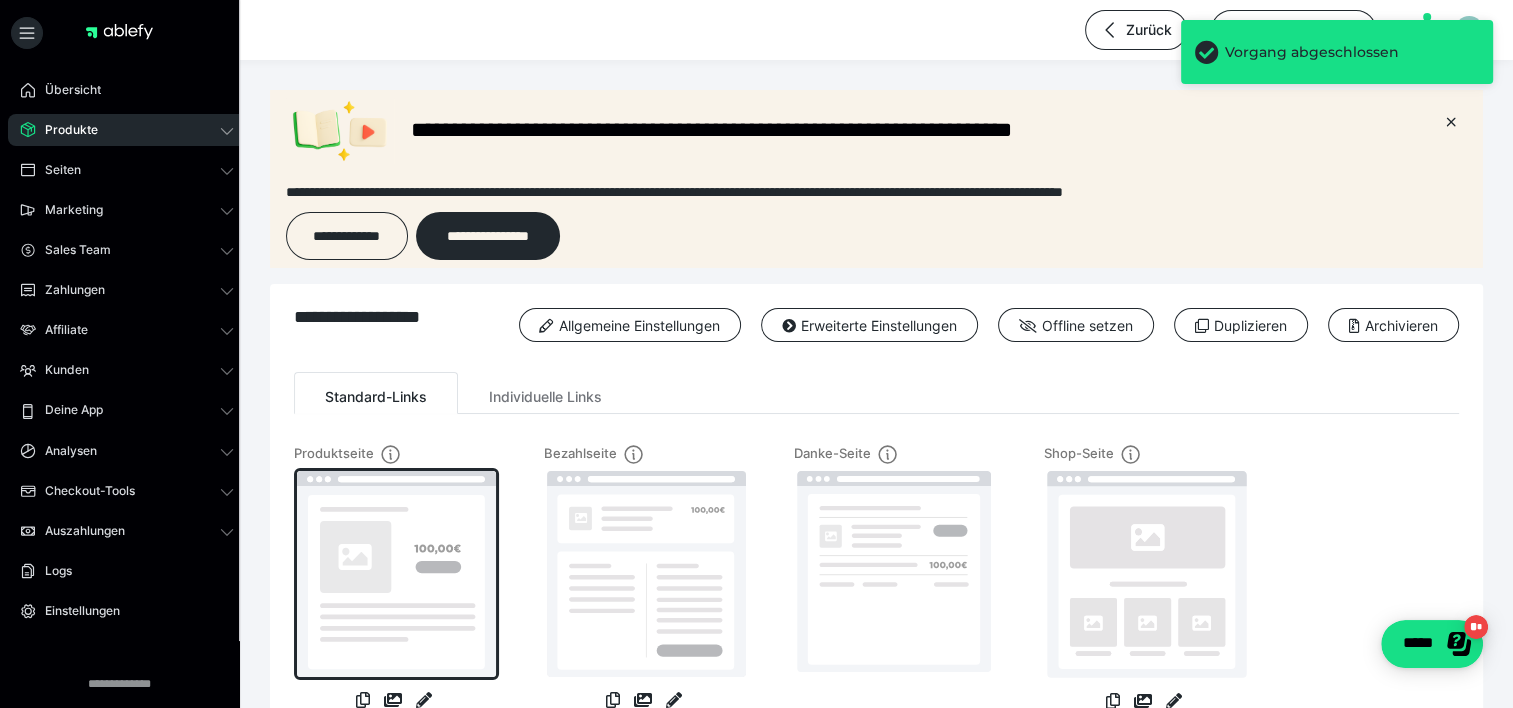 click at bounding box center [396, 574] 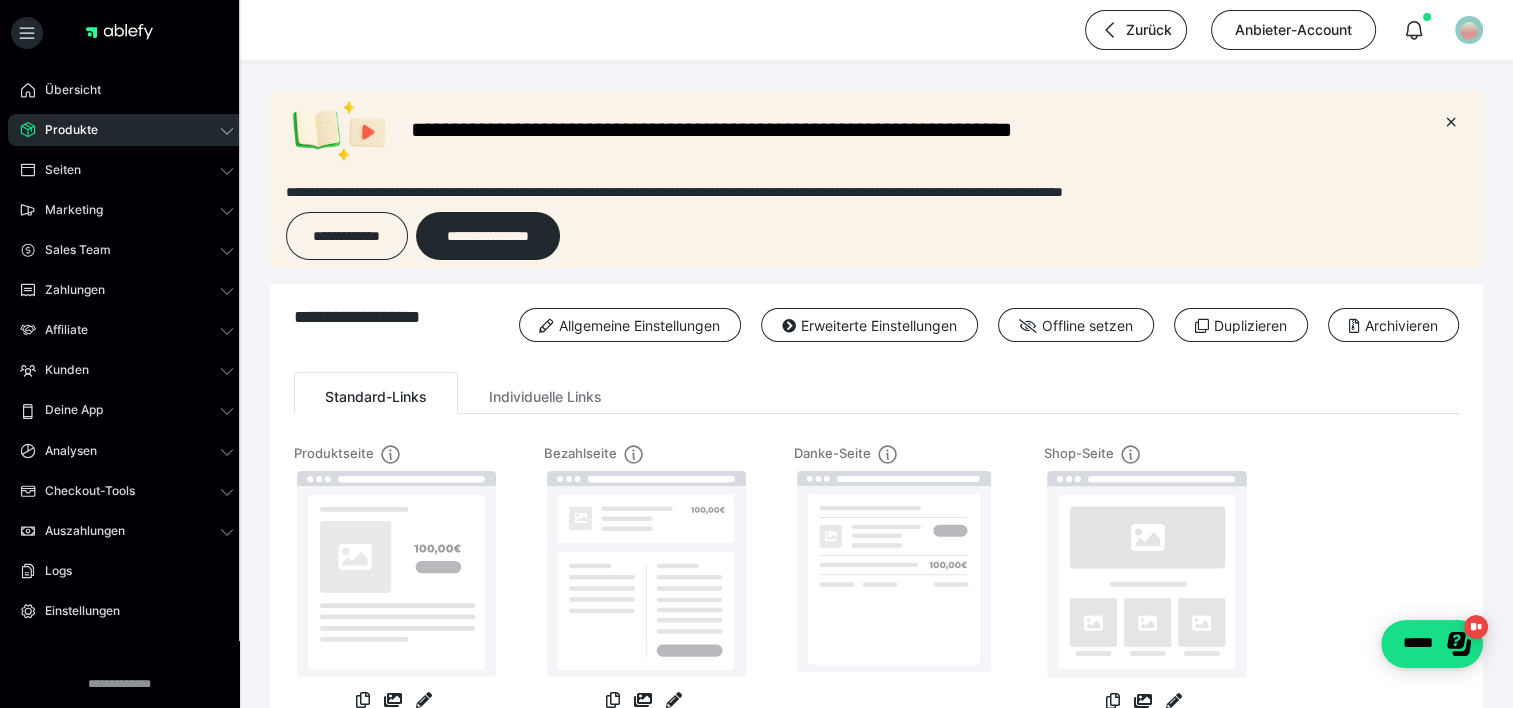 click on "Produkte" at bounding box center [127, 130] 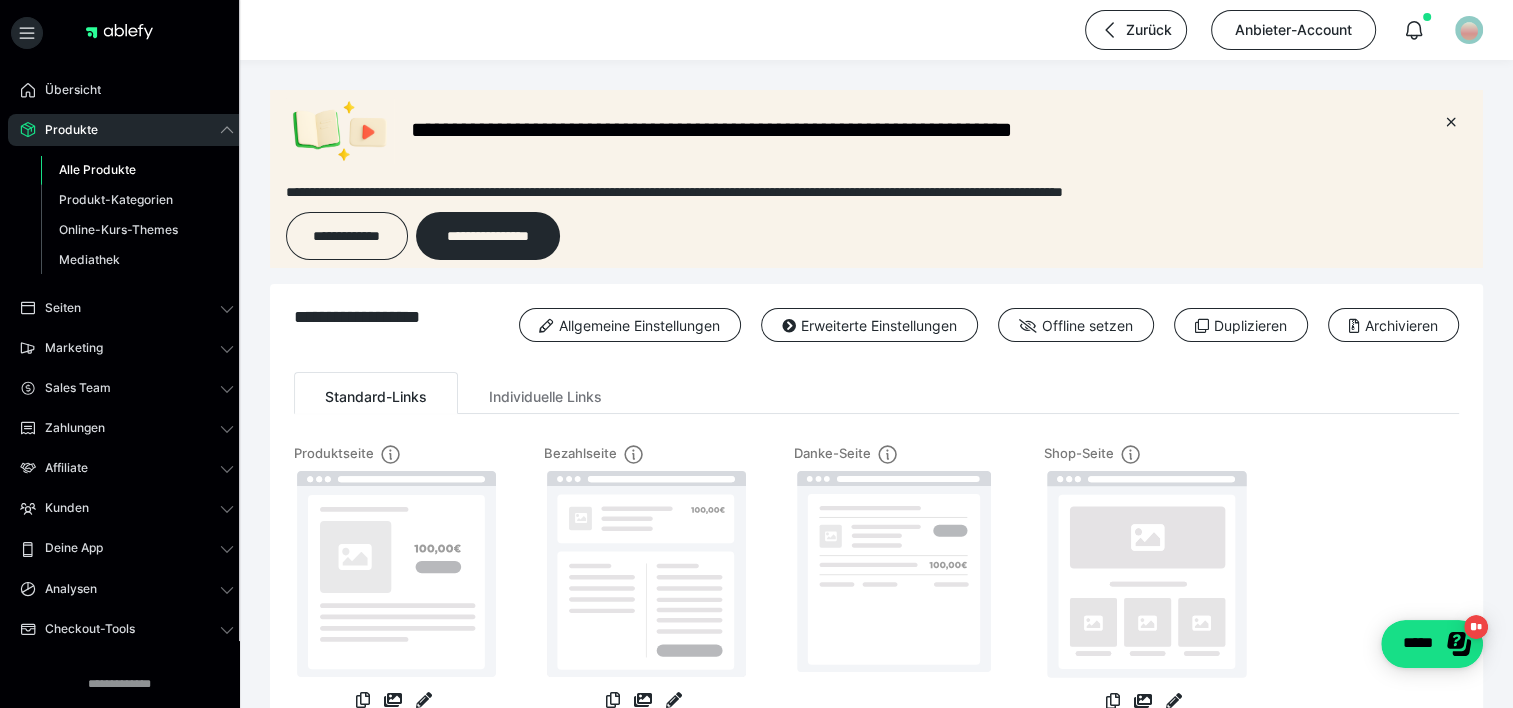 click on "Alle Produkte" at bounding box center (137, 170) 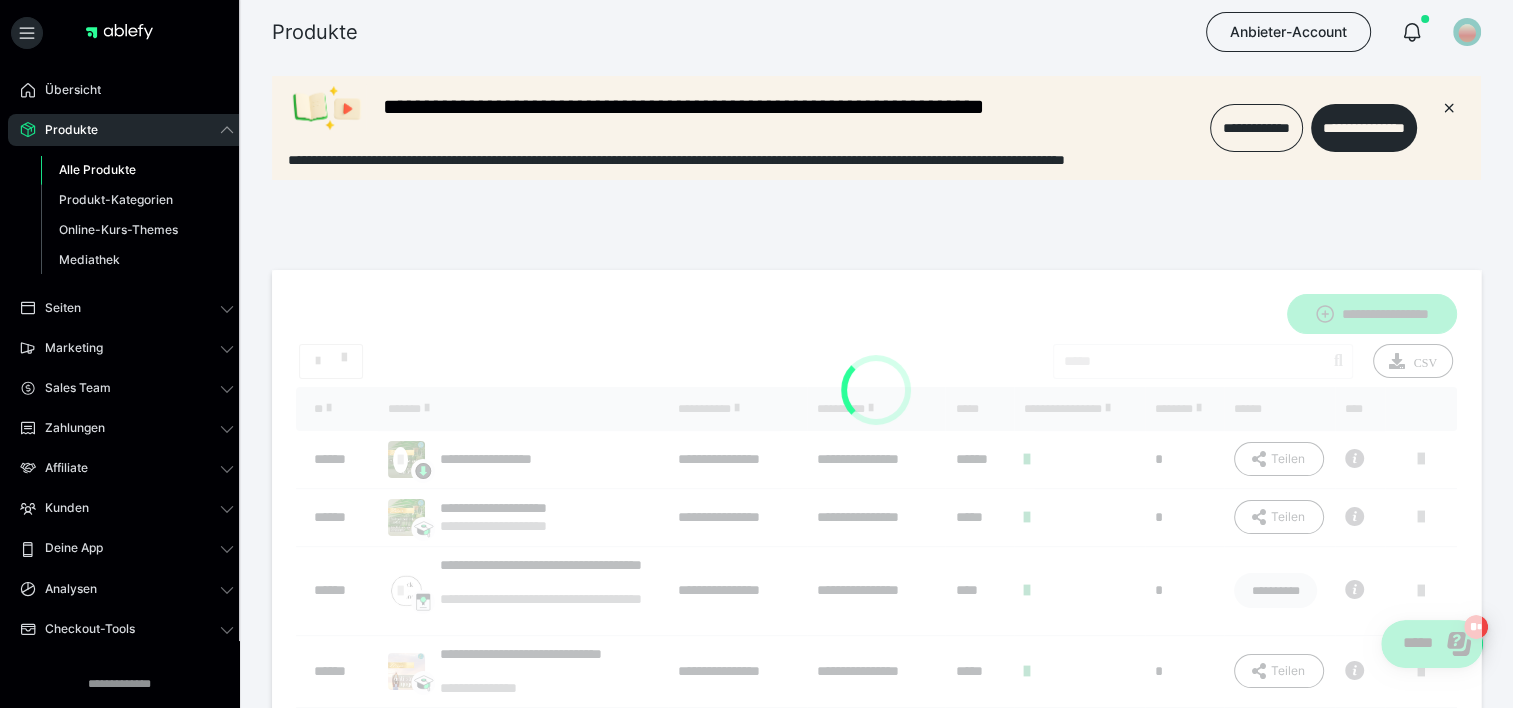 scroll, scrollTop: 0, scrollLeft: 0, axis: both 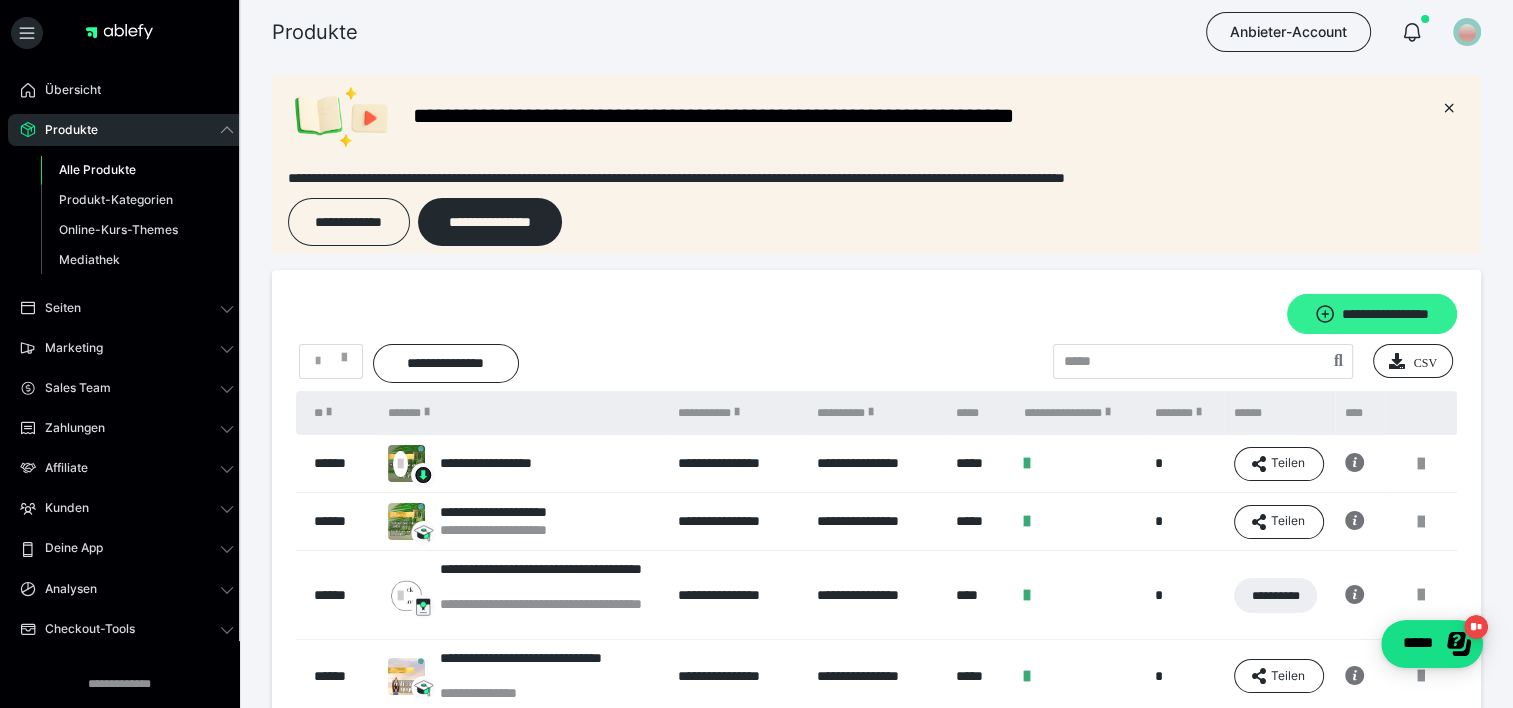 click on "**********" at bounding box center (1372, 314) 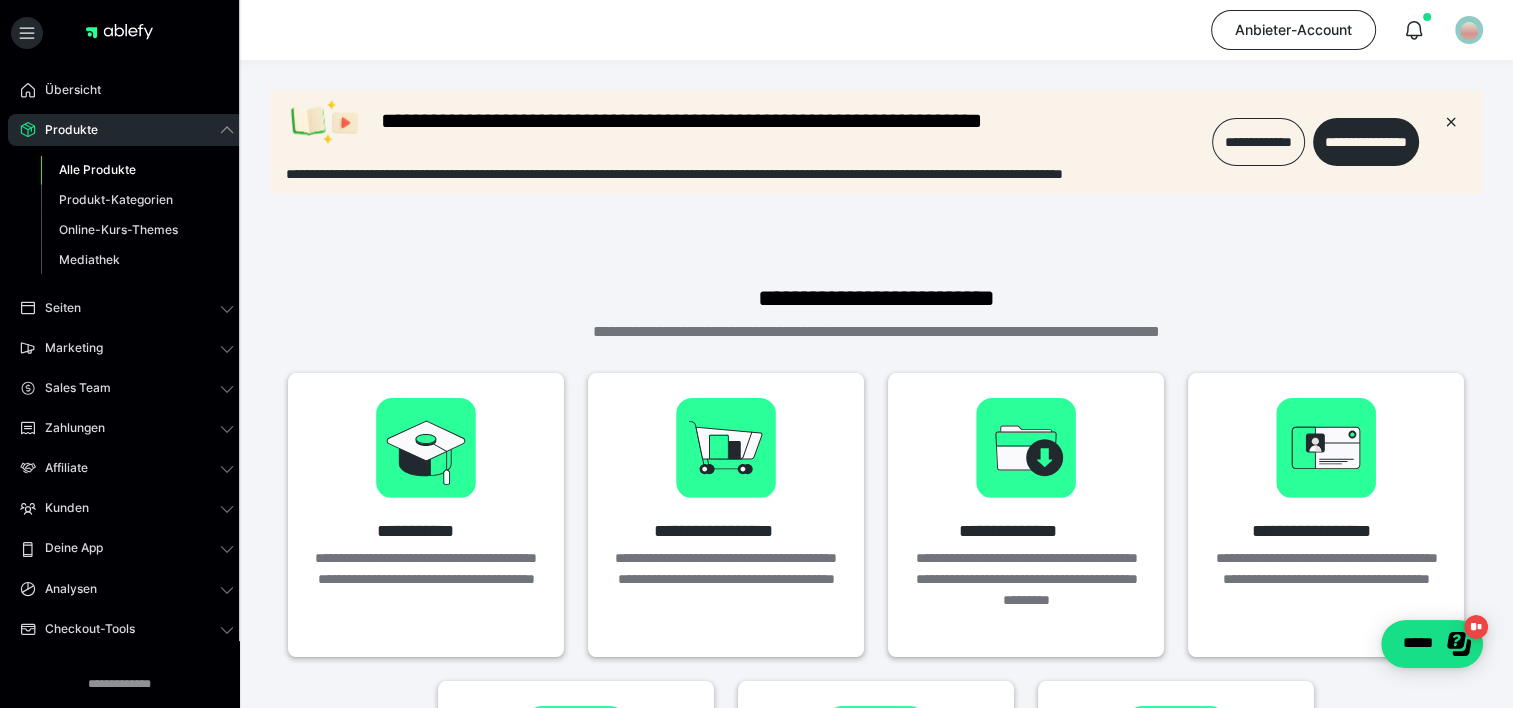 scroll, scrollTop: 0, scrollLeft: 0, axis: both 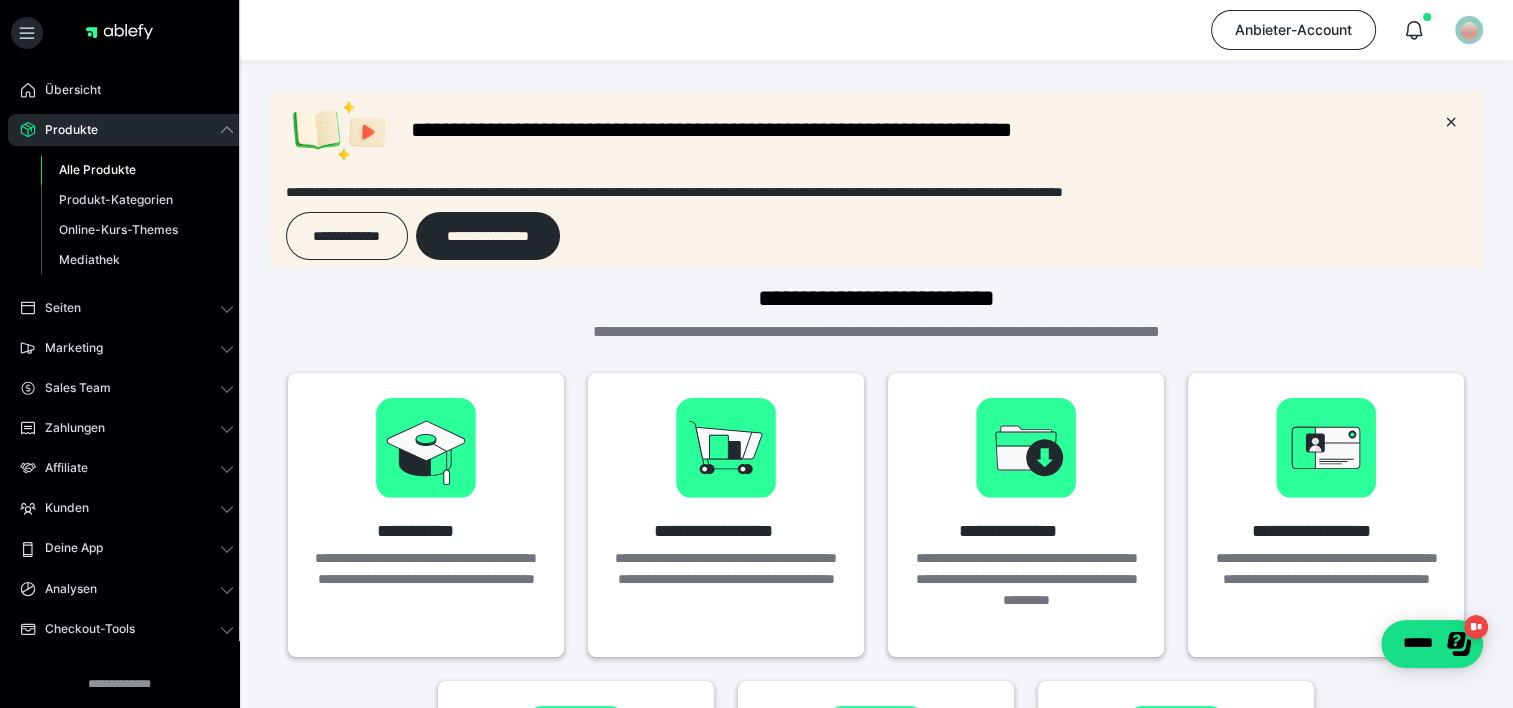 click on "Alle Produkte" at bounding box center (97, 169) 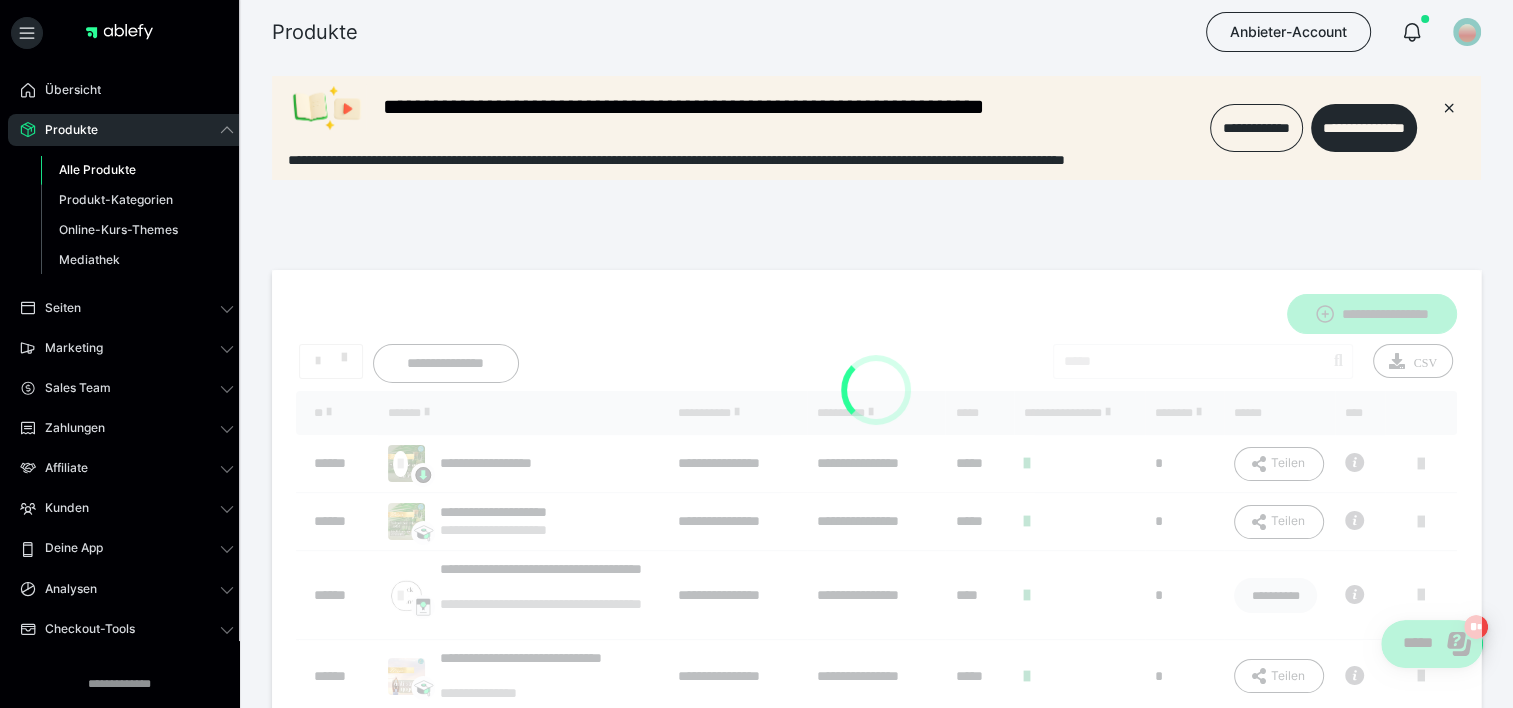 scroll, scrollTop: 0, scrollLeft: 0, axis: both 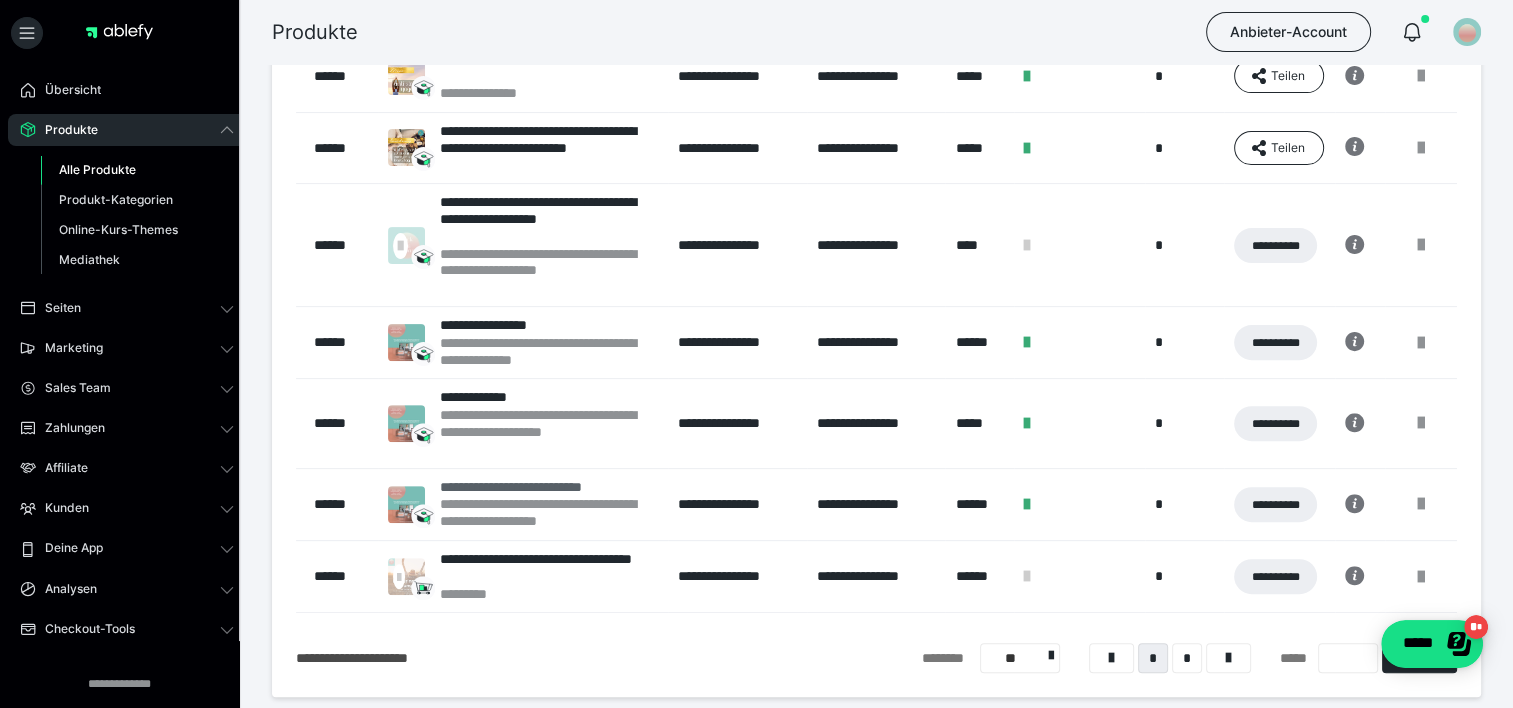 click on "**********" at bounding box center [549, 513] 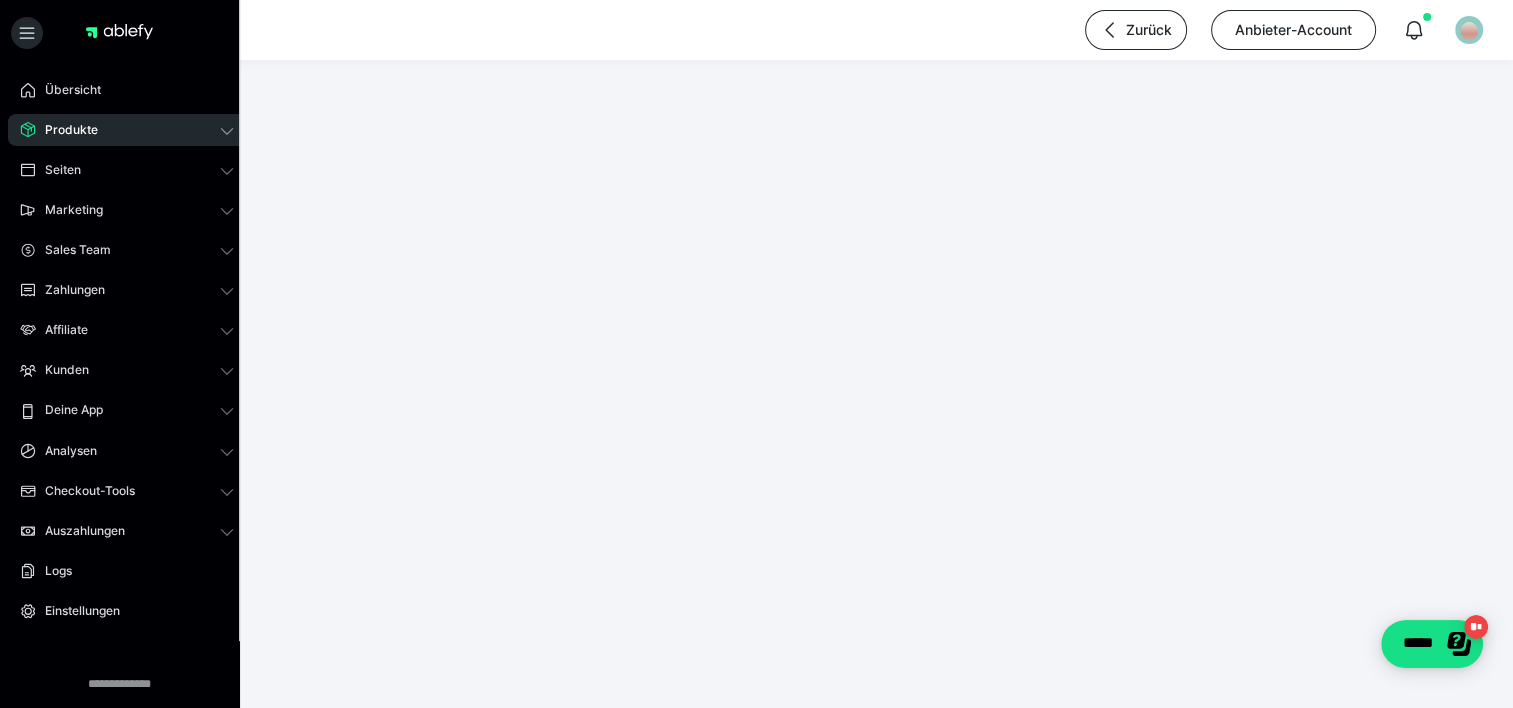 scroll, scrollTop: 0, scrollLeft: 0, axis: both 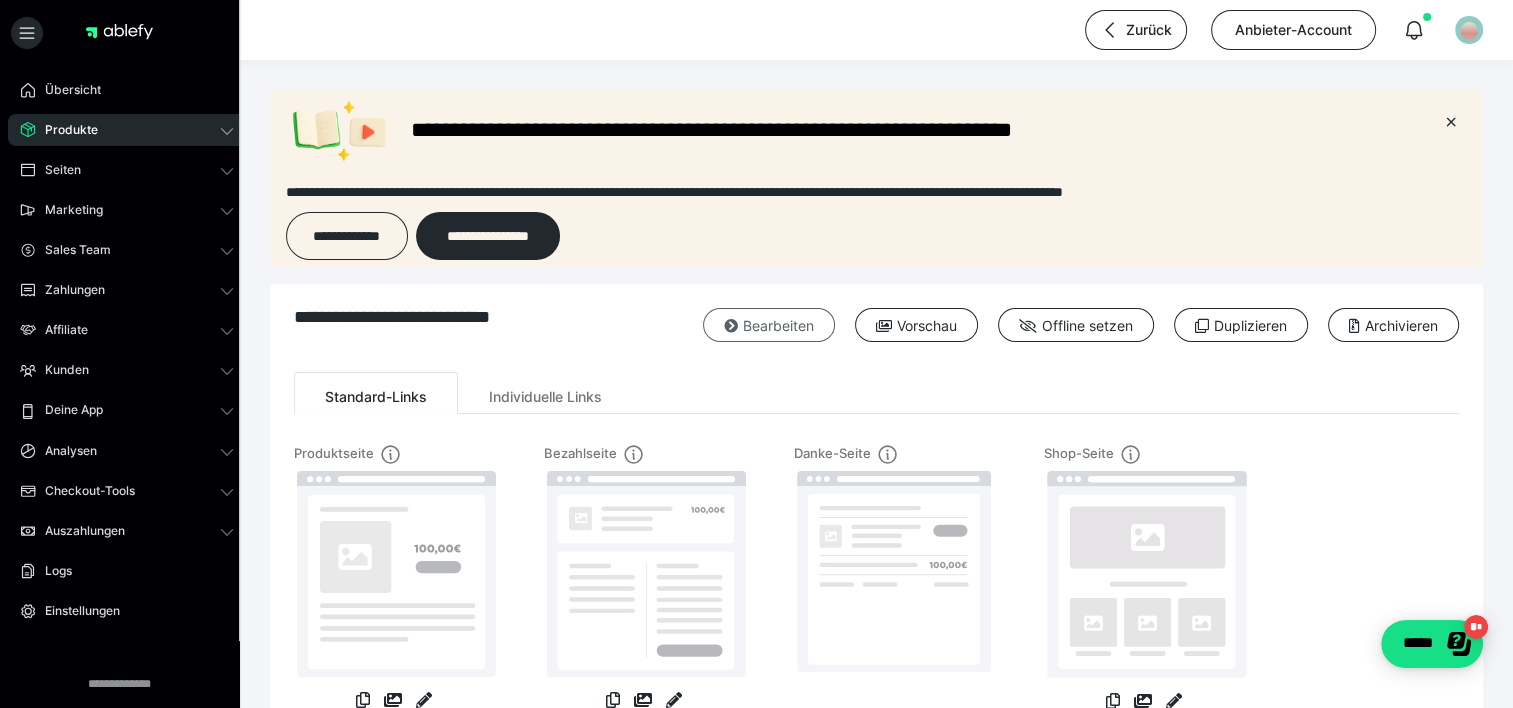 click on "Bearbeiten" at bounding box center [769, 325] 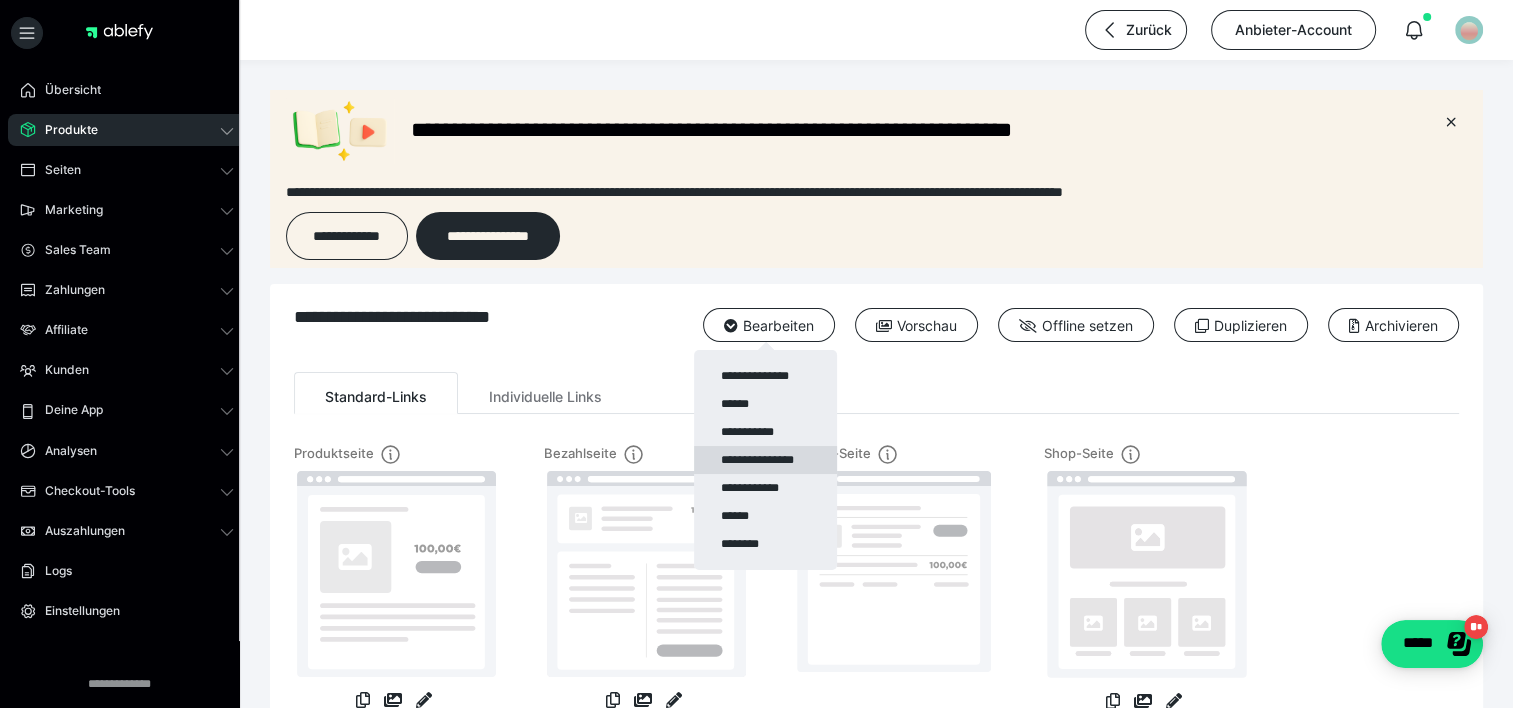 click on "**********" at bounding box center (765, 460) 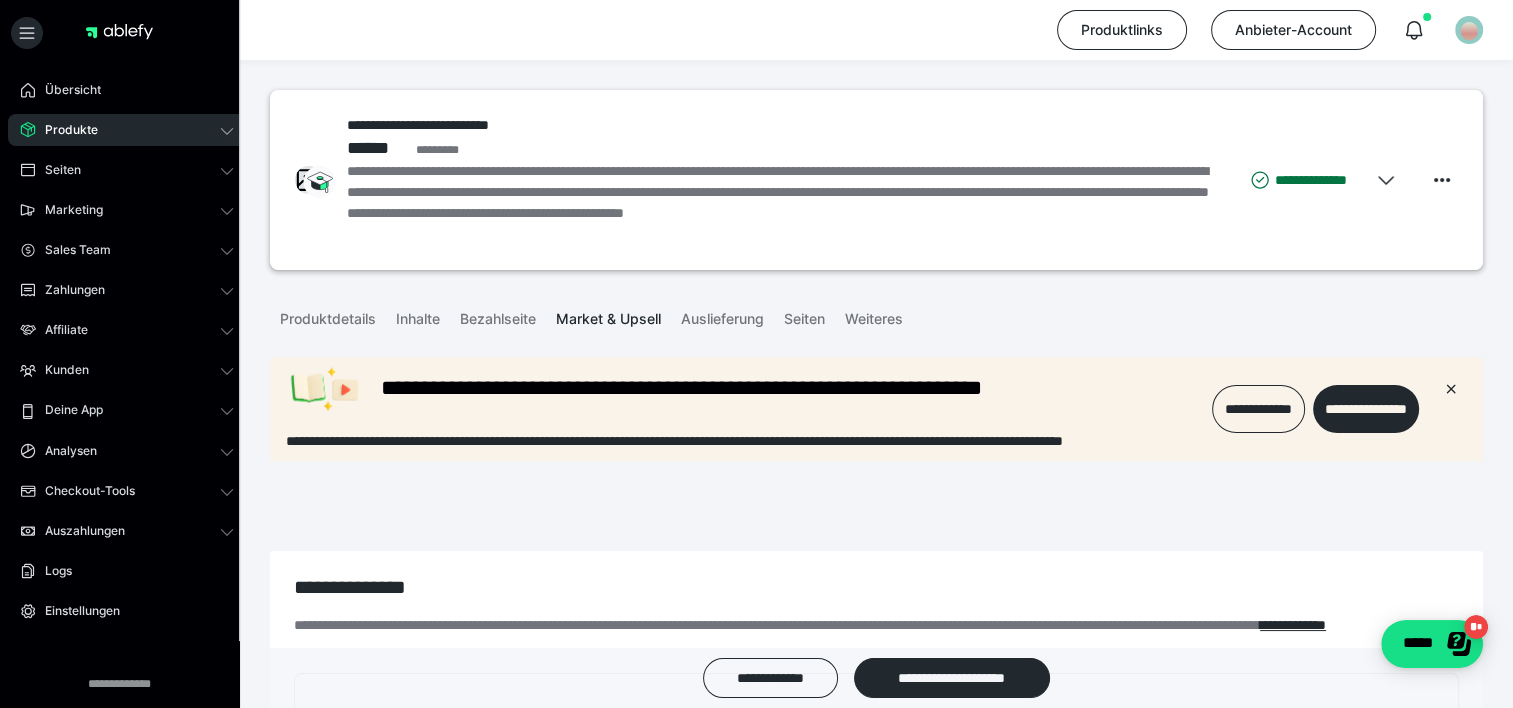 scroll, scrollTop: 0, scrollLeft: 0, axis: both 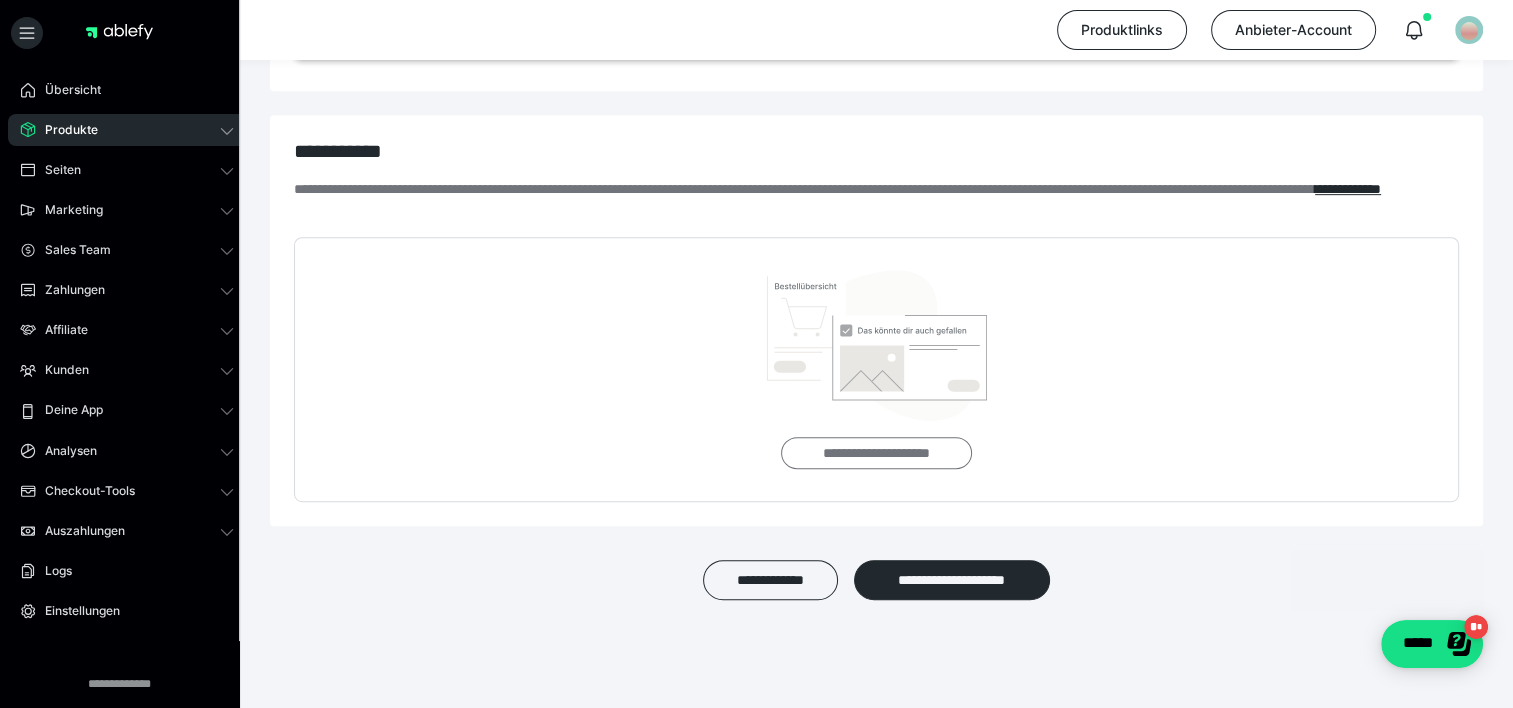 click on "**********" at bounding box center [876, 453] 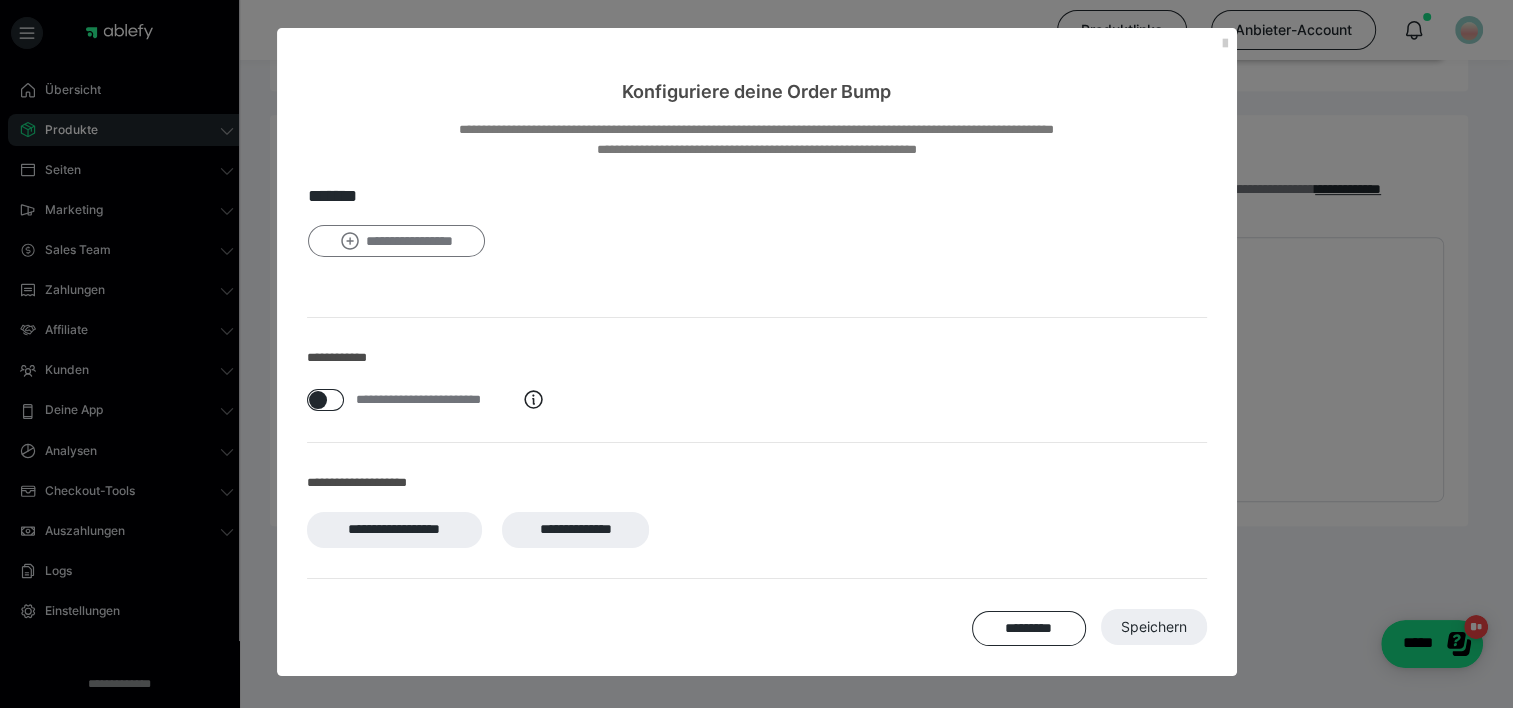 click on "**********" at bounding box center [397, 241] 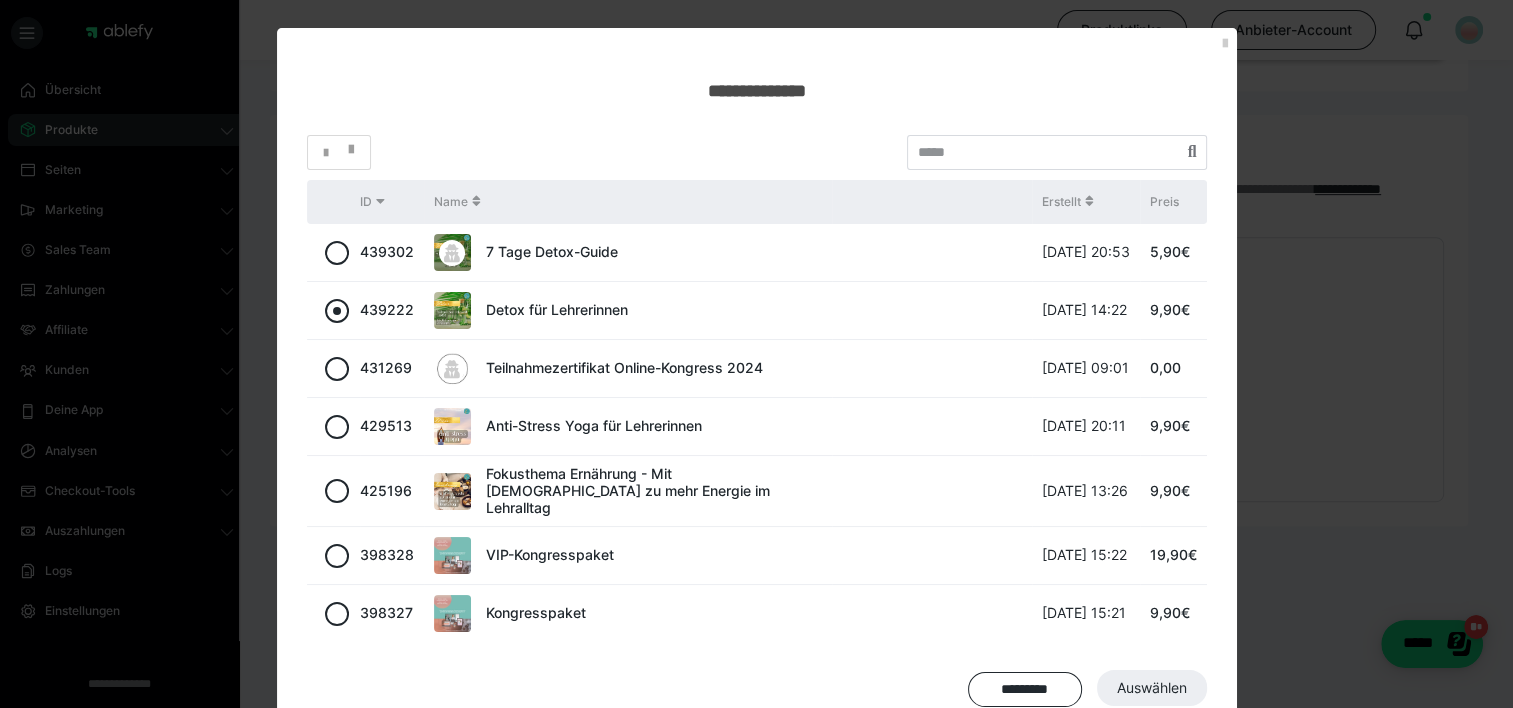 click at bounding box center [337, 311] 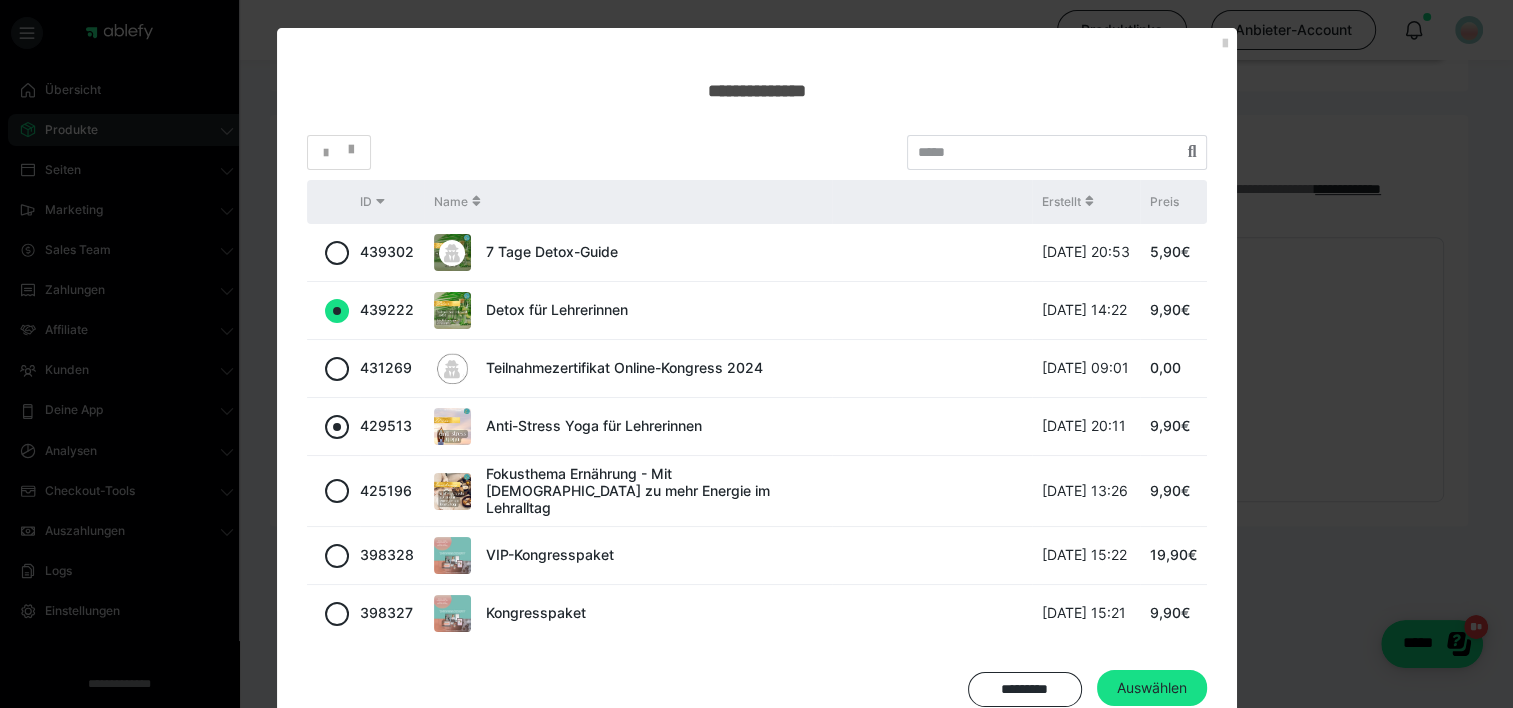 click at bounding box center (337, 427) 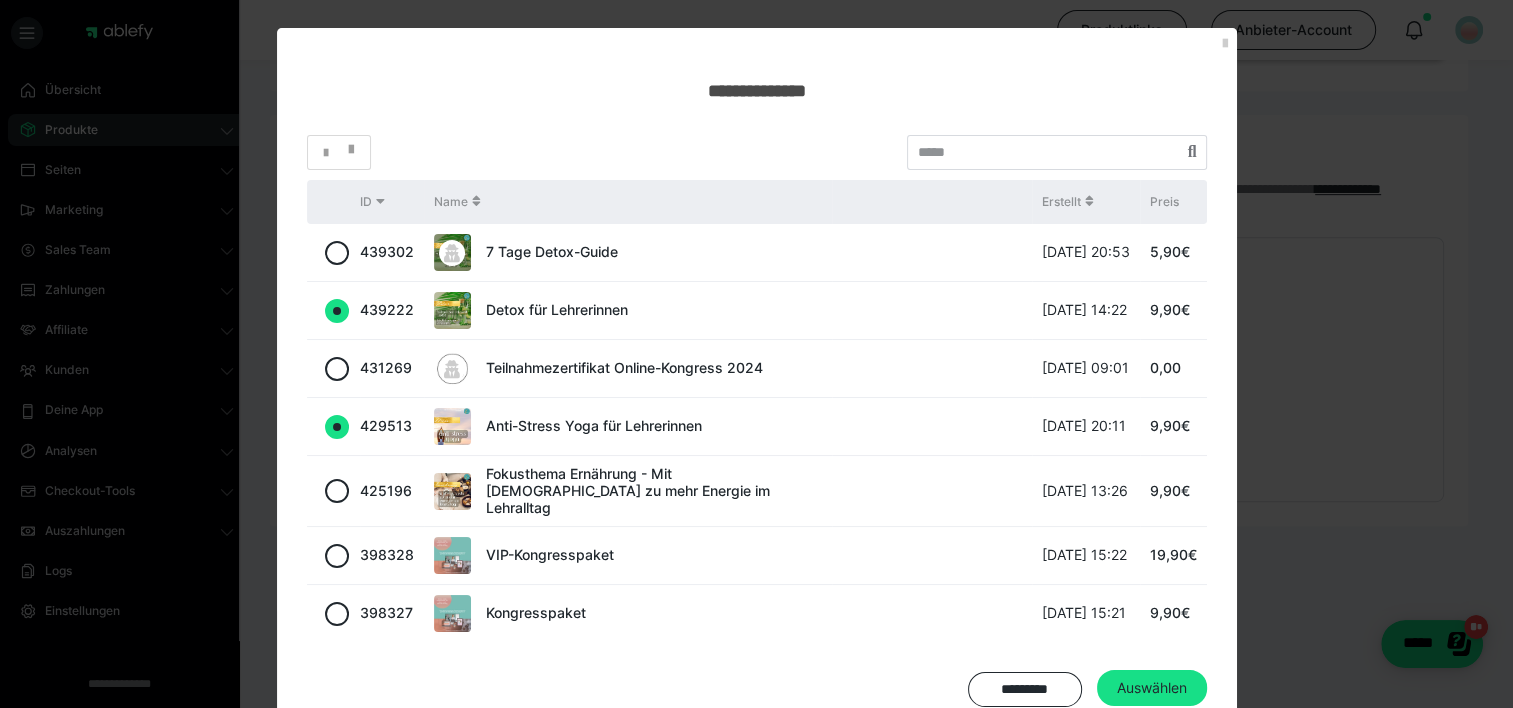 radio on "true" 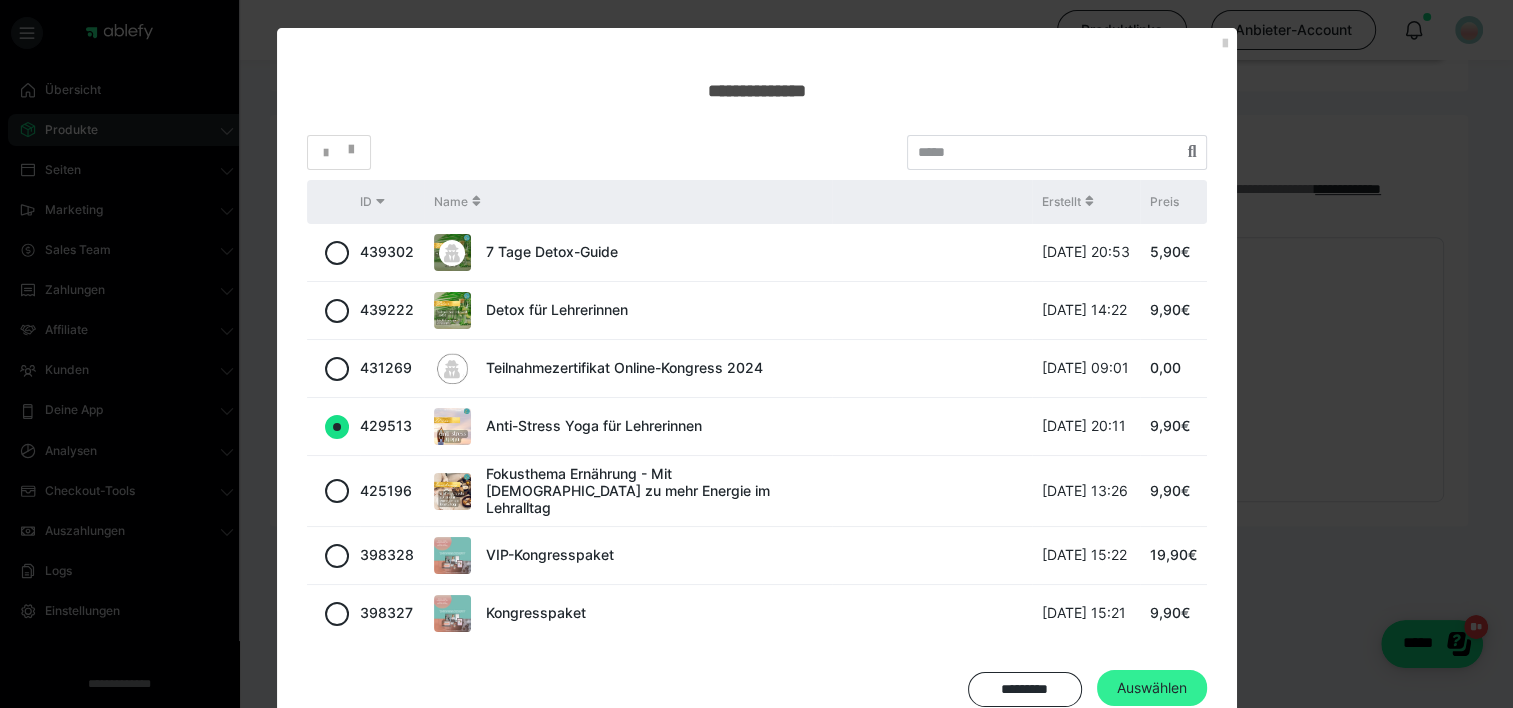 click on "Auswählen" at bounding box center (1152, 688) 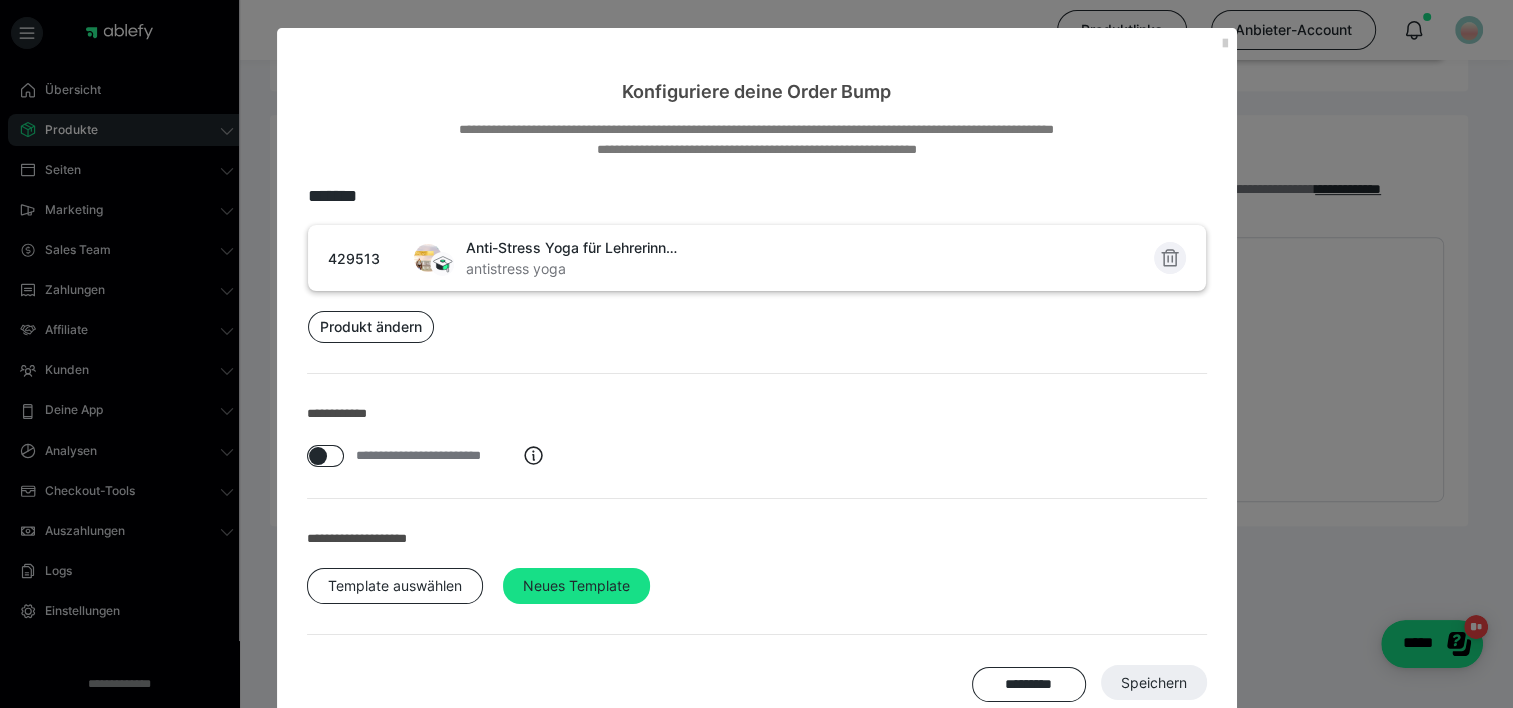 click at bounding box center (1170, 258) 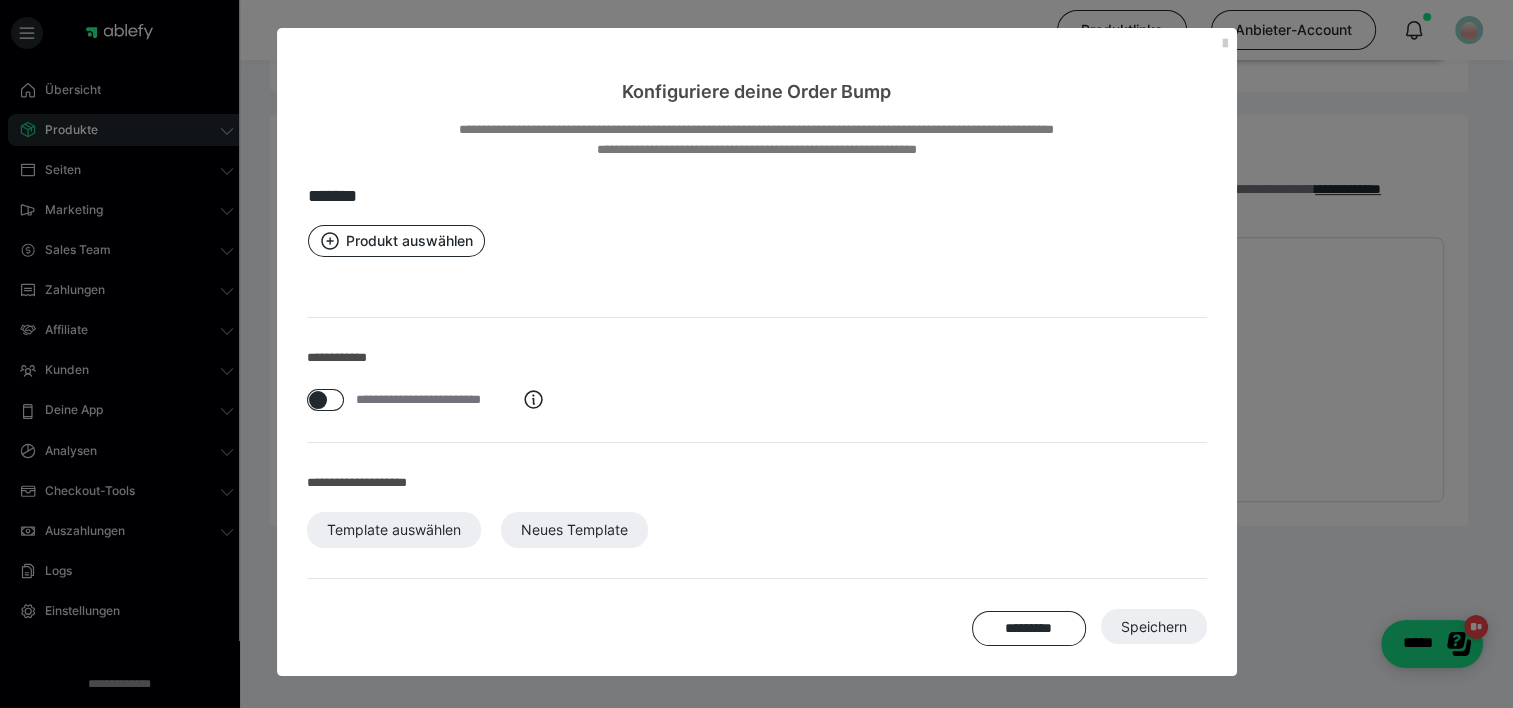 click on "Konfiguriere deine Order Bump" at bounding box center [757, 66] 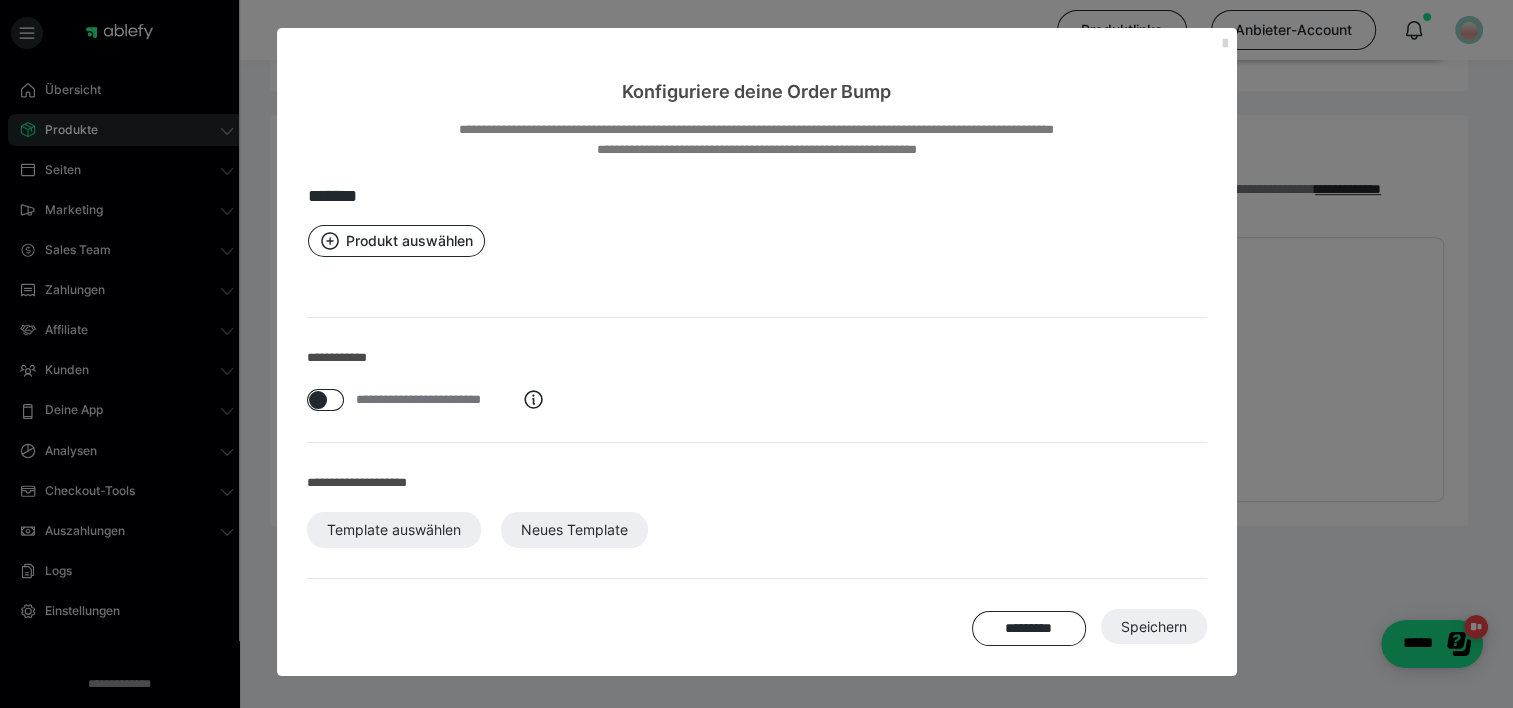 click at bounding box center (1225, 44) 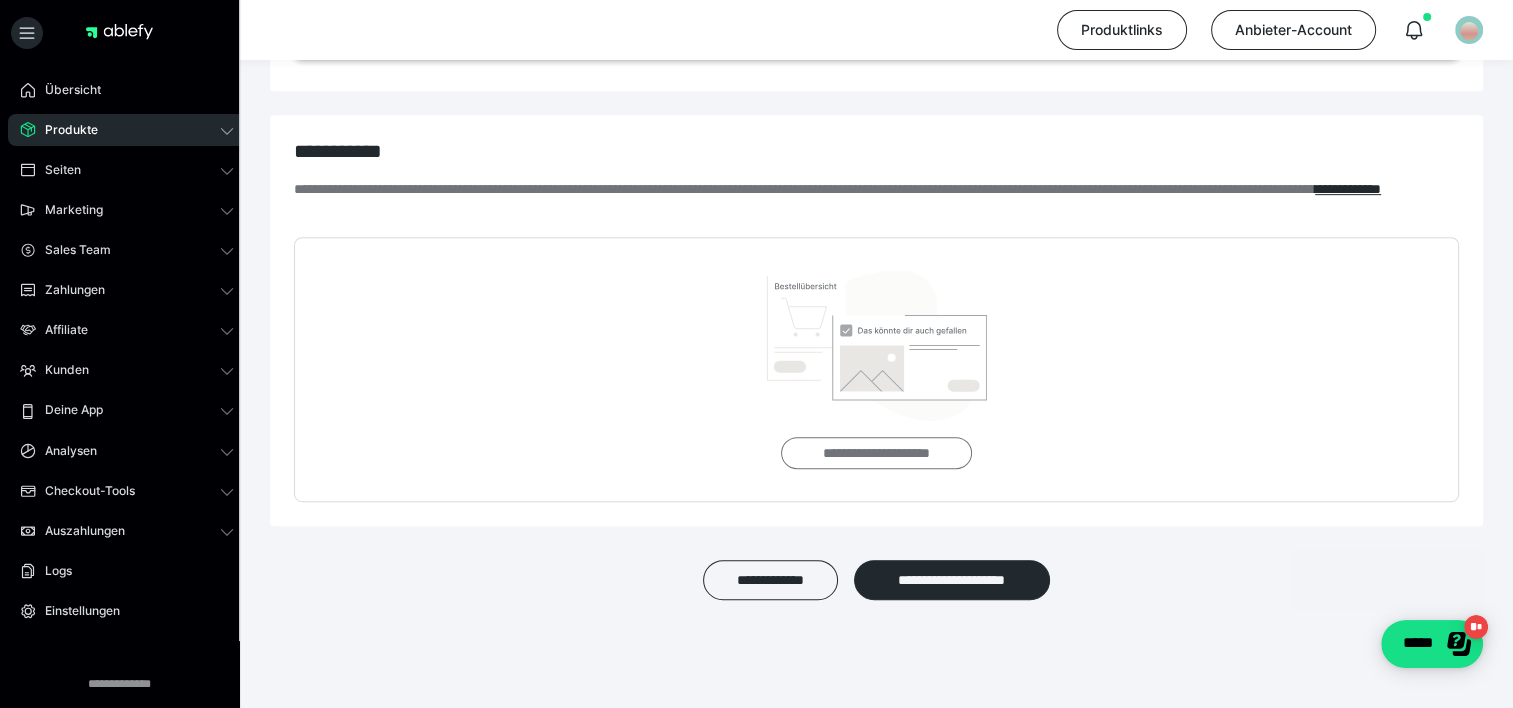 click on "**********" at bounding box center (876, 453) 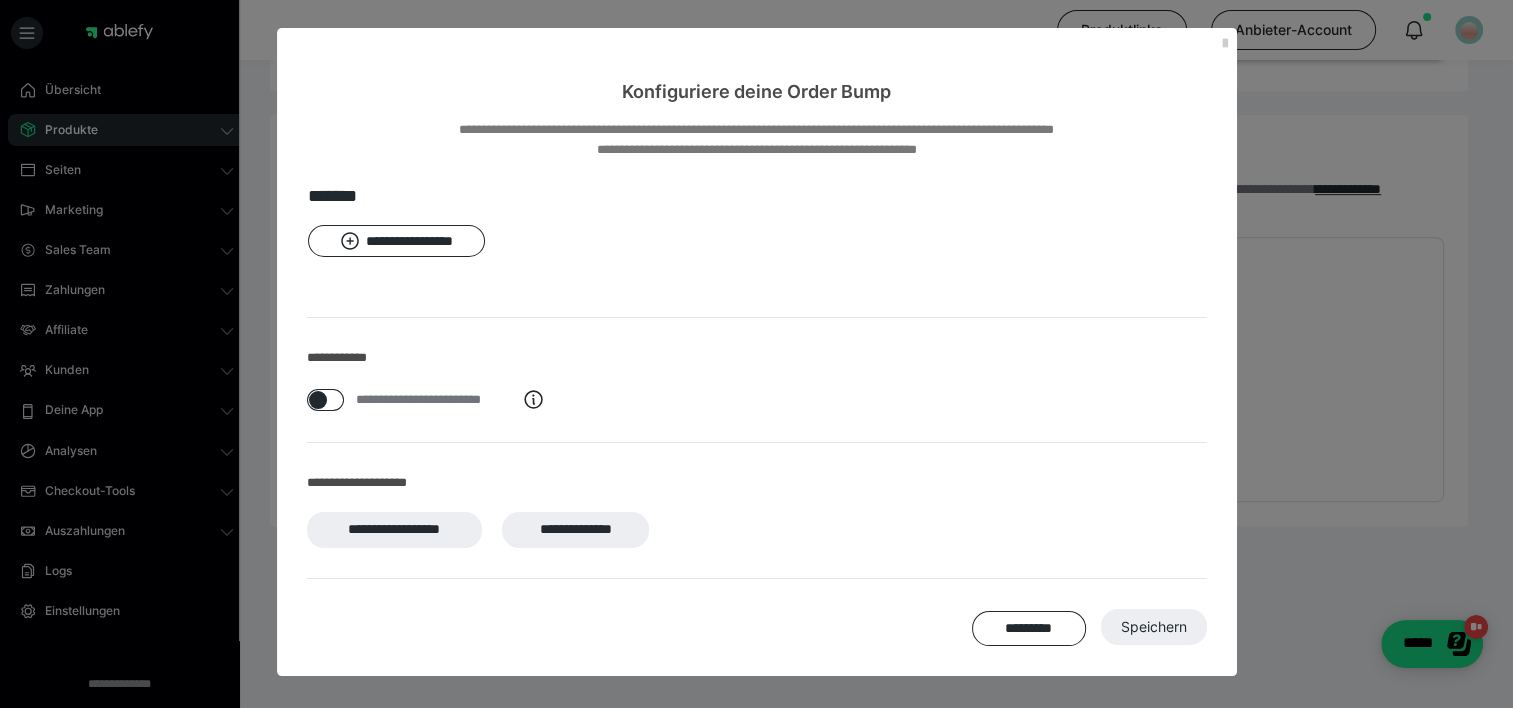 click on "**********" at bounding box center (757, 256) 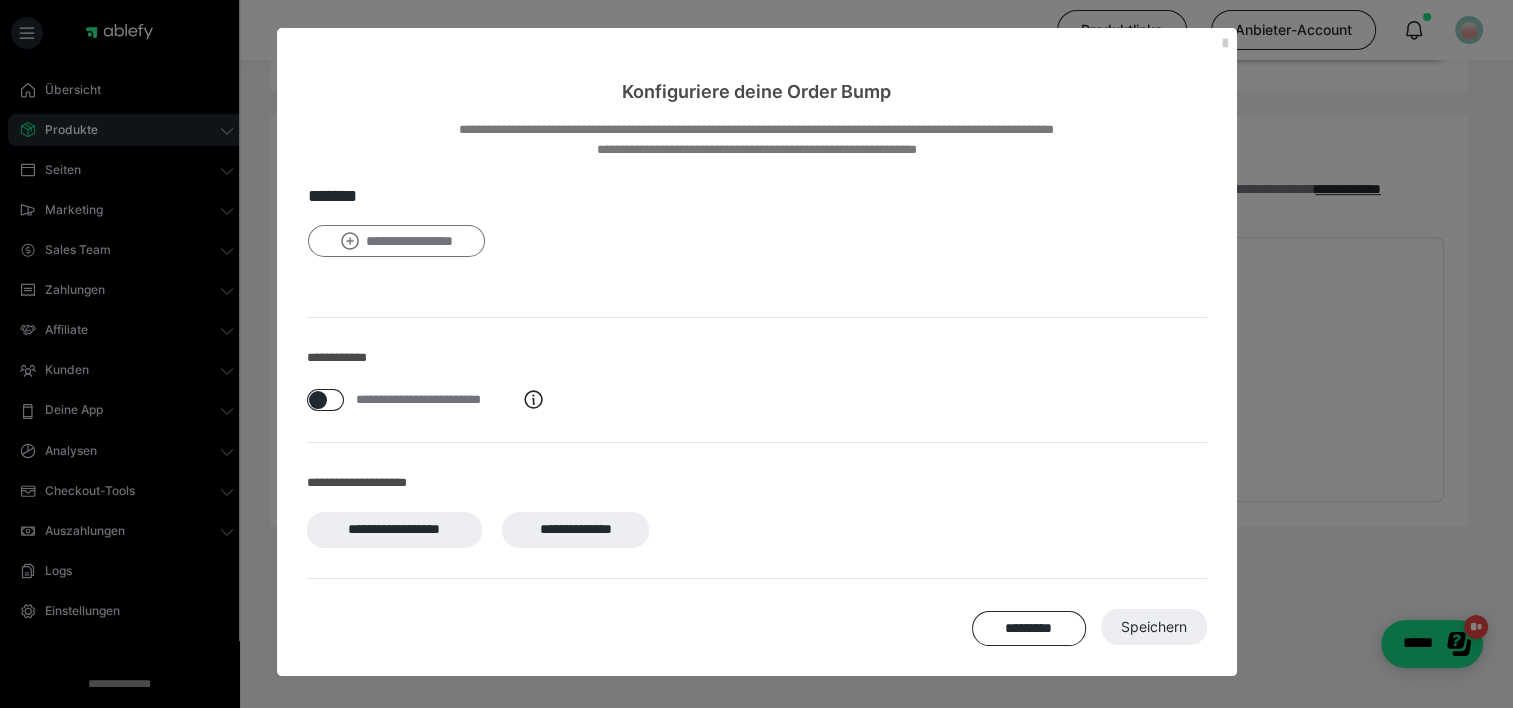 click on "**********" at bounding box center (397, 241) 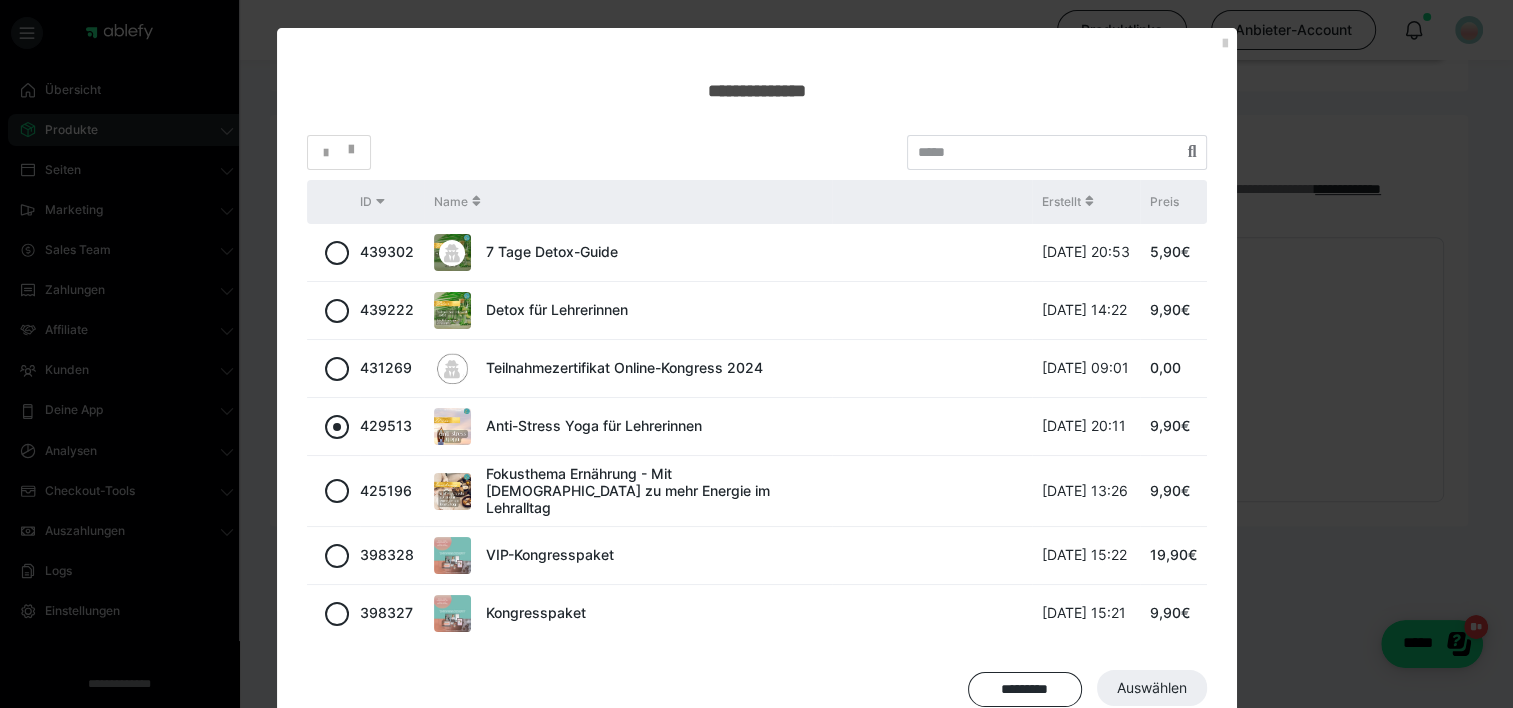 click at bounding box center [337, 427] 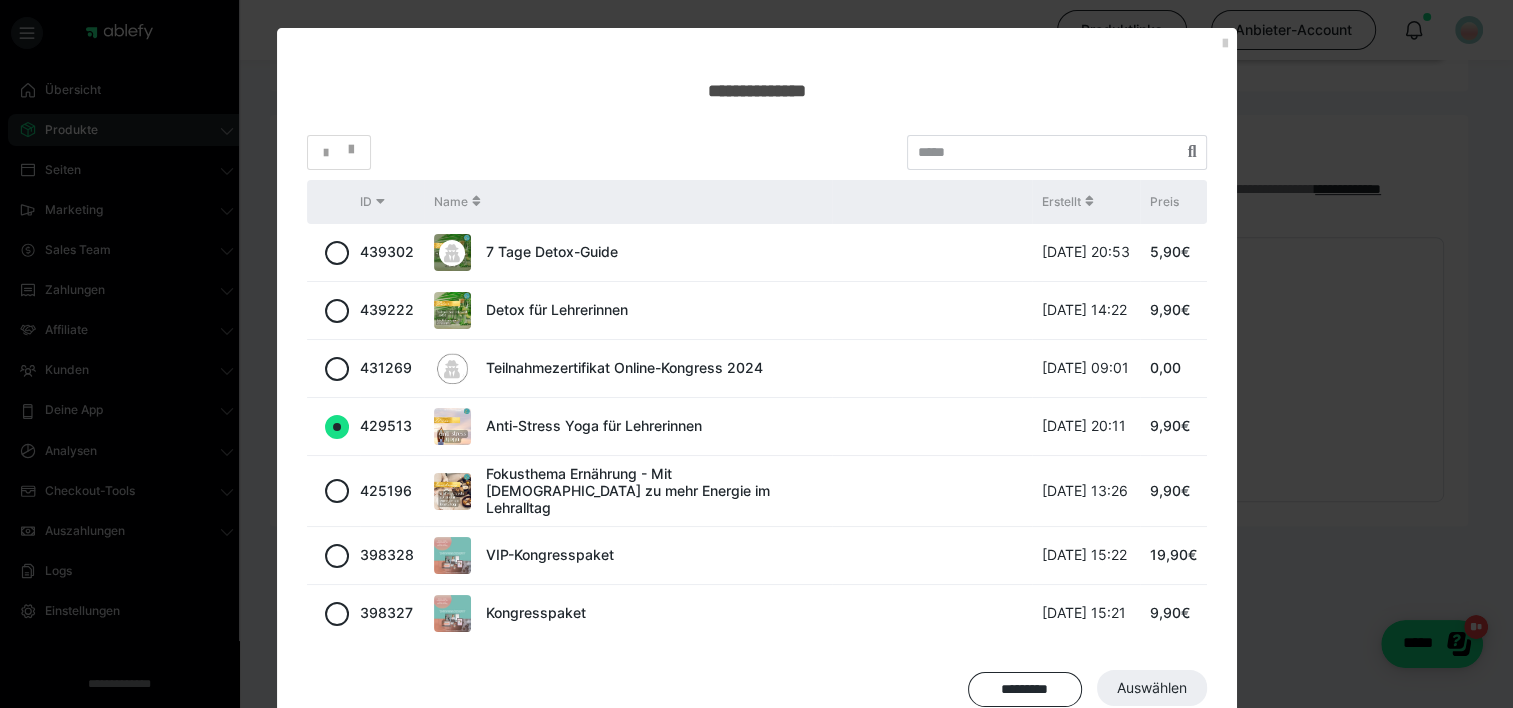 radio on "true" 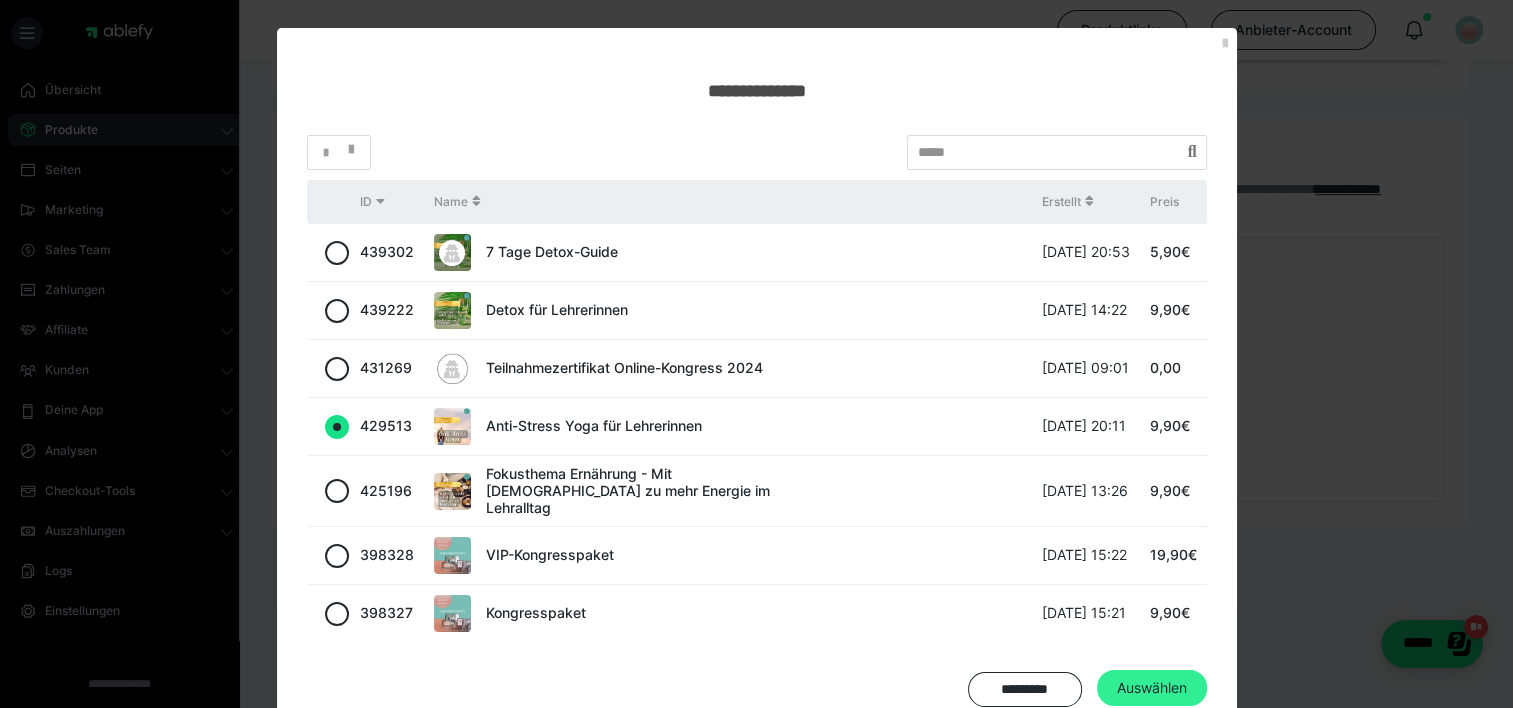 click on "Auswählen" at bounding box center [1152, 688] 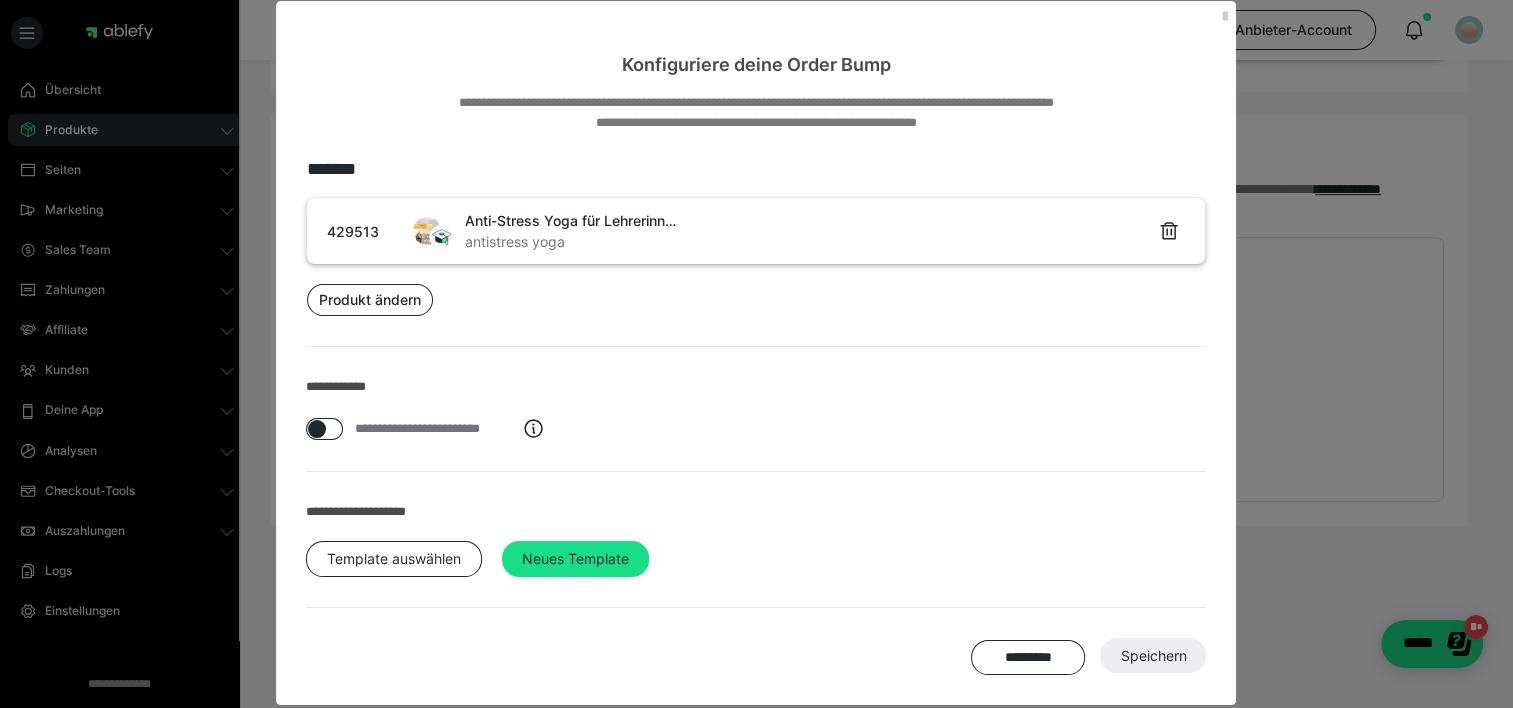 scroll, scrollTop: 49, scrollLeft: 0, axis: vertical 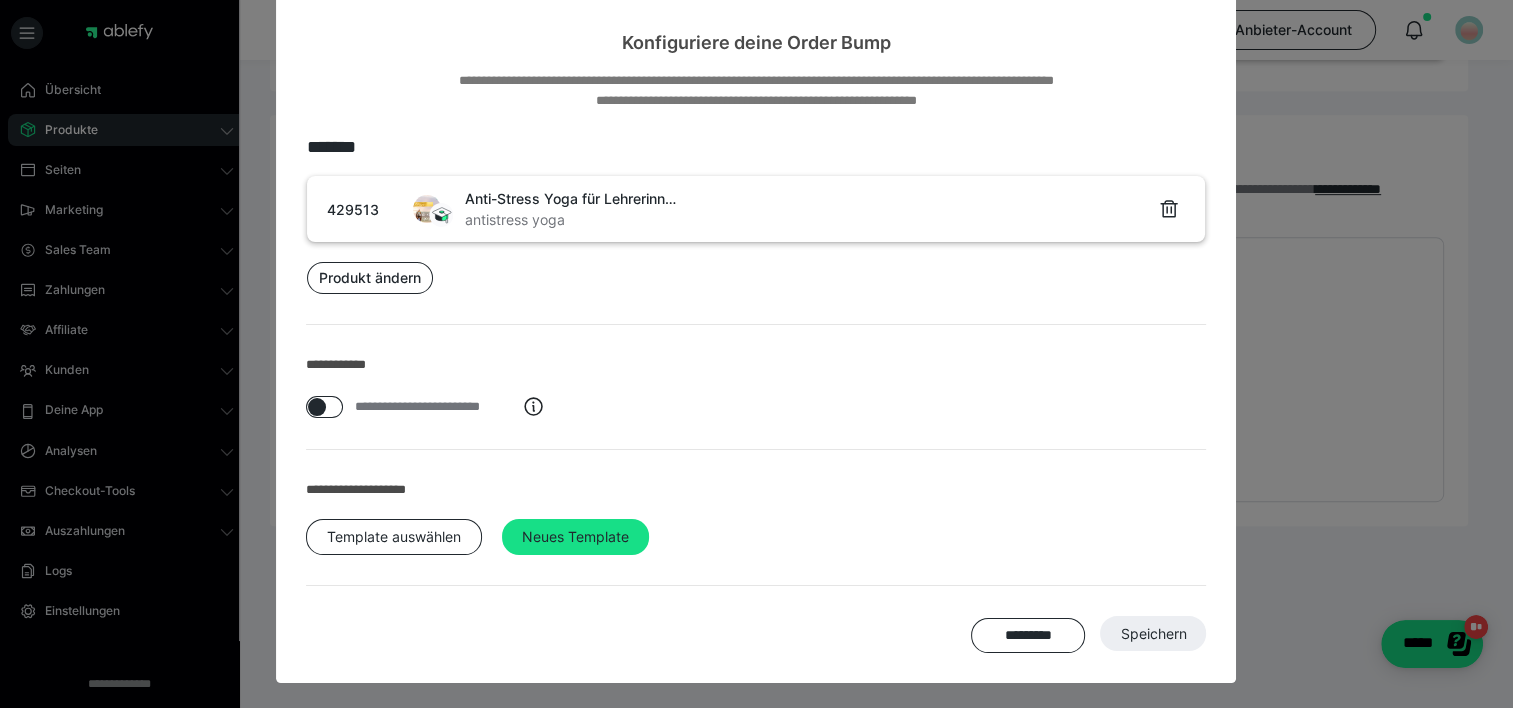 click on "********* Speichern" at bounding box center [756, 634] 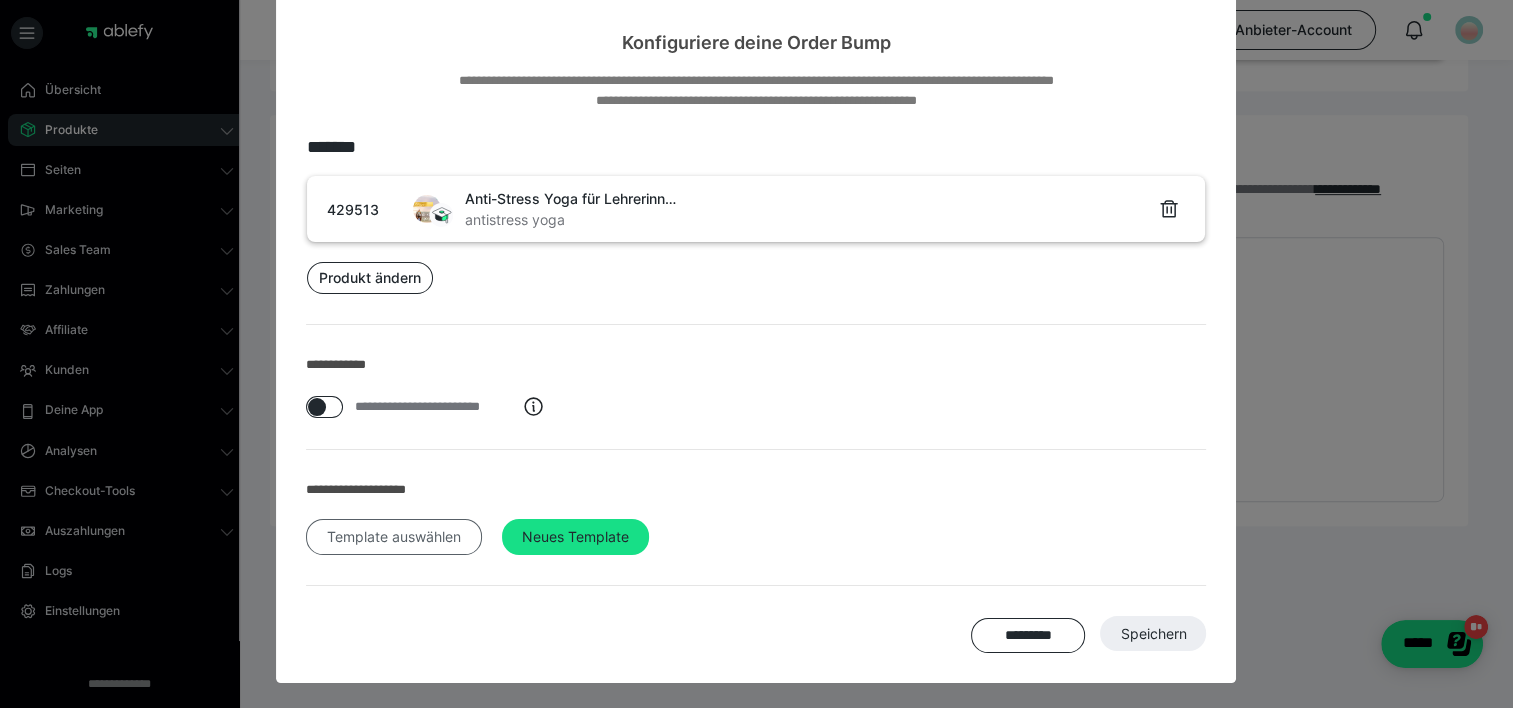 click on "Template auswählen" at bounding box center [394, 537] 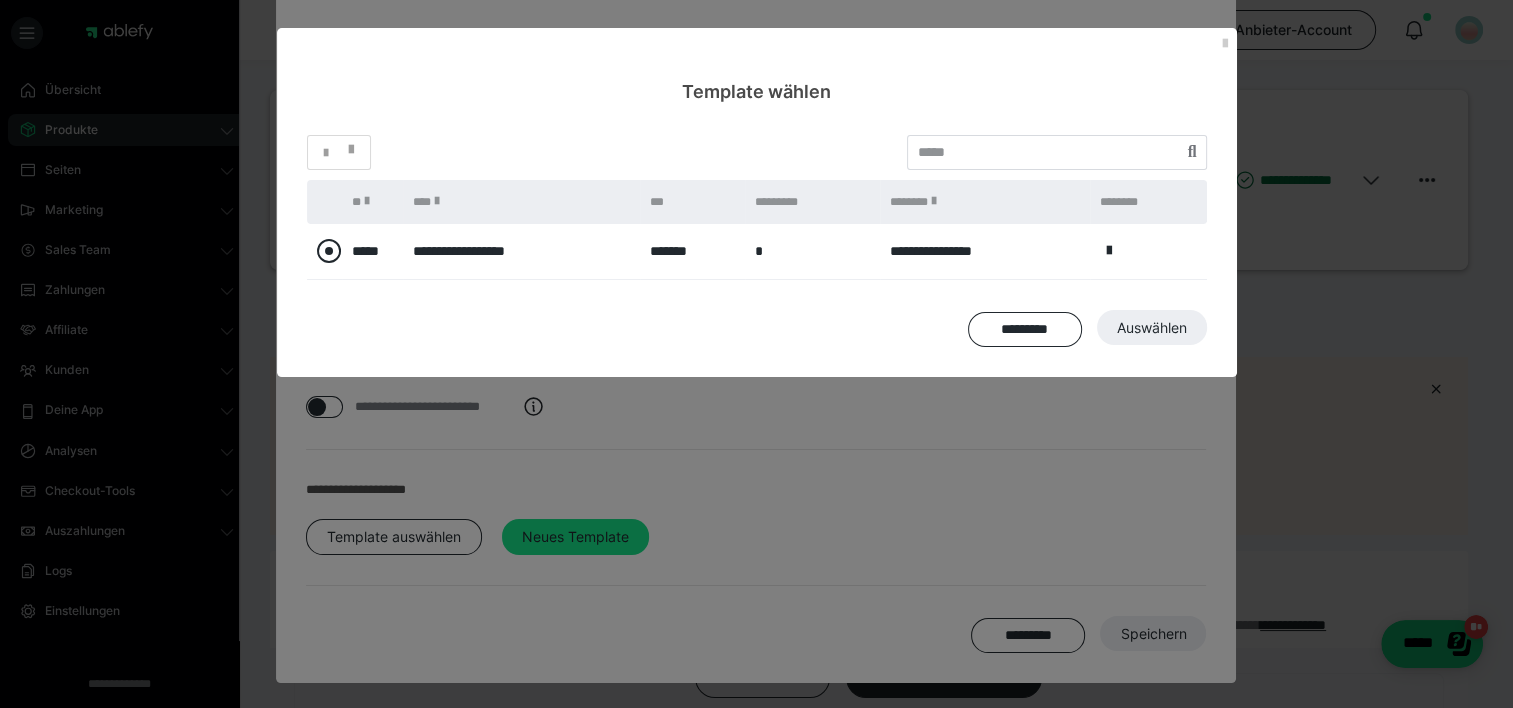 click at bounding box center [329, 251] 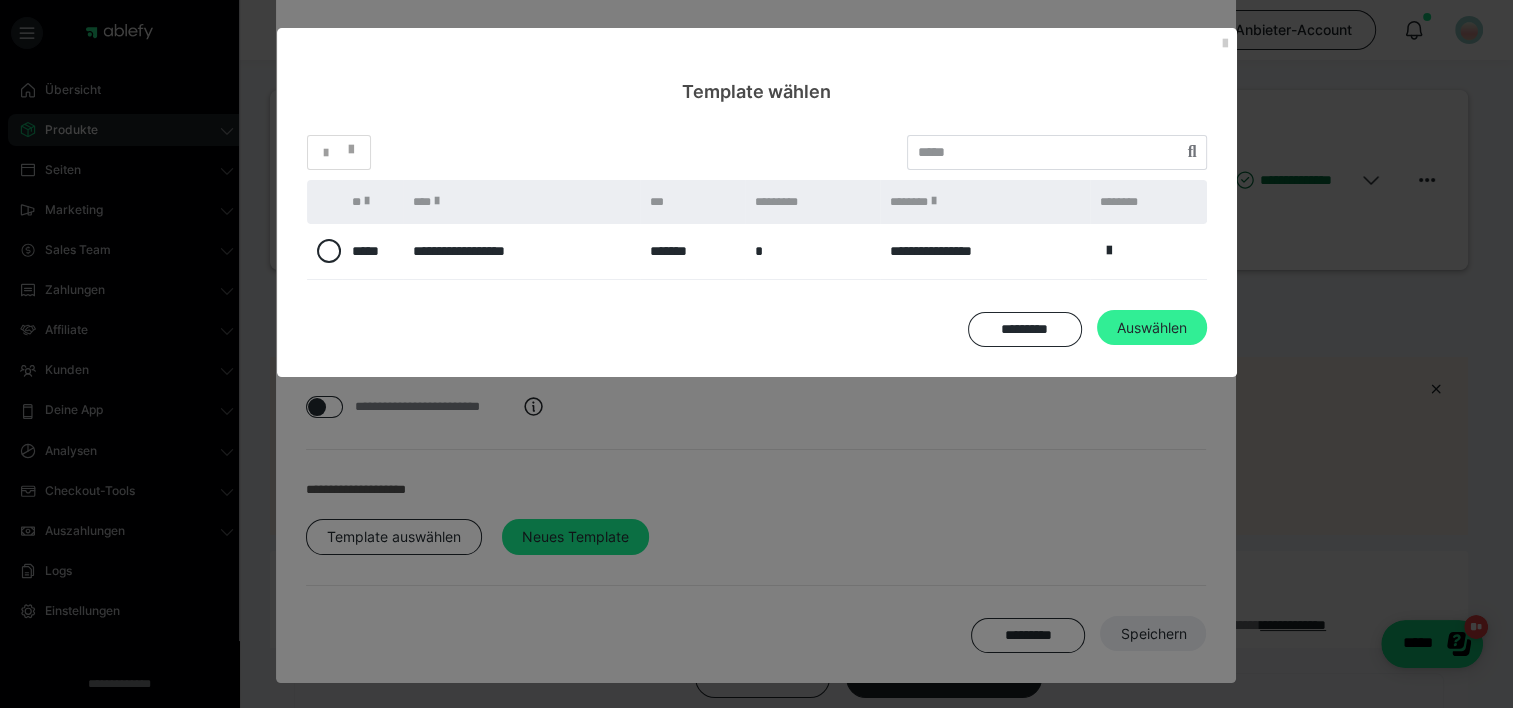 click on "Auswählen" at bounding box center [1153, 634] 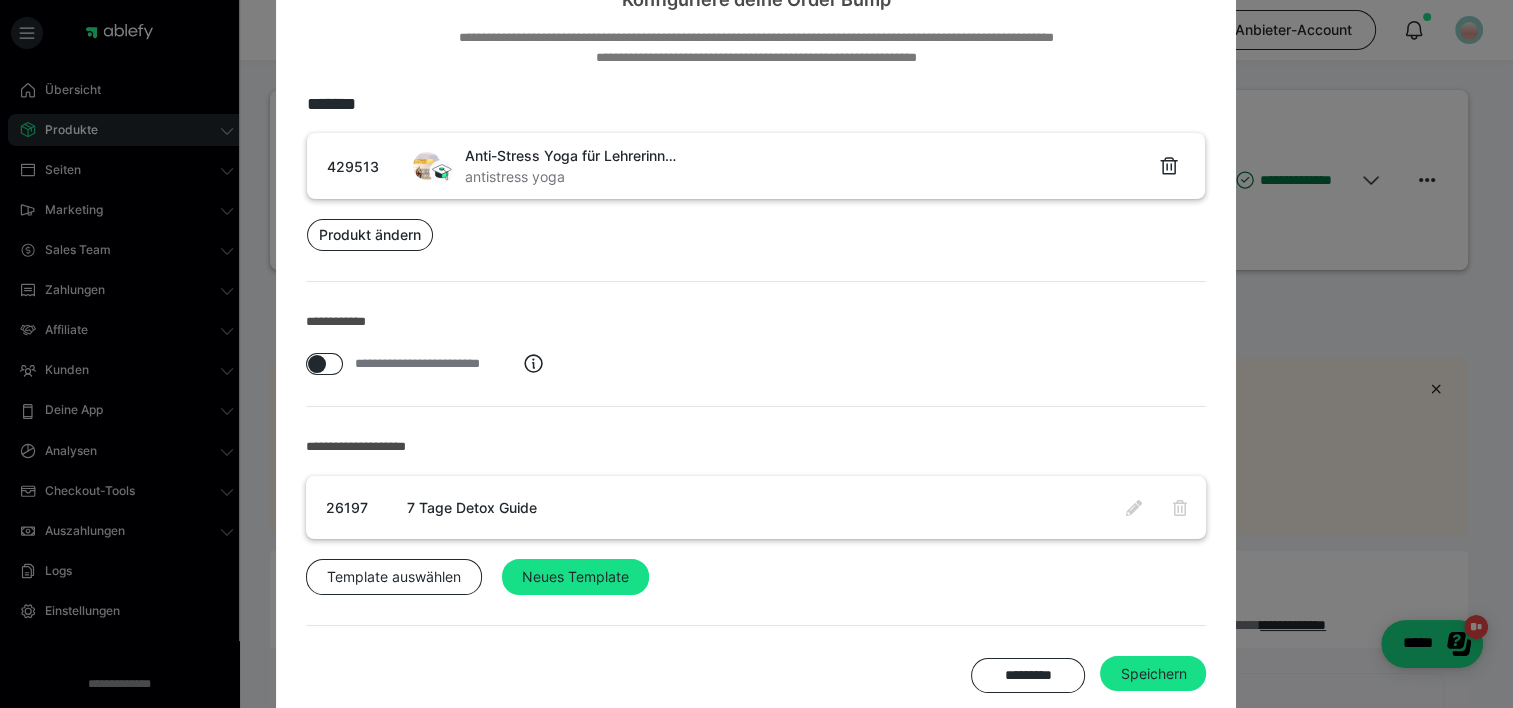 scroll, scrollTop: 132, scrollLeft: 0, axis: vertical 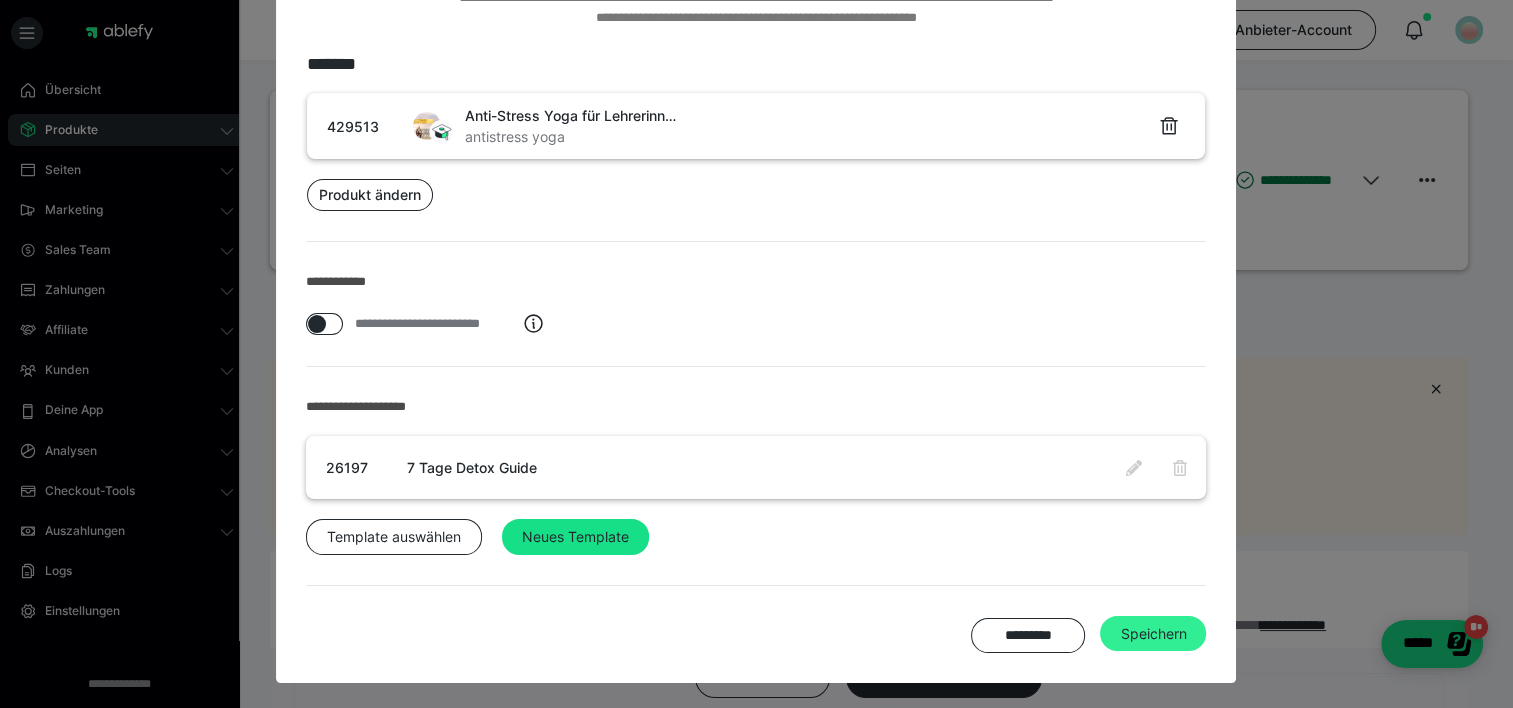 click on "Speichern" at bounding box center [1153, 634] 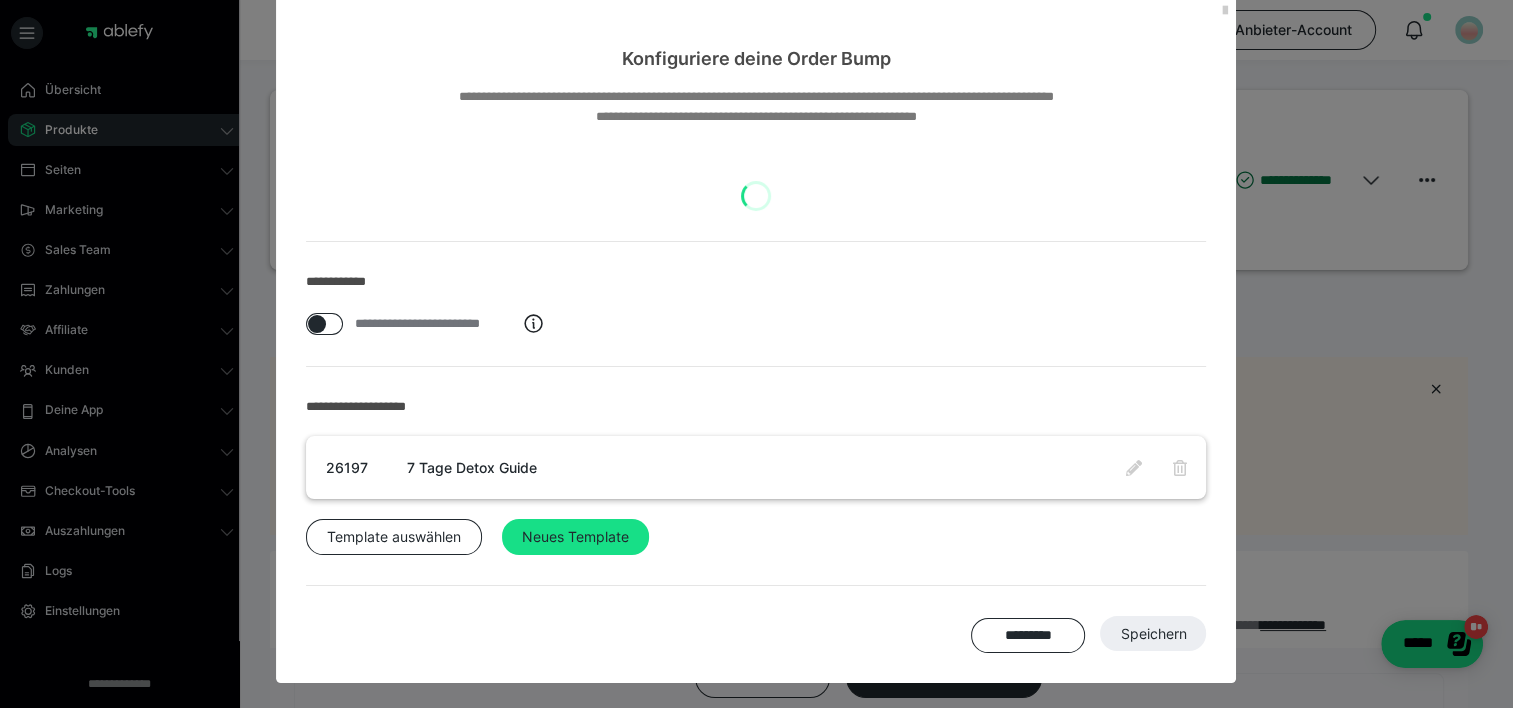 scroll, scrollTop: 942, scrollLeft: 0, axis: vertical 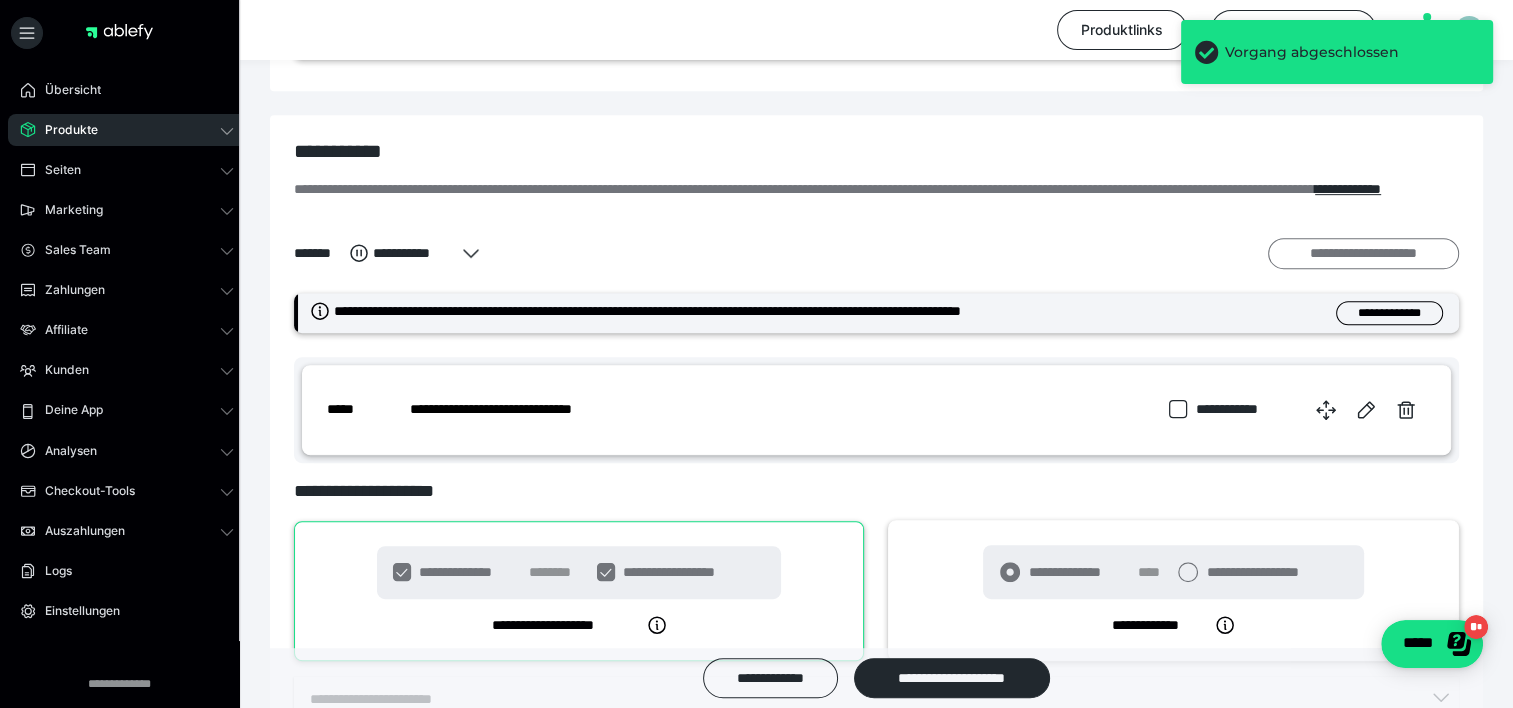 click on "**********" at bounding box center (1363, 254) 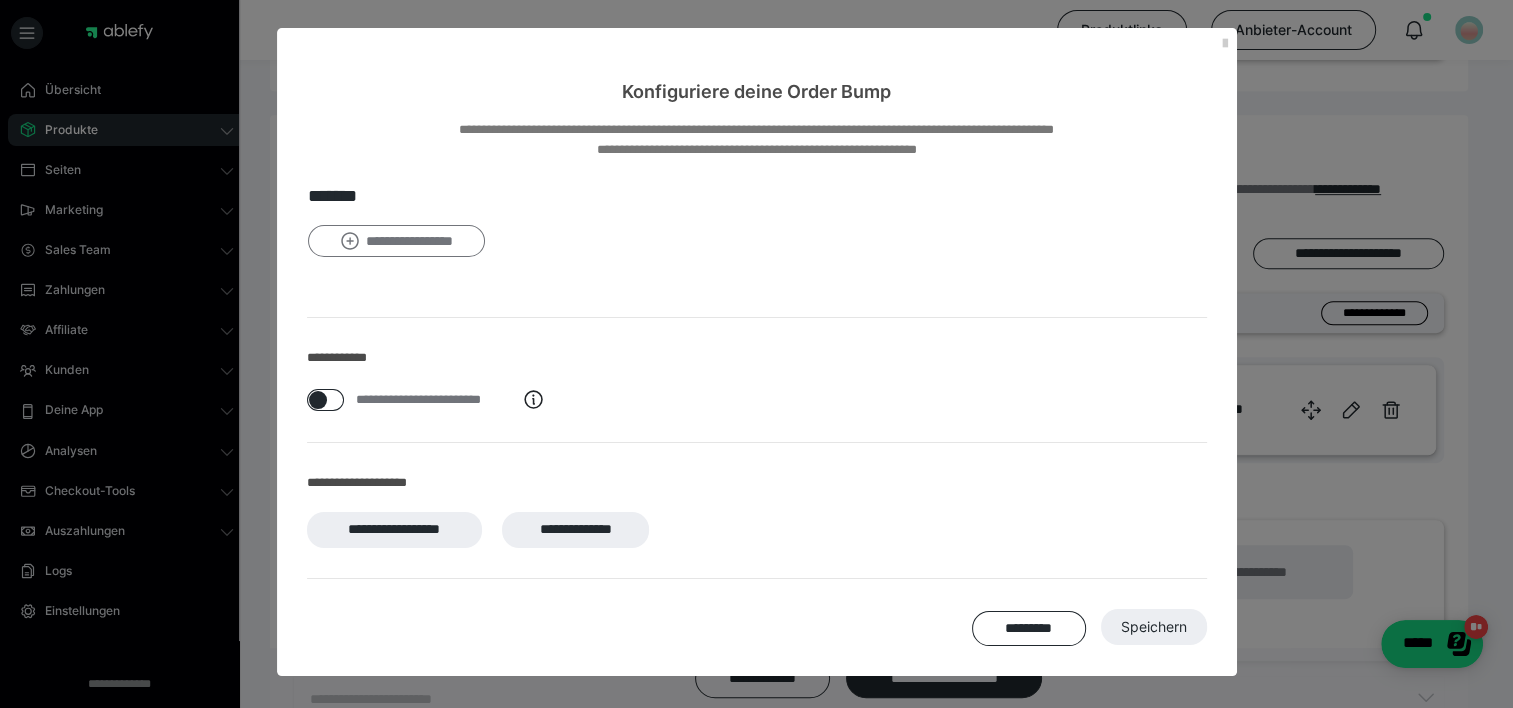click on "**********" at bounding box center [397, 241] 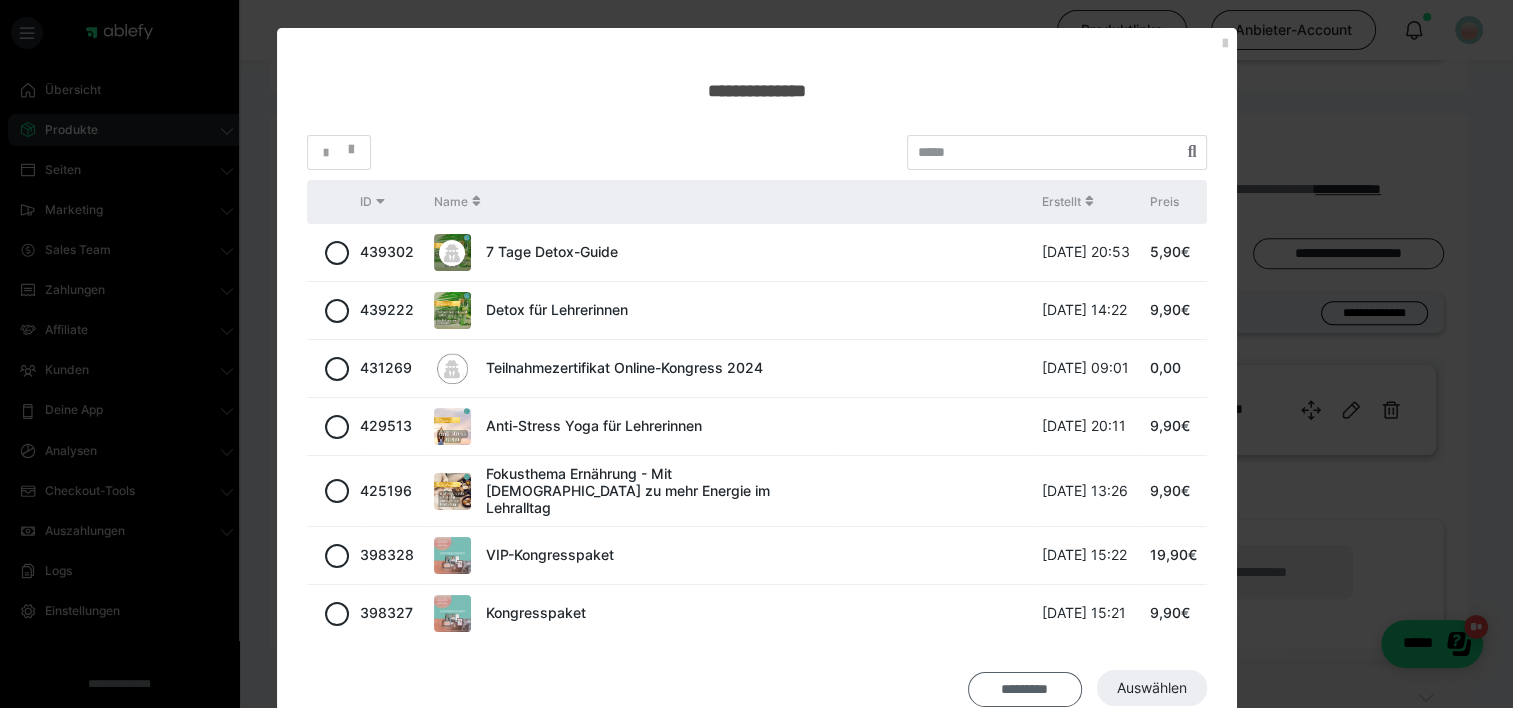 click on "*********" at bounding box center (1025, 689) 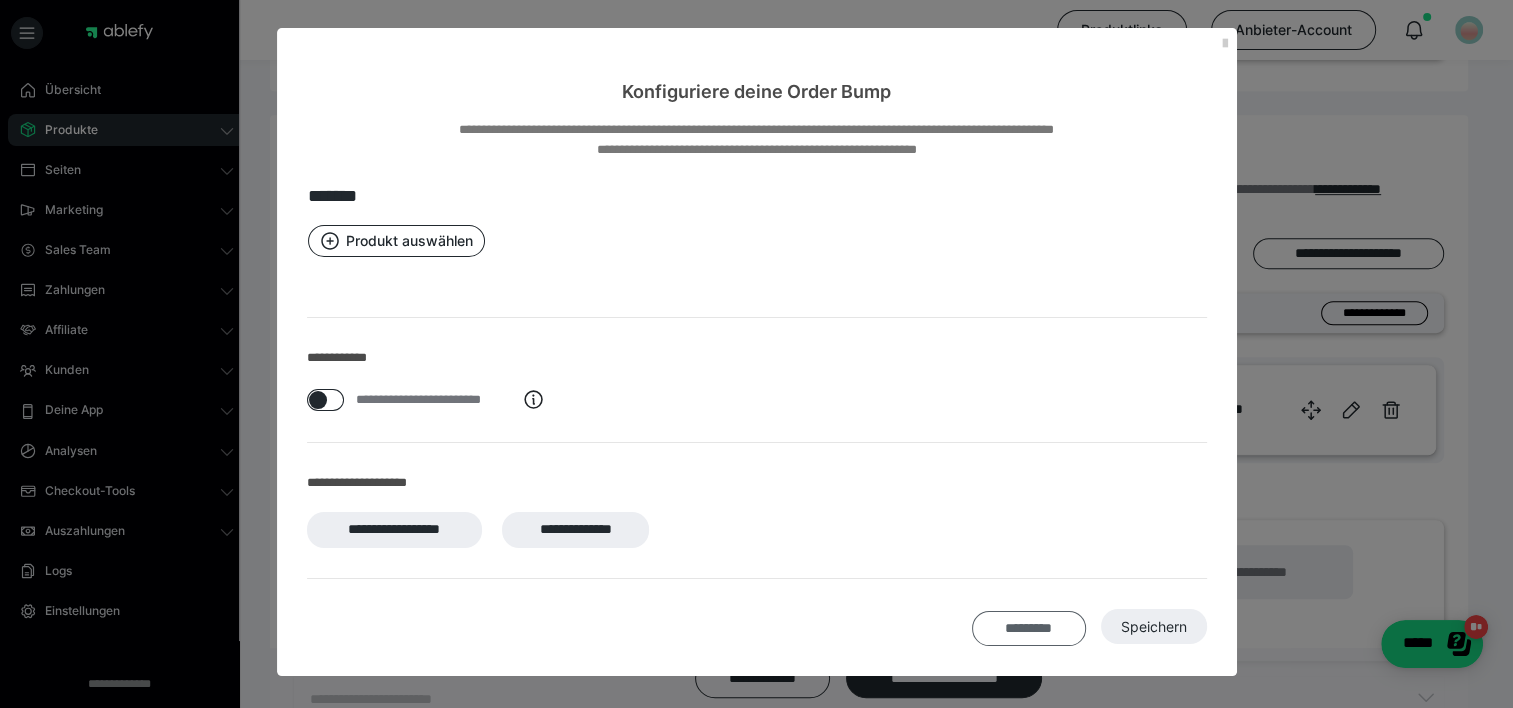 click on "*********" at bounding box center (1029, 628) 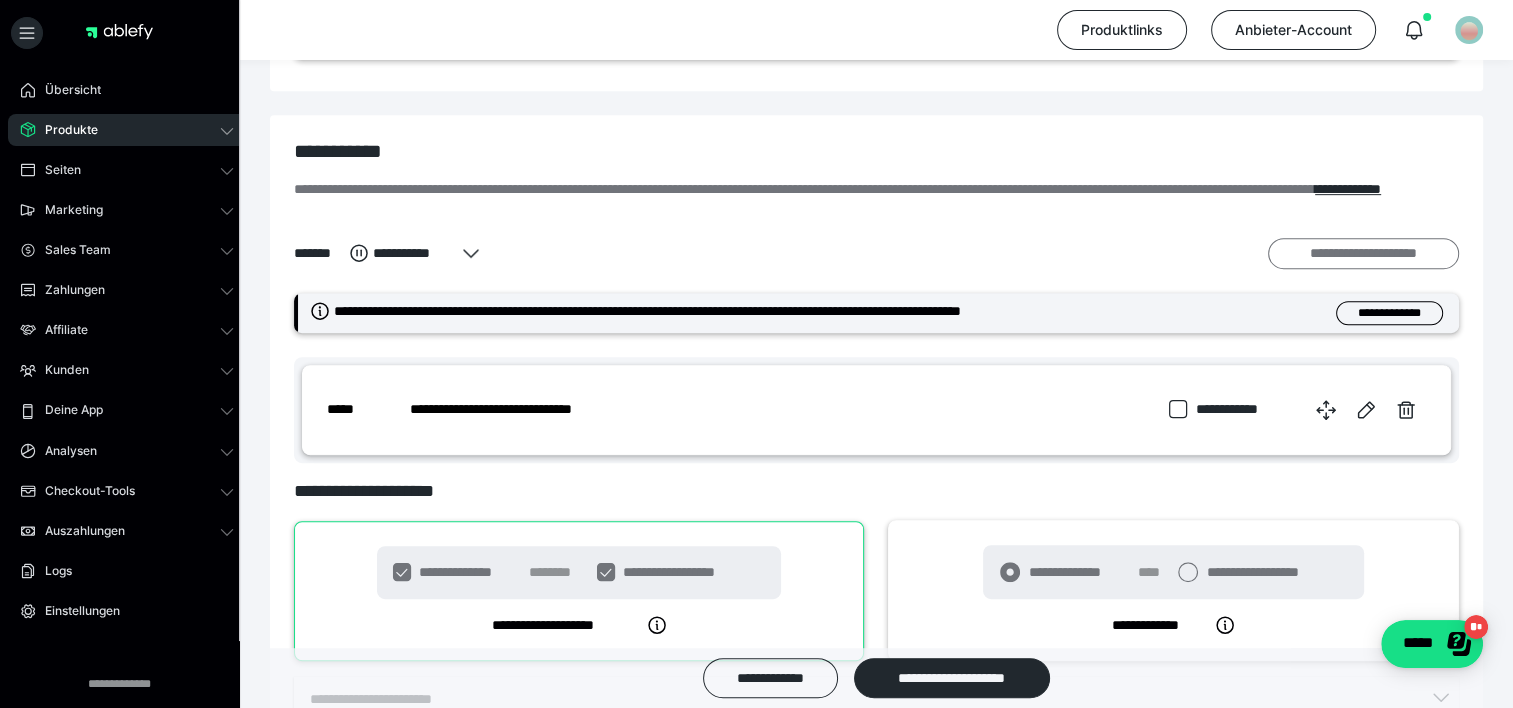click on "**********" at bounding box center [1363, 254] 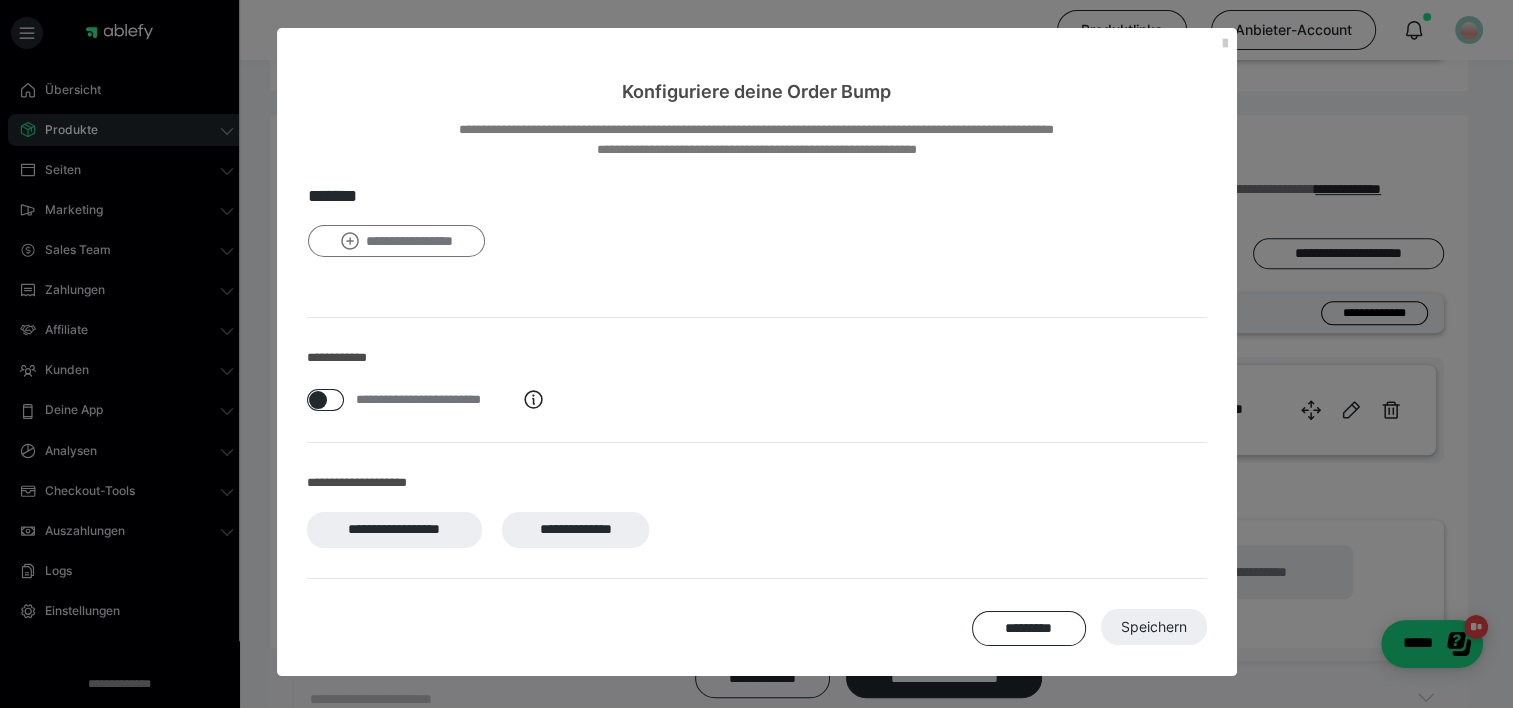 click on "**********" at bounding box center (397, 241) 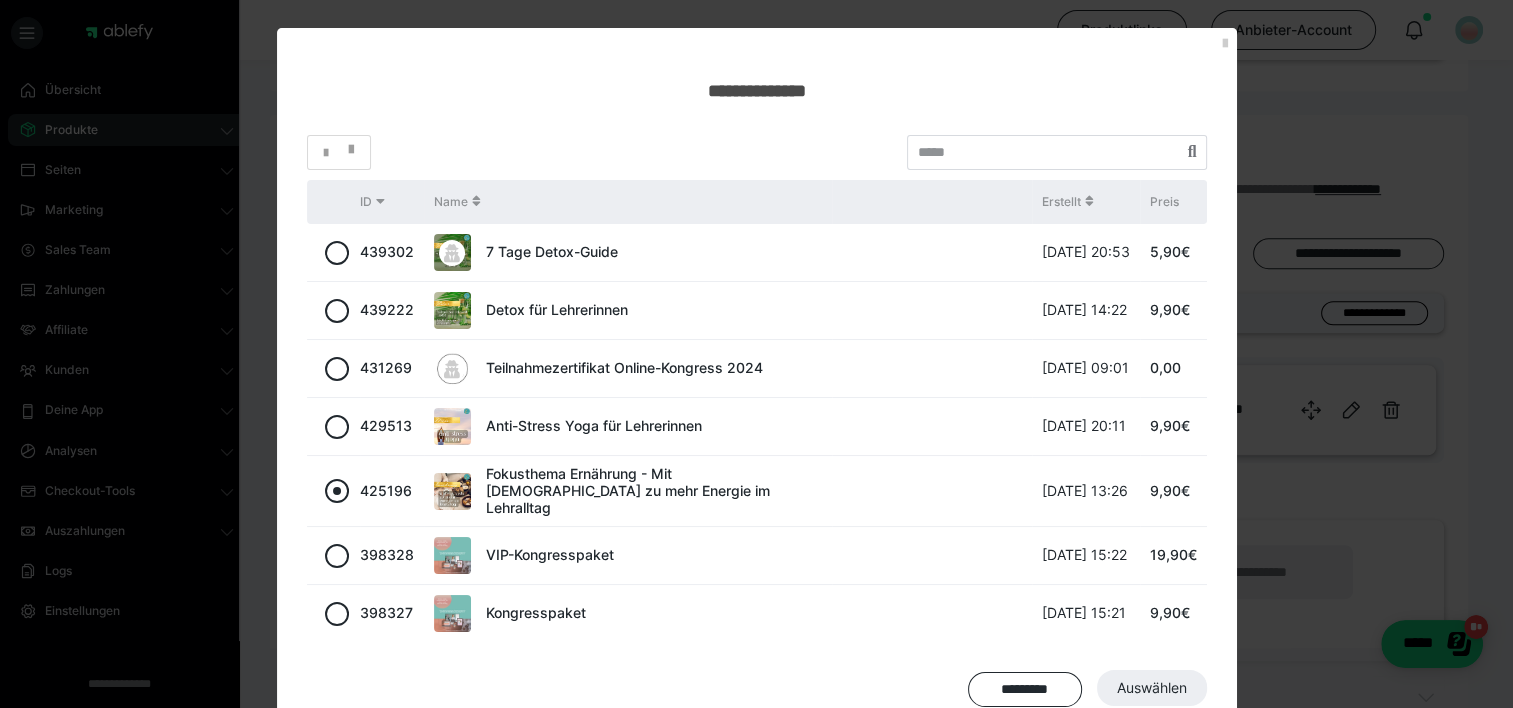click at bounding box center (337, 491) 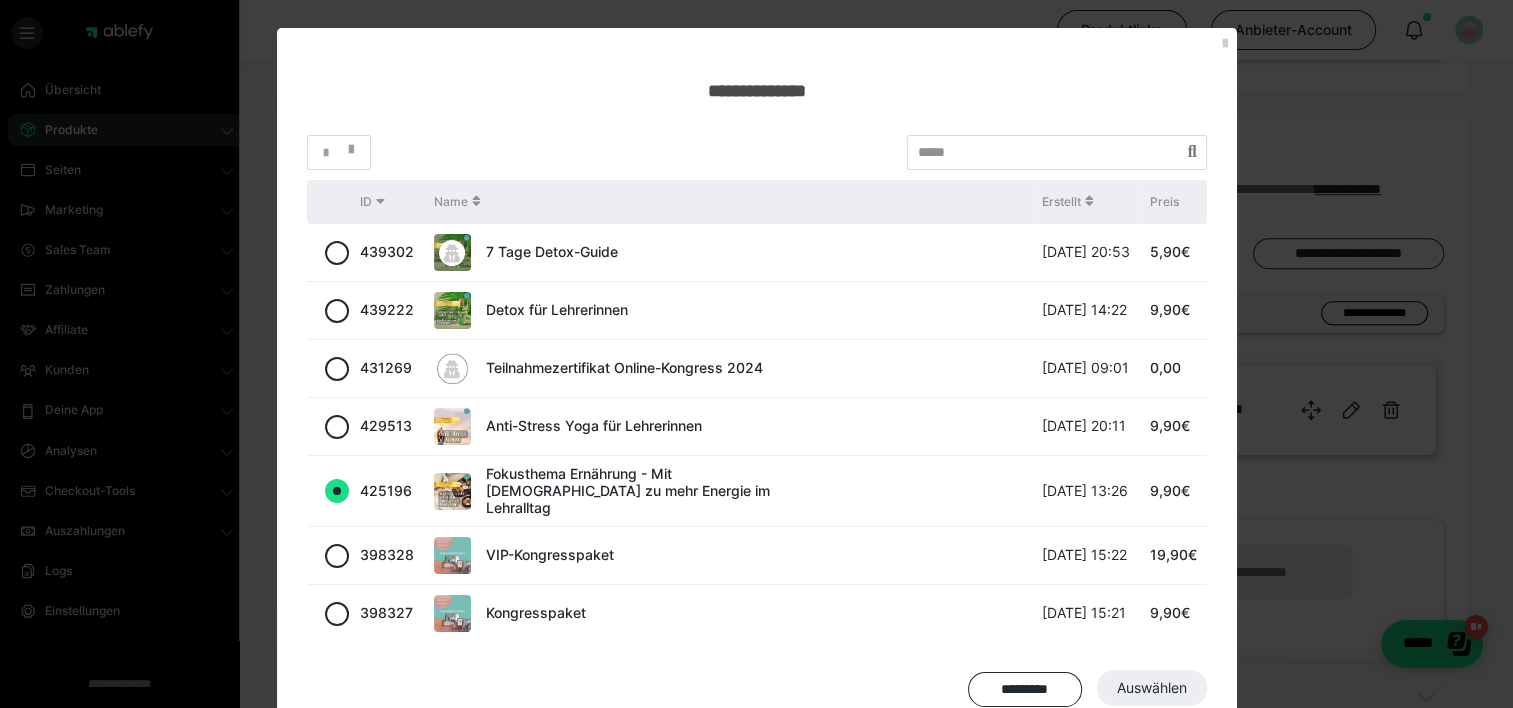 radio on "true" 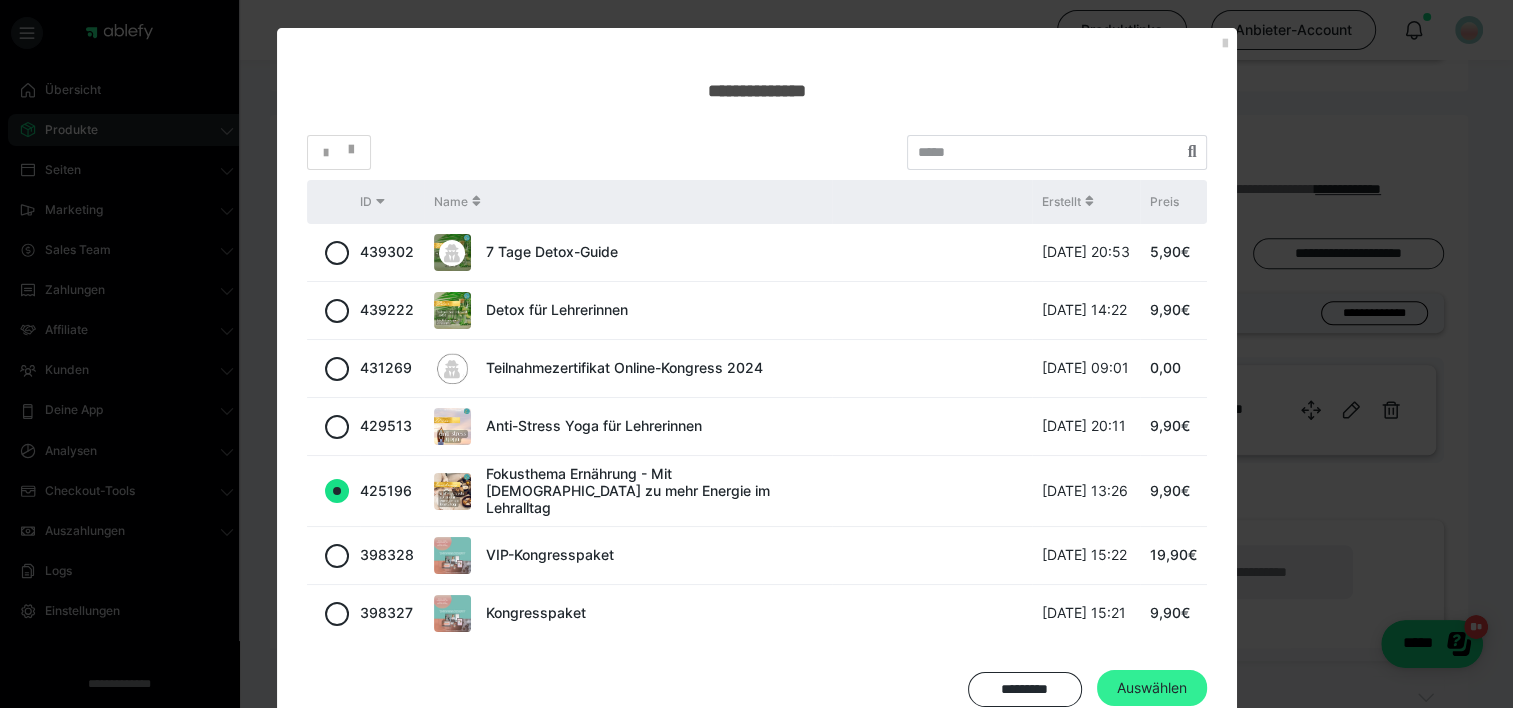 click on "Auswählen" at bounding box center [1152, 688] 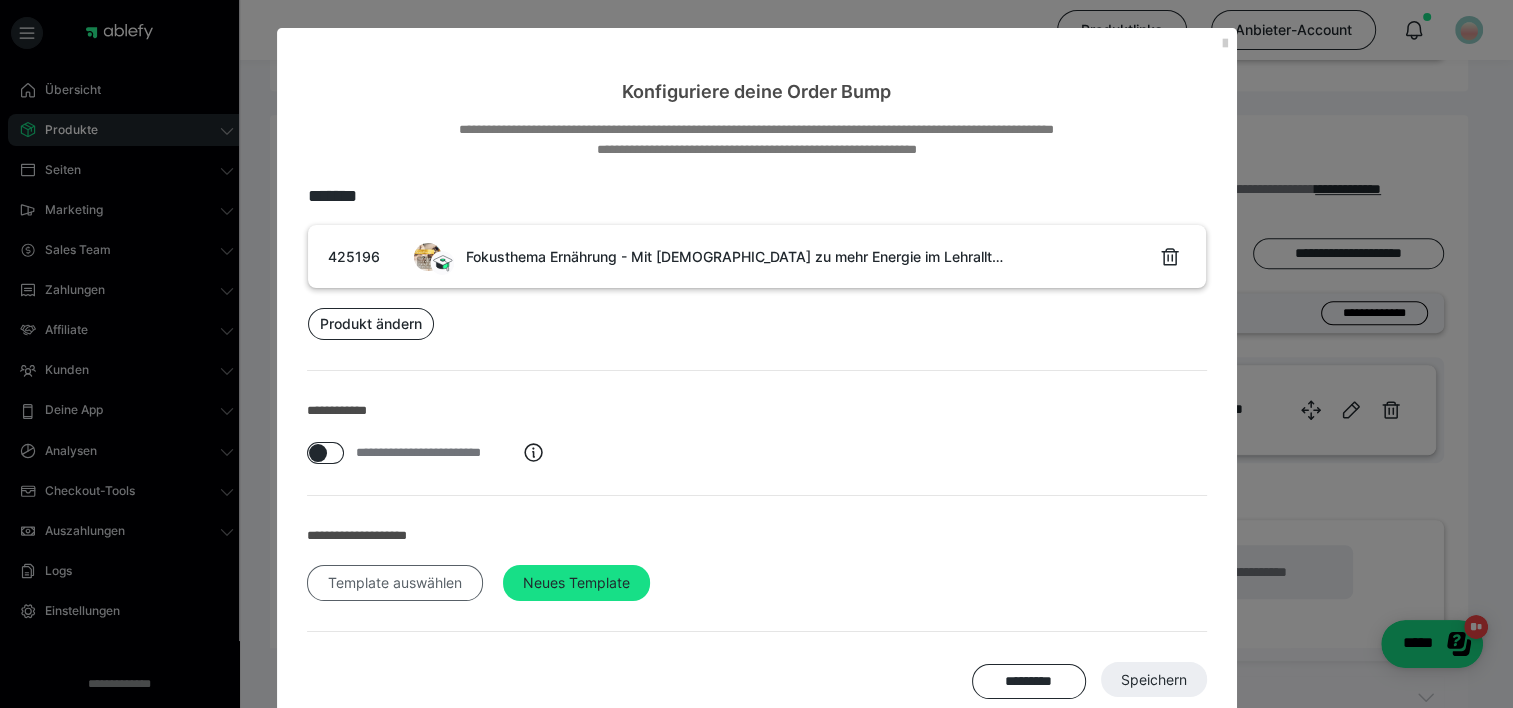 click on "Template auswählen" at bounding box center (395, 583) 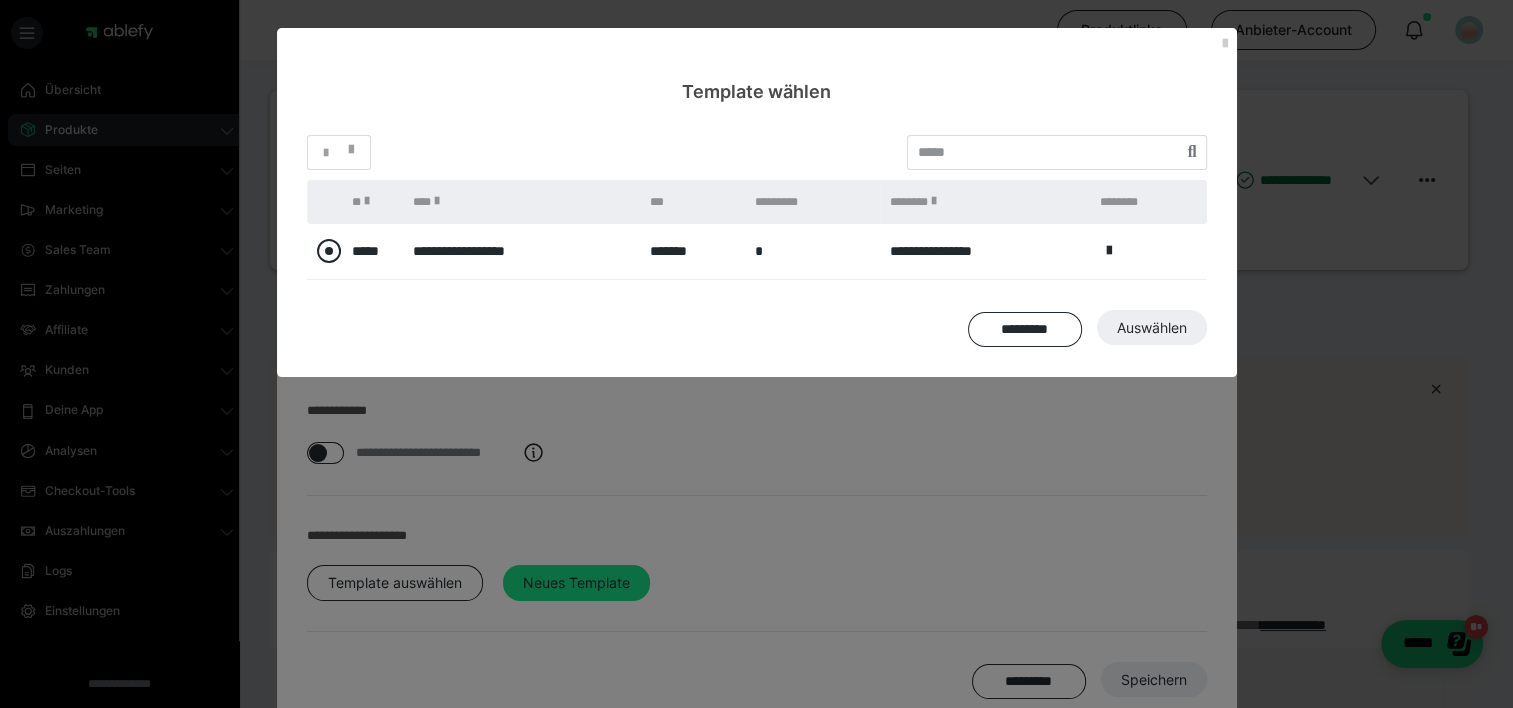 click at bounding box center [329, 251] 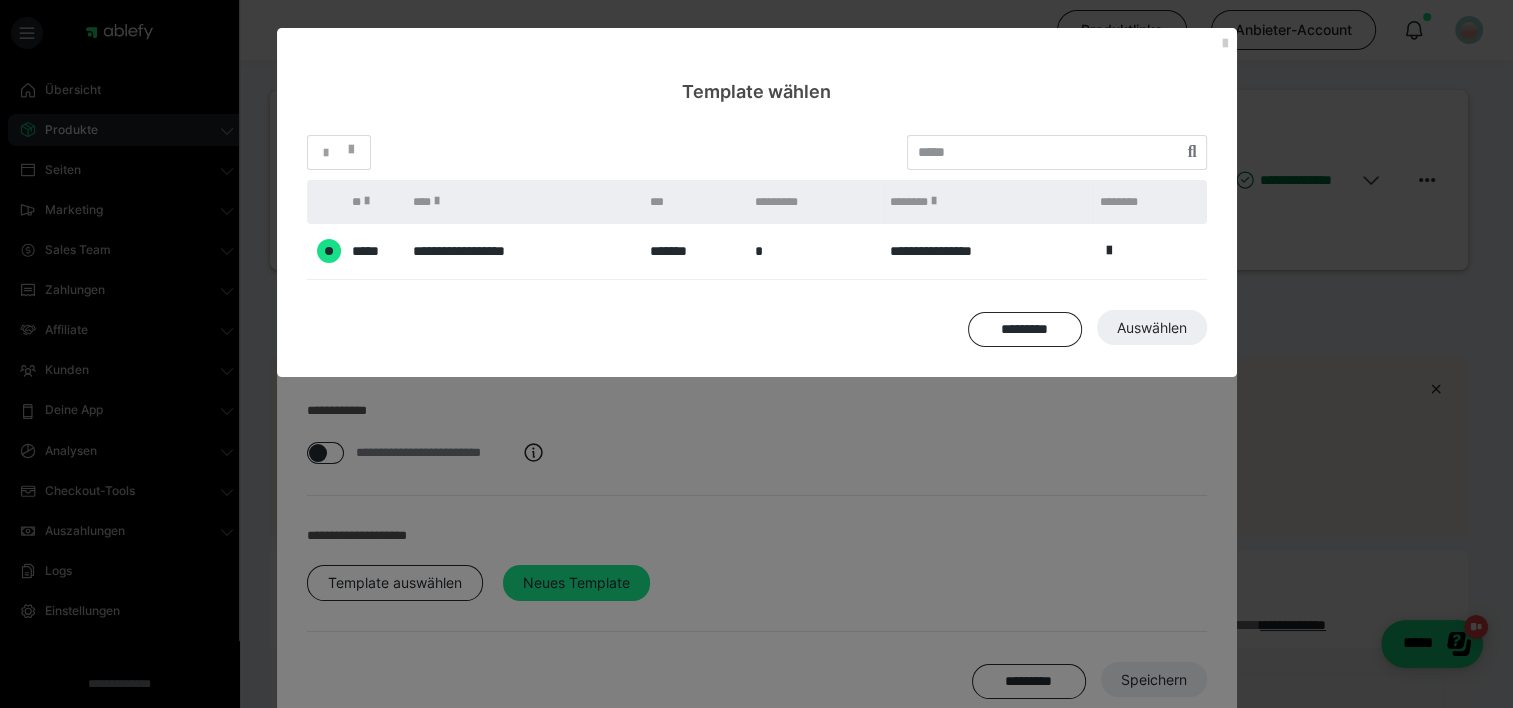 radio on "****" 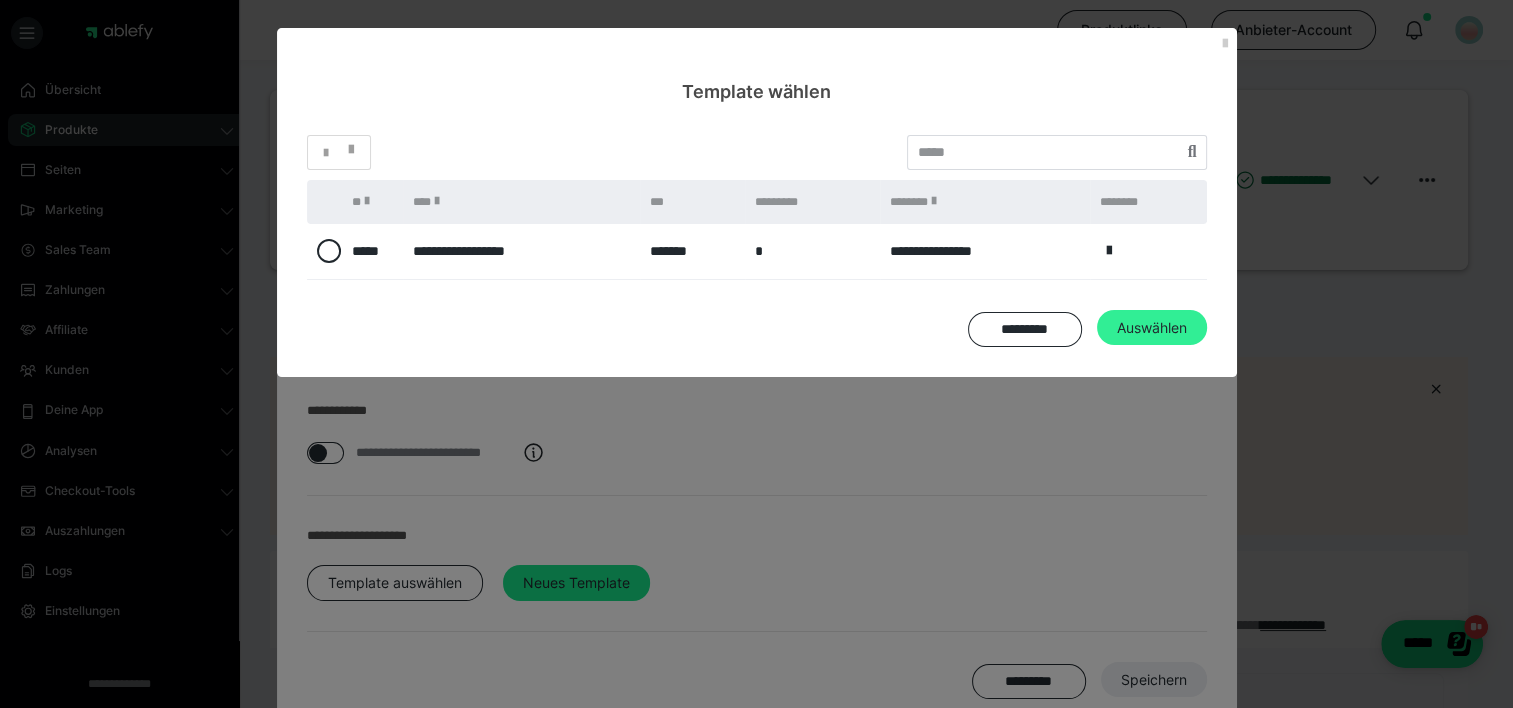 click on "Auswählen" at bounding box center [1154, 680] 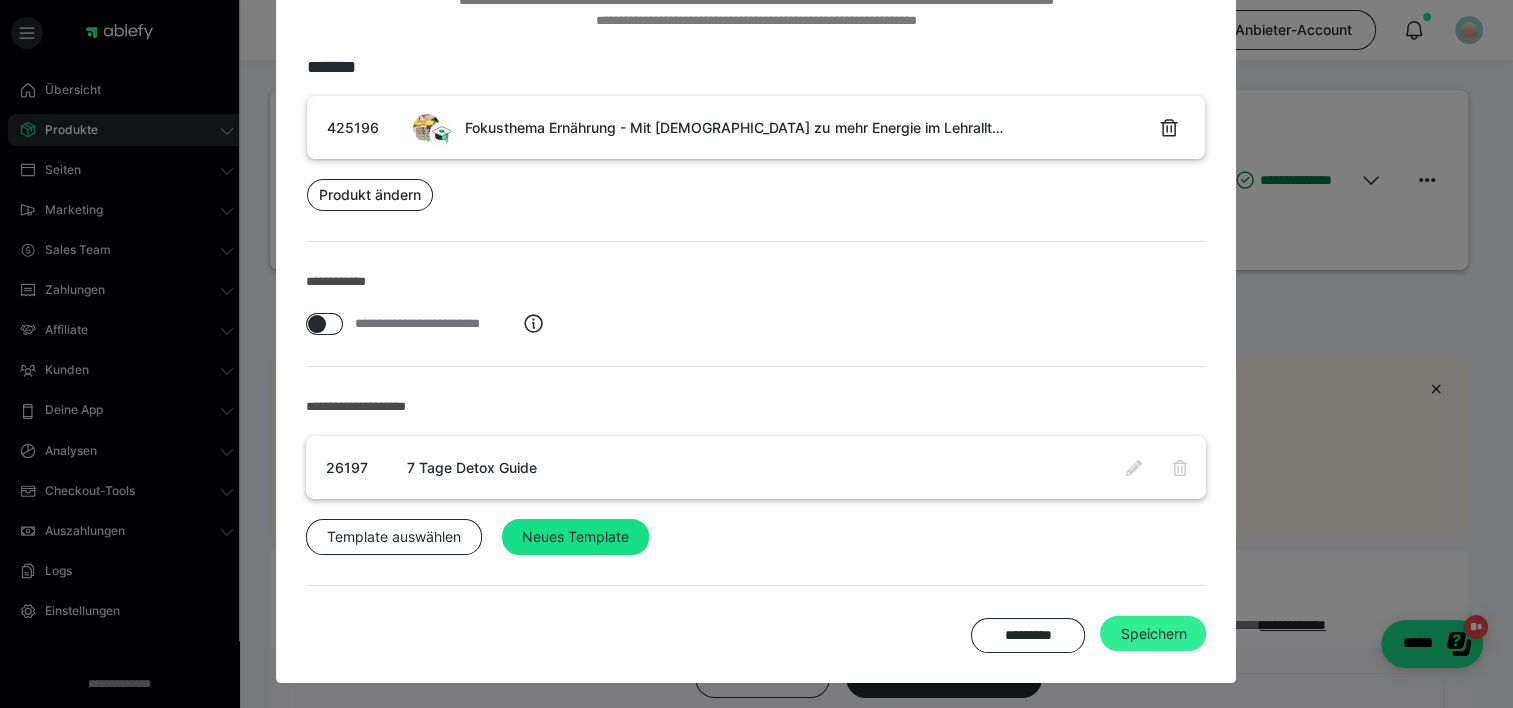 click on "Speichern" at bounding box center [1153, 634] 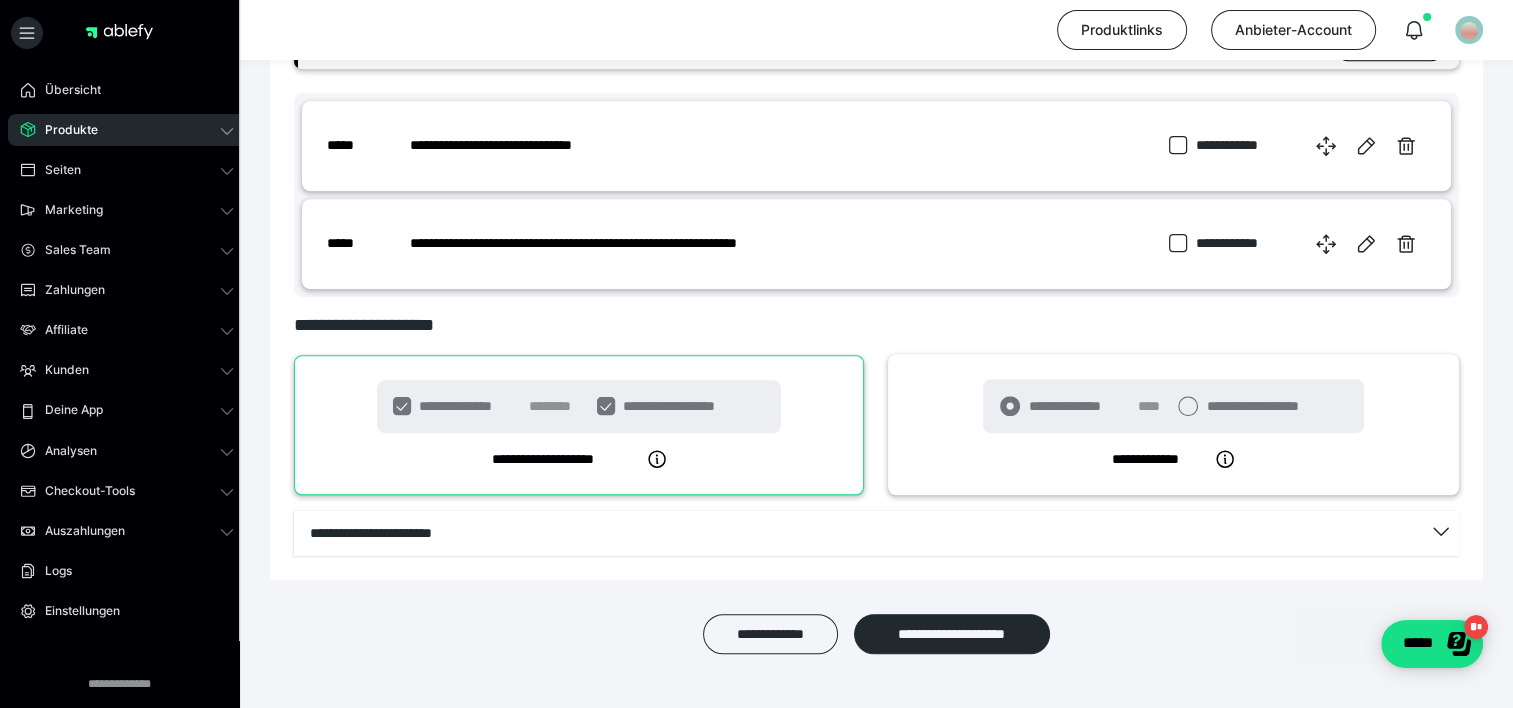 scroll, scrollTop: 1240, scrollLeft: 0, axis: vertical 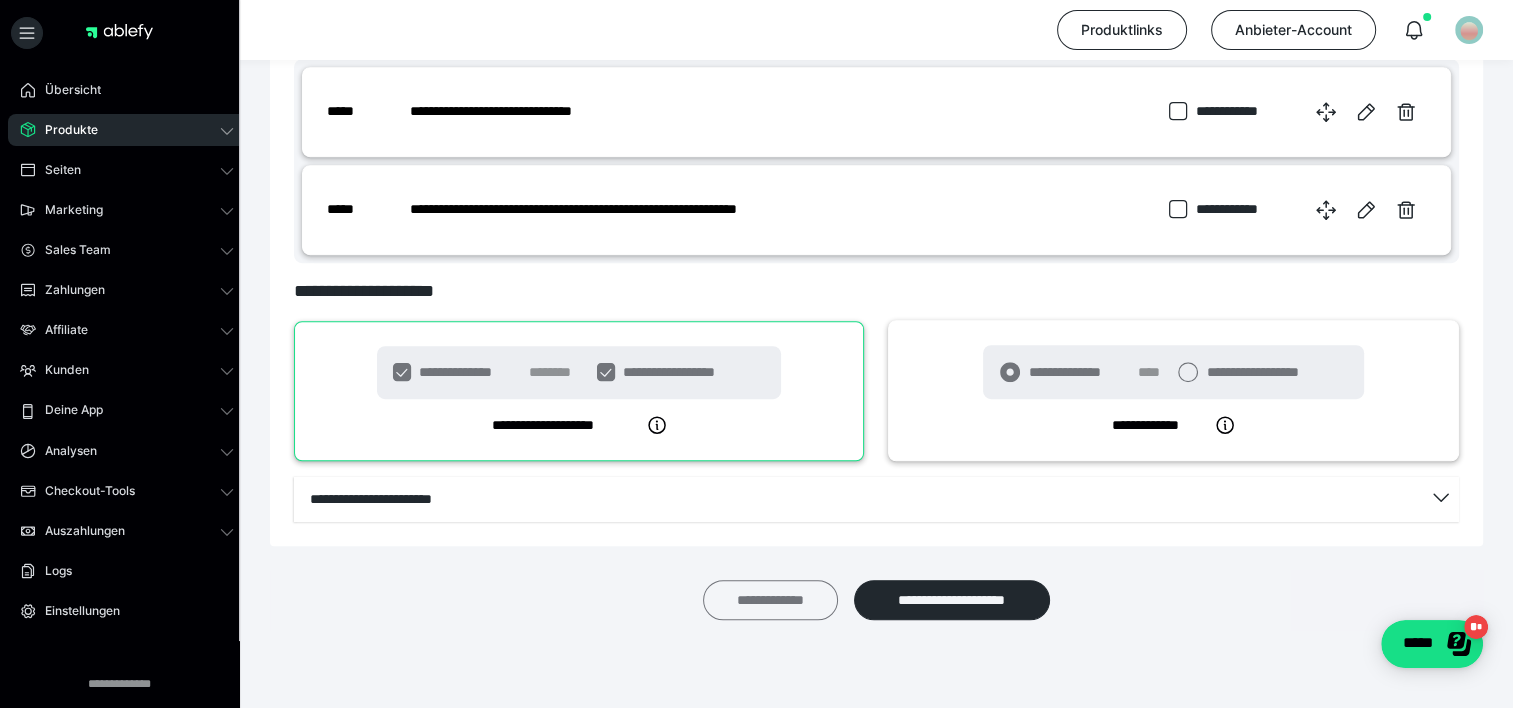 click on "**********" at bounding box center [770, 600] 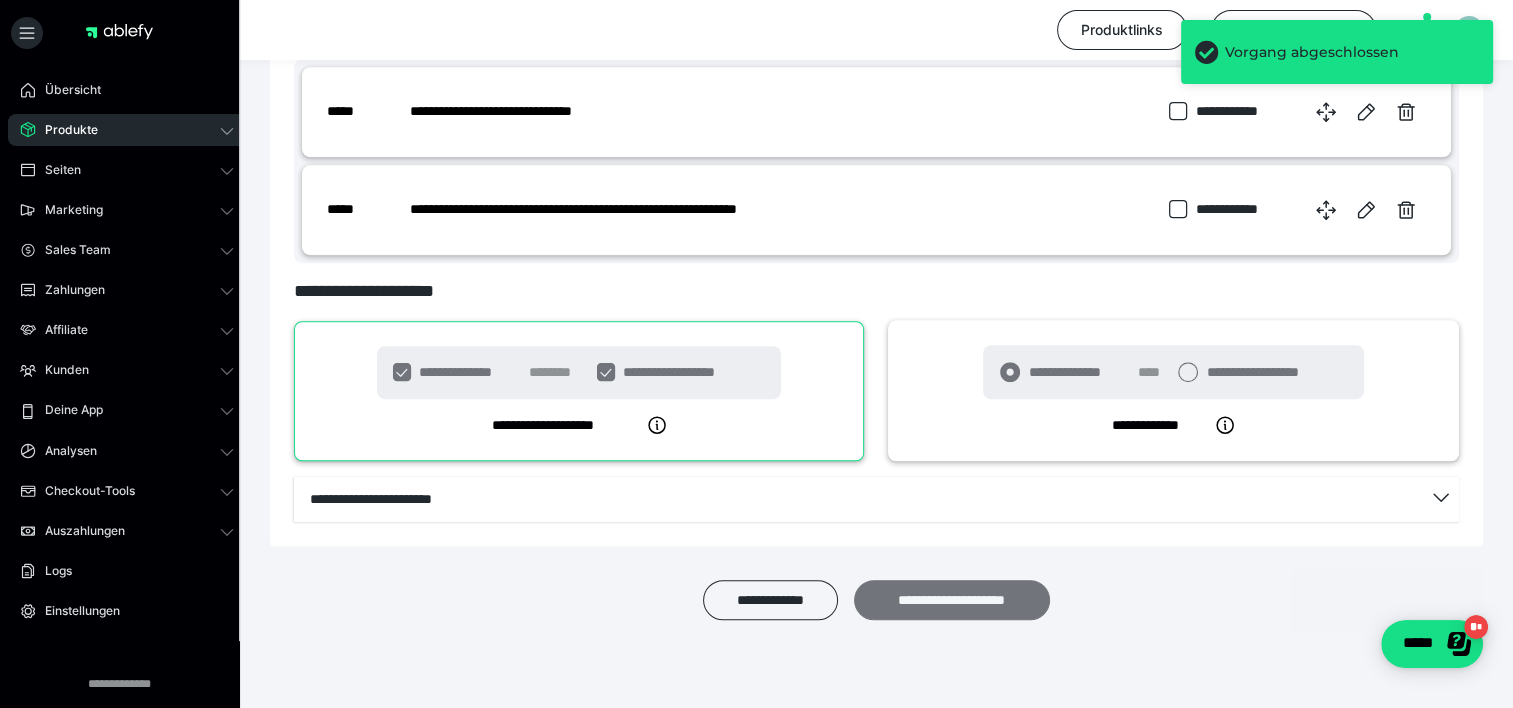 click on "**********" at bounding box center (952, 600) 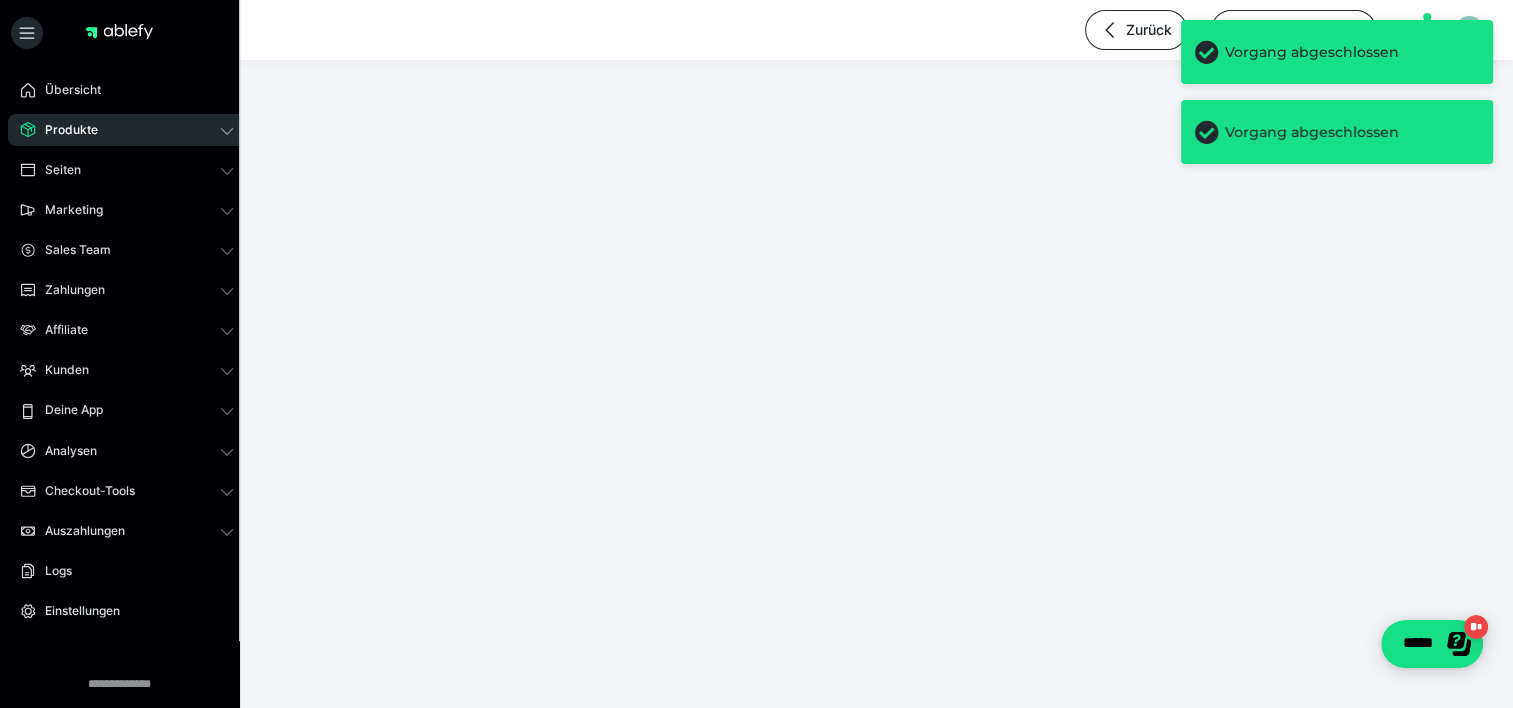 scroll, scrollTop: 0, scrollLeft: 0, axis: both 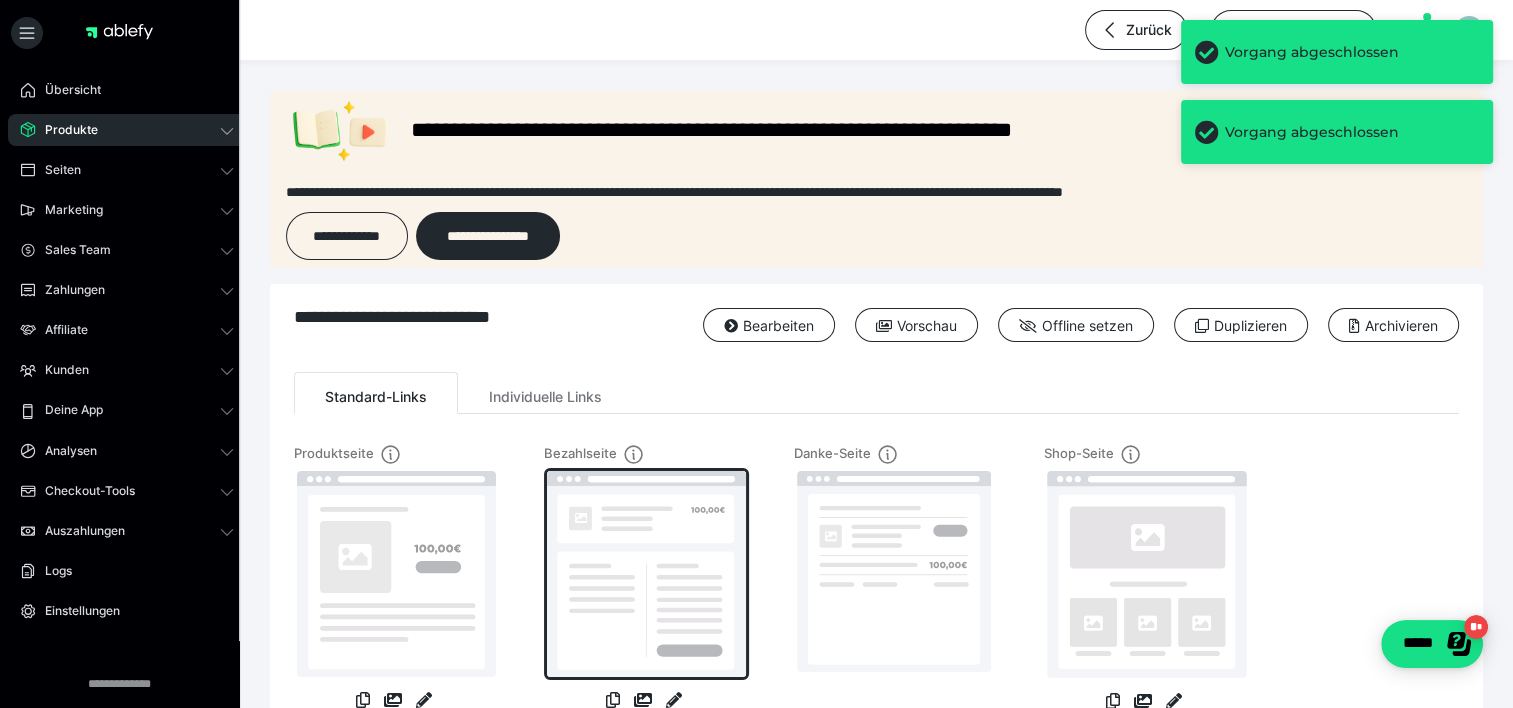 click at bounding box center (646, 574) 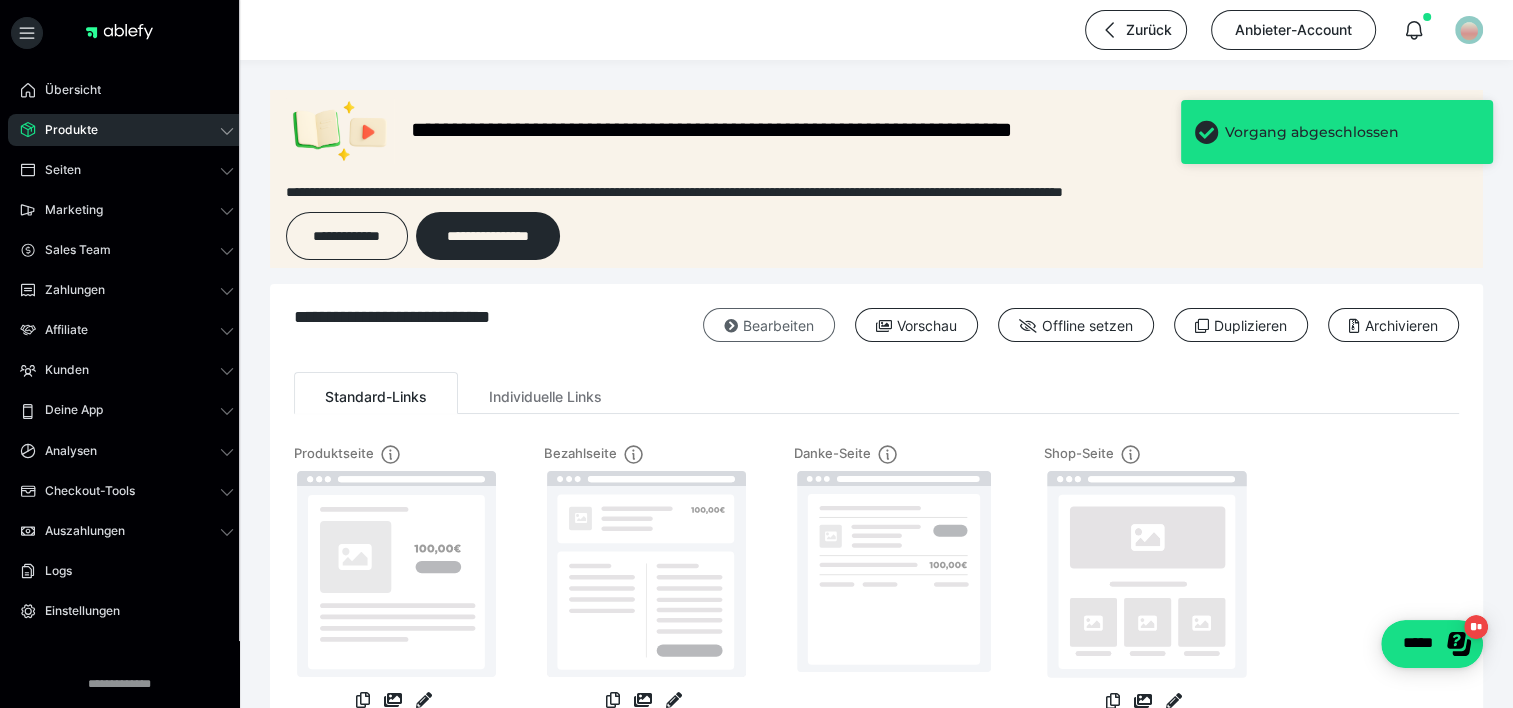 click on "Bearbeiten" at bounding box center (769, 325) 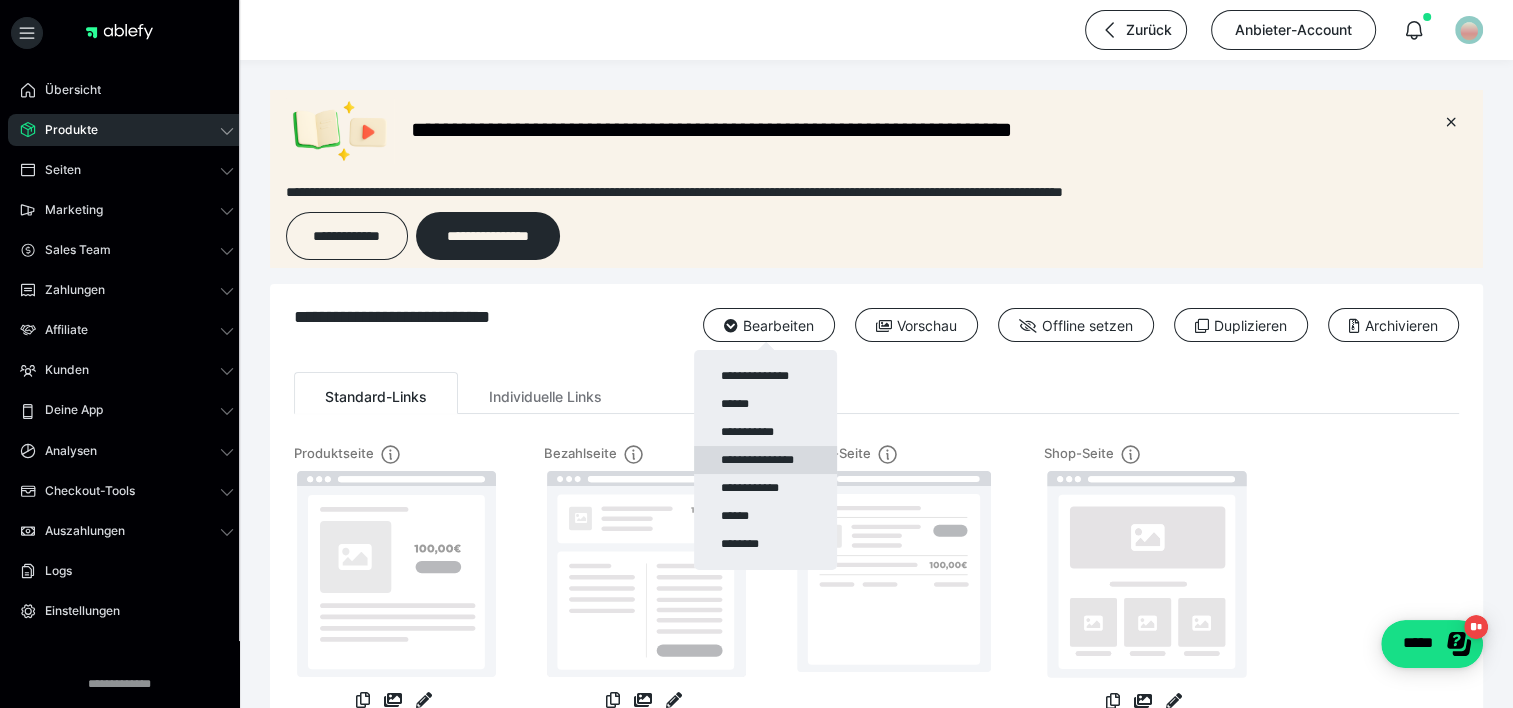 click on "**********" at bounding box center [765, 460] 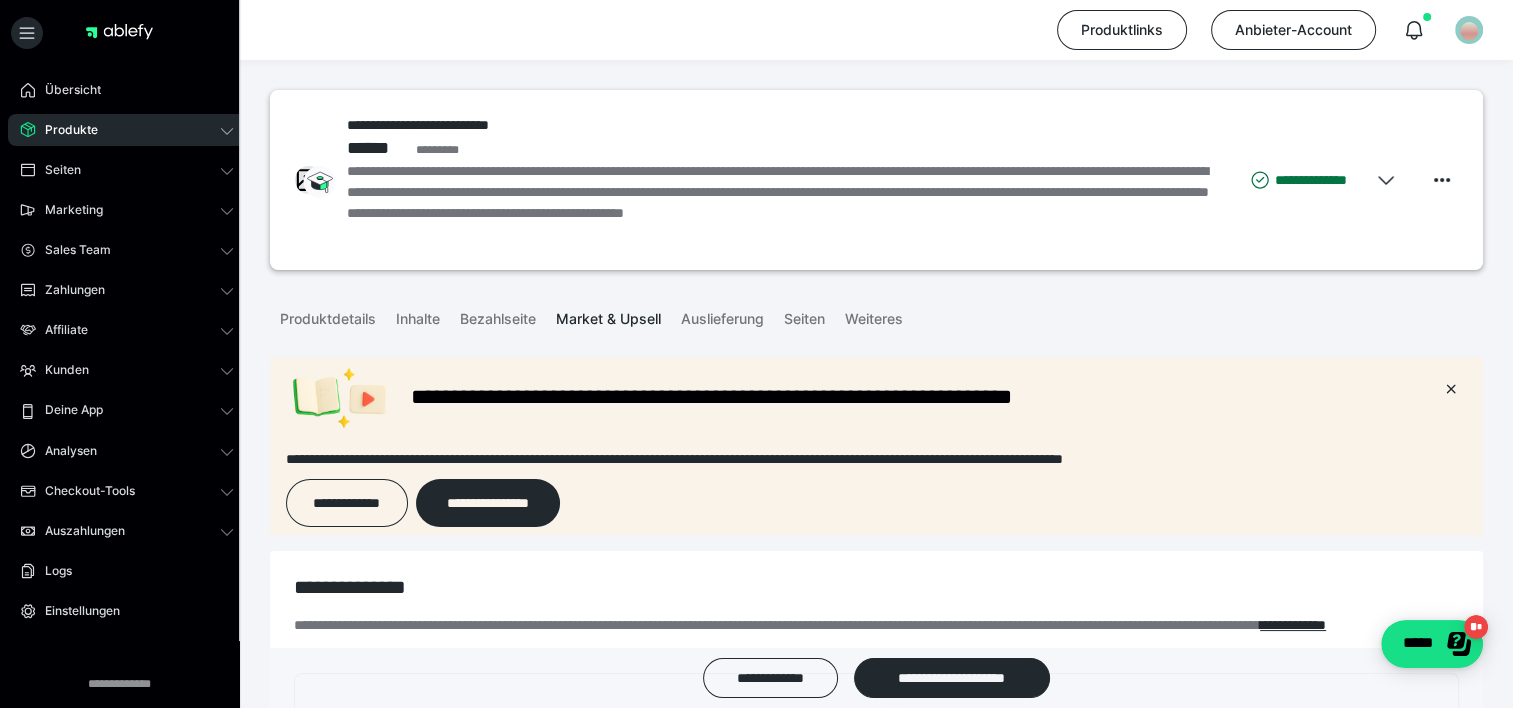 scroll, scrollTop: 0, scrollLeft: 0, axis: both 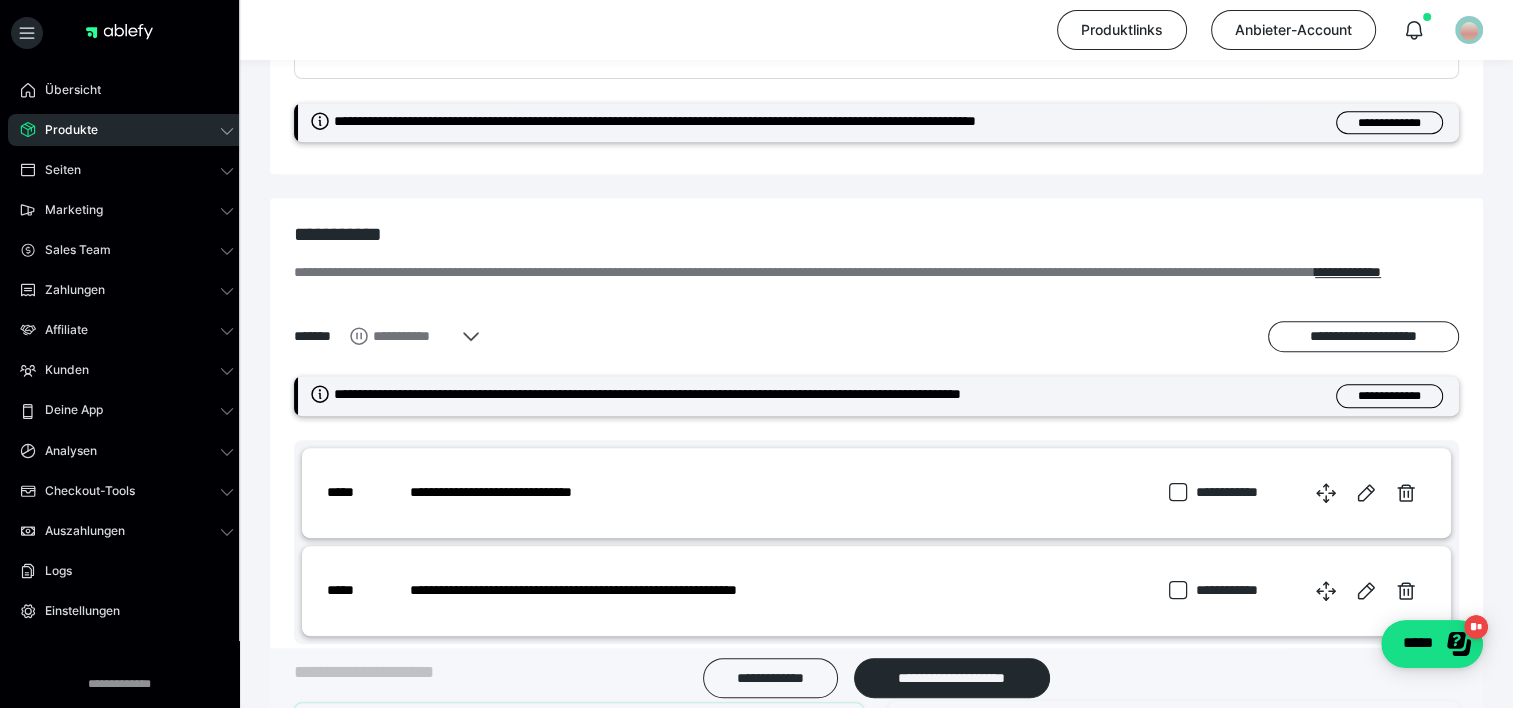 click on "**********" at bounding box center (397, 336) 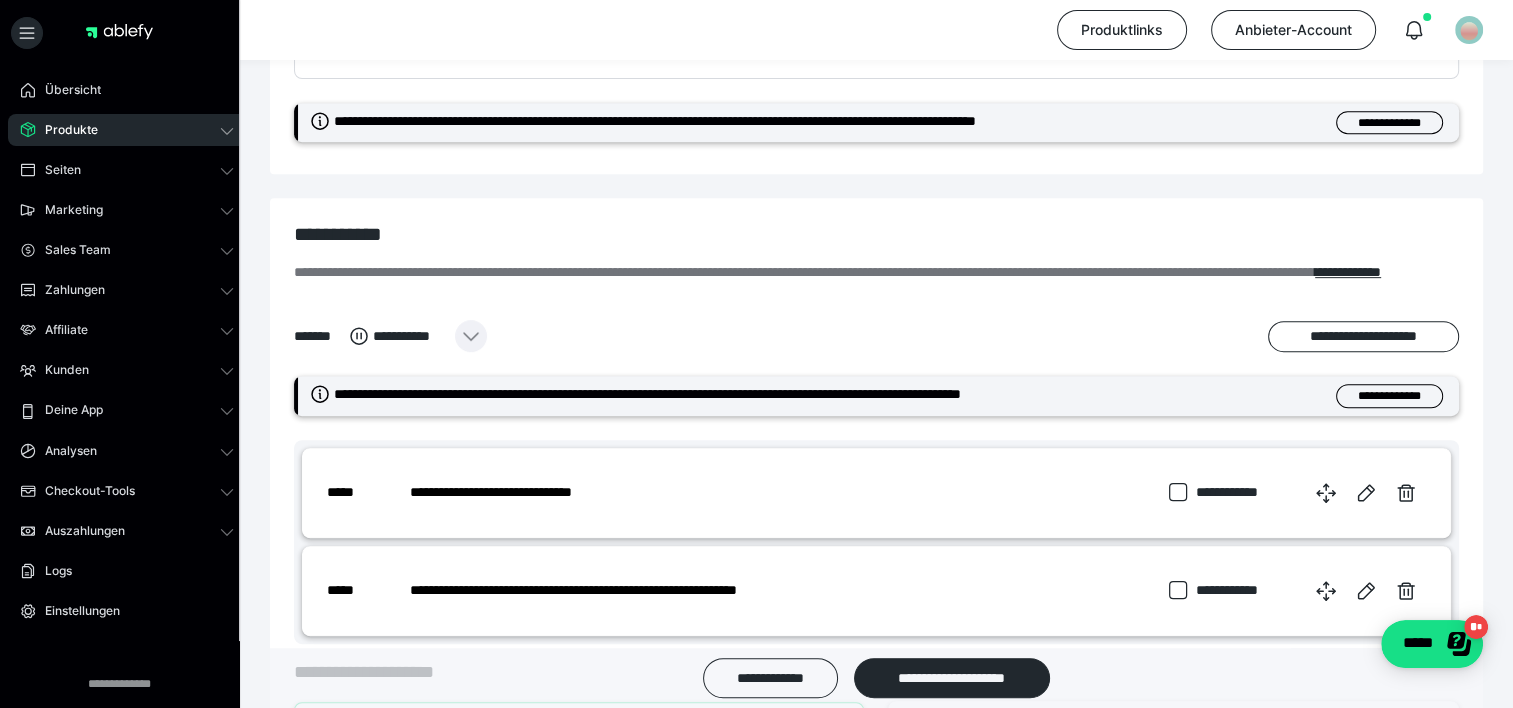 click 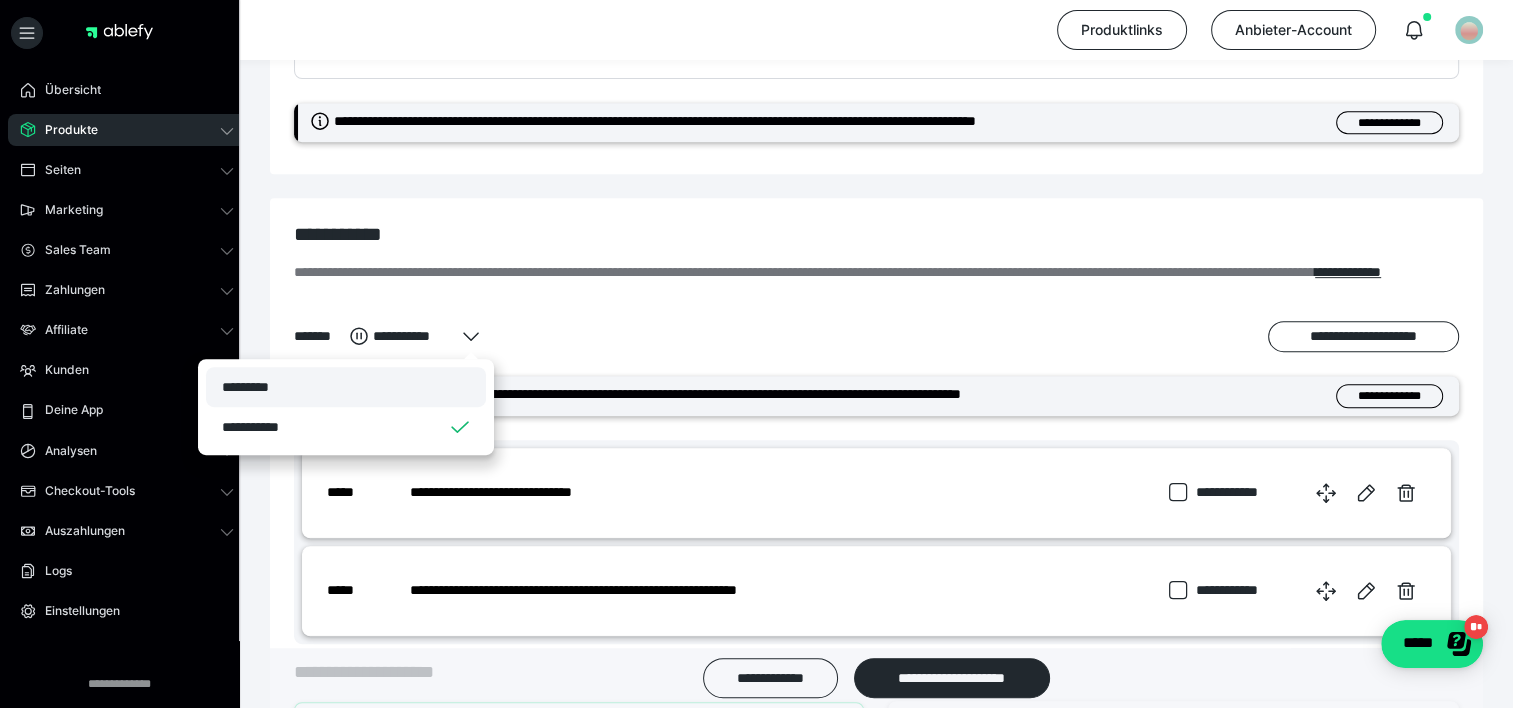 click on "*********" at bounding box center (346, 387) 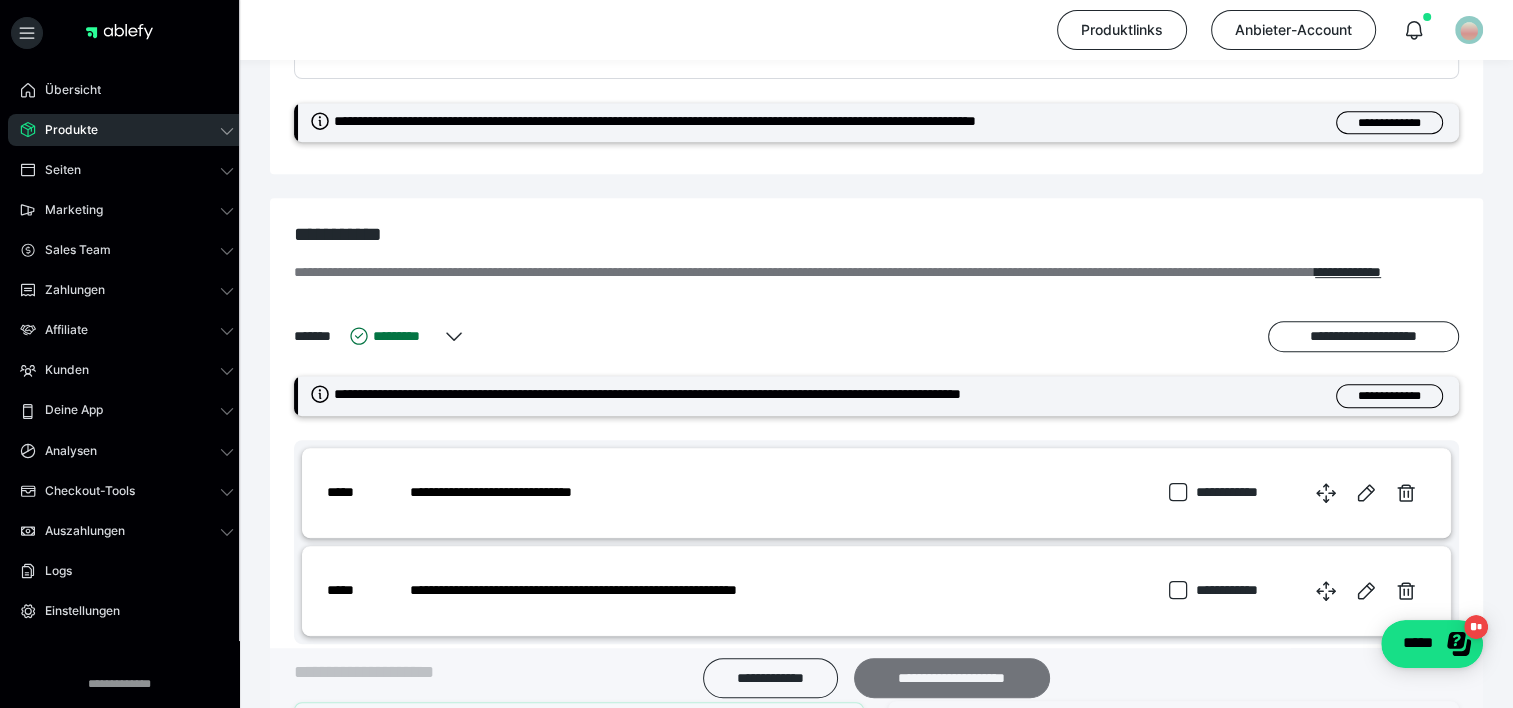 click on "**********" at bounding box center [952, 678] 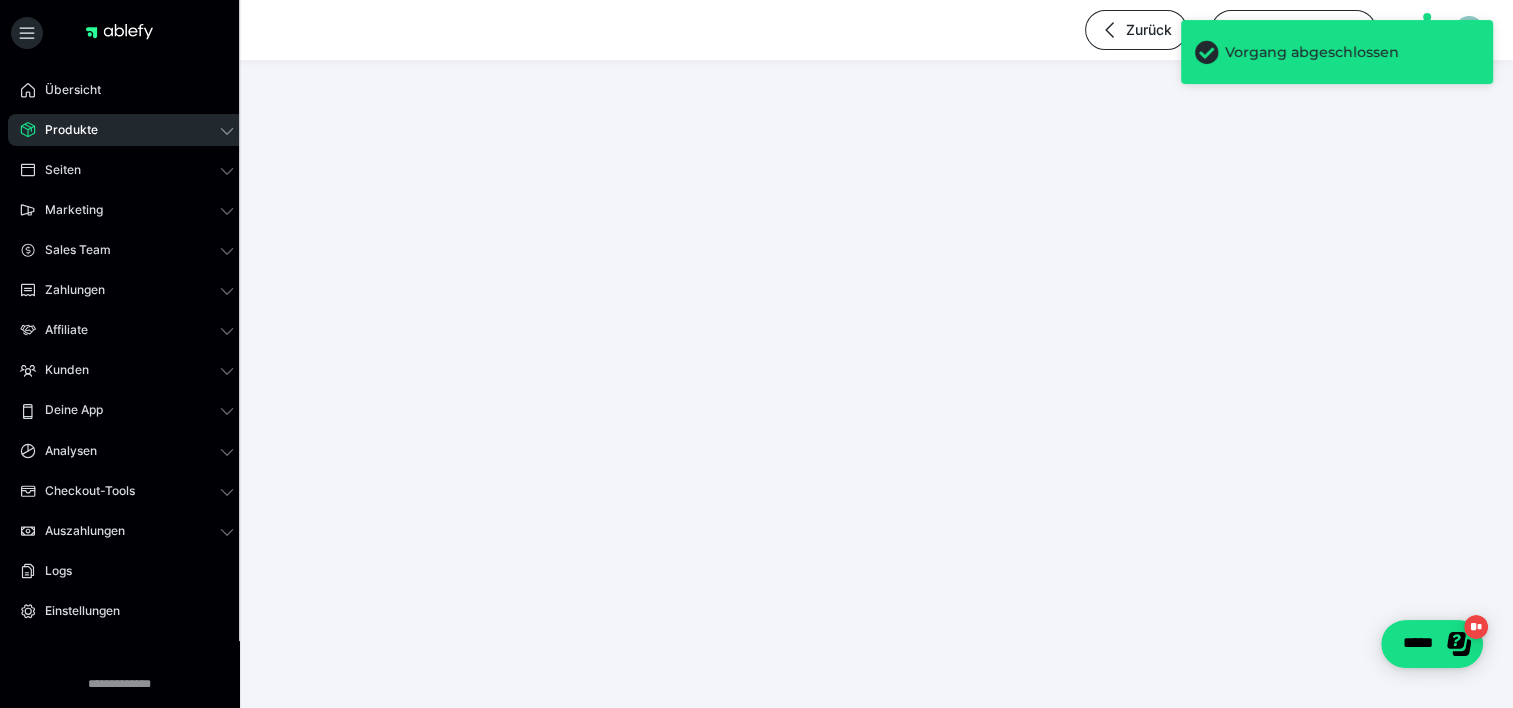 scroll, scrollTop: 0, scrollLeft: 0, axis: both 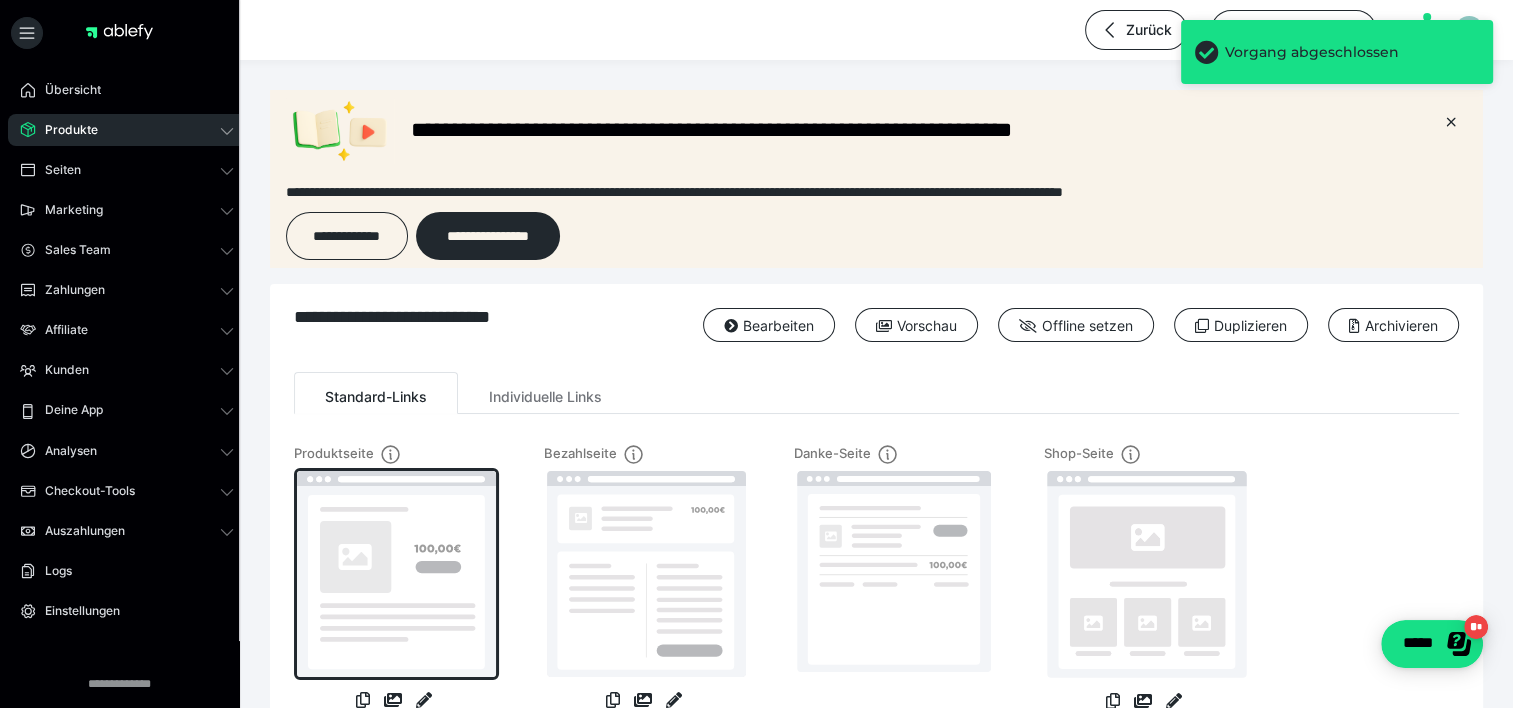 click at bounding box center [396, 574] 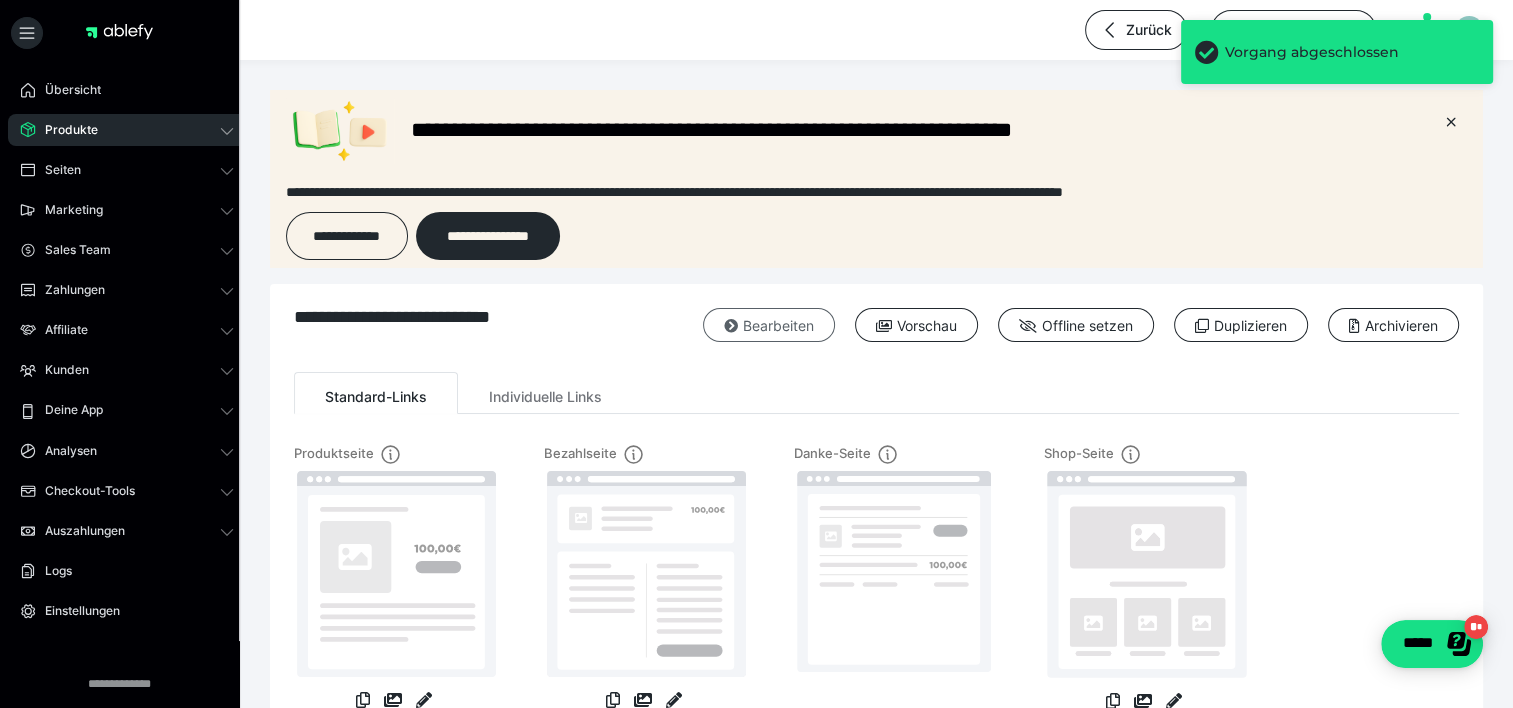 click on "Bearbeiten" at bounding box center (769, 325) 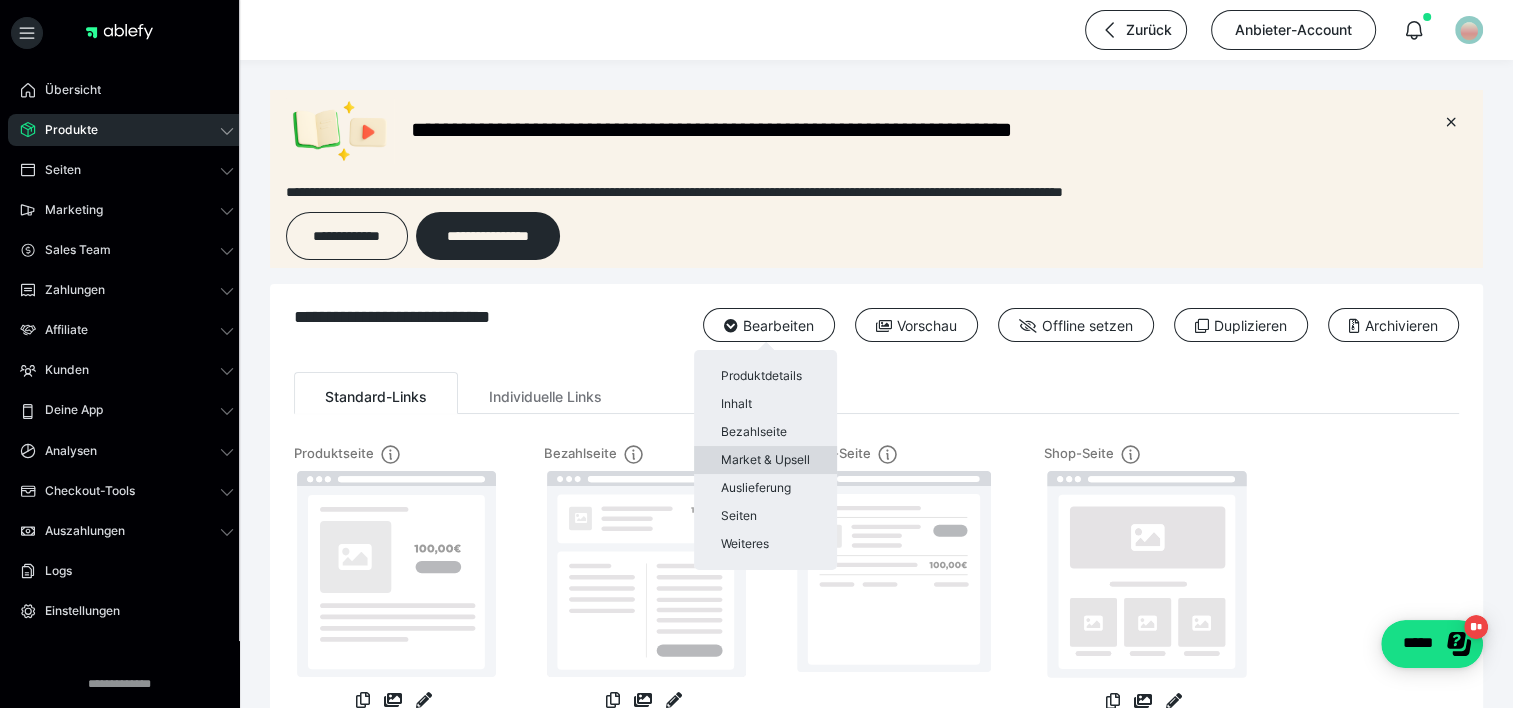 click on "Market & Upsell" at bounding box center [765, 460] 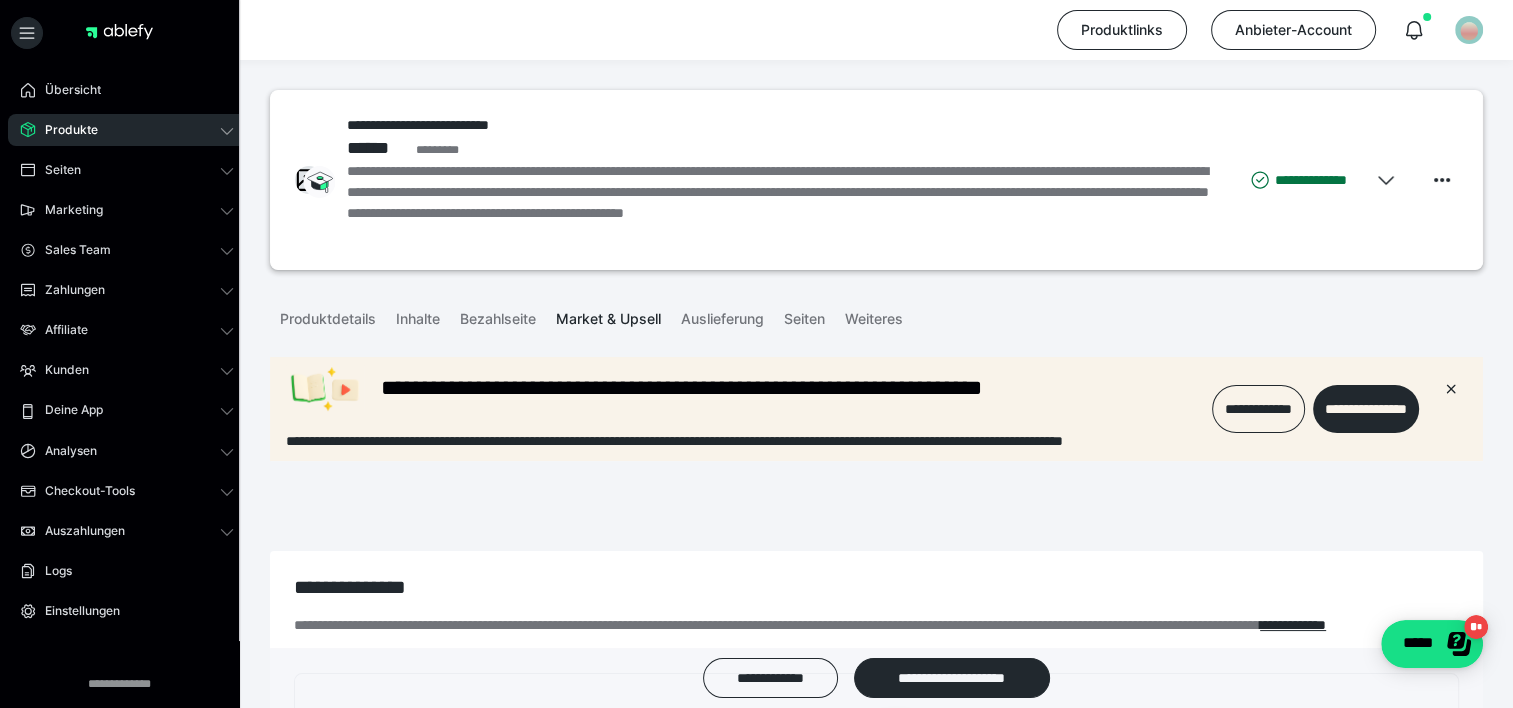 scroll, scrollTop: 0, scrollLeft: 0, axis: both 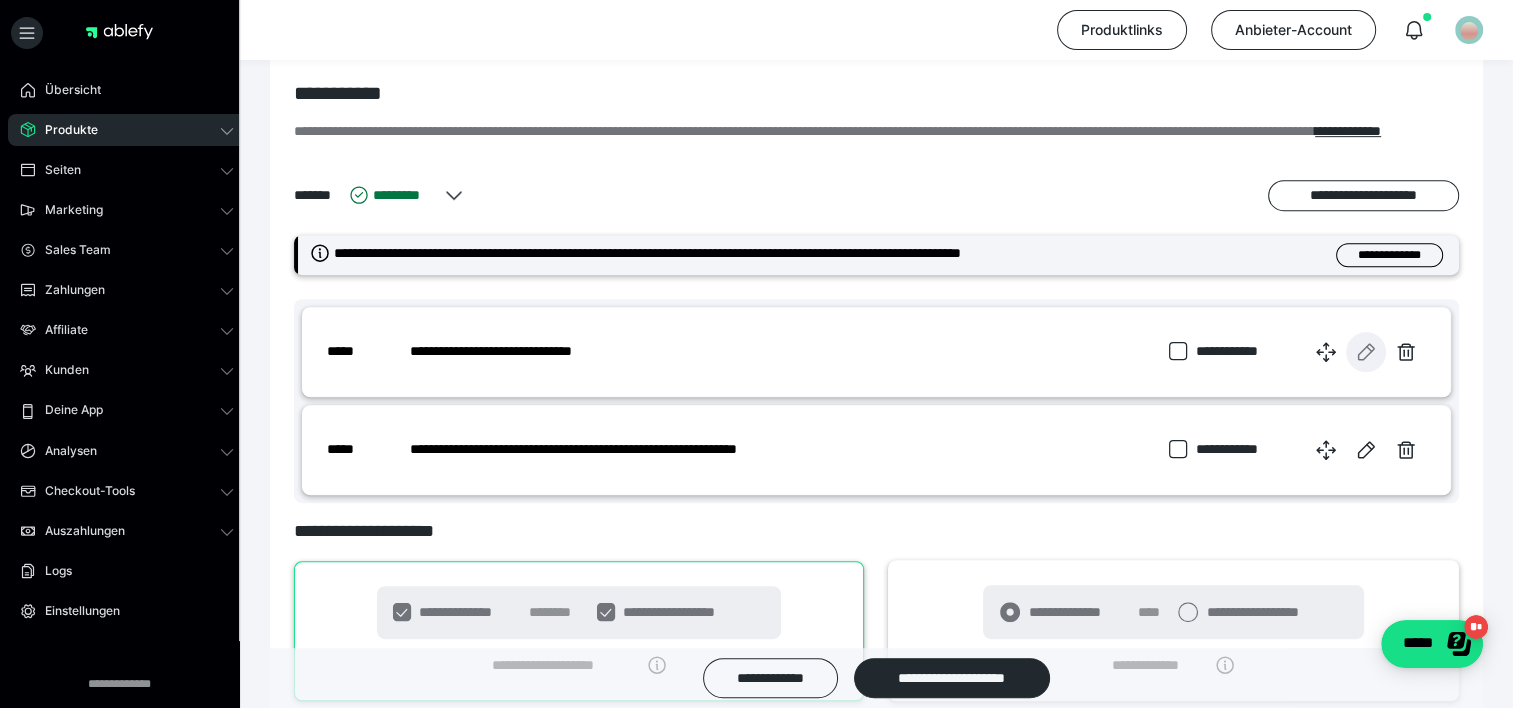 click 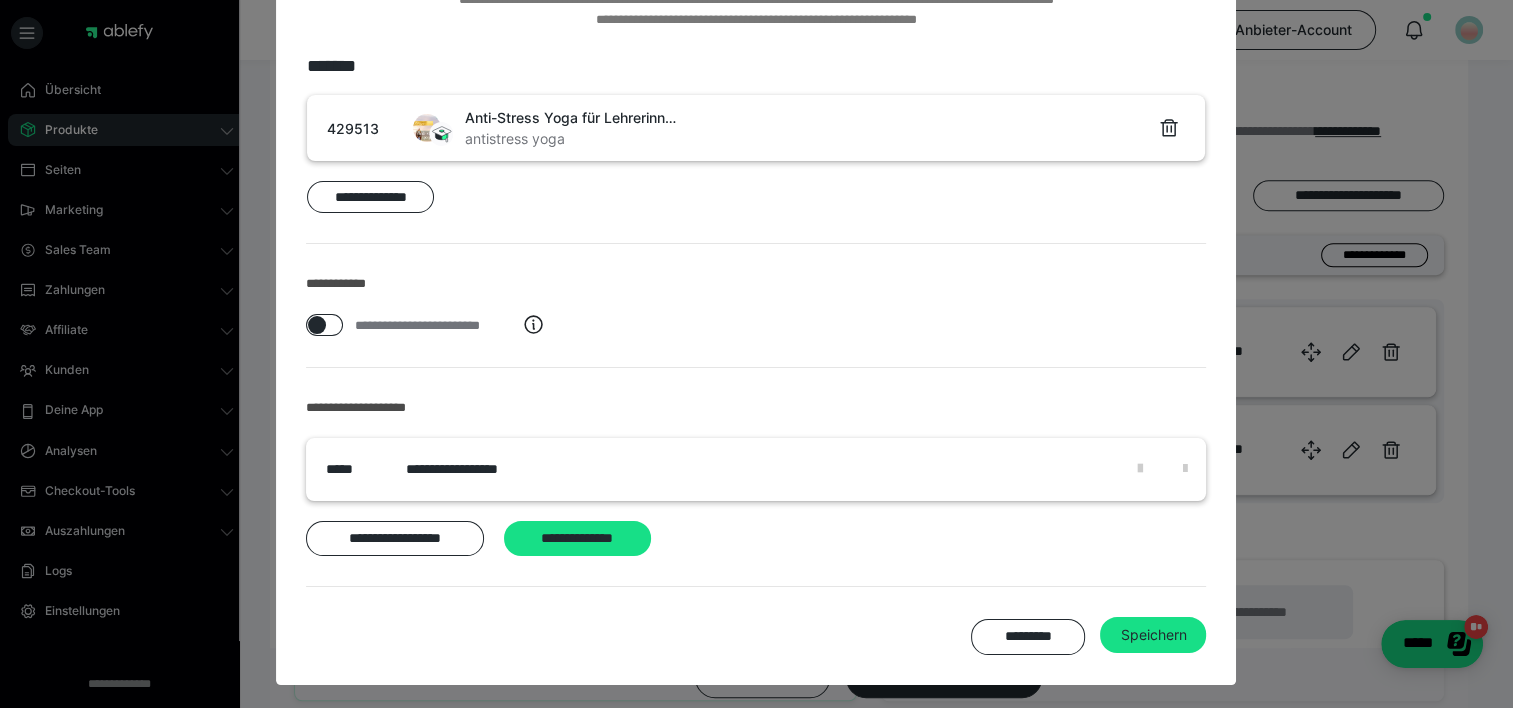 scroll, scrollTop: 132, scrollLeft: 0, axis: vertical 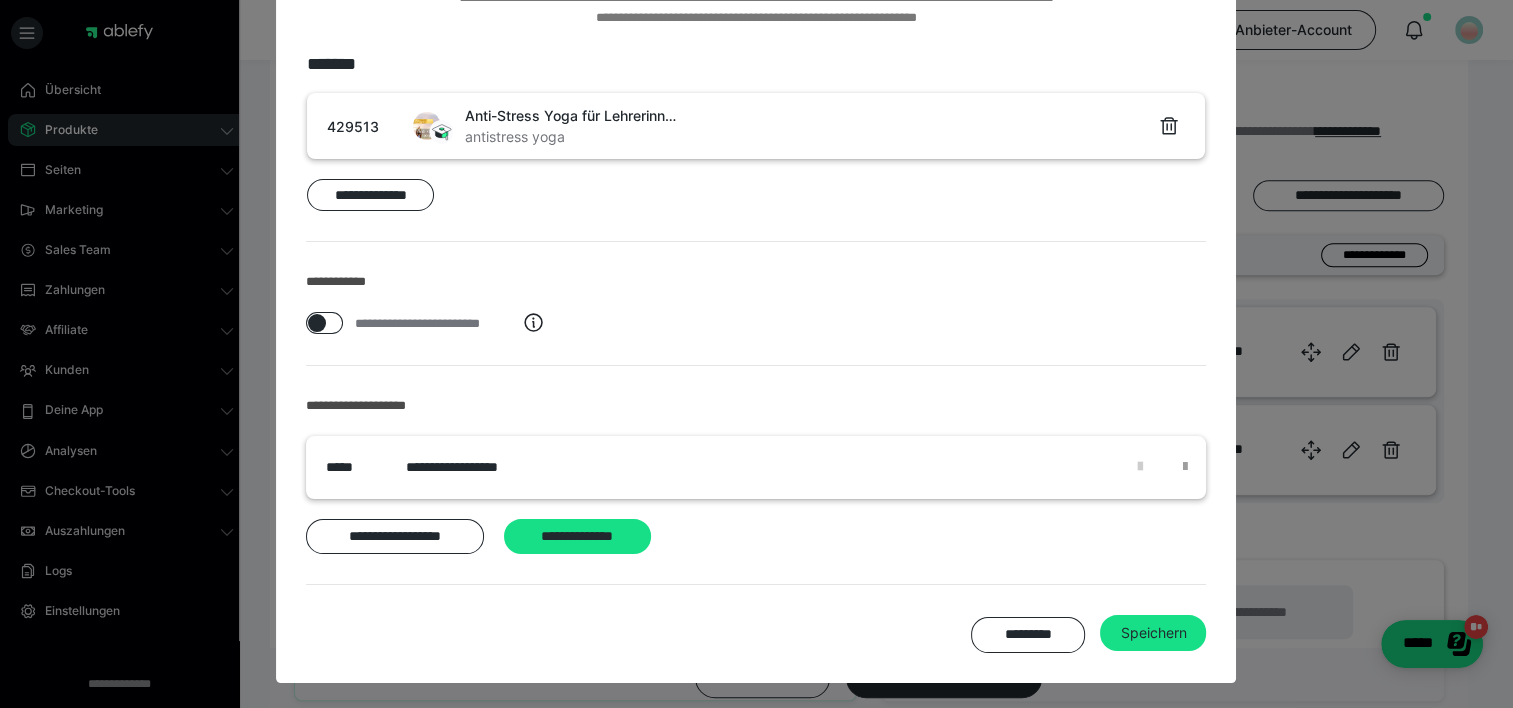 click at bounding box center [1184, 467] 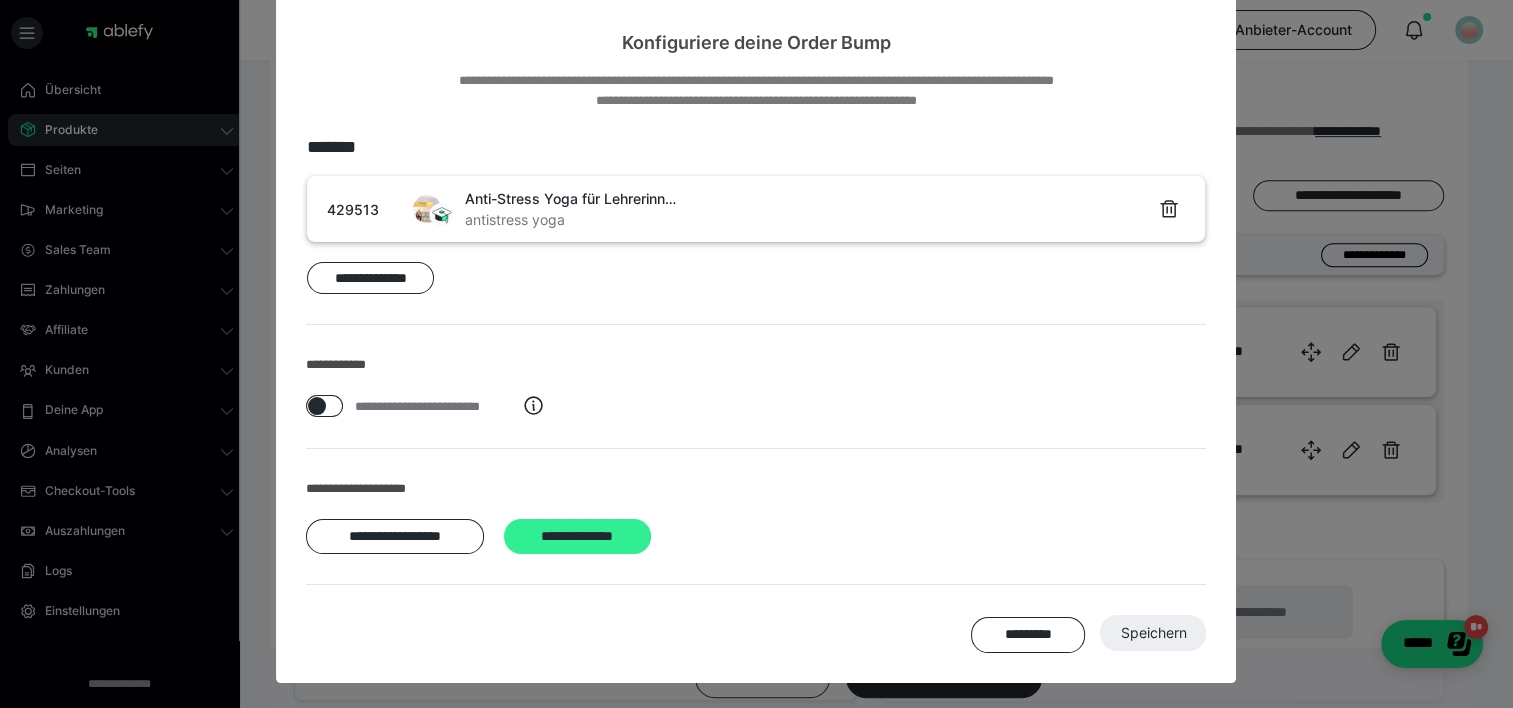 click on "**********" at bounding box center [577, 537] 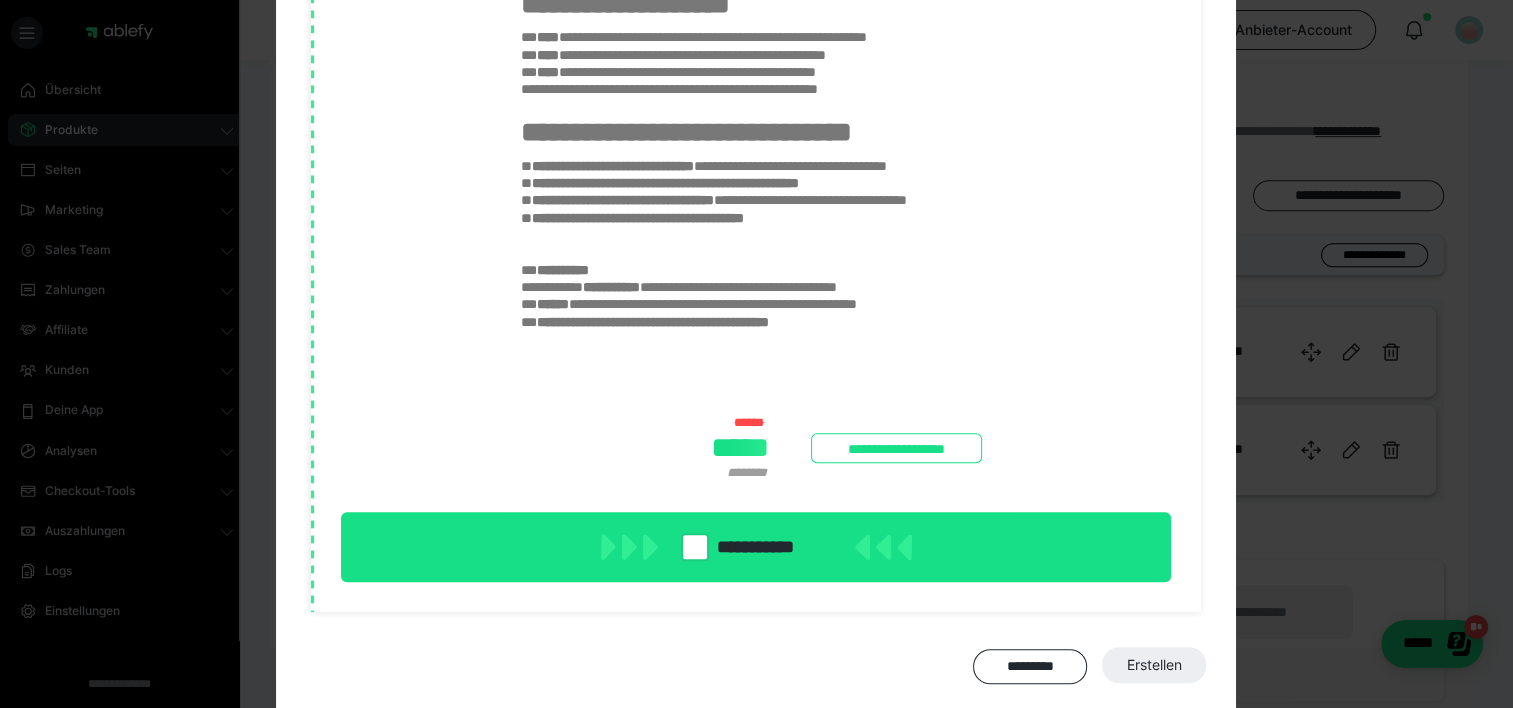 scroll, scrollTop: 1095, scrollLeft: 0, axis: vertical 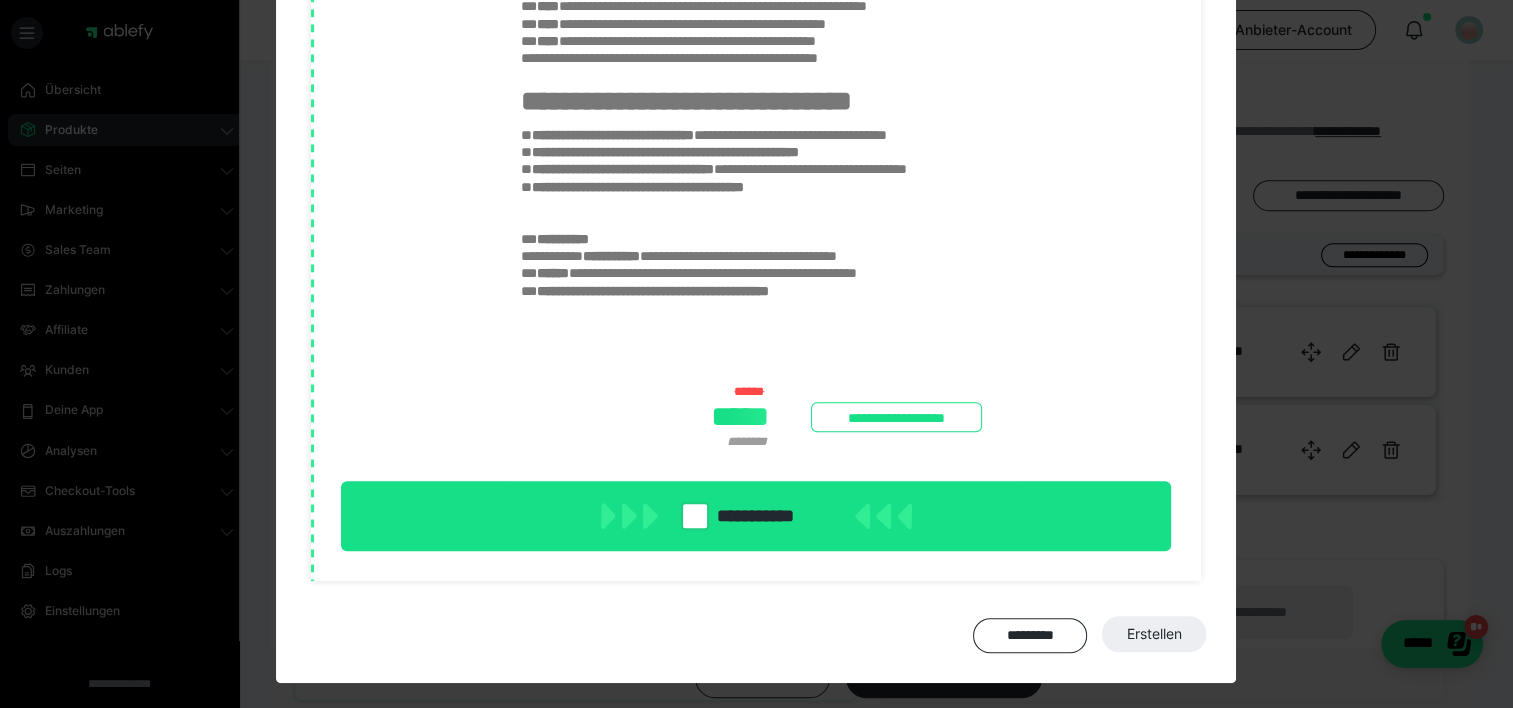 click on "**********" at bounding box center (653, 291) 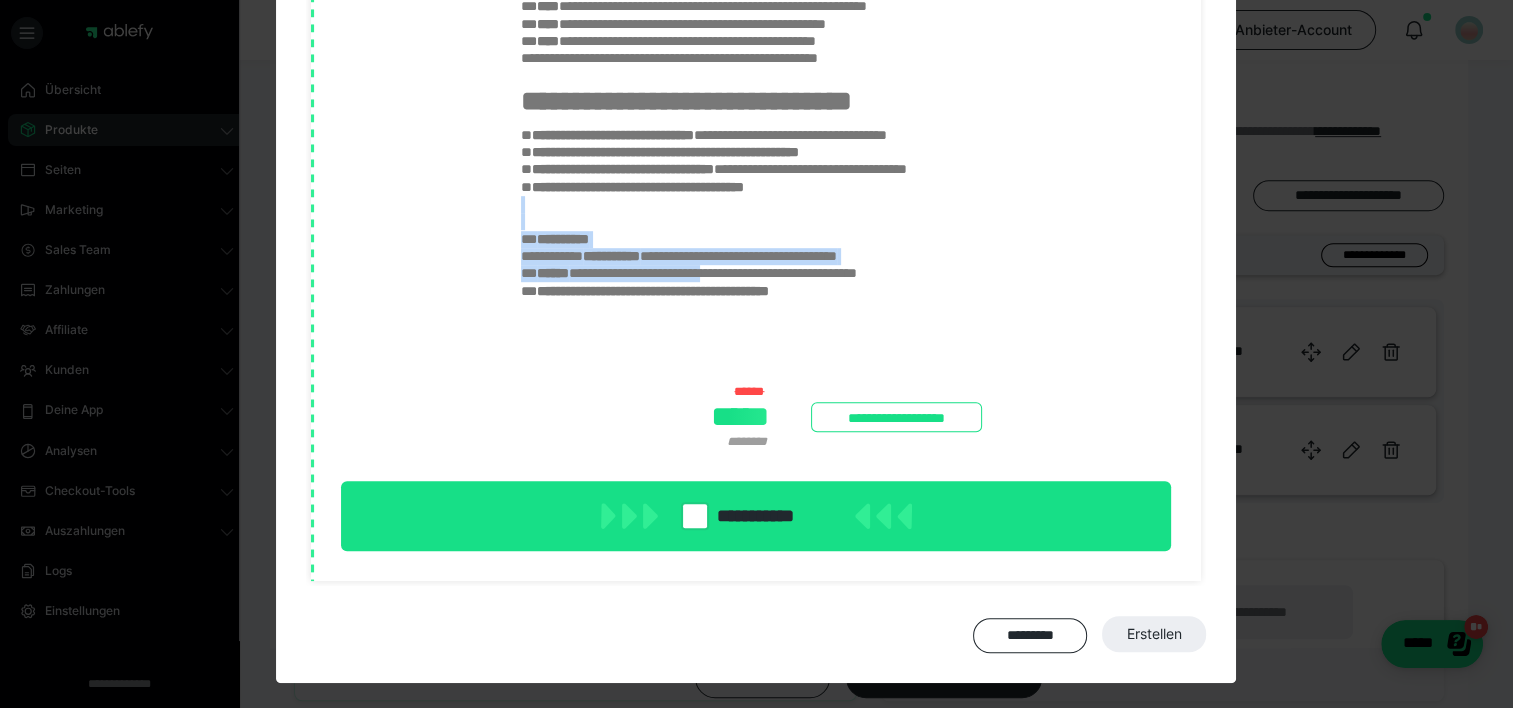 drag, startPoint x: 740, startPoint y: 284, endPoint x: 718, endPoint y: 248, distance: 42.190044 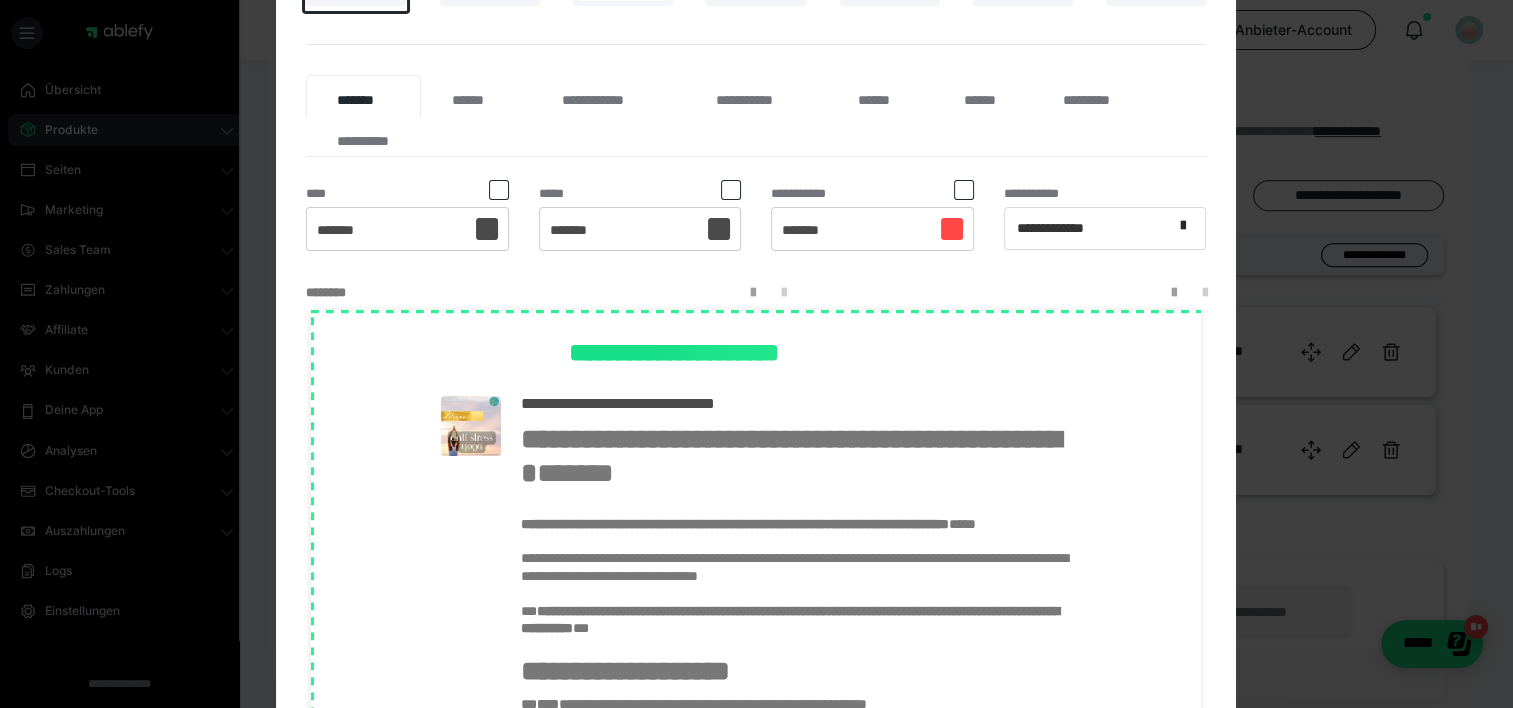 scroll, scrollTop: 395, scrollLeft: 0, axis: vertical 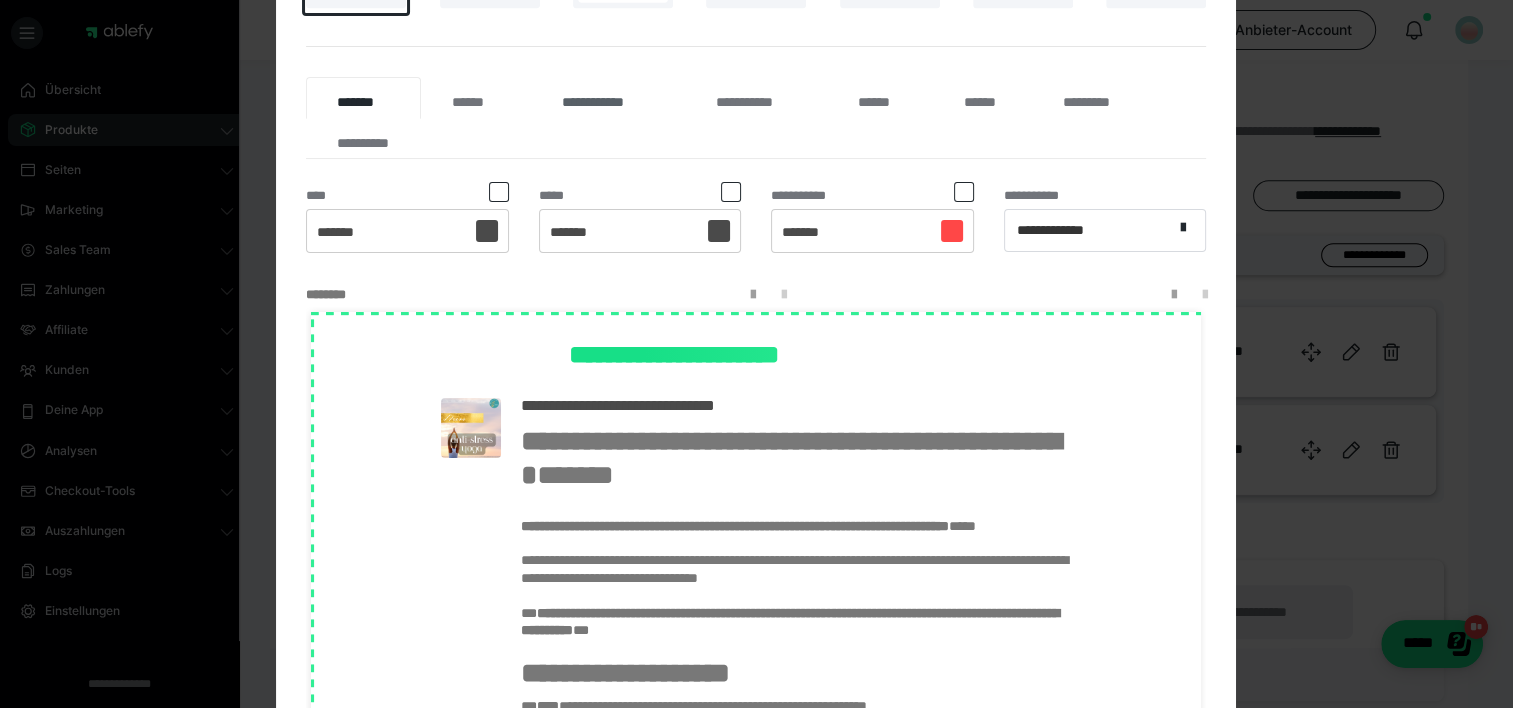 click on "**********" at bounding box center (608, 98) 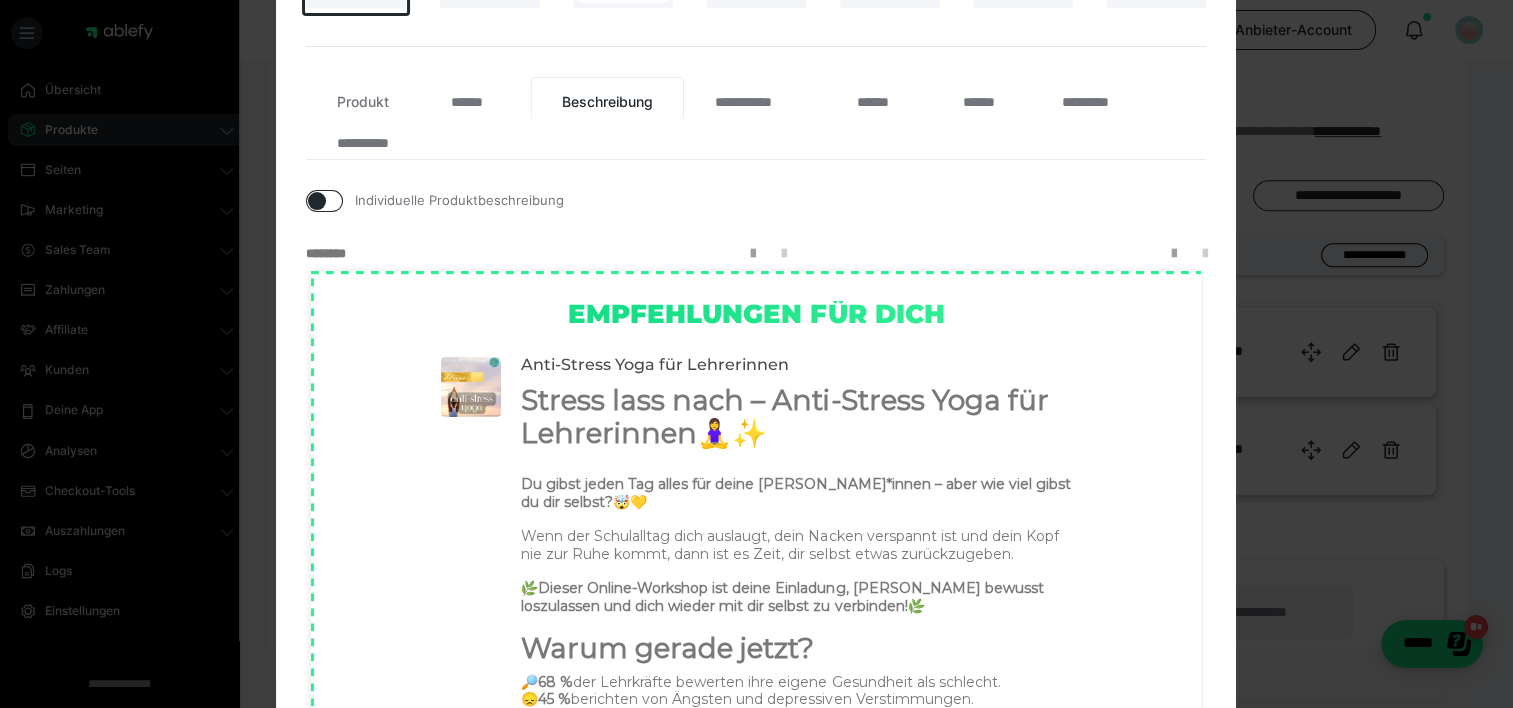 click at bounding box center (317, 201) 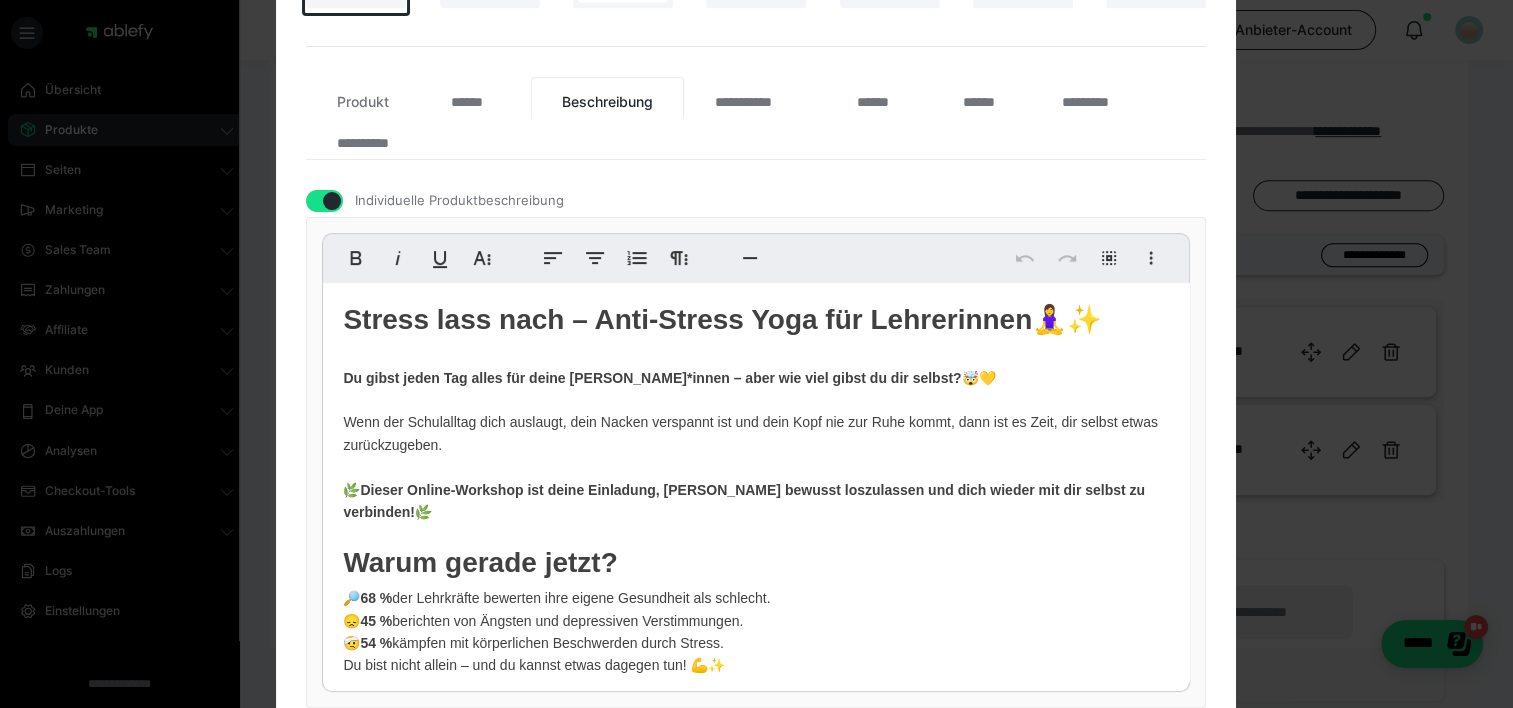 click at bounding box center [332, 201] 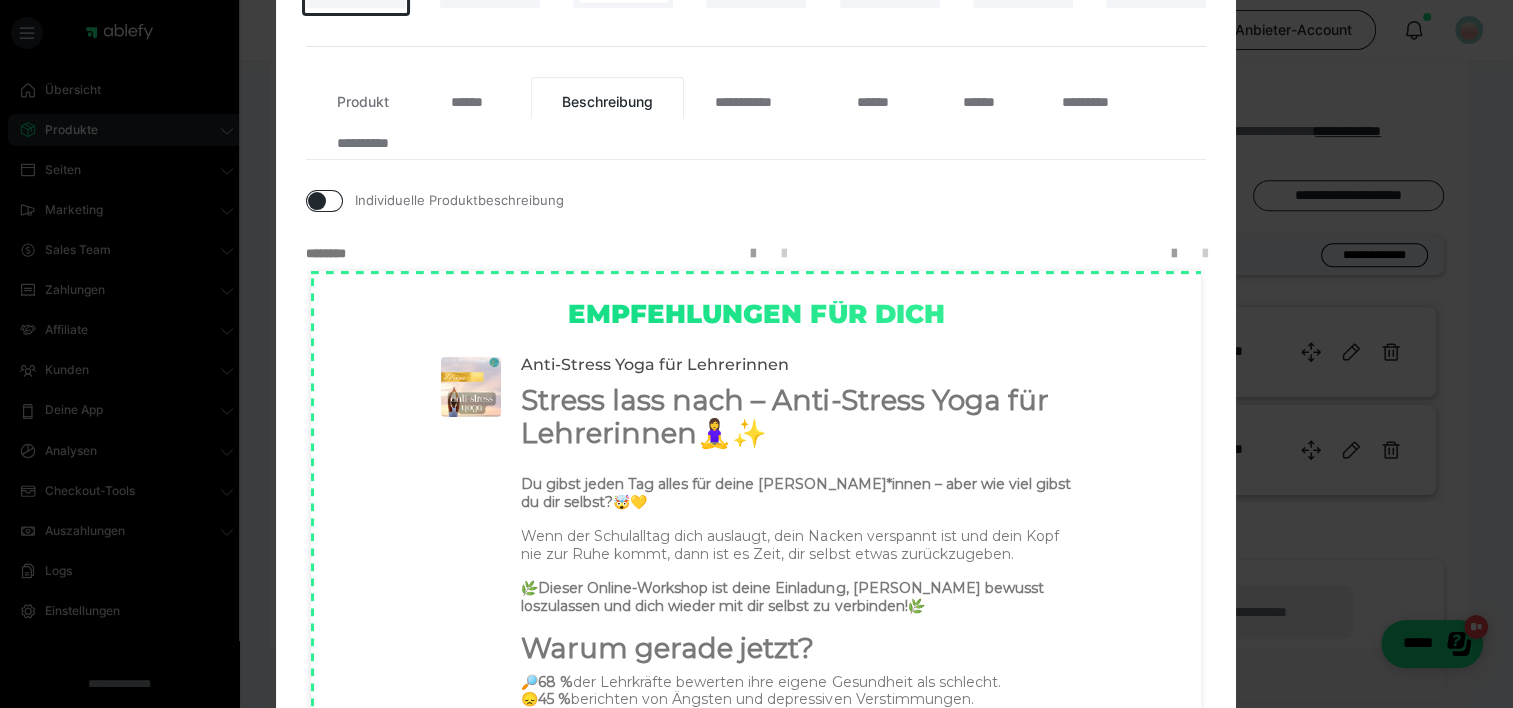 click at bounding box center [317, 201] 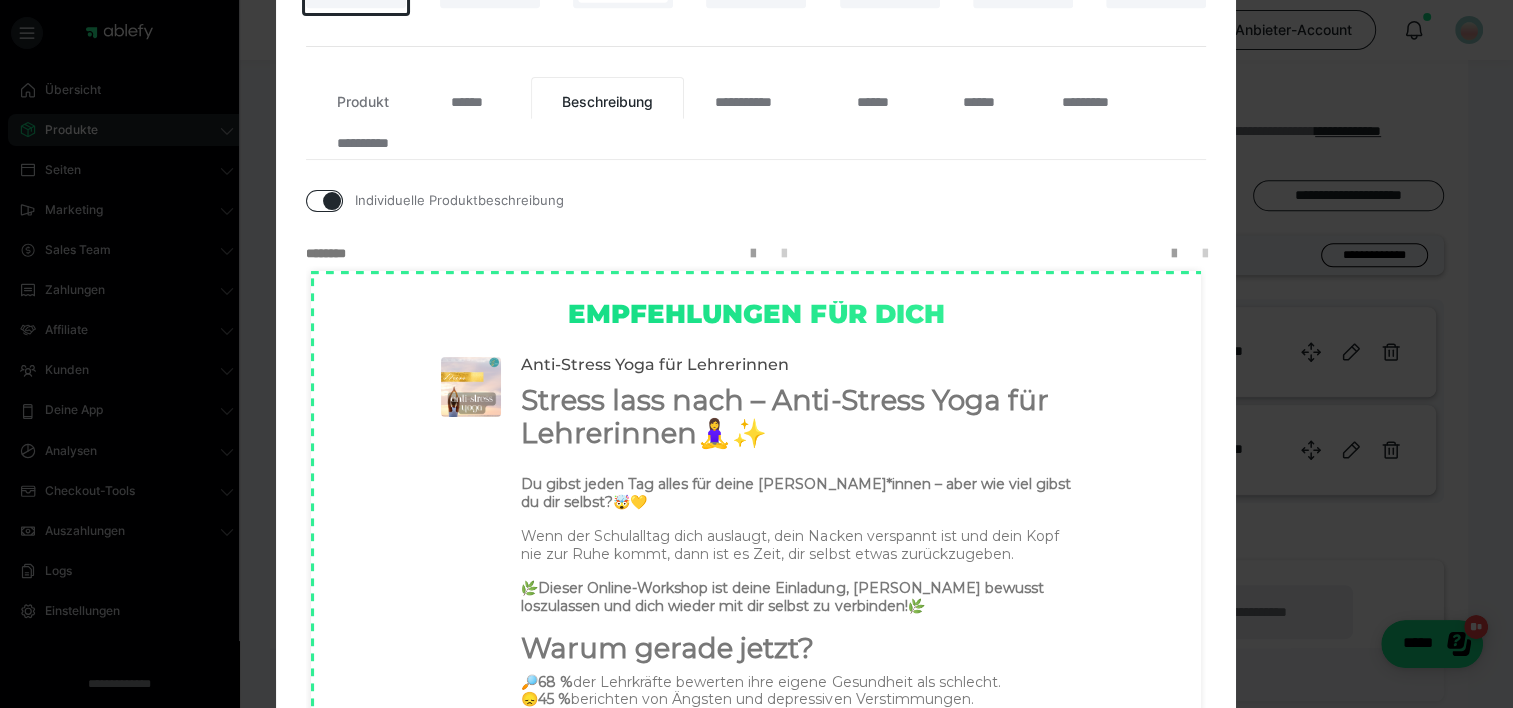 checkbox on "true" 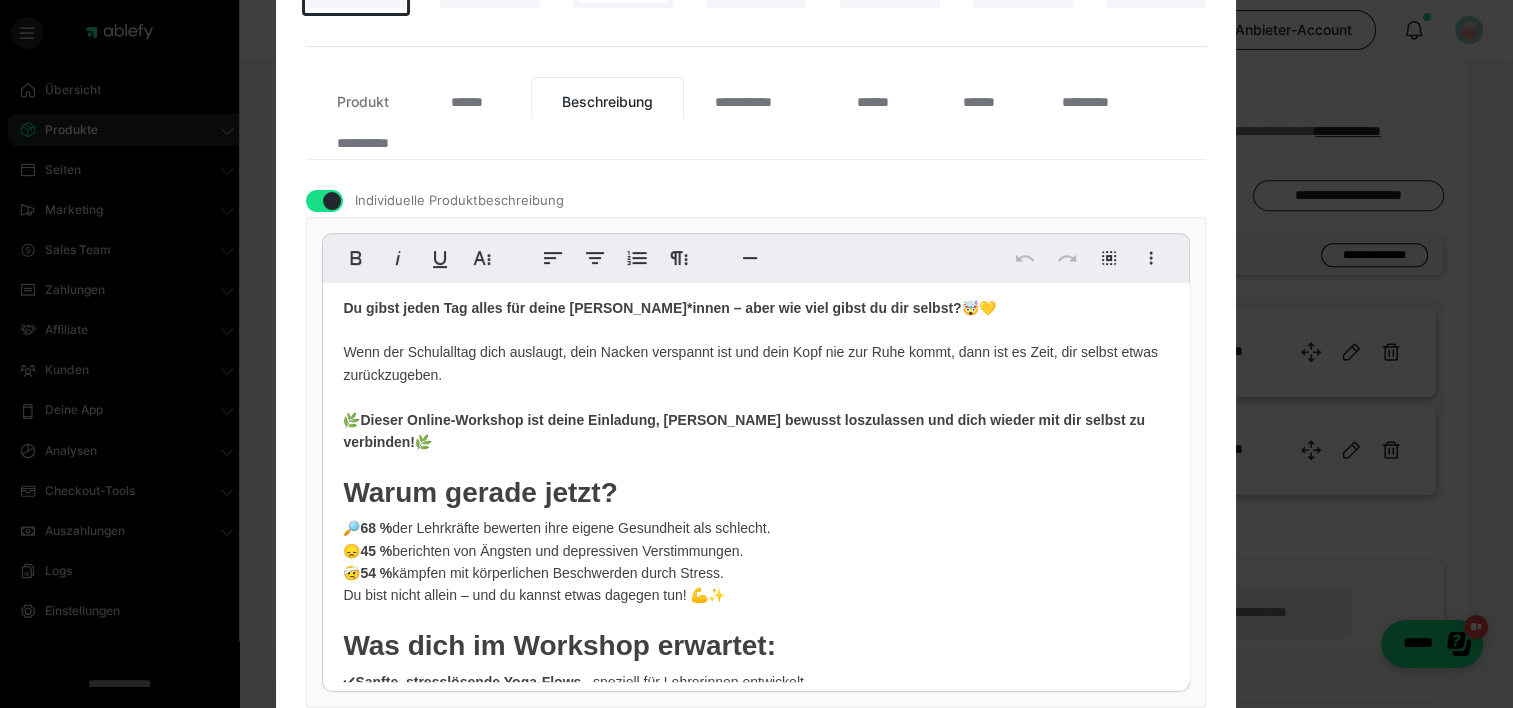 scroll, scrollTop: 200, scrollLeft: 0, axis: vertical 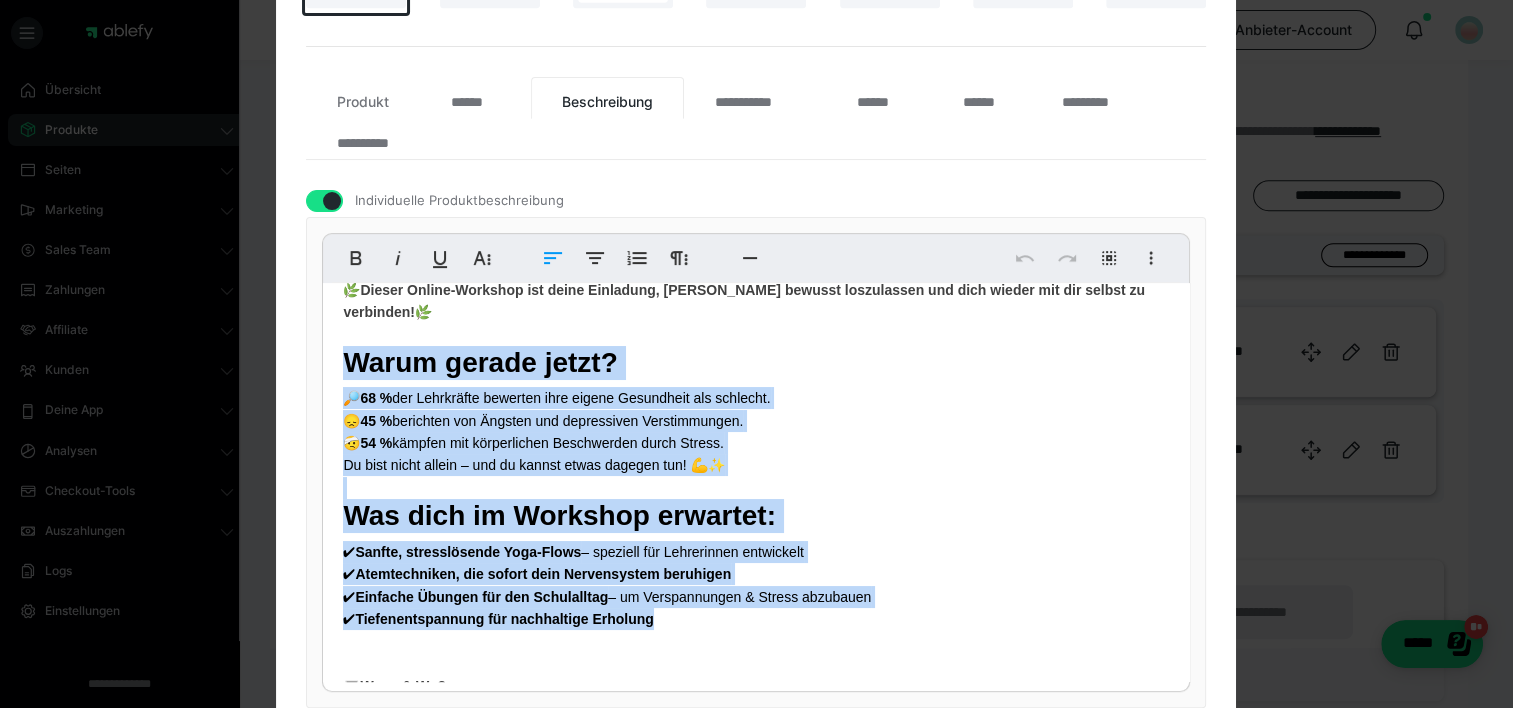 drag, startPoint x: 700, startPoint y: 608, endPoint x: 320, endPoint y: 355, distance: 456.51834 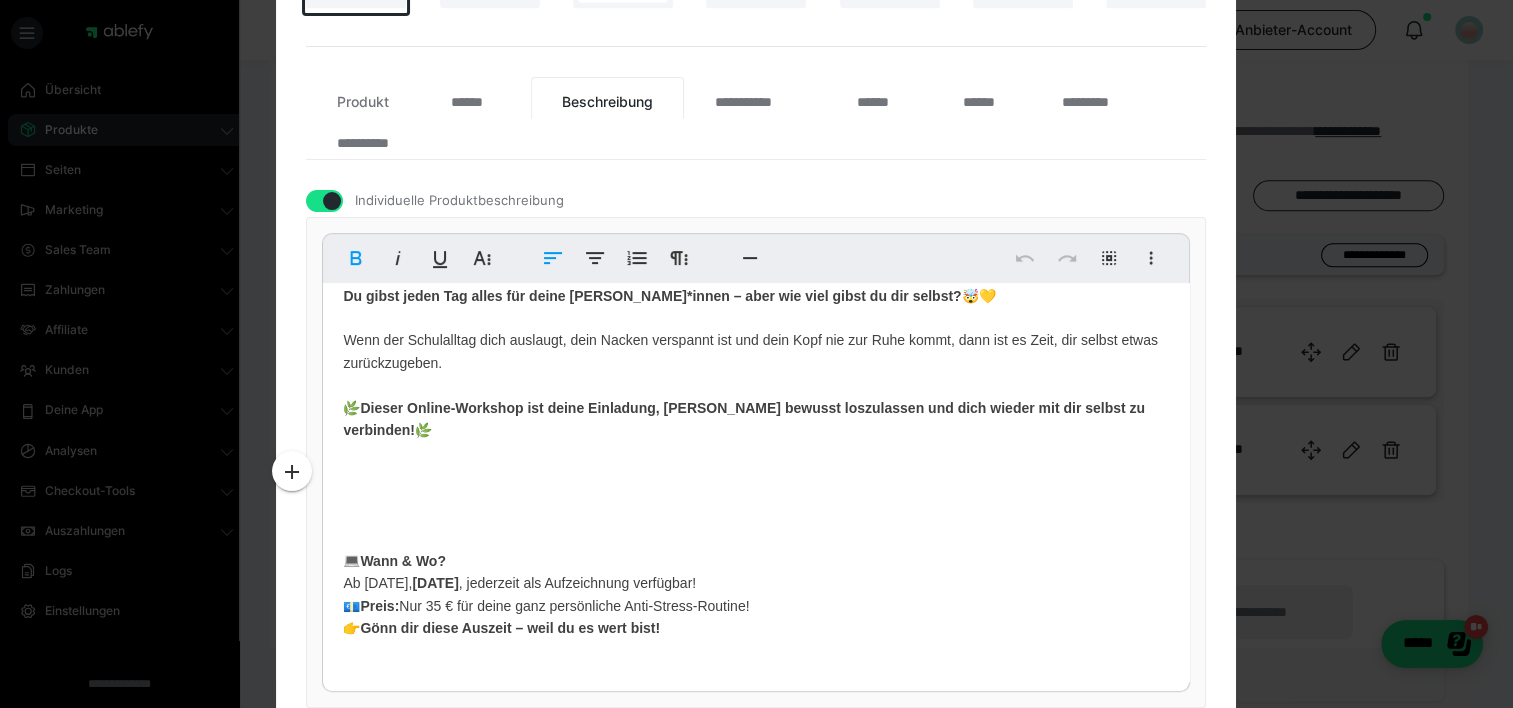 scroll, scrollTop: 82, scrollLeft: 0, axis: vertical 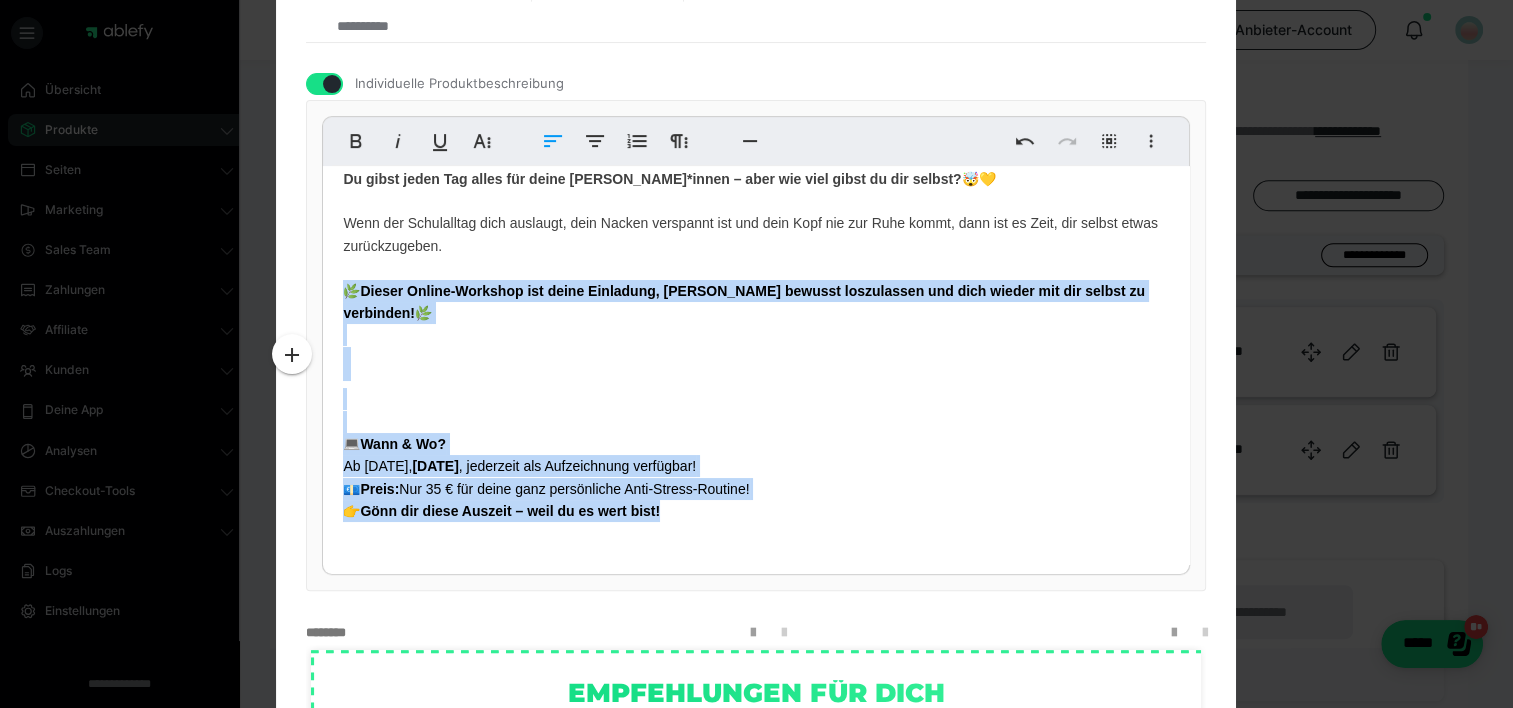 drag, startPoint x: 640, startPoint y: 499, endPoint x: 336, endPoint y: 286, distance: 371.19403 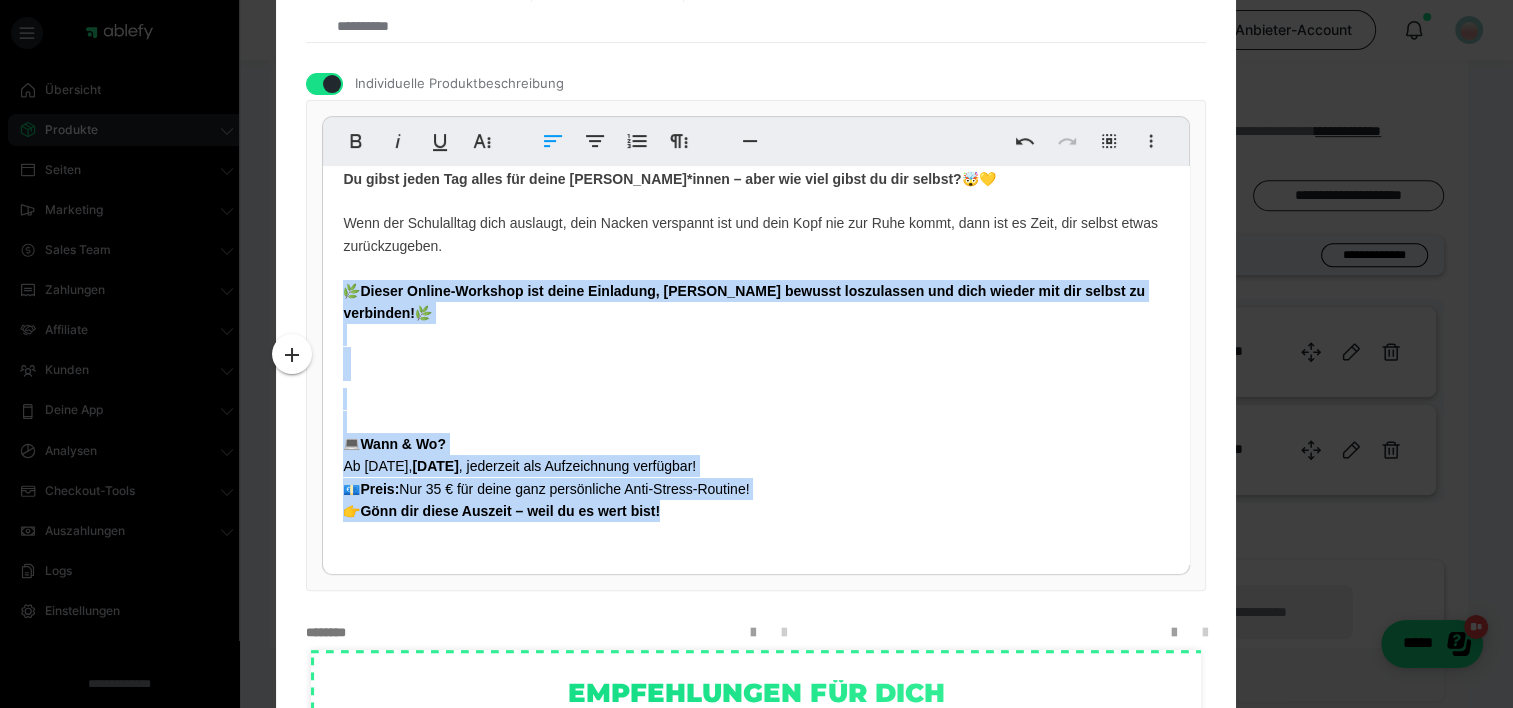 click on "Stress lass nach – Anti-Stress Yoga für Lehrerinnen  🧘‍♀️✨ Du gibst jeden Tag alles für deine [PERSON_NAME]*innen – aber wie viel gibst du dir selbst?  🤯💛 Wenn der Schulalltag dich auslaugt, dein Nacken verspannt ist und dein Kopf nie zur Ruhe kommt, dann ist es Zeit, dir selbst etwas zurückzugeben. 🌿  Dieser Online-Workshop ist deine Einladung, [PERSON_NAME] bewusst loszulassen und dich wieder mit dir selbst zu verbinden!  🌿 💻  Wann & Wo? Ab [PERSON_NAME][DATE] , jederzeit als Aufzeichnung verfügbar! 💶  Preis:  Nur 35 € für deine ganz persönliche Anti-Stress-Routine! 👉  Gönn dir diese Auszeit – weil du es wert bist!" at bounding box center [756, 324] 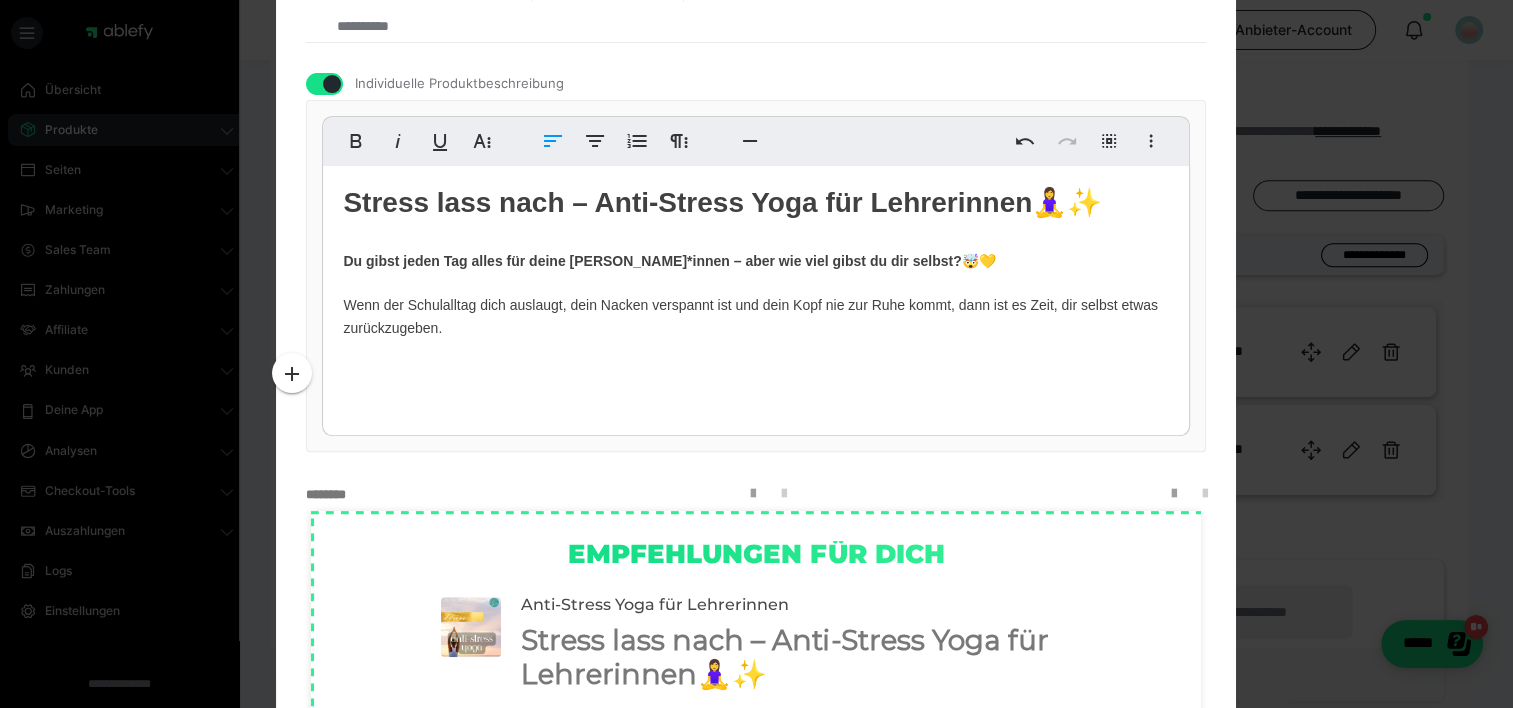 scroll, scrollTop: 0, scrollLeft: 0, axis: both 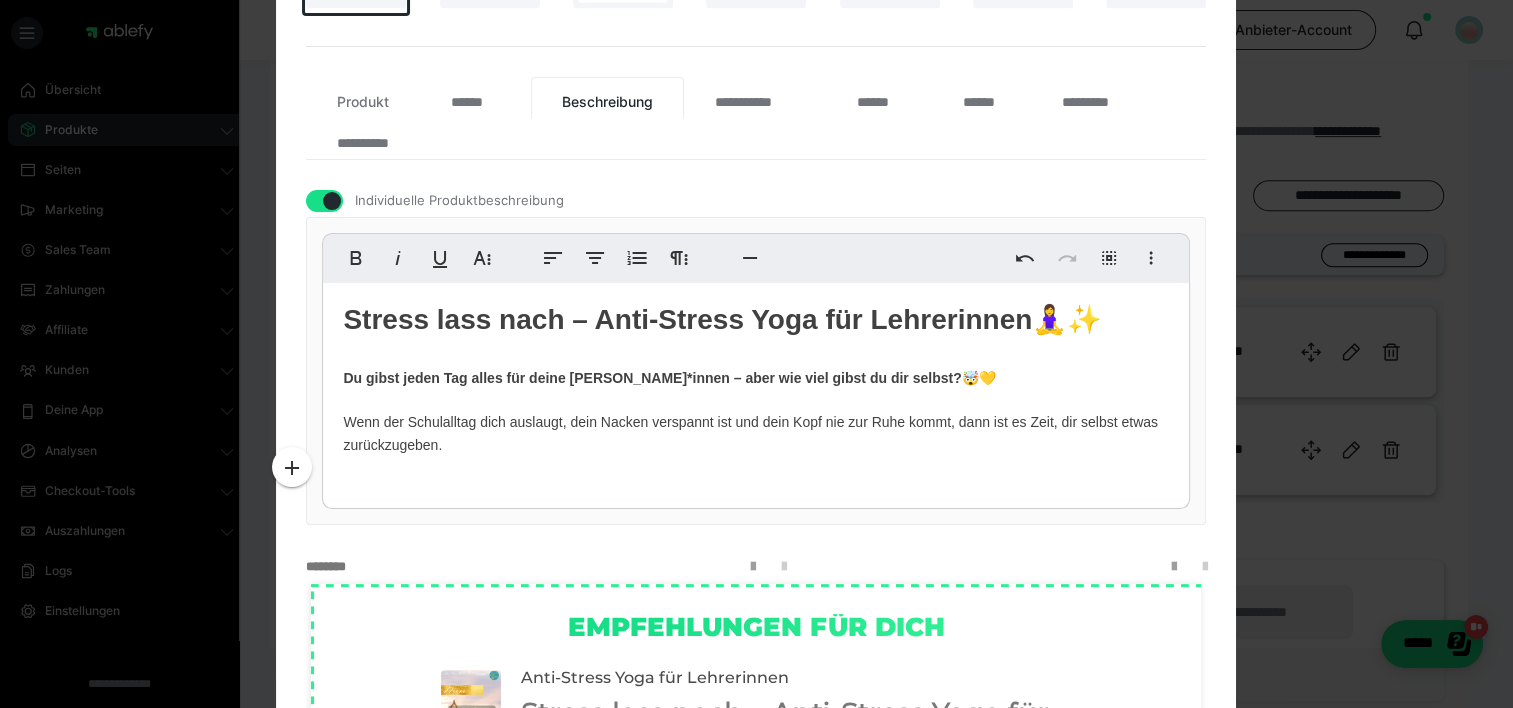 click on "**********" at bounding box center (756, 301) 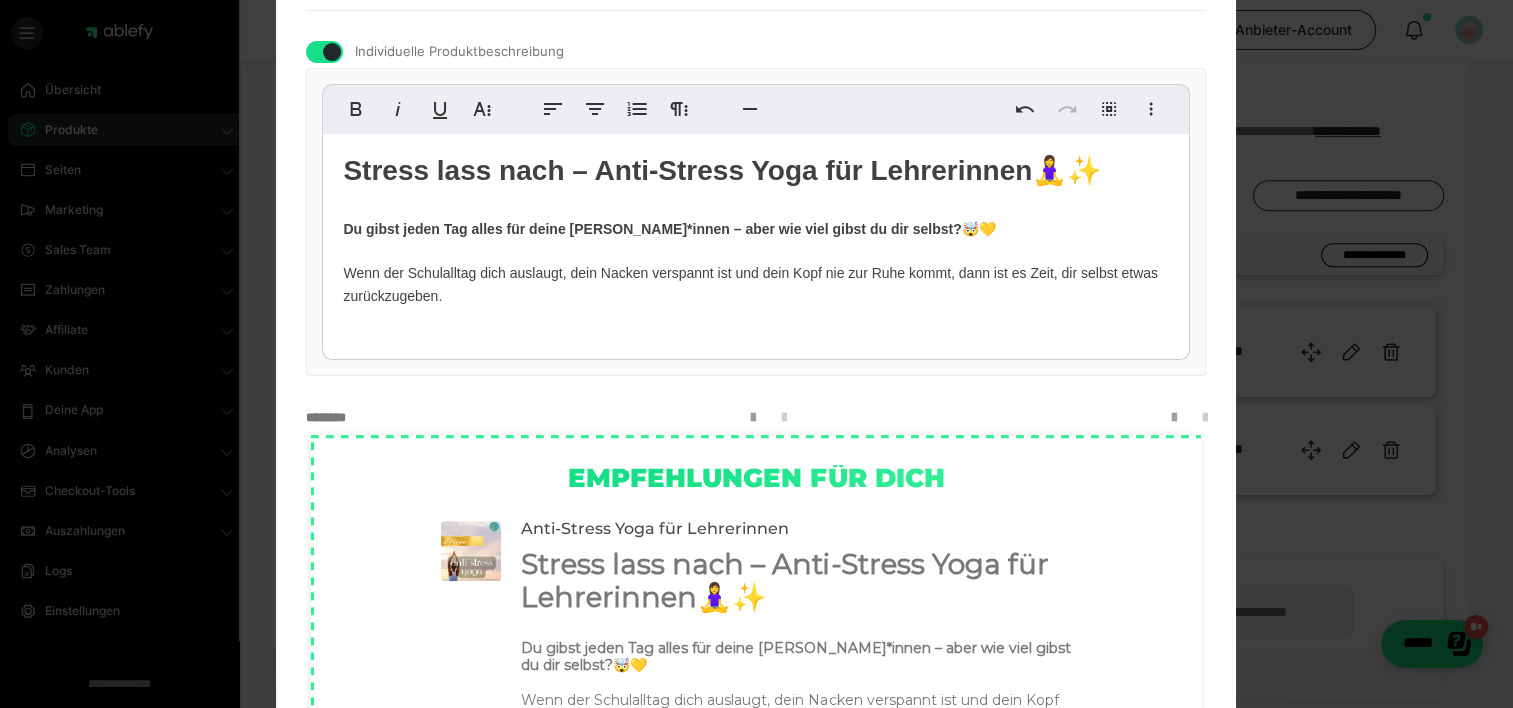 scroll, scrollTop: 495, scrollLeft: 0, axis: vertical 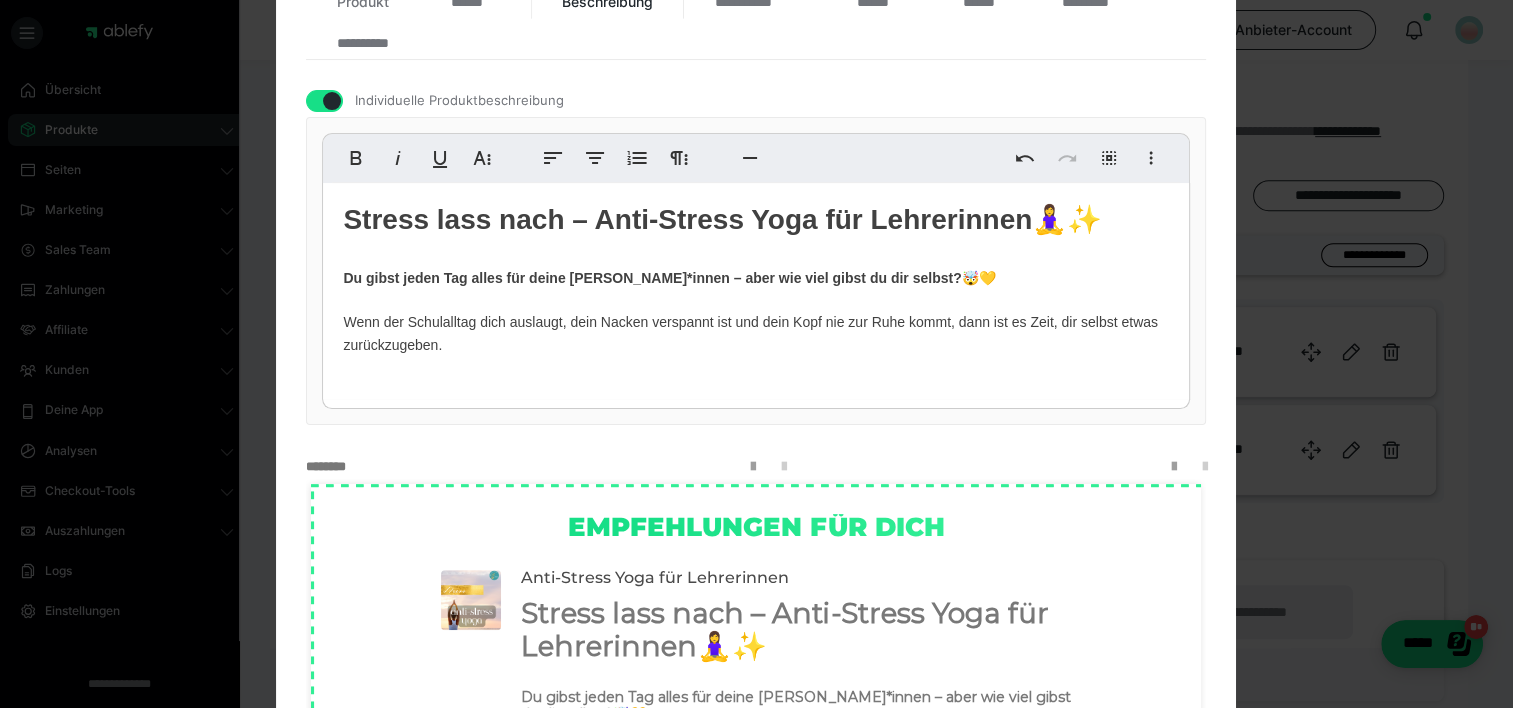 click on "Stress lass nach – Anti-Stress Yoga für Lehrerinnen  🧘‍♀️✨ Du gibst jeden Tag alles für deine [PERSON_NAME]*innen – aber wie viel gibst du dir selbst?  🤯💛 Wenn der Schulalltag dich auslaugt, dein Nacken verspannt ist und dein Kopf nie zur Ruhe kommt, dann ist es Zeit, dir selbst etwas zurückzugeben." at bounding box center [756, 291] 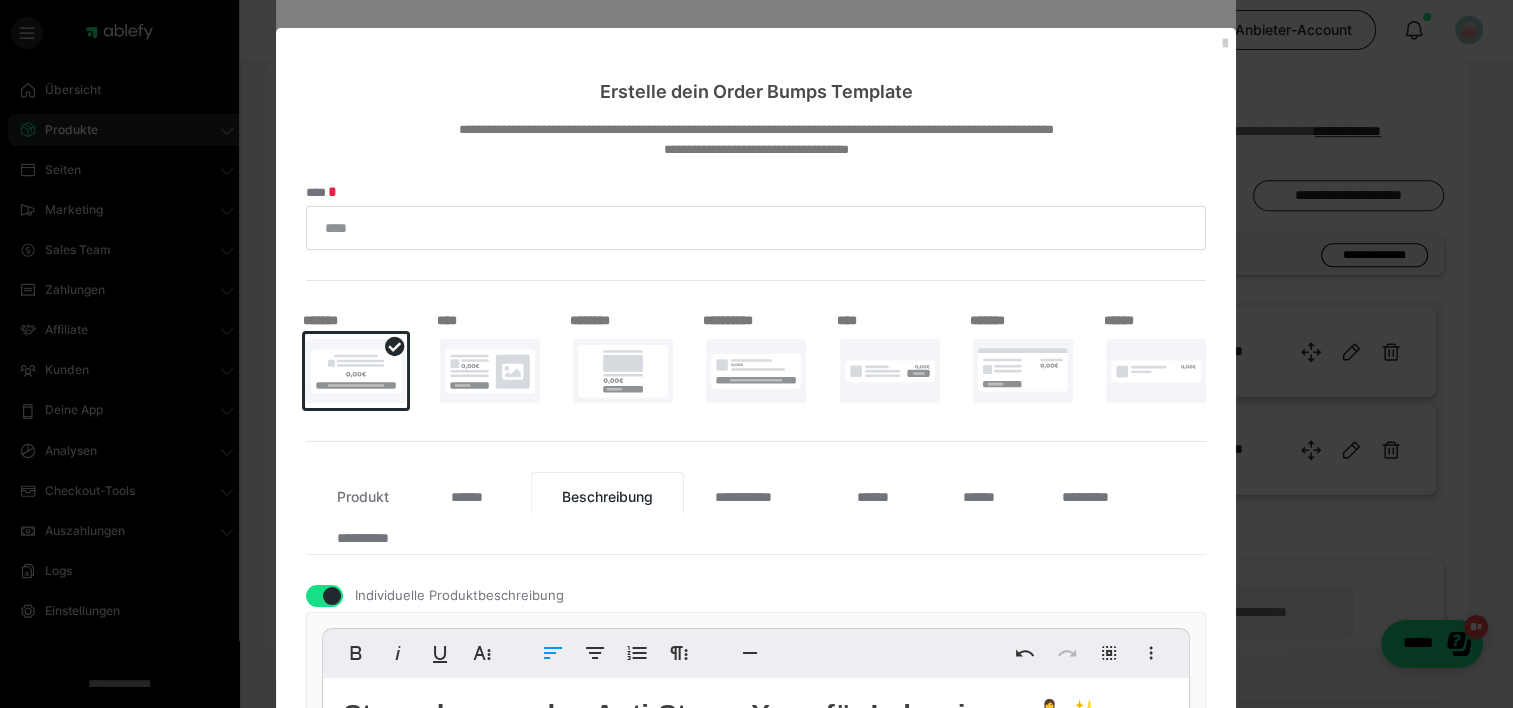 scroll, scrollTop: 0, scrollLeft: 0, axis: both 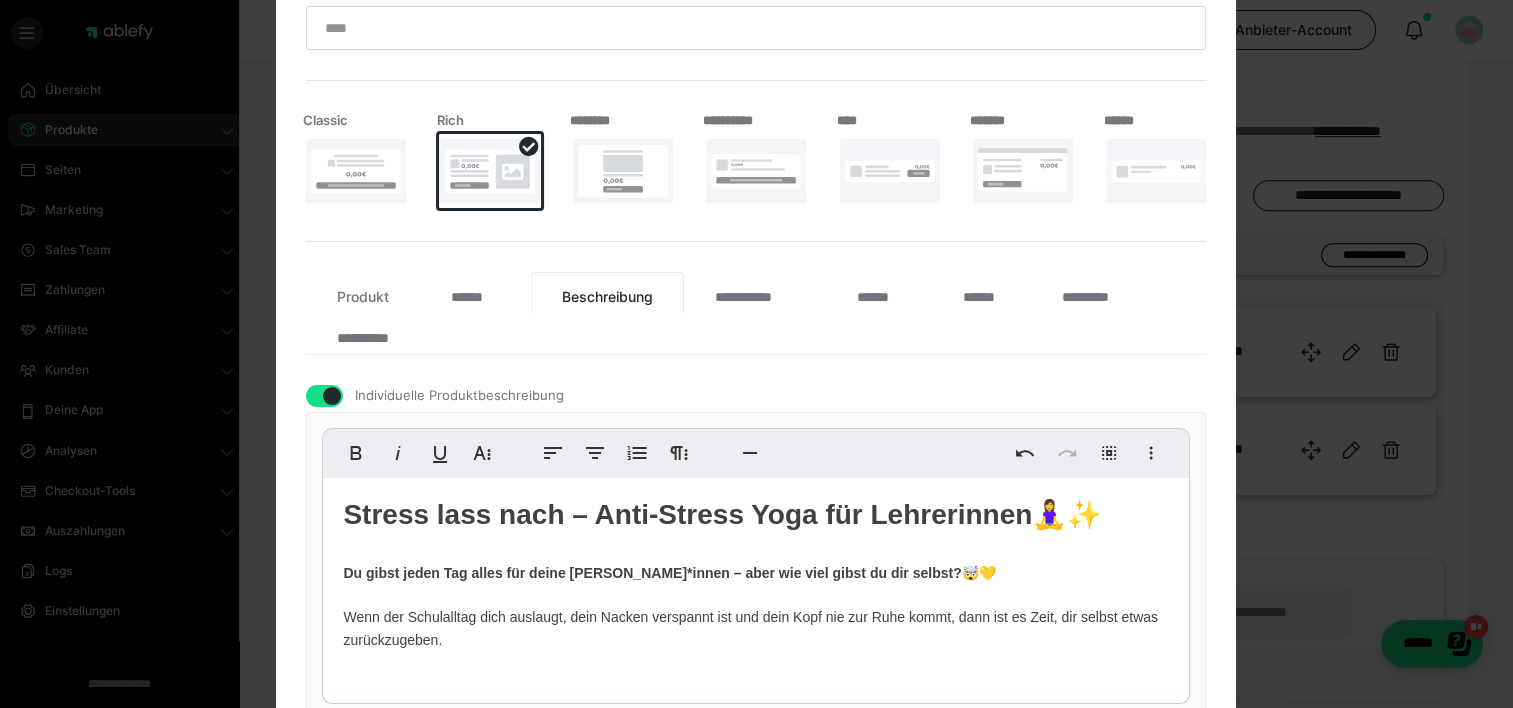 click at bounding box center (623, 171) 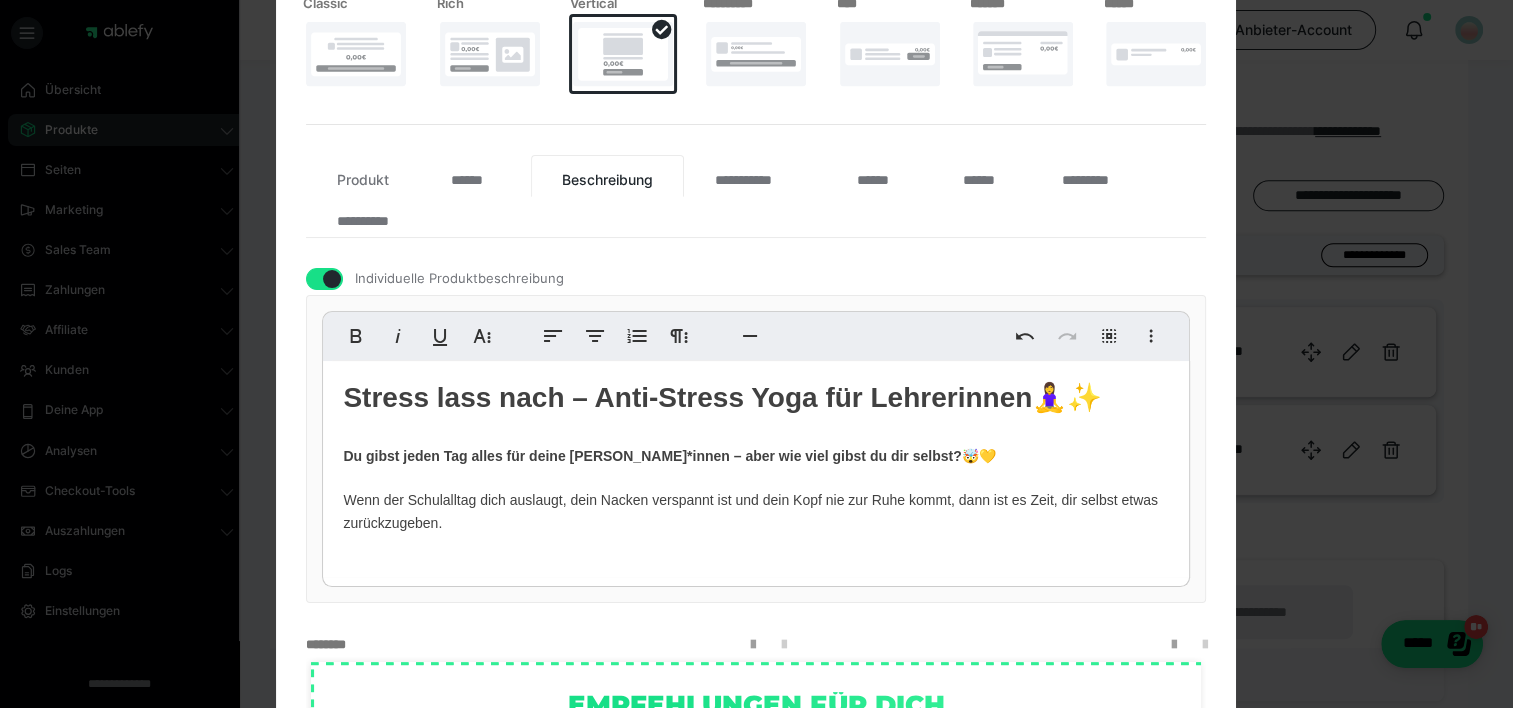 scroll, scrollTop: 152, scrollLeft: 0, axis: vertical 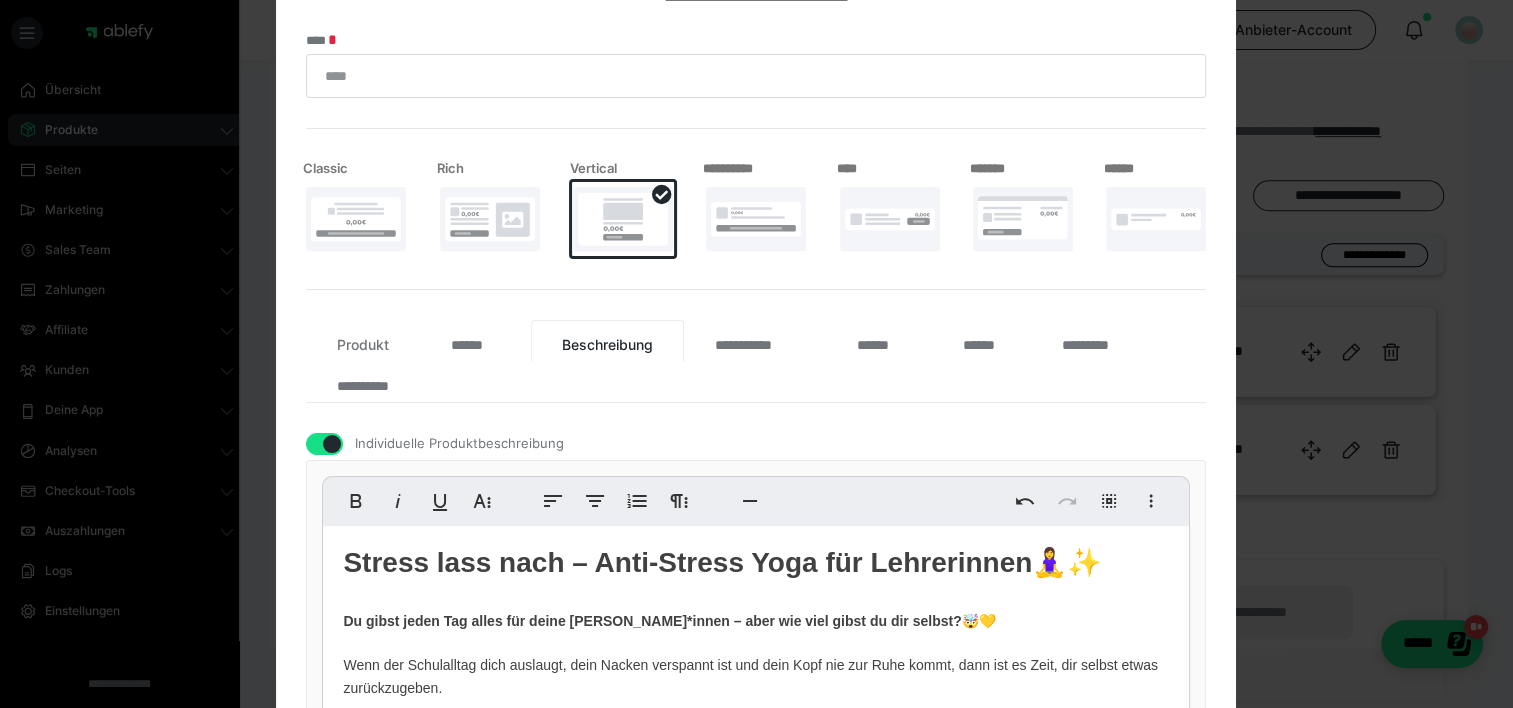 click at bounding box center (756, 219) 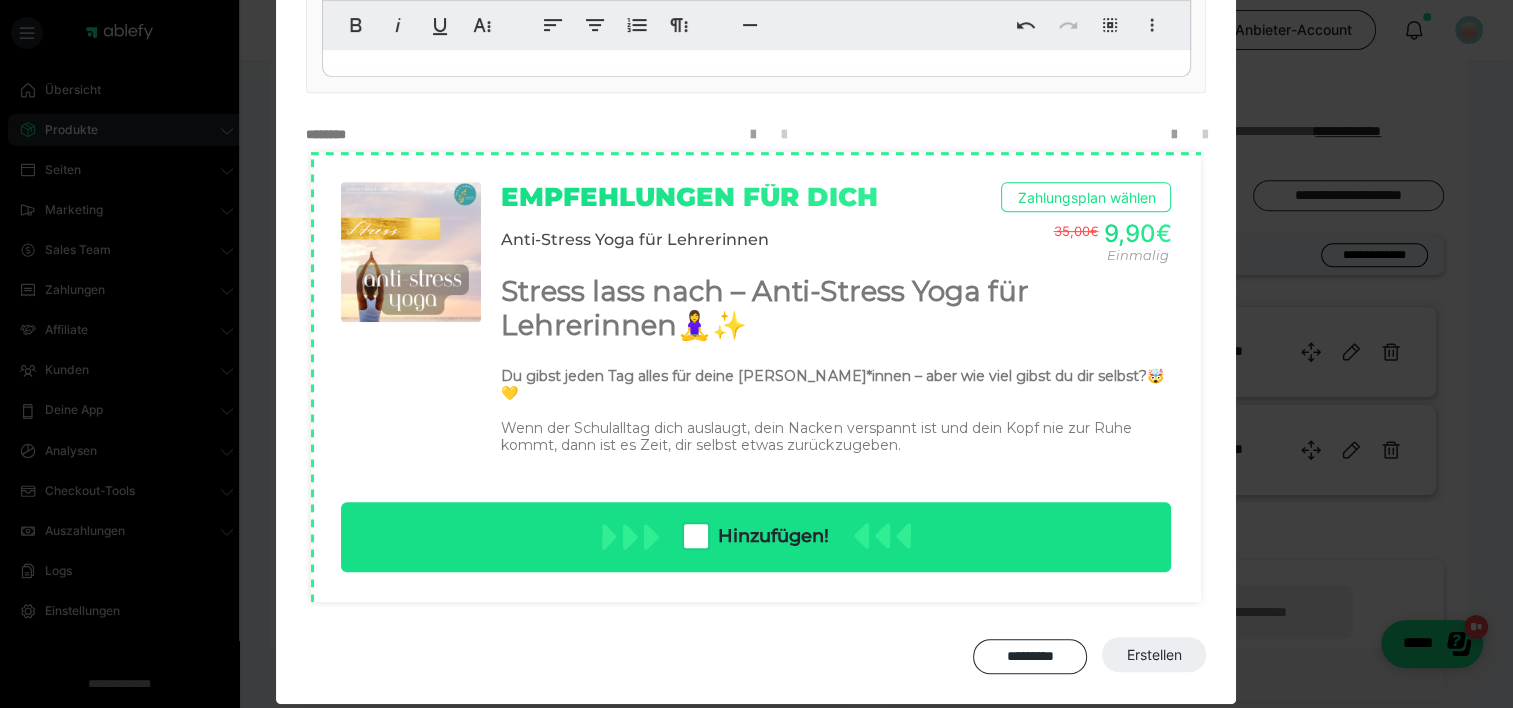 scroll, scrollTop: 880, scrollLeft: 0, axis: vertical 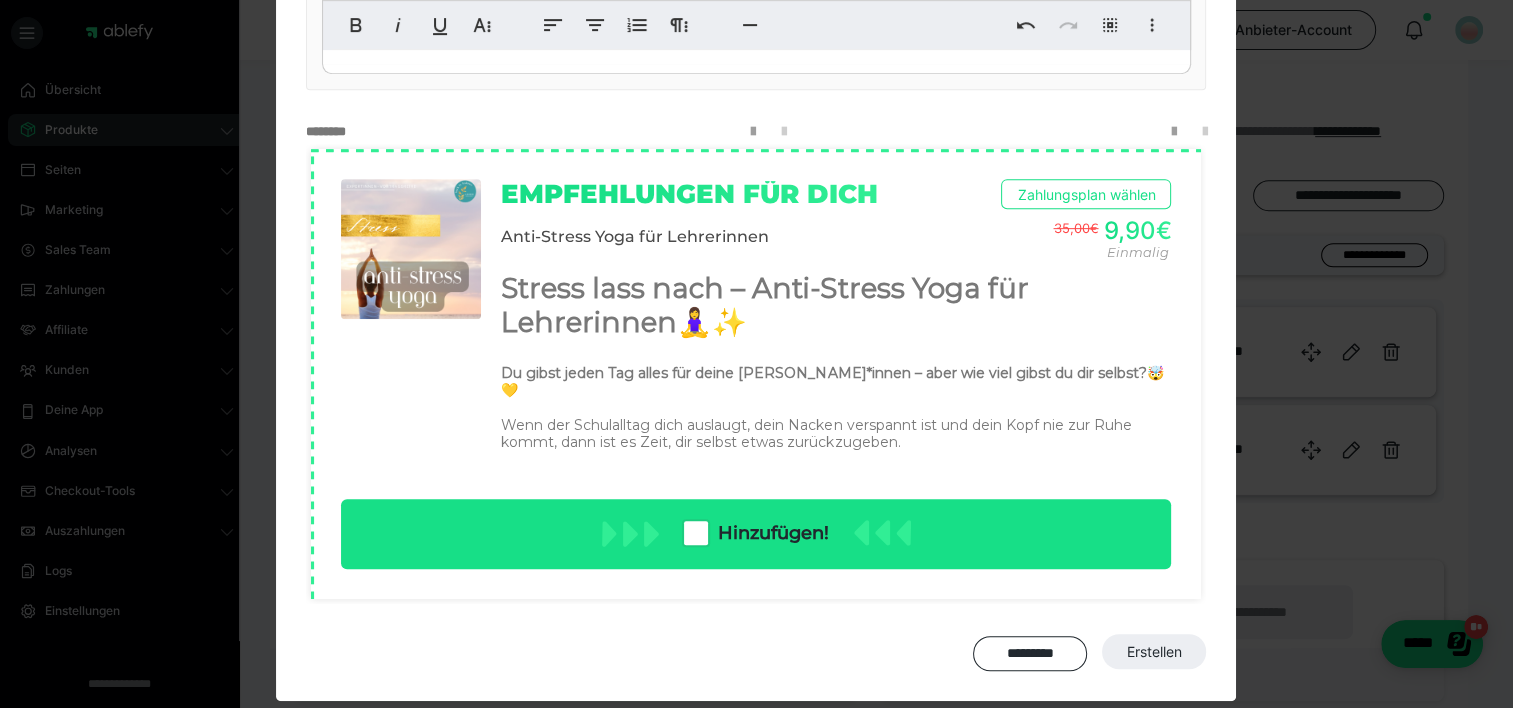 click on "********* Erstellen" at bounding box center (756, 652) 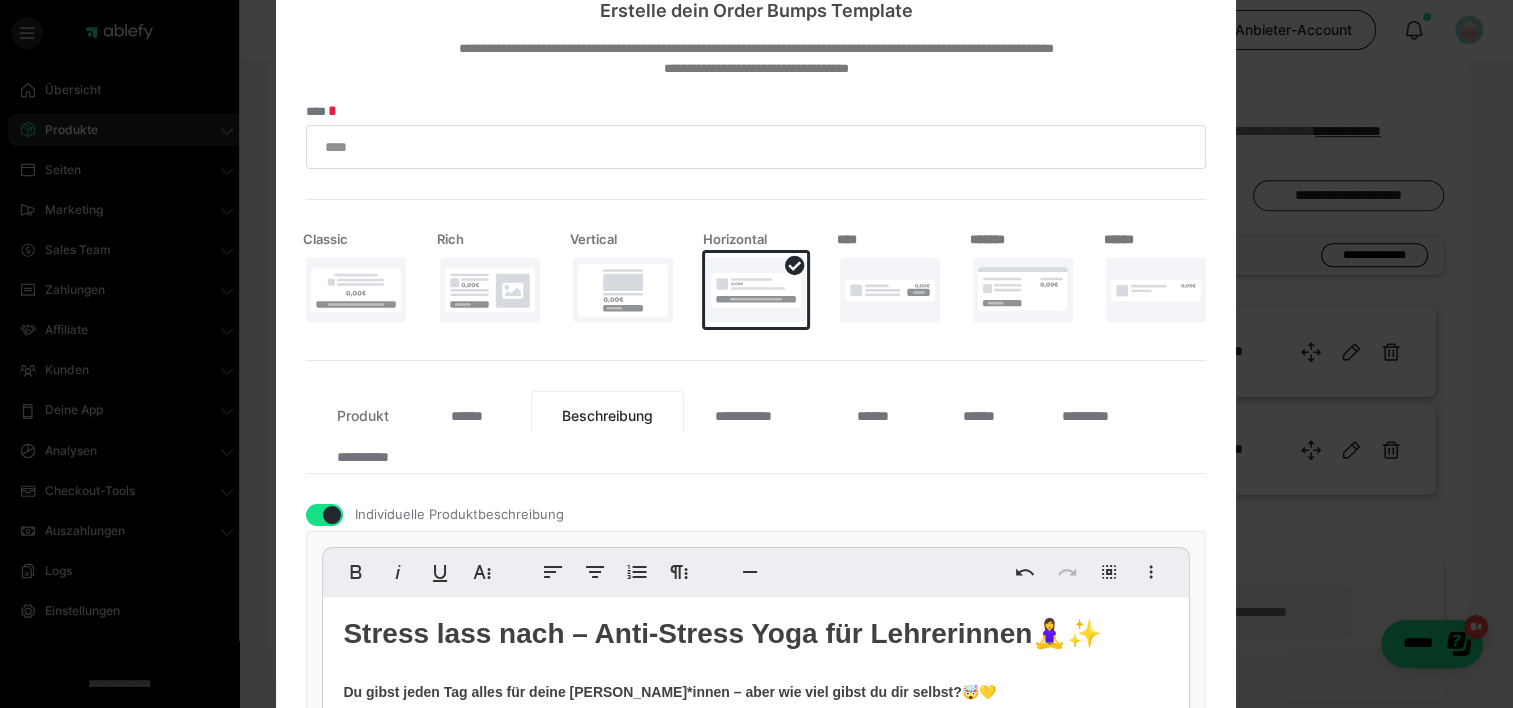 scroll, scrollTop: 0, scrollLeft: 0, axis: both 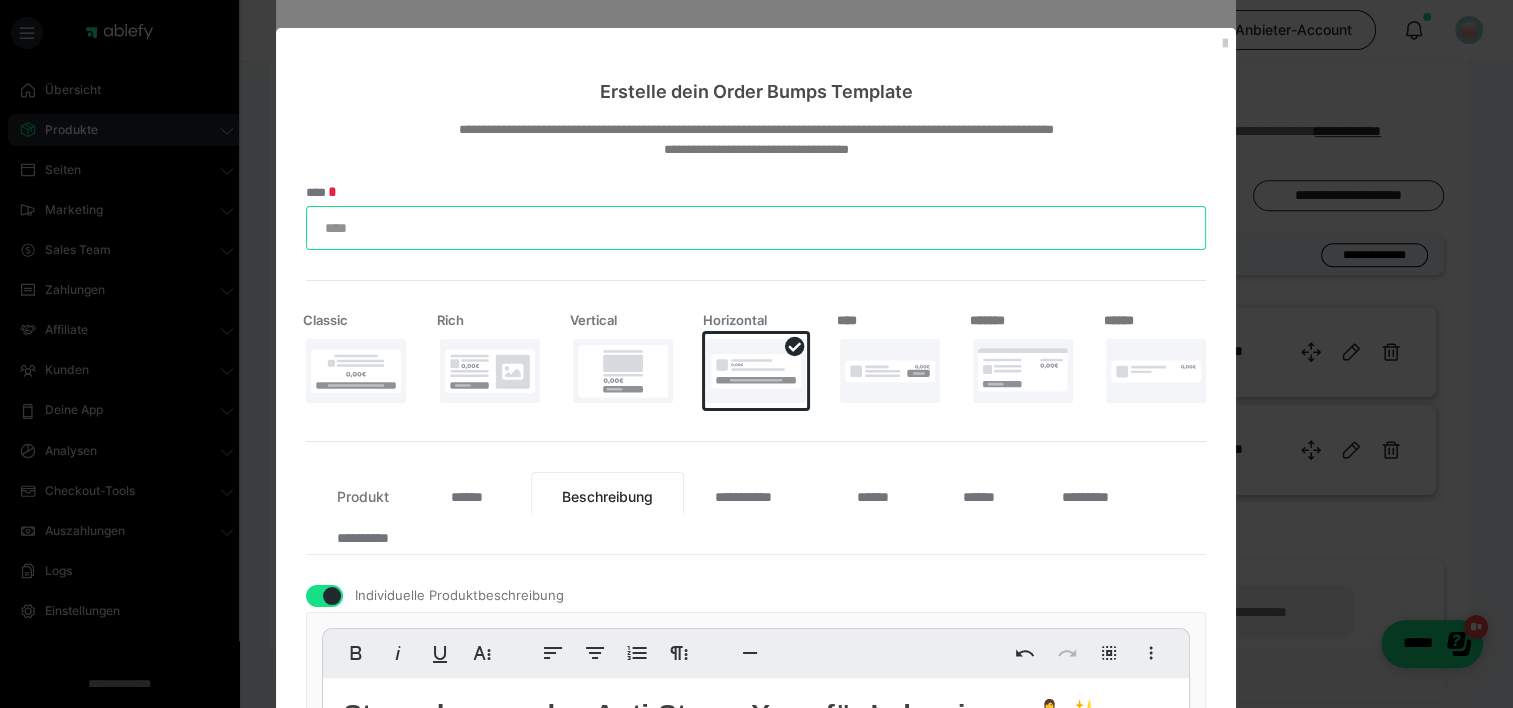 click on "****" at bounding box center [756, 228] 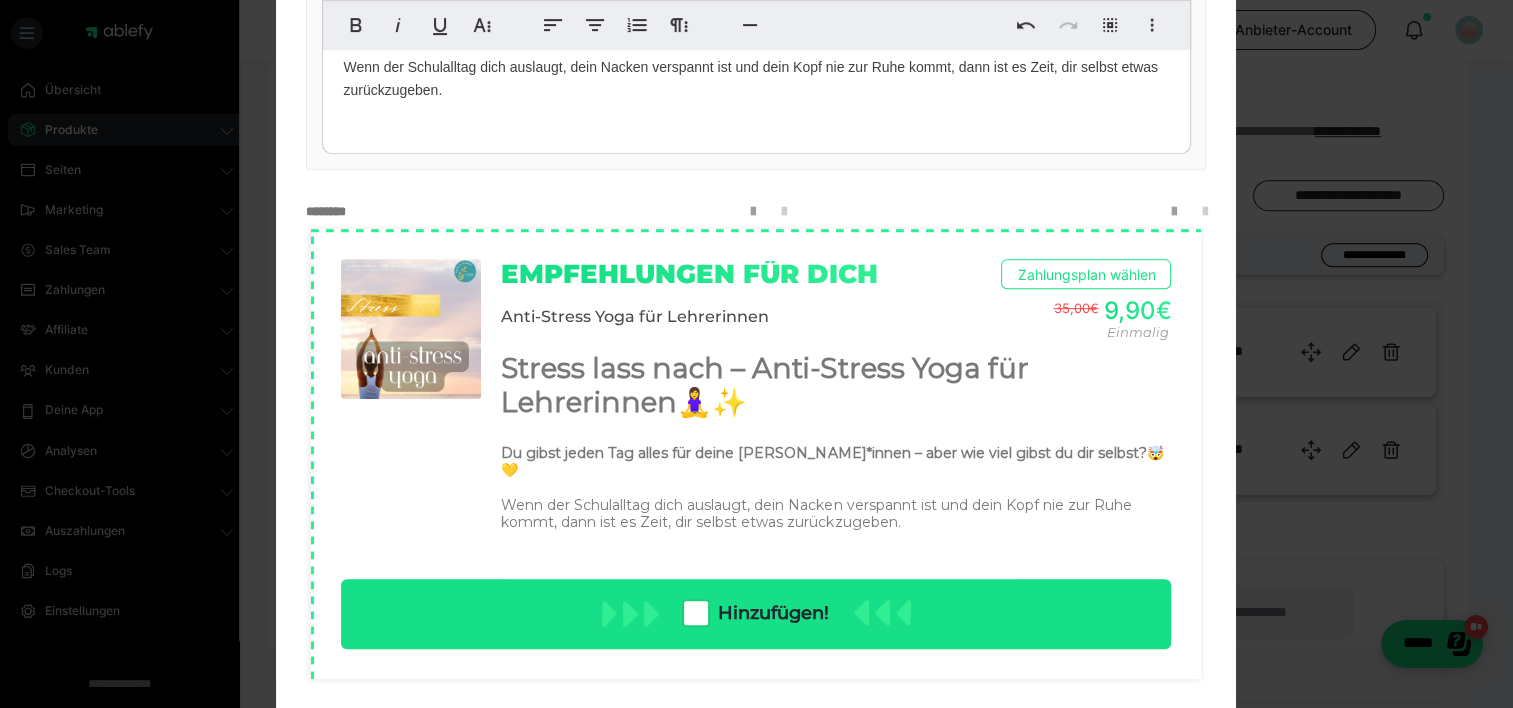 scroll, scrollTop: 880, scrollLeft: 0, axis: vertical 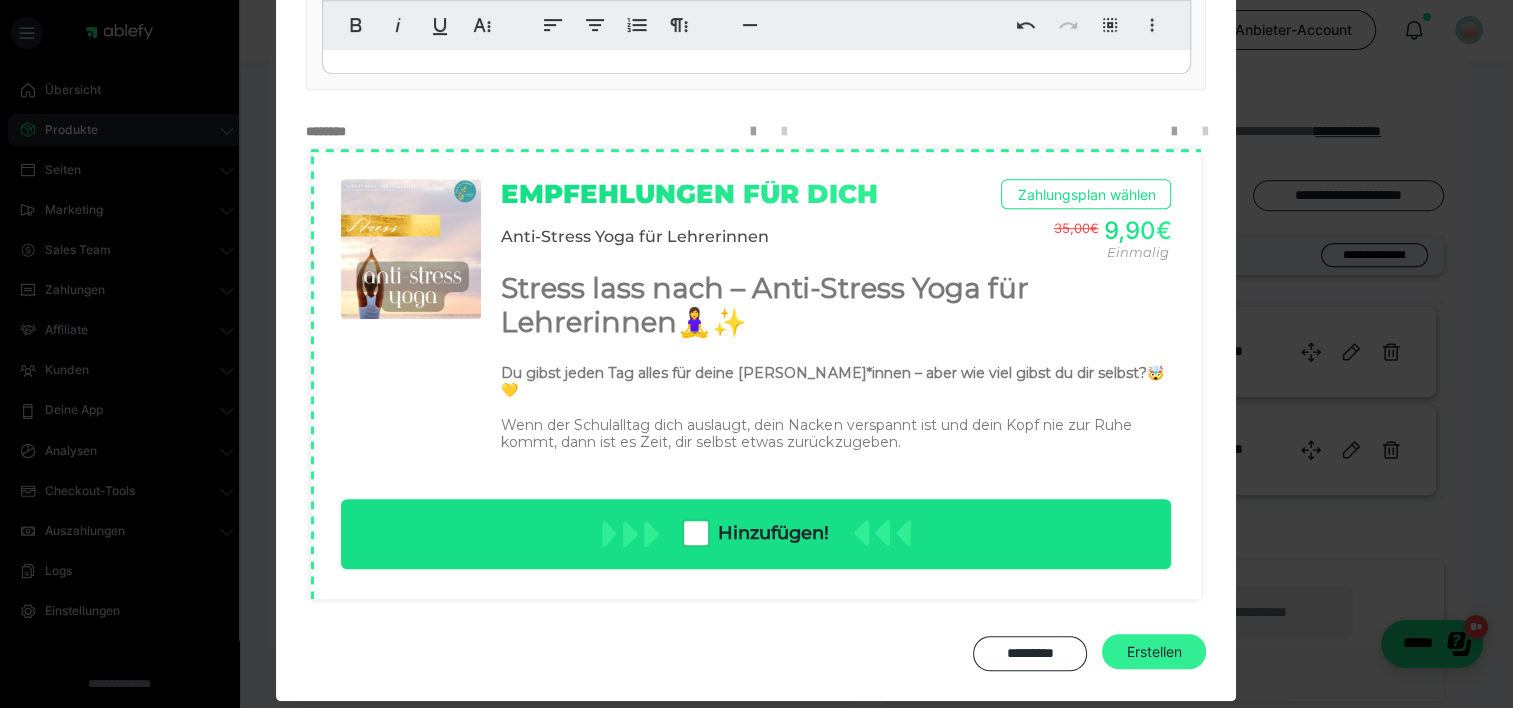 type on "**********" 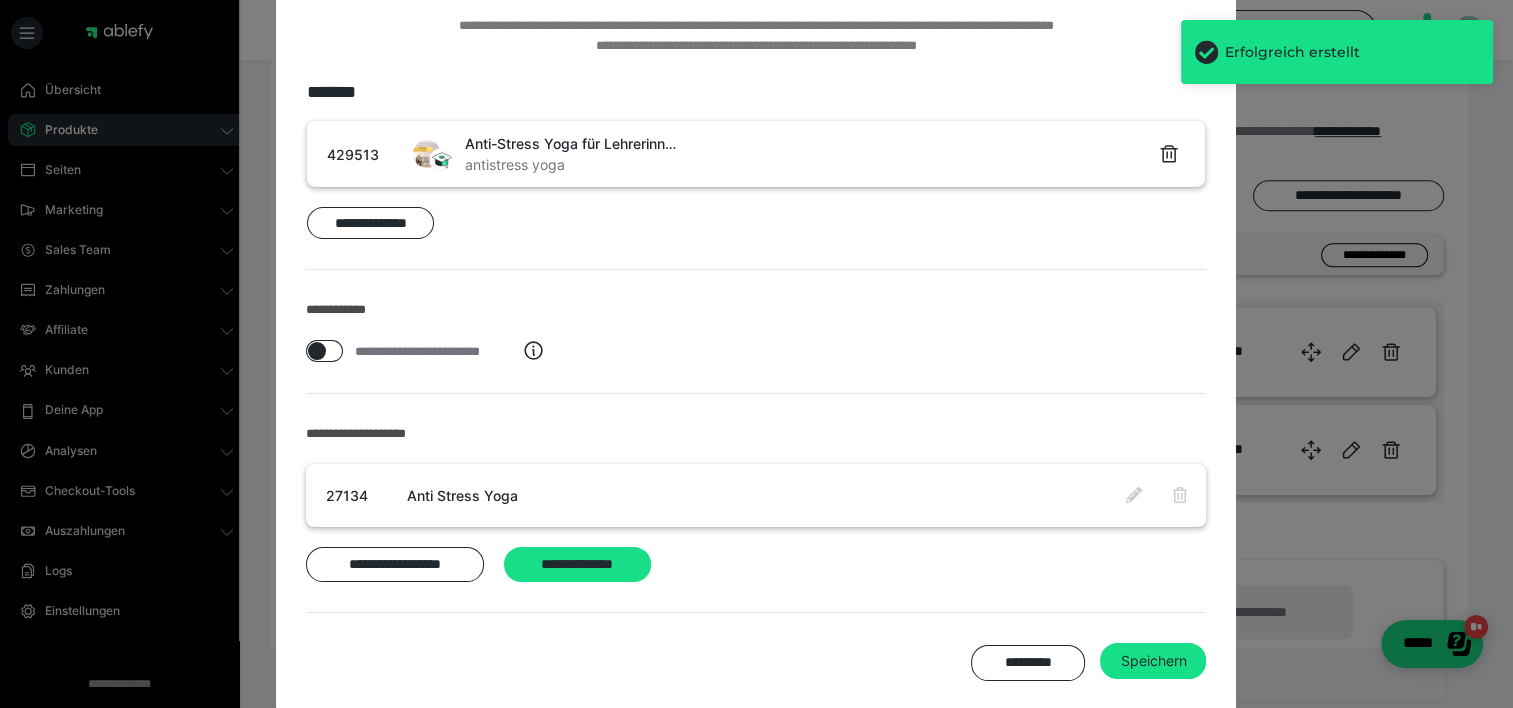 scroll, scrollTop: 132, scrollLeft: 0, axis: vertical 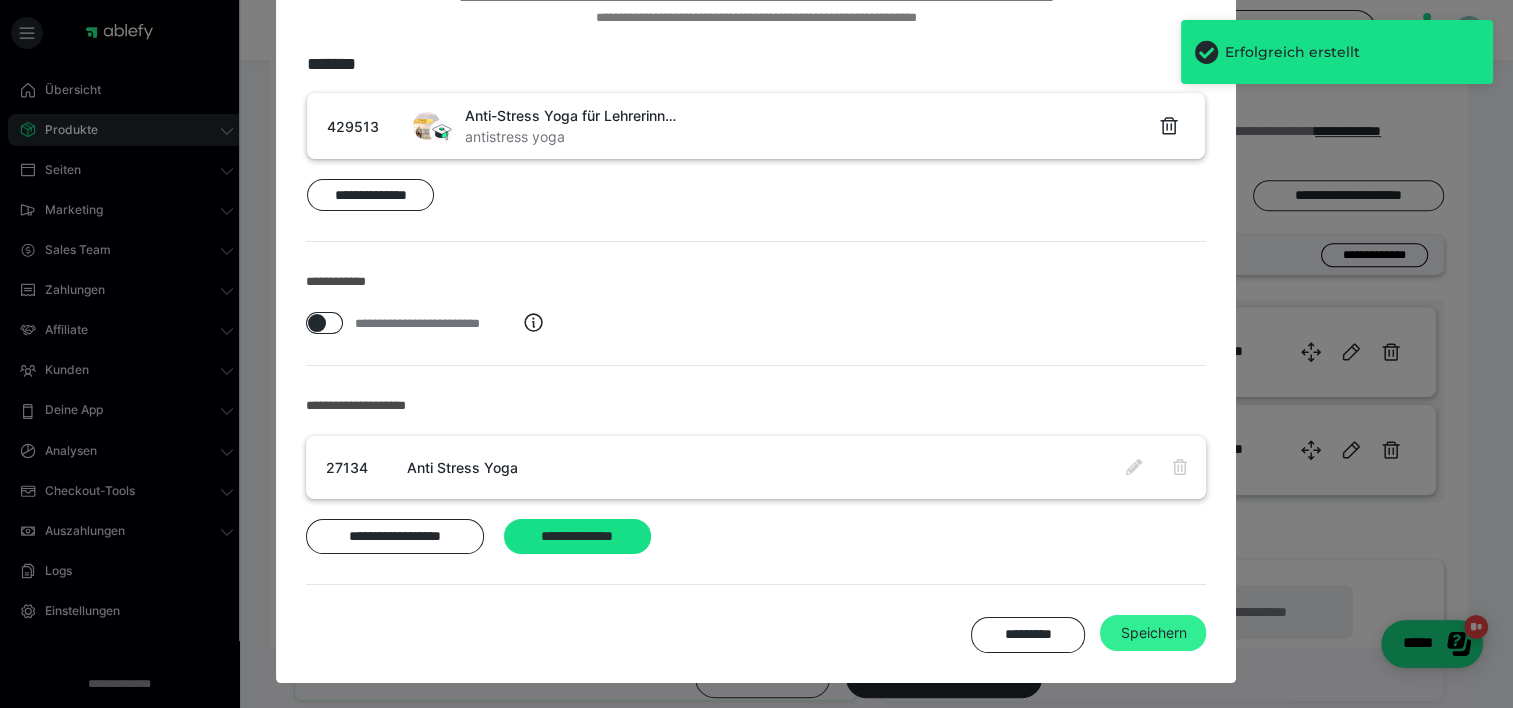 click on "Speichern" at bounding box center [1153, 633] 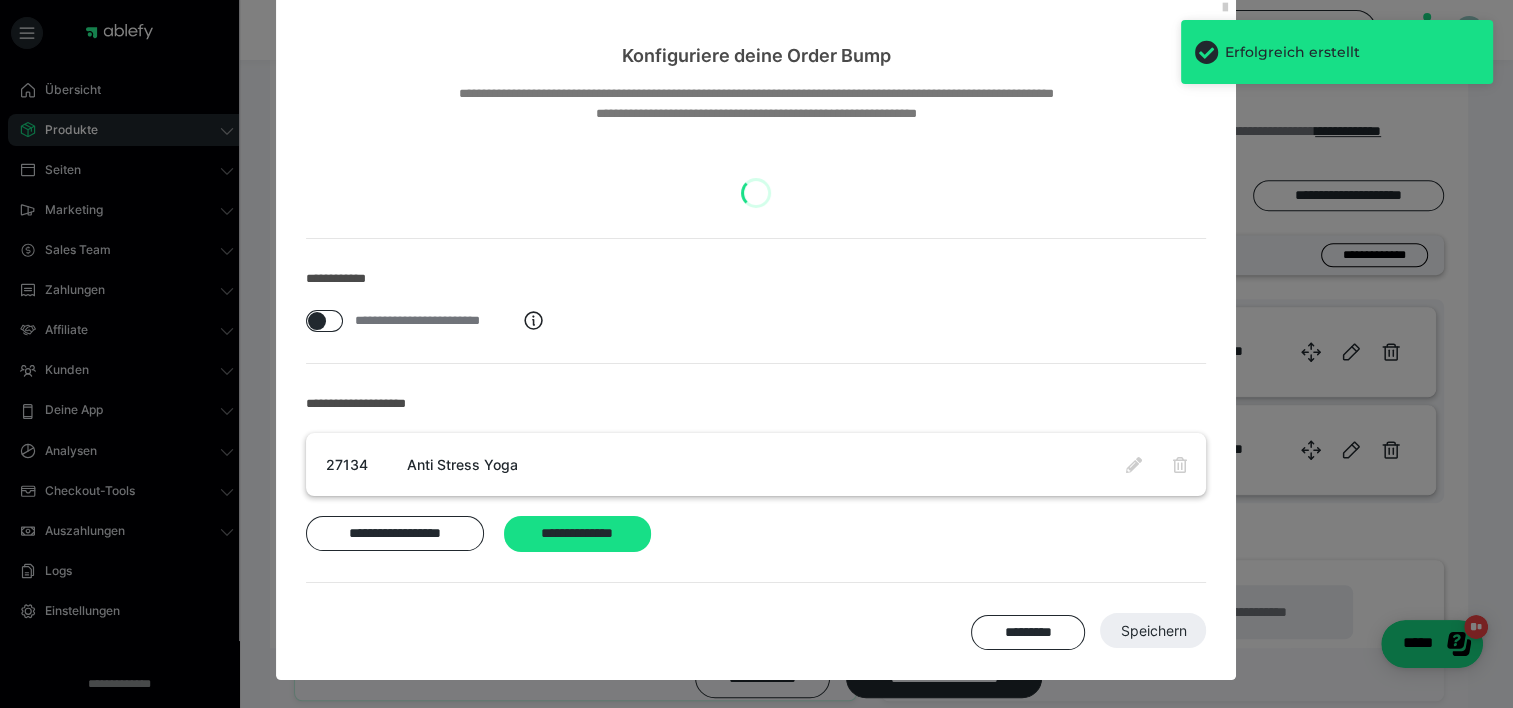 scroll, scrollTop: 33, scrollLeft: 0, axis: vertical 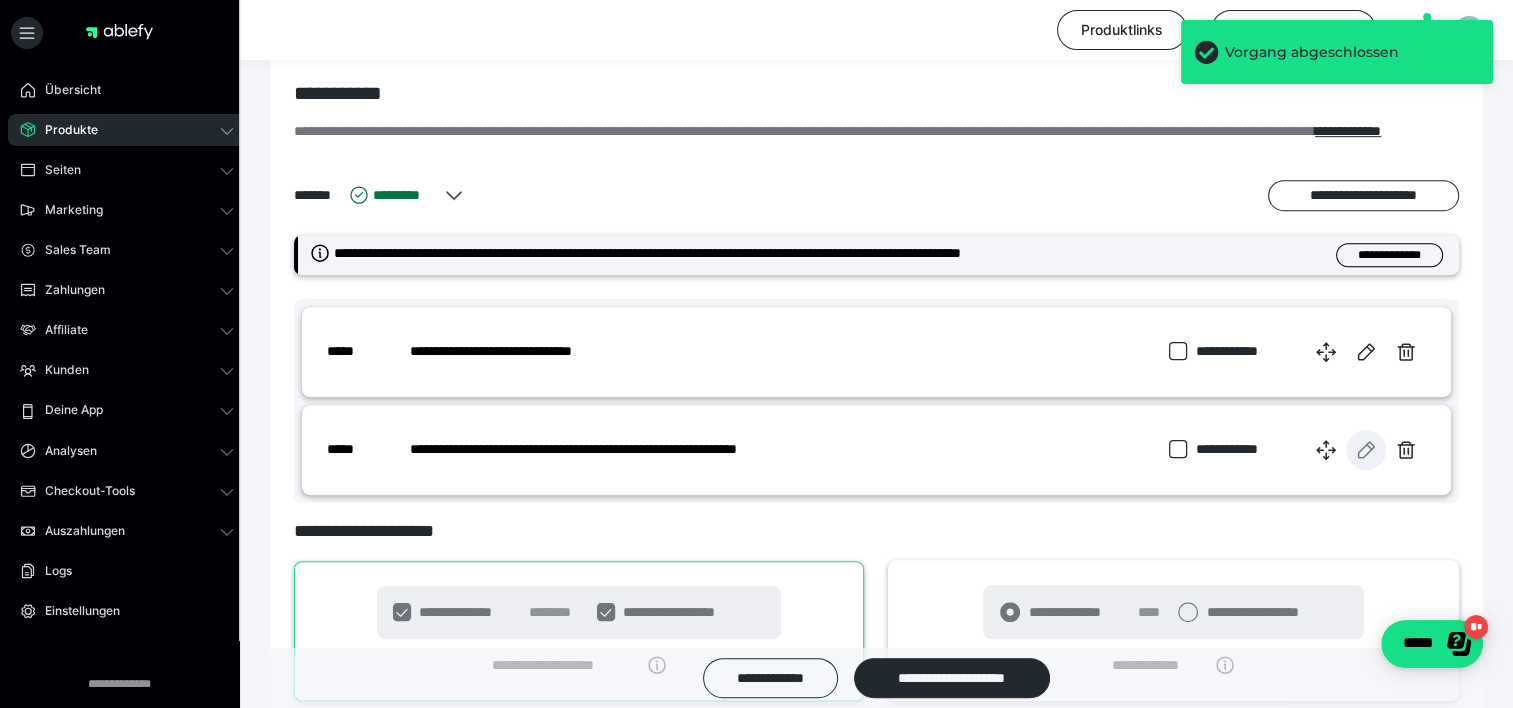 click 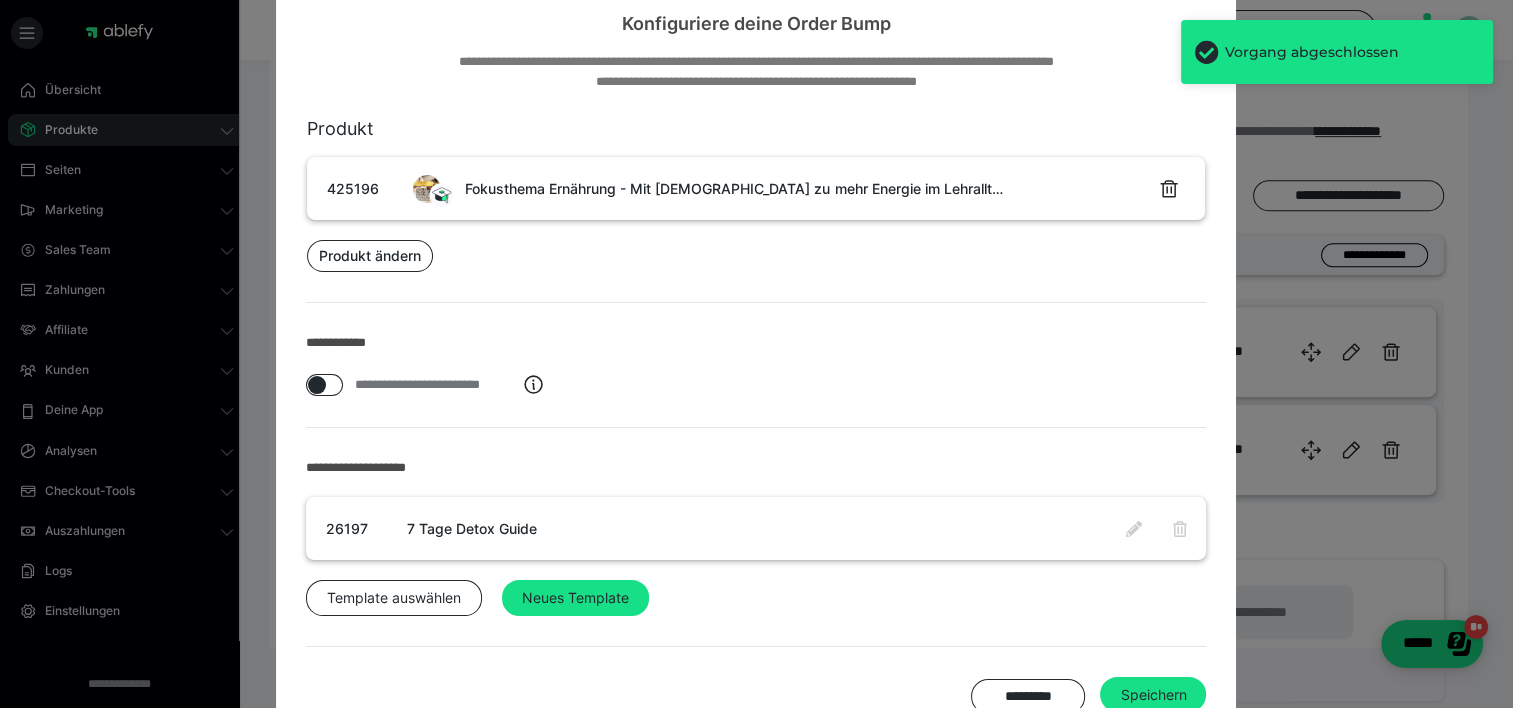 scroll, scrollTop: 129, scrollLeft: 0, axis: vertical 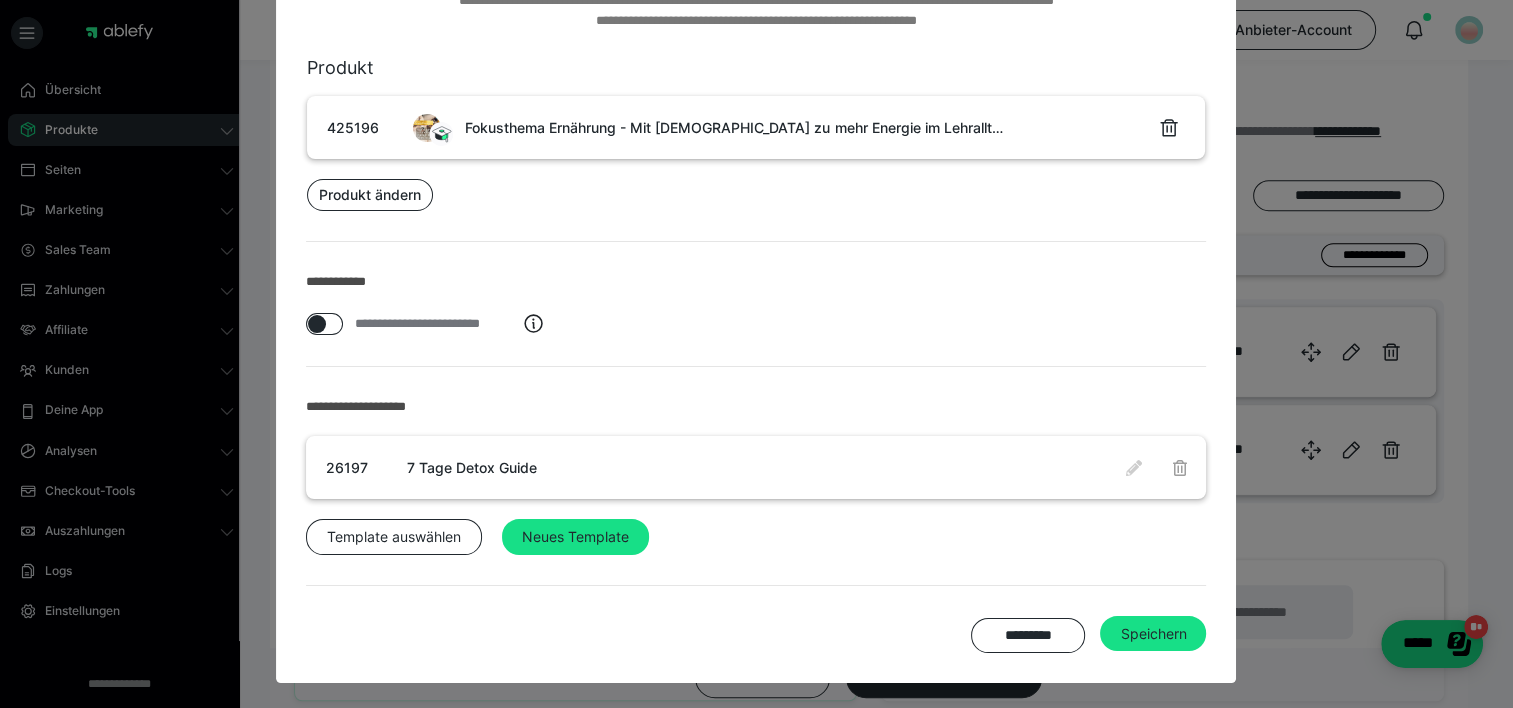 click at bounding box center [1179, 467] 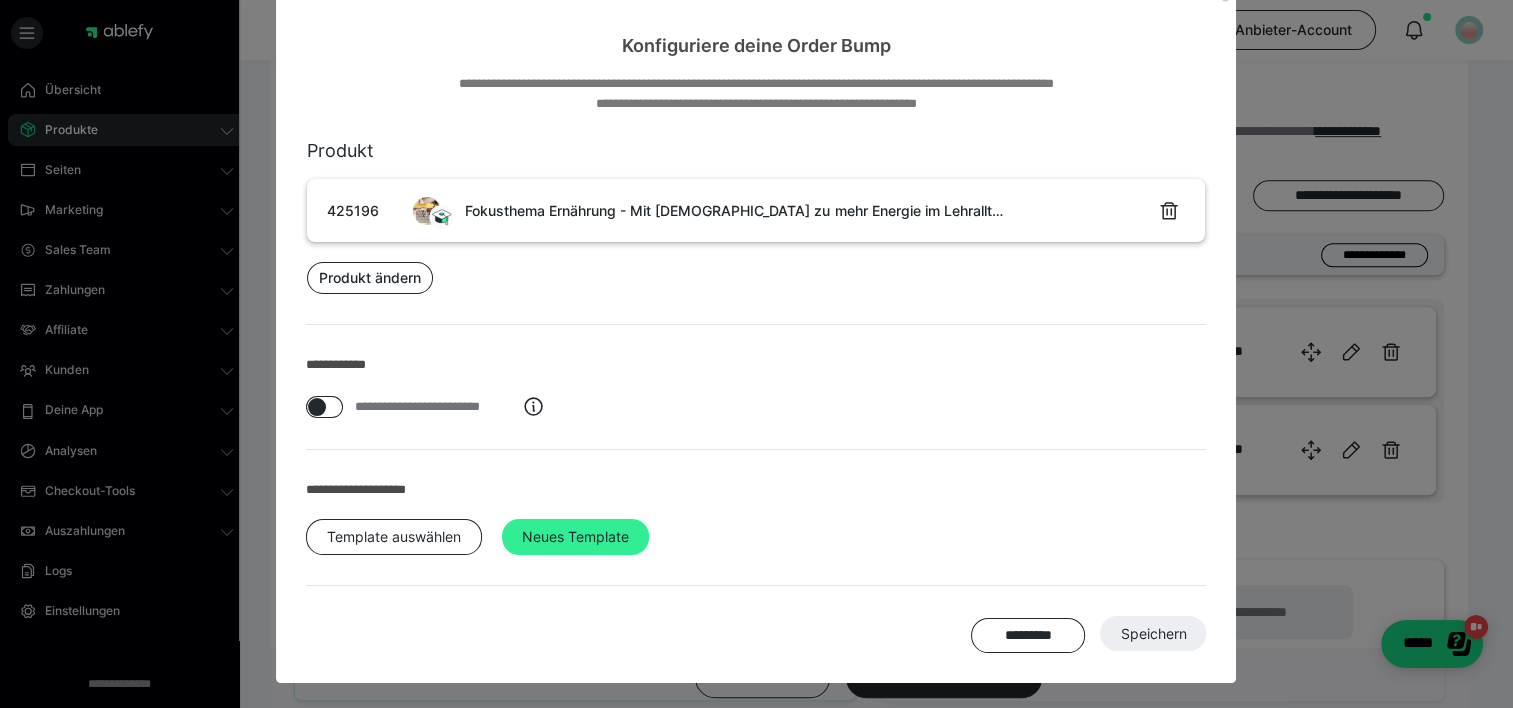 click on "Neues Template" at bounding box center (575, 537) 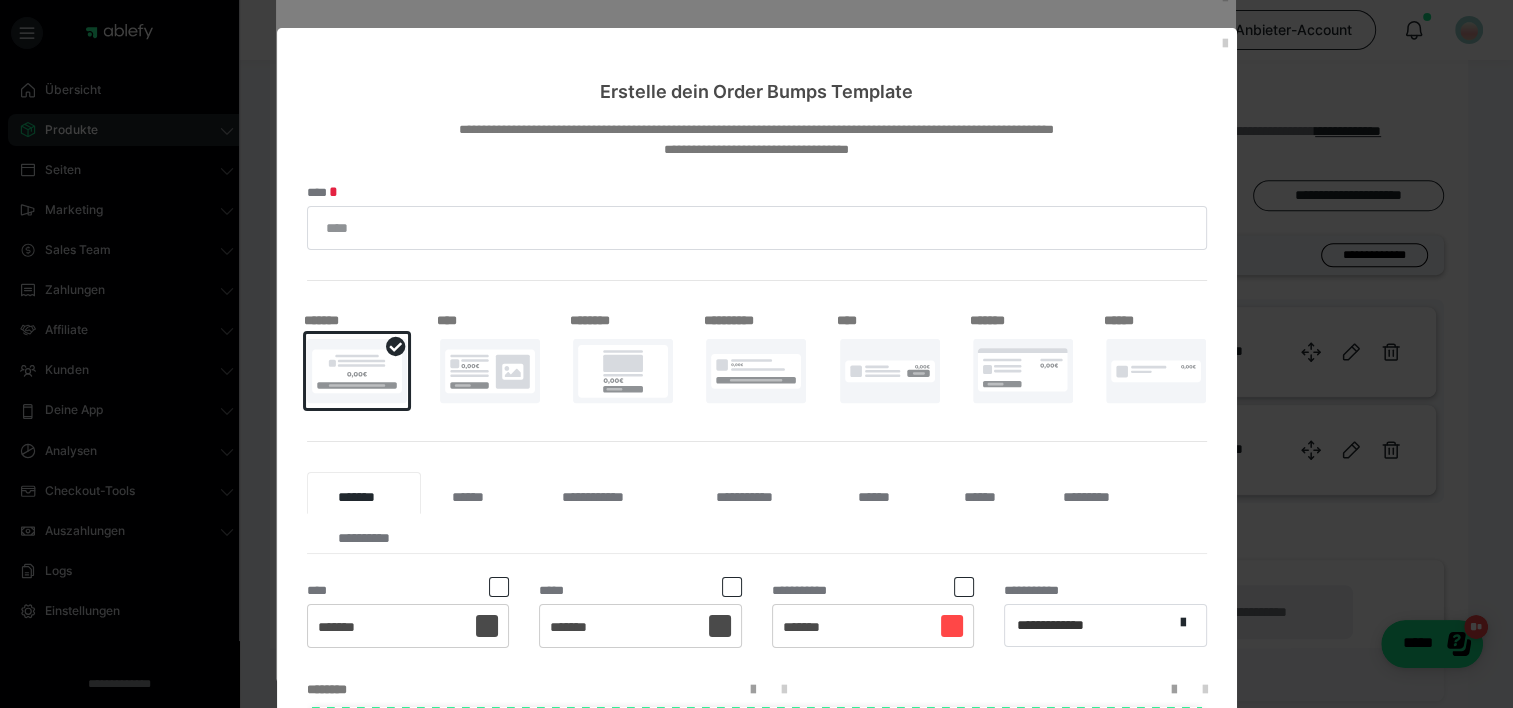 click at bounding box center [756, 371] 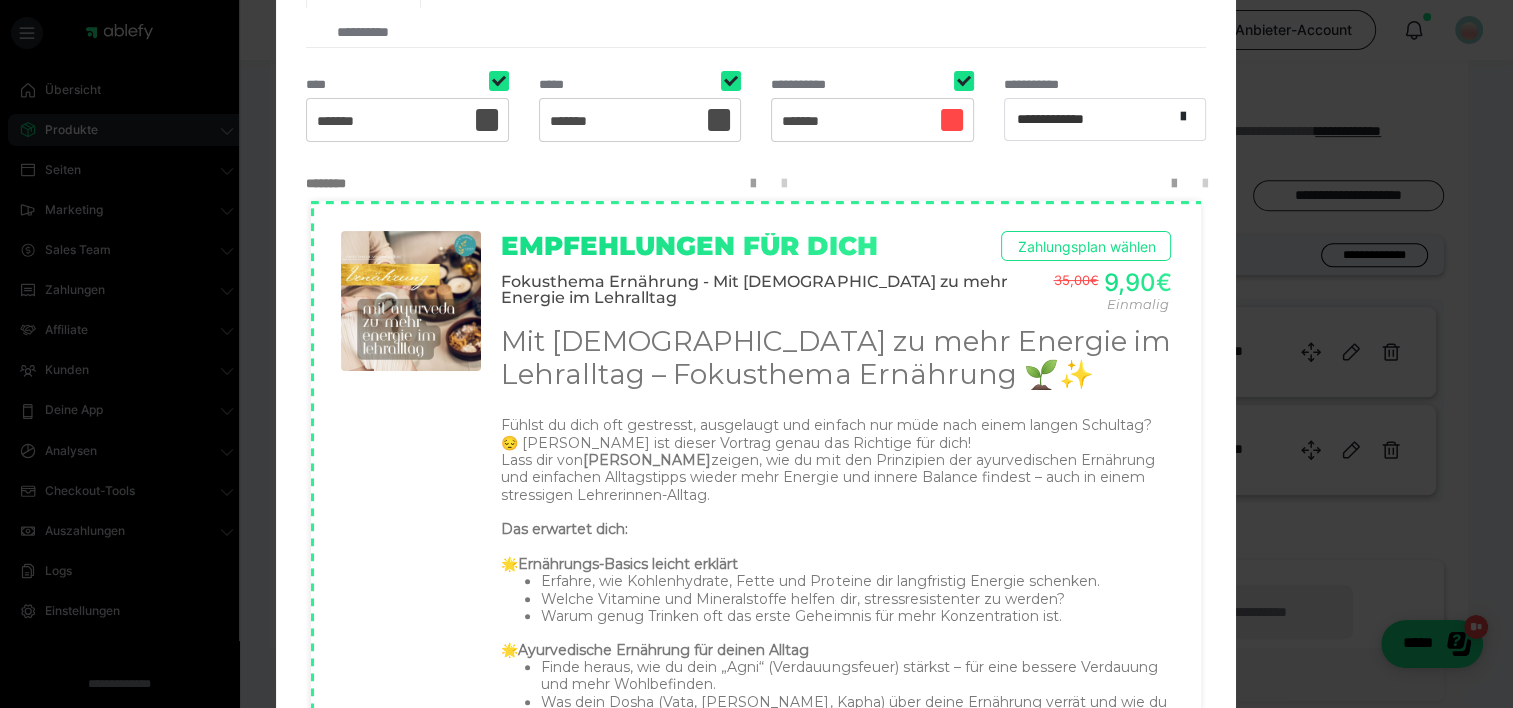 scroll, scrollTop: 400, scrollLeft: 0, axis: vertical 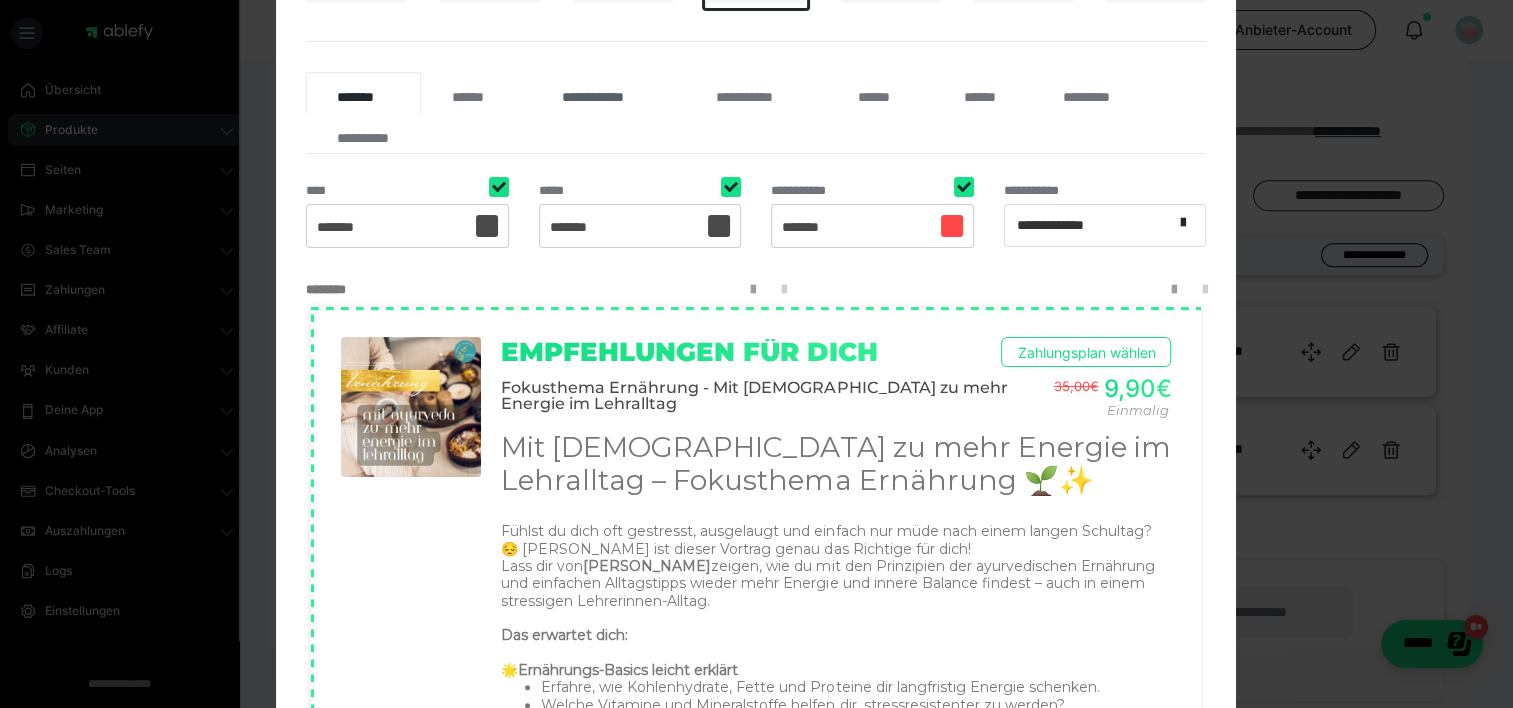 click on "**********" at bounding box center (608, 93) 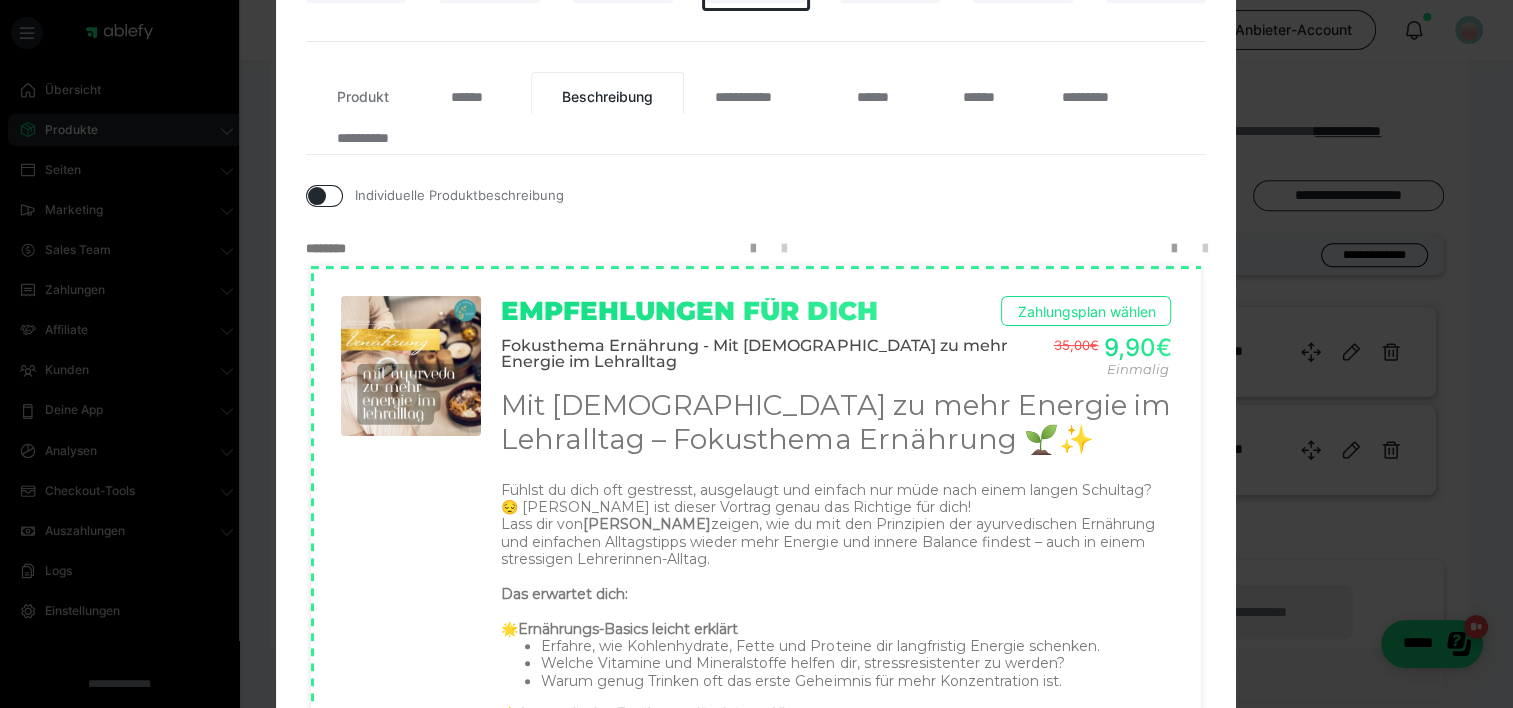 click on "Individuelle Produktbeschreibung" at bounding box center [459, 196] 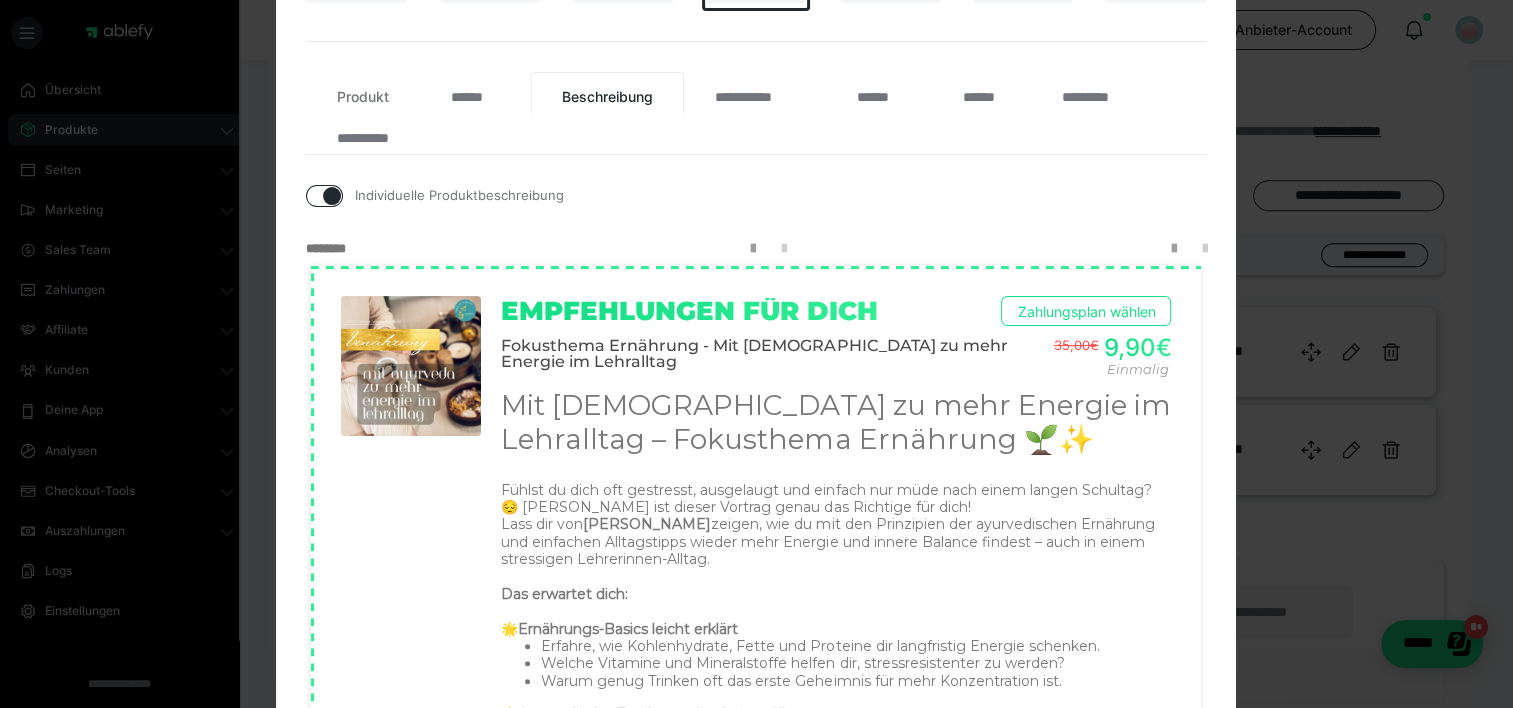 checkbox on "true" 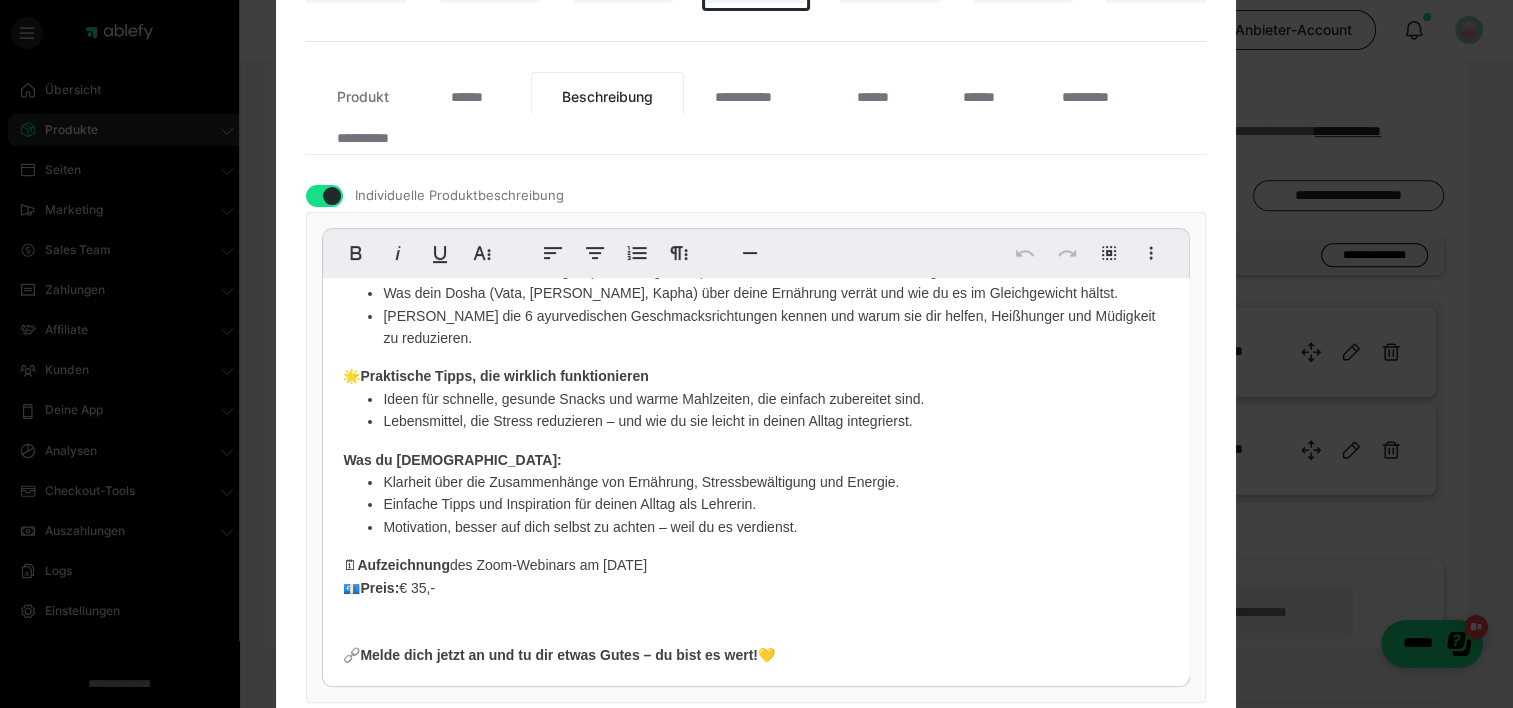 scroll, scrollTop: 429, scrollLeft: 0, axis: vertical 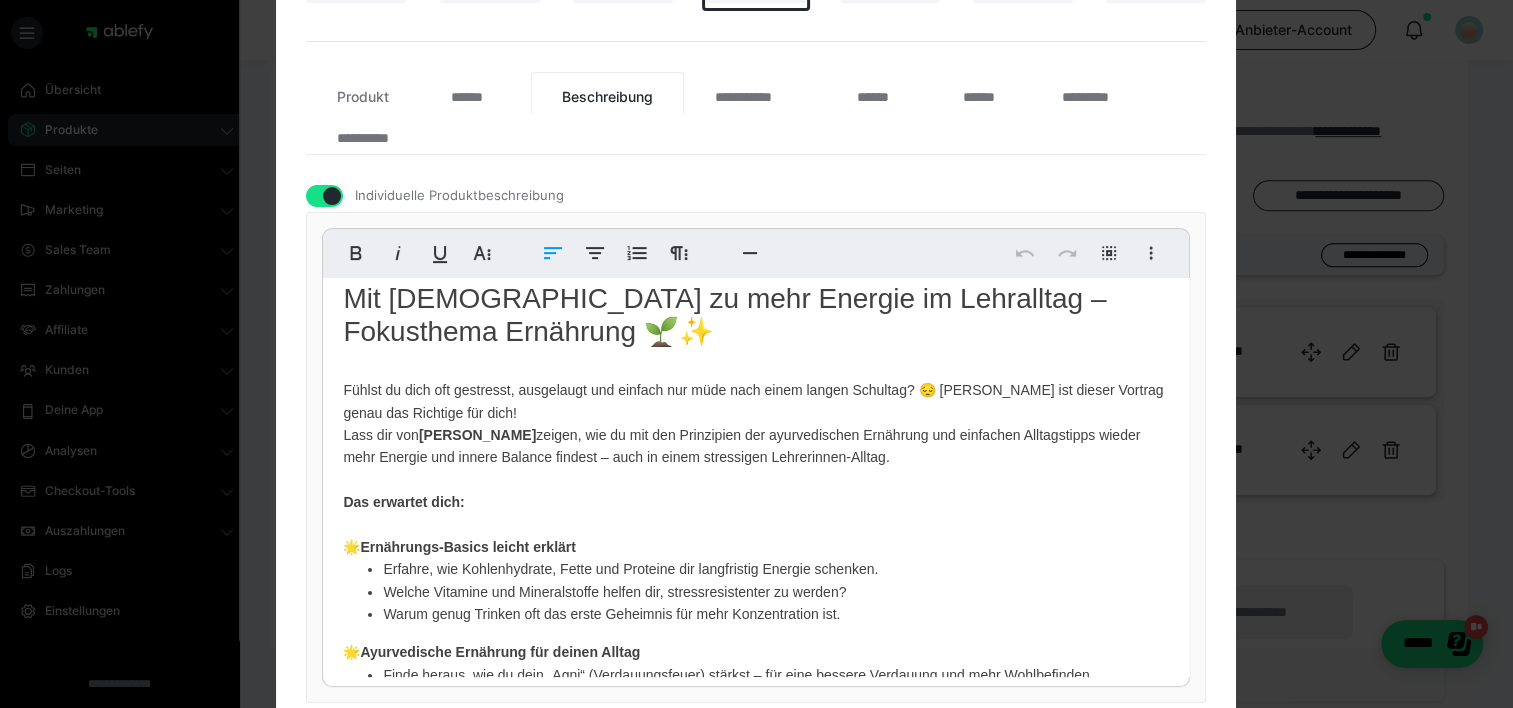 drag, startPoint x: 760, startPoint y: 634, endPoint x: 532, endPoint y: 587, distance: 232.7939 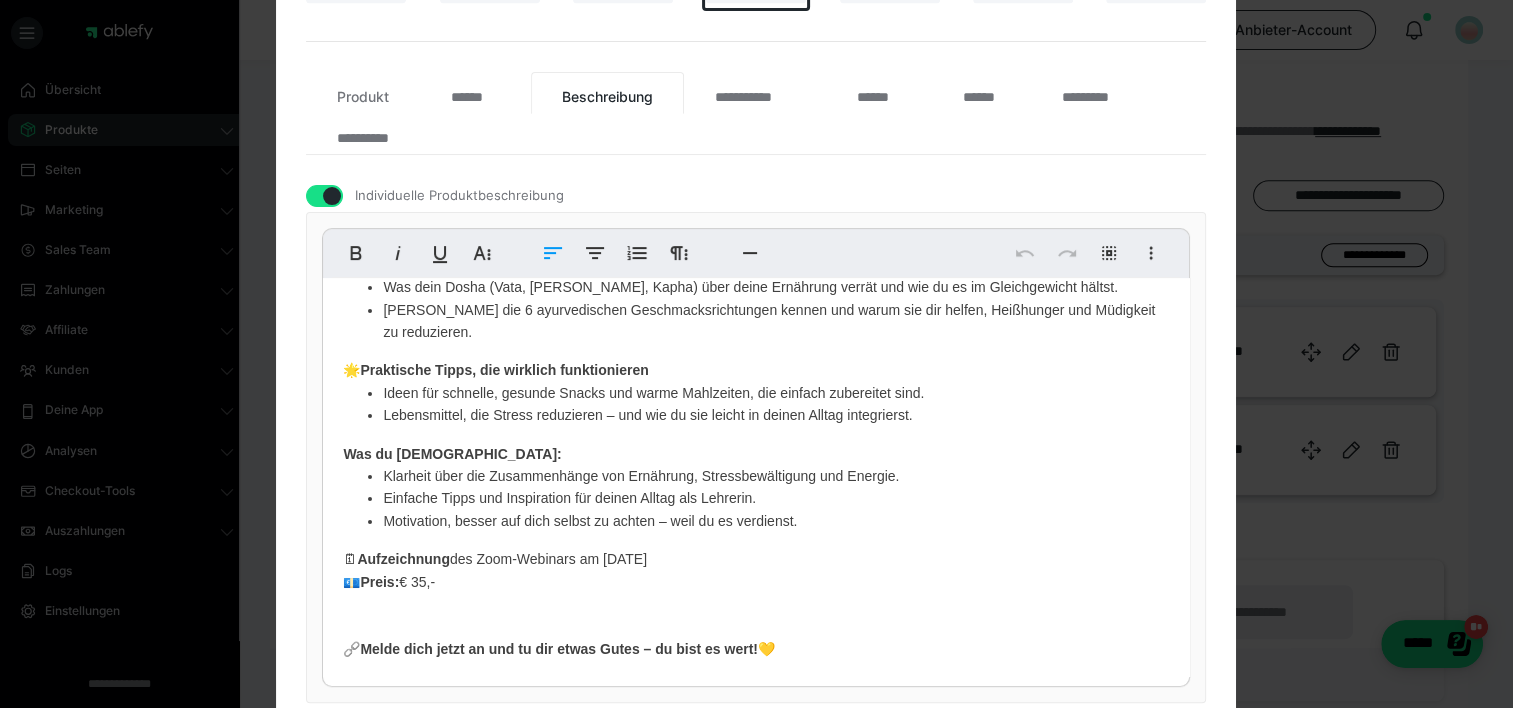 scroll, scrollTop: 429, scrollLeft: 0, axis: vertical 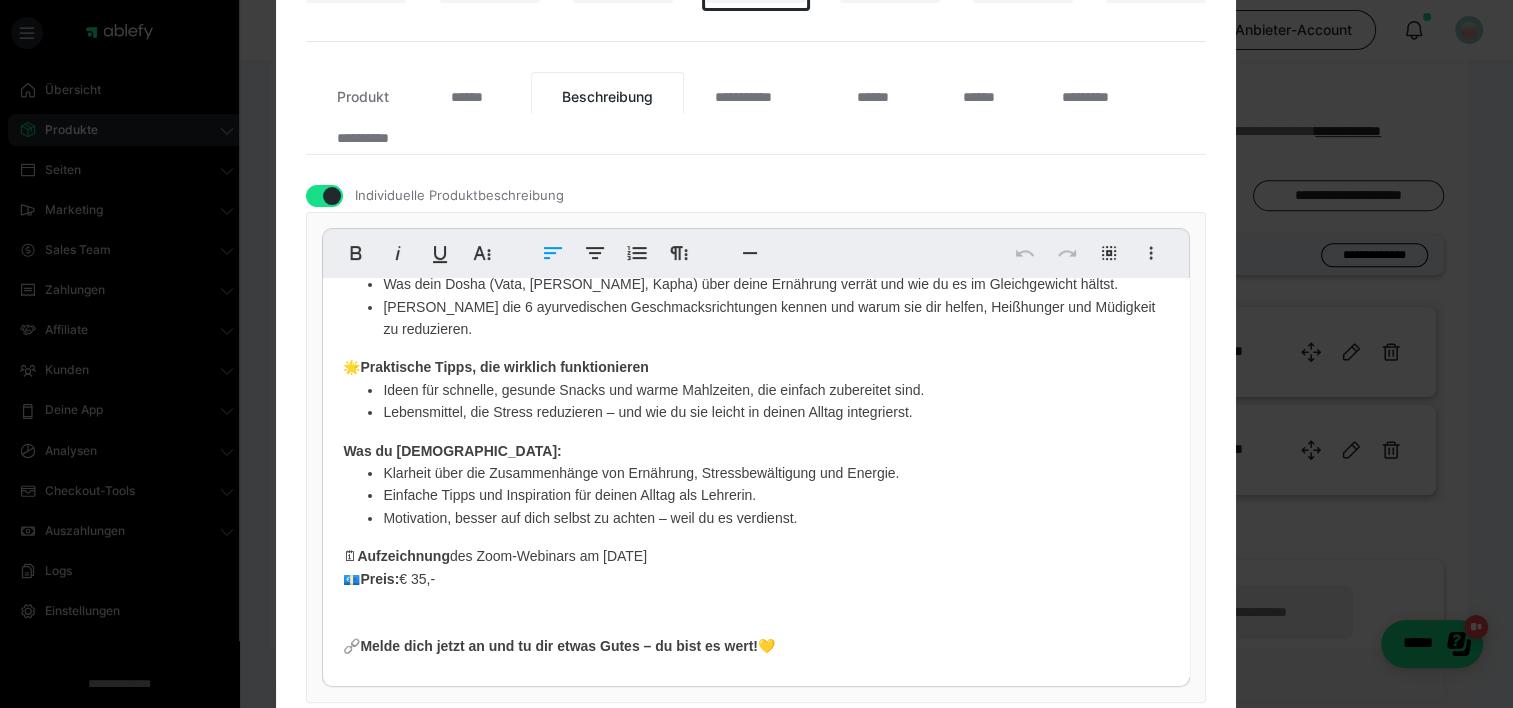drag, startPoint x: 810, startPoint y: 648, endPoint x: 331, endPoint y: 459, distance: 514.93884 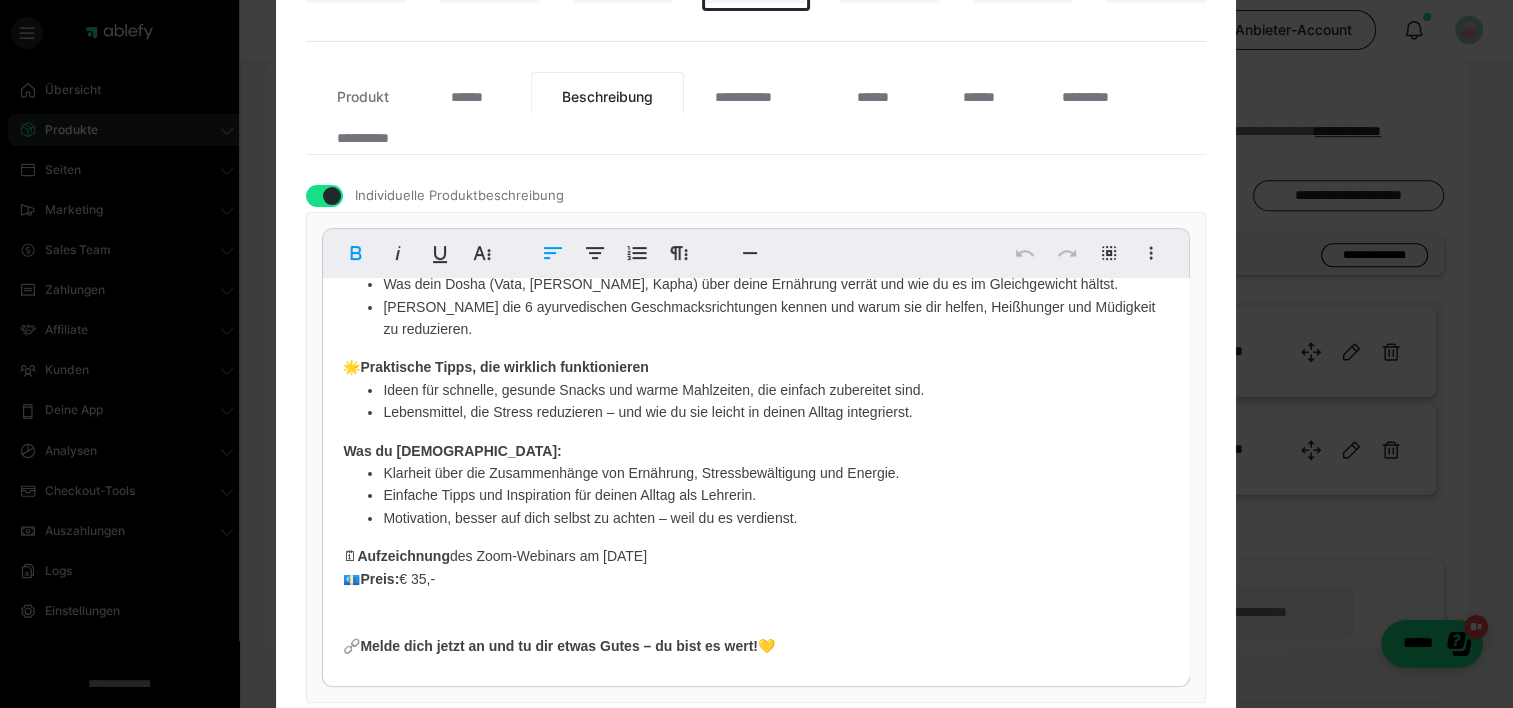 scroll, scrollTop: 212, scrollLeft: 0, axis: vertical 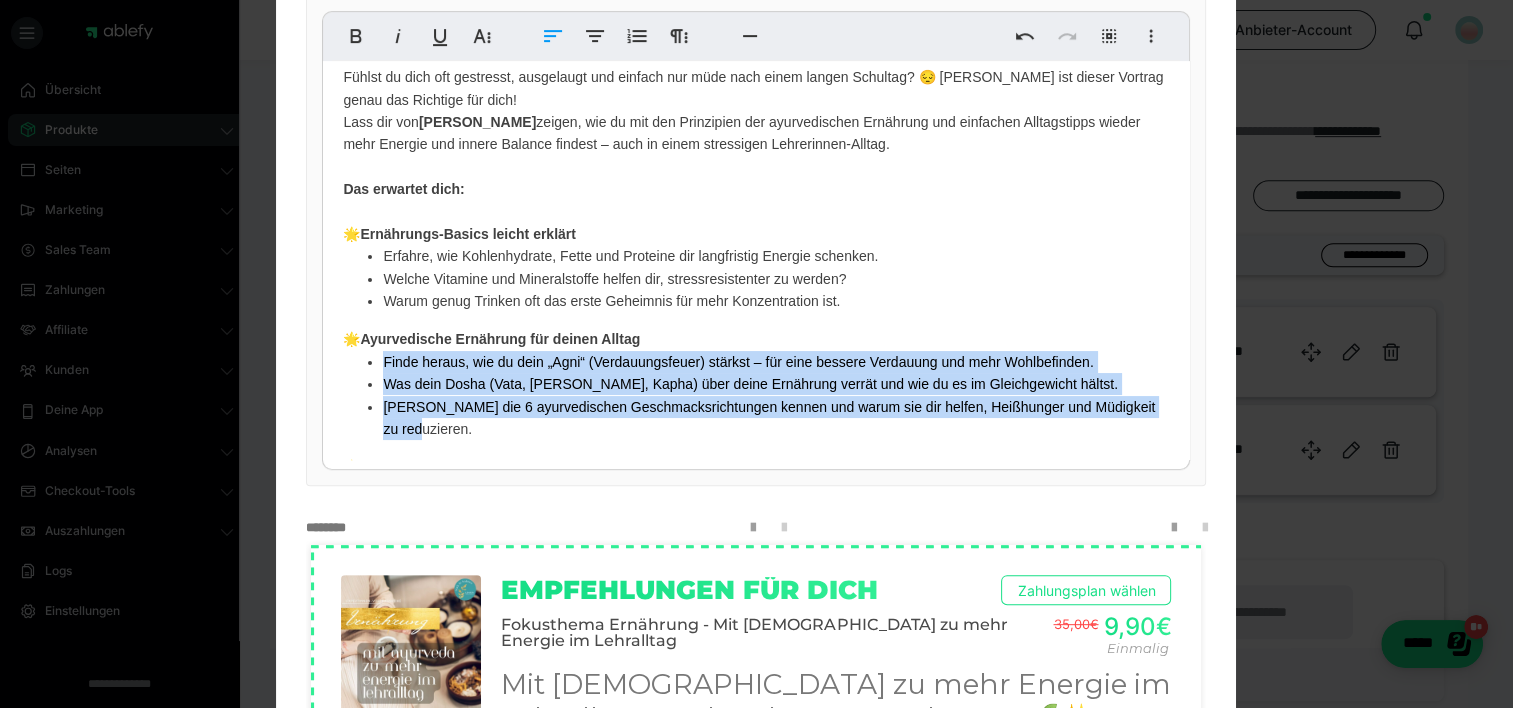 drag, startPoint x: 465, startPoint y: 420, endPoint x: 363, endPoint y: 364, distance: 116.3615 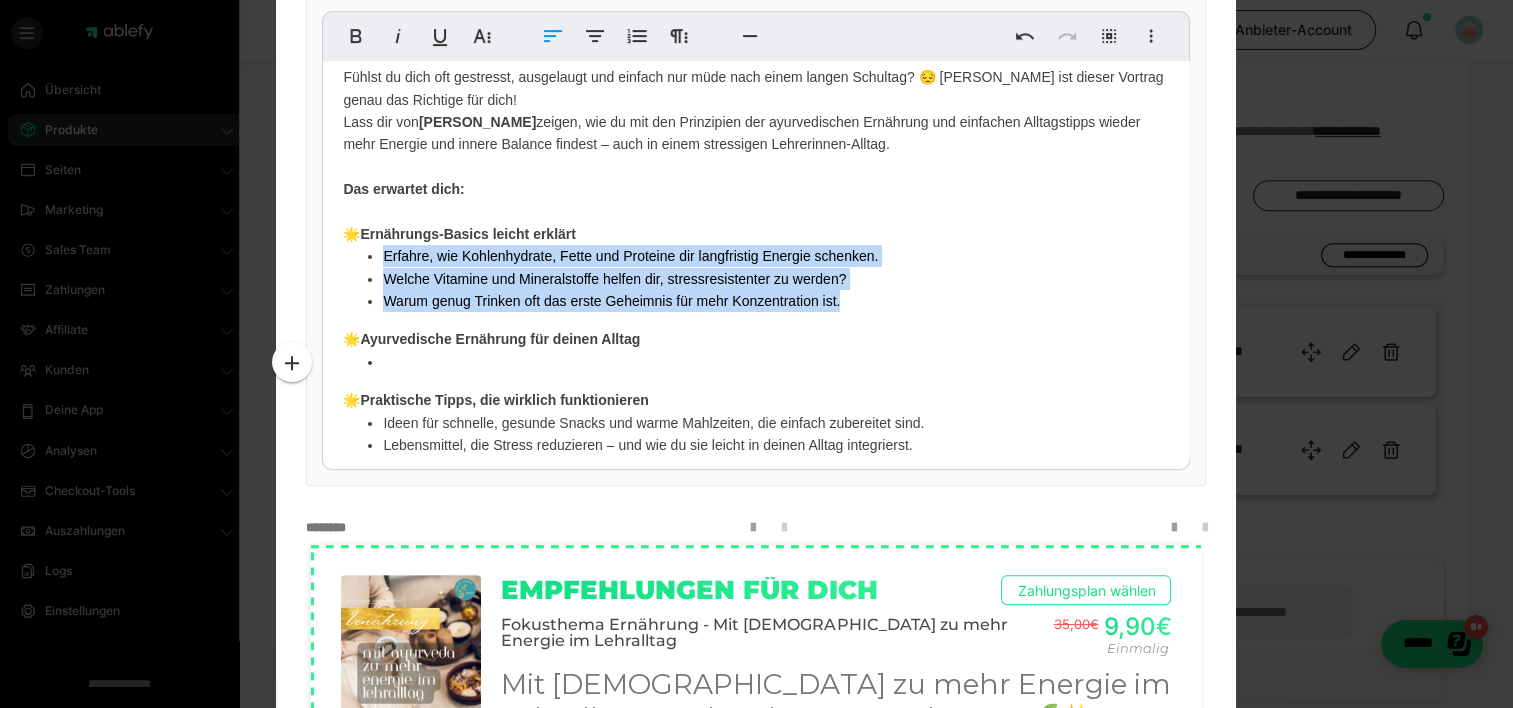 drag, startPoint x: 648, startPoint y: 302, endPoint x: 368, endPoint y: 260, distance: 283.13248 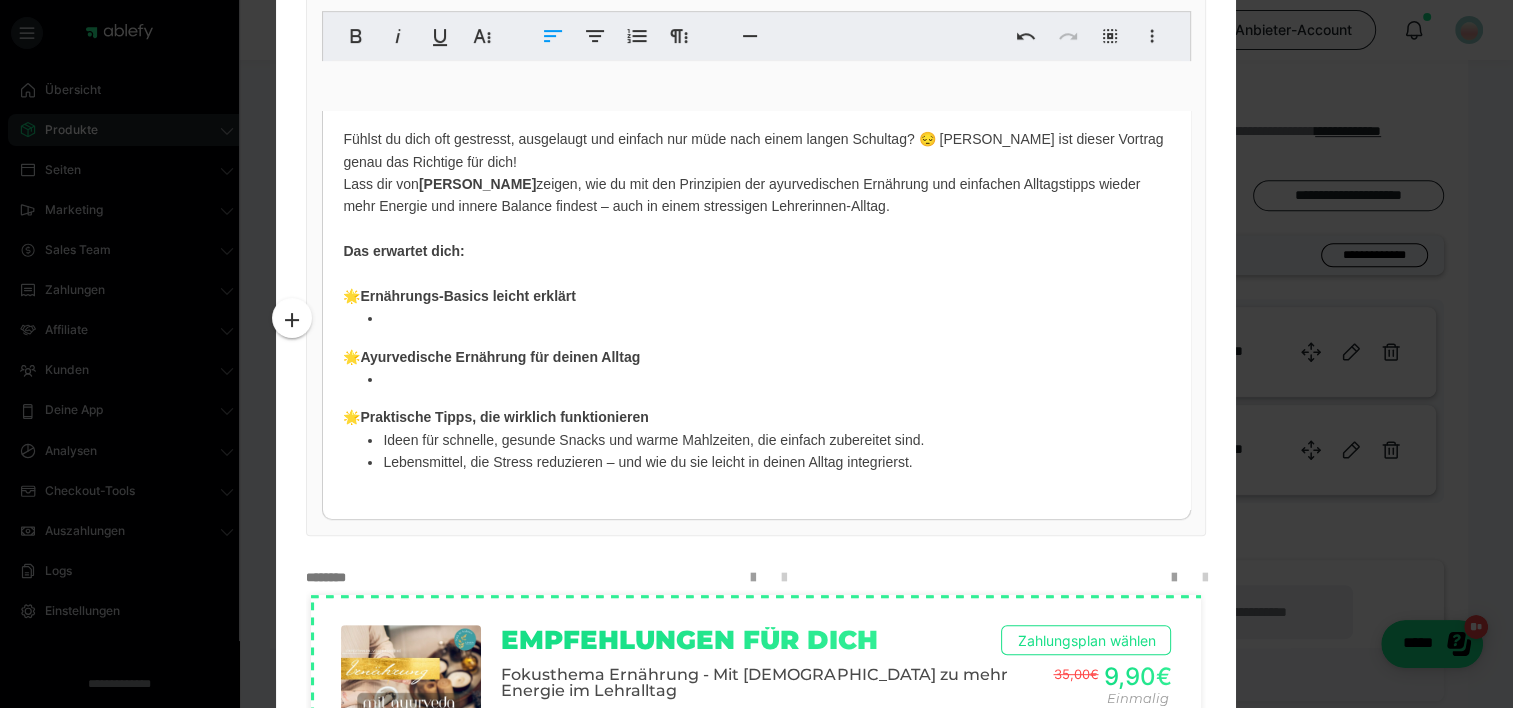 scroll, scrollTop: 100, scrollLeft: 0, axis: vertical 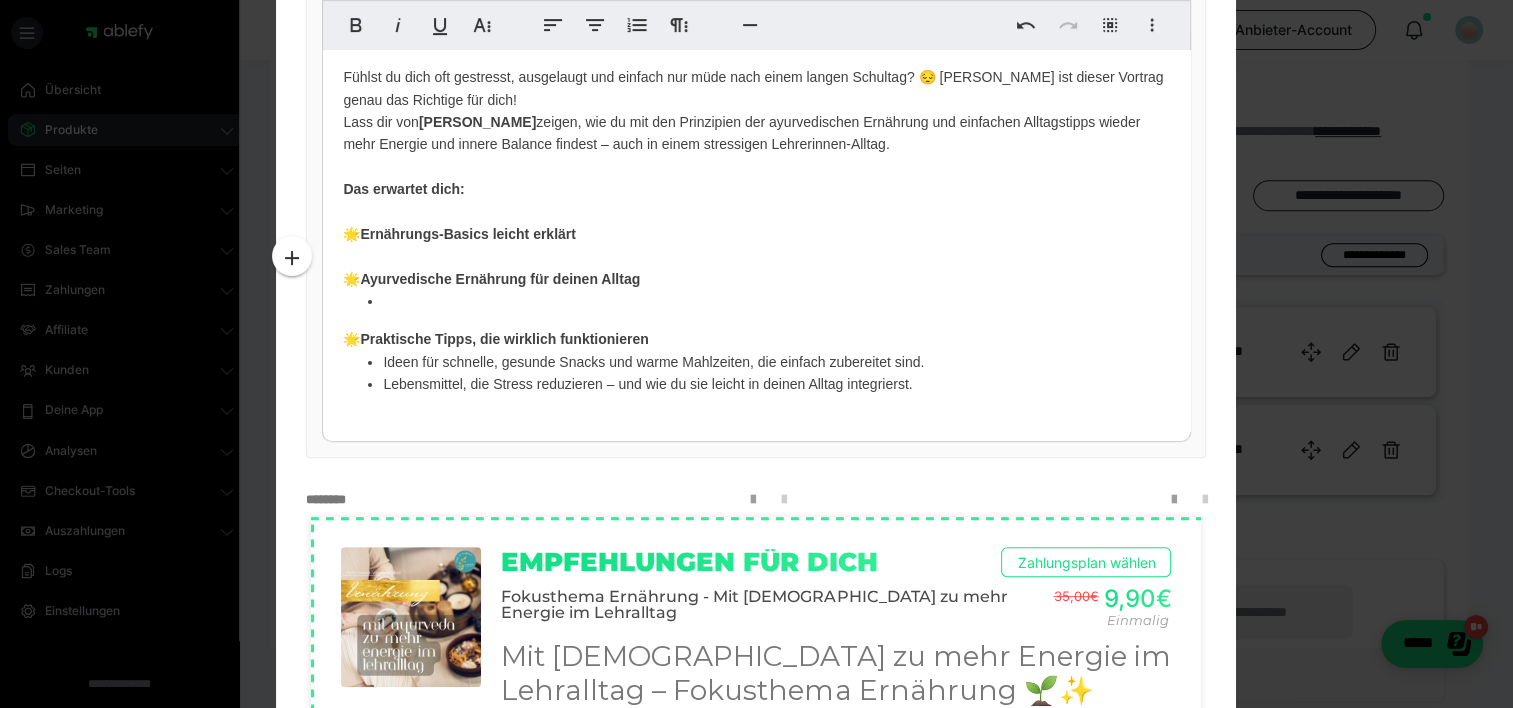 click at bounding box center [776, 301] 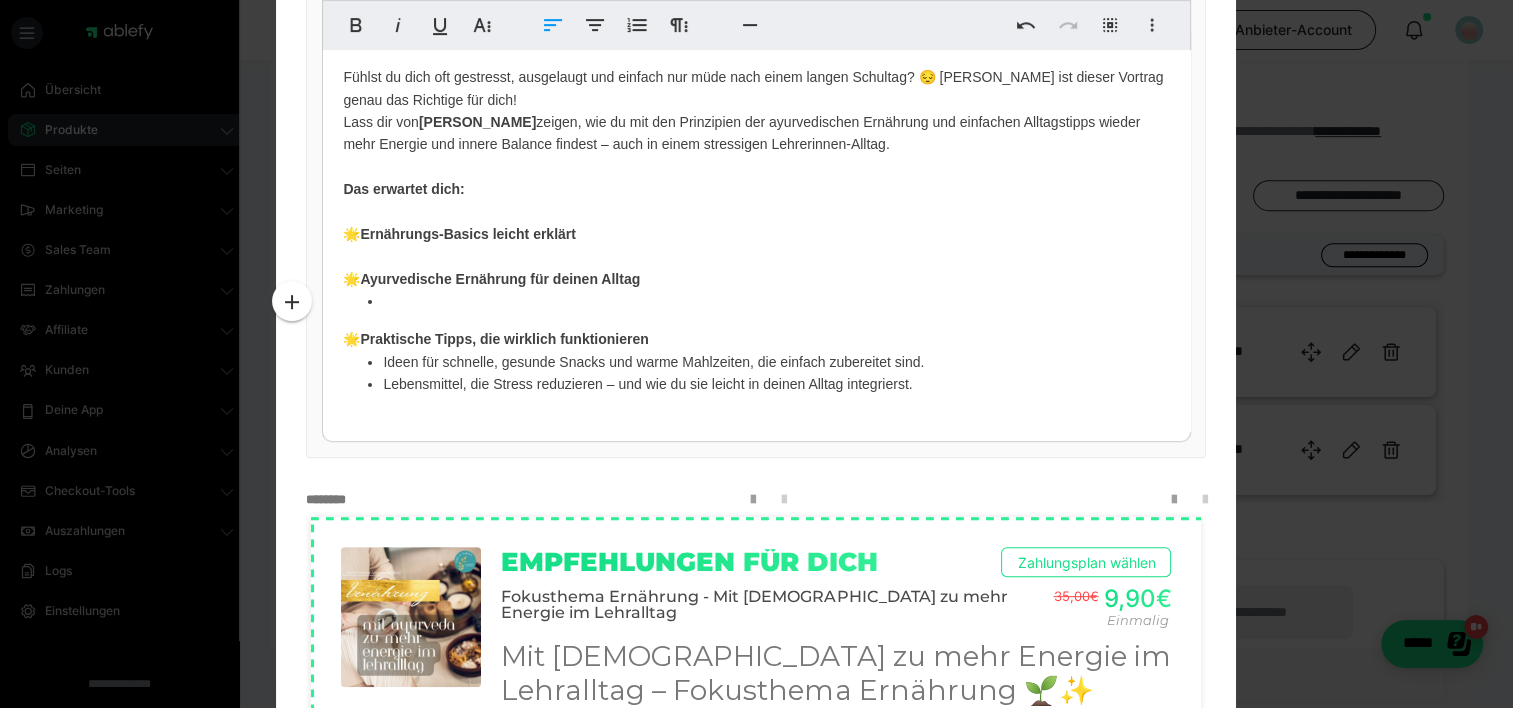 scroll, scrollTop: 68, scrollLeft: 0, axis: vertical 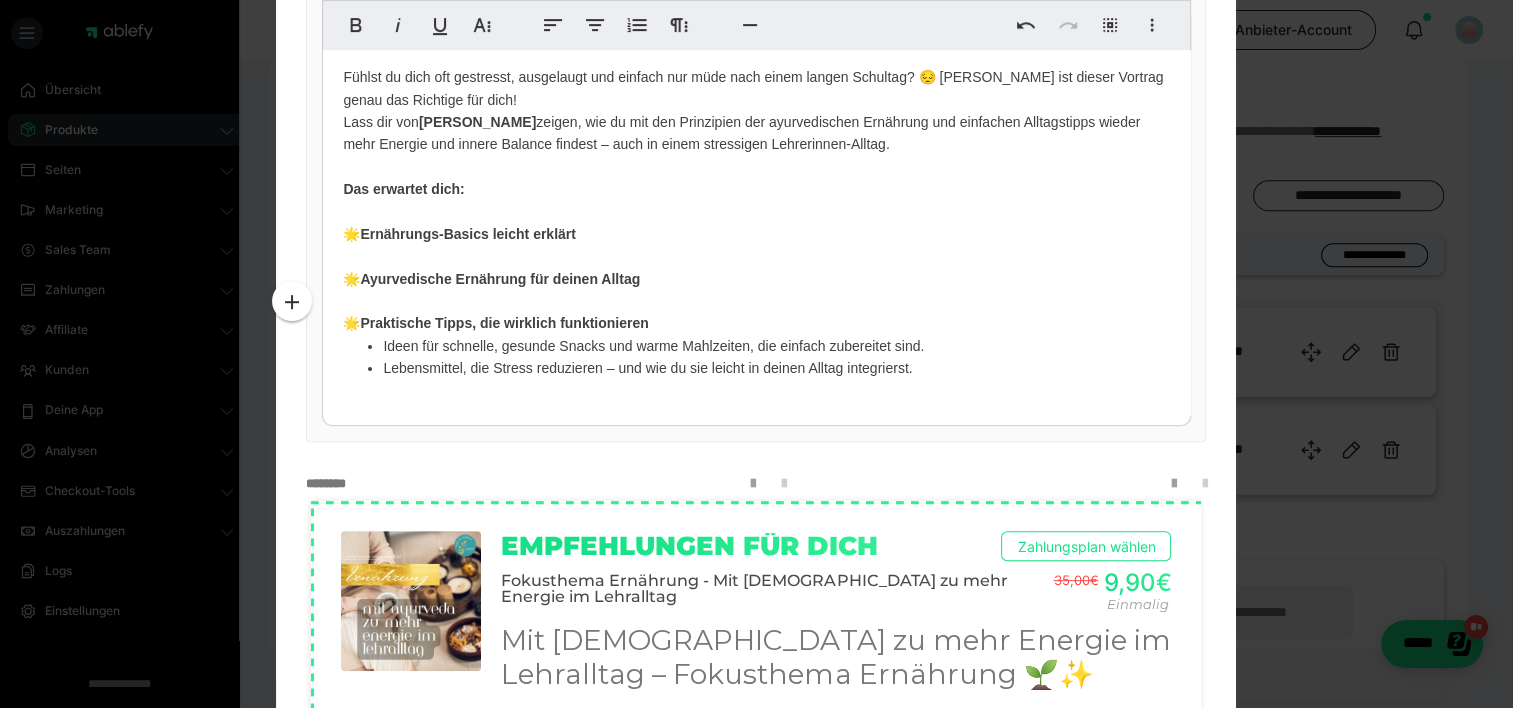 click on "Mit [DEMOGRAPHIC_DATA] zu mehr Energie im Lehralltag – Fokusthema Ernährung 🌱✨ Fühlst du dich oft gestresst, ausgelaugt und einfach nur müde nach einem langen Schultag? 😔 [PERSON_NAME] ist dieser Vortrag genau das Richtige für dich! Lass dir von  [PERSON_NAME]  zeigen, wie du mit den Prinzipien der ayurvedischen Ernährung und einfachen Alltagstipps wieder mehr Energie und innere Balance findest – auch in einem stressigen Lehrerinnen-Alltag. Das erwartet dich: 🌟  Ernährungs-Basics leicht erklärt 🌟  Ayurvedische Ernährung für deinen Alltag 🌟  Praktische Tipps, die wirklich funktionieren Ideen für schnelle, gesunde Snacks und warme Mahlzeiten, die einfach zubereitet sind. Lebensmittel, die Stress reduzieren – und wie du sie leicht in deinen Alltag integrierst." at bounding box center (756, 182) 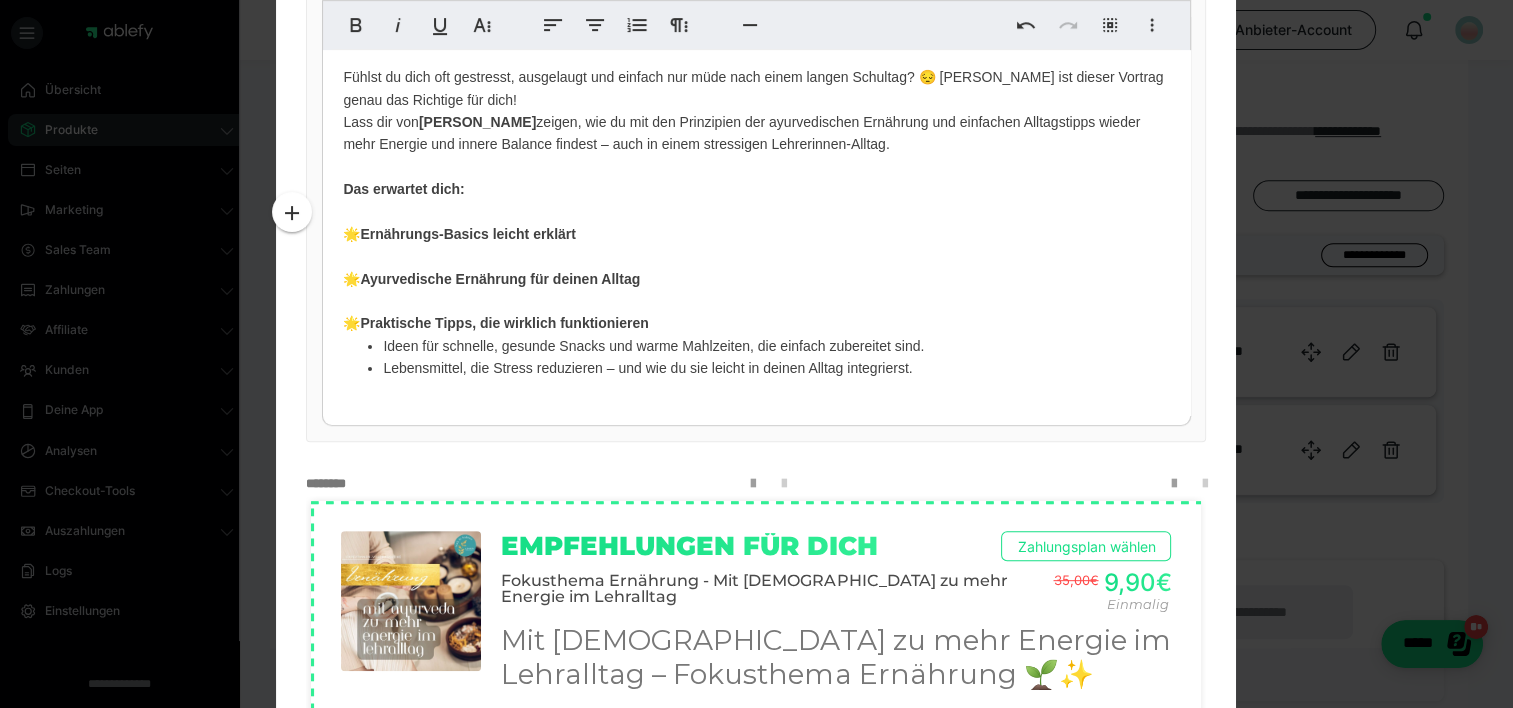 click on "Mit [DEMOGRAPHIC_DATA] zu mehr Energie im Lehralltag – Fokusthema Ernährung 🌱✨ Fühlst du dich oft gestresst, ausgelaugt und einfach nur müde nach einem langen Schultag? 😔 [PERSON_NAME] ist dieser Vortrag genau das Richtige für dich! Lass dir von  [PERSON_NAME]  zeigen, wie du mit den Prinzipien der ayurvedischen Ernährung und einfachen Alltagstipps wieder mehr Energie und innere Balance findest – auch in einem stressigen Lehrerinnen-Alltag. Das erwartet dich: 🌟  Ernährungs-Basics leicht erklärt 🌟  Ayurvedische Ernährung für deinen Alltag 🌟  Praktische Tipps, die wirklich funktionieren Ideen für schnelle, gesunde Snacks und warme Mahlzeiten, die einfach zubereitet sind. Lebensmittel, die Stress reduzieren – und wie du sie leicht in deinen Alltag integrierst." at bounding box center (756, 182) 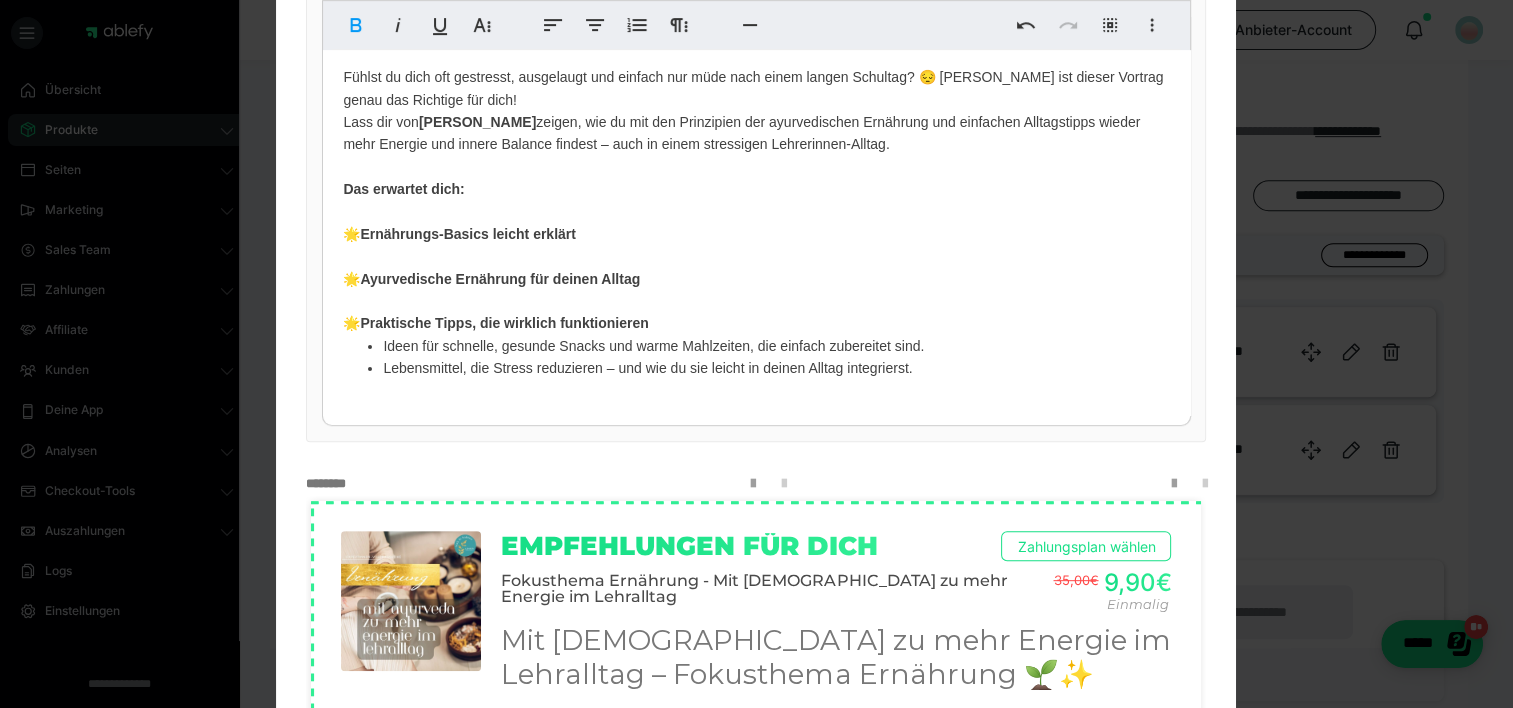 type 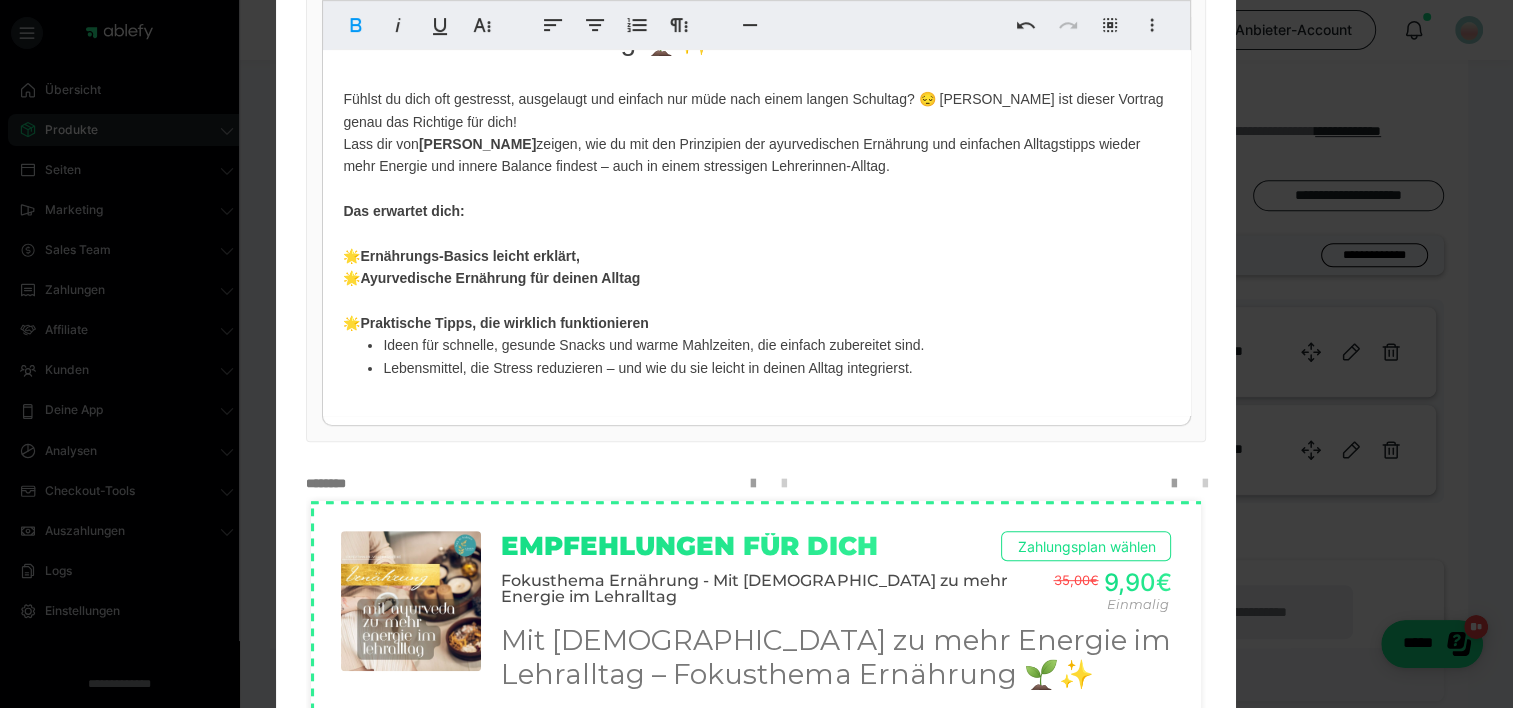 scroll, scrollTop: 45, scrollLeft: 0, axis: vertical 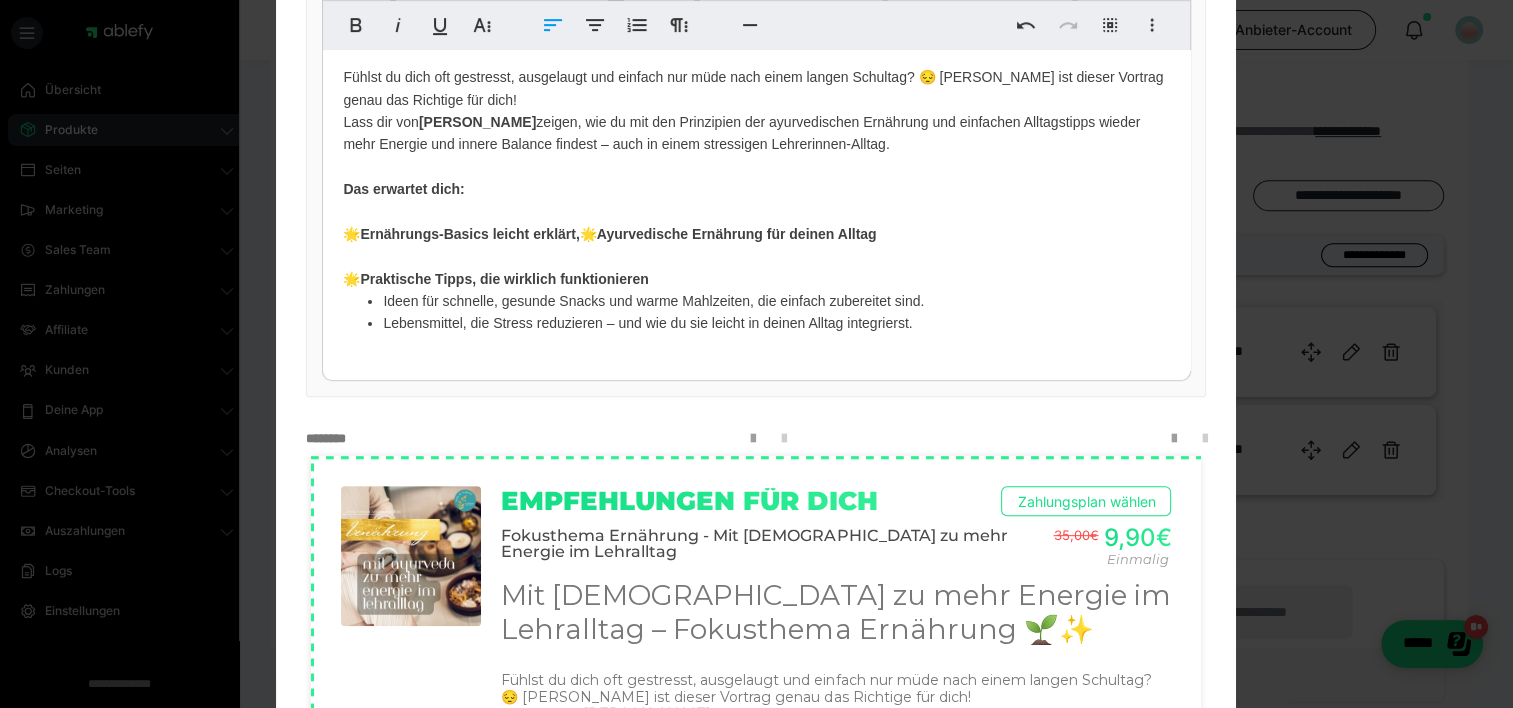click on "Mit [DEMOGRAPHIC_DATA] zu mehr Energie im Lehralltag – Fokusthema Ernährung 🌱✨ Fühlst du dich oft gestresst, ausgelaugt und einfach nur müde nach einem langen Schultag? 😔 [PERSON_NAME] ist dieser Vortrag genau das Richtige für dich! Lass dir von  [PERSON_NAME]  zeigen, wie du mit den Prinzipien der ayurvedischen Ernährung und einfachen Alltagstipps wieder mehr Energie und innere Balance findest – auch in einem stressigen Lehrerinnen-Alltag. Das erwartet dich: 🌟  Ernährungs-Basics leicht erklärt,  🌟  Ayurvedische Ernährung für deinen Alltag 🌟  Praktische Tipps, die wirklich funktionieren Ideen für schnelle, gesunde Snacks und warme Mahlzeiten, die einfach zubereitet sind. Lebensmittel, die Stress reduzieren – und wie du sie leicht in deinen Alltag integrierst." at bounding box center (756, 160) 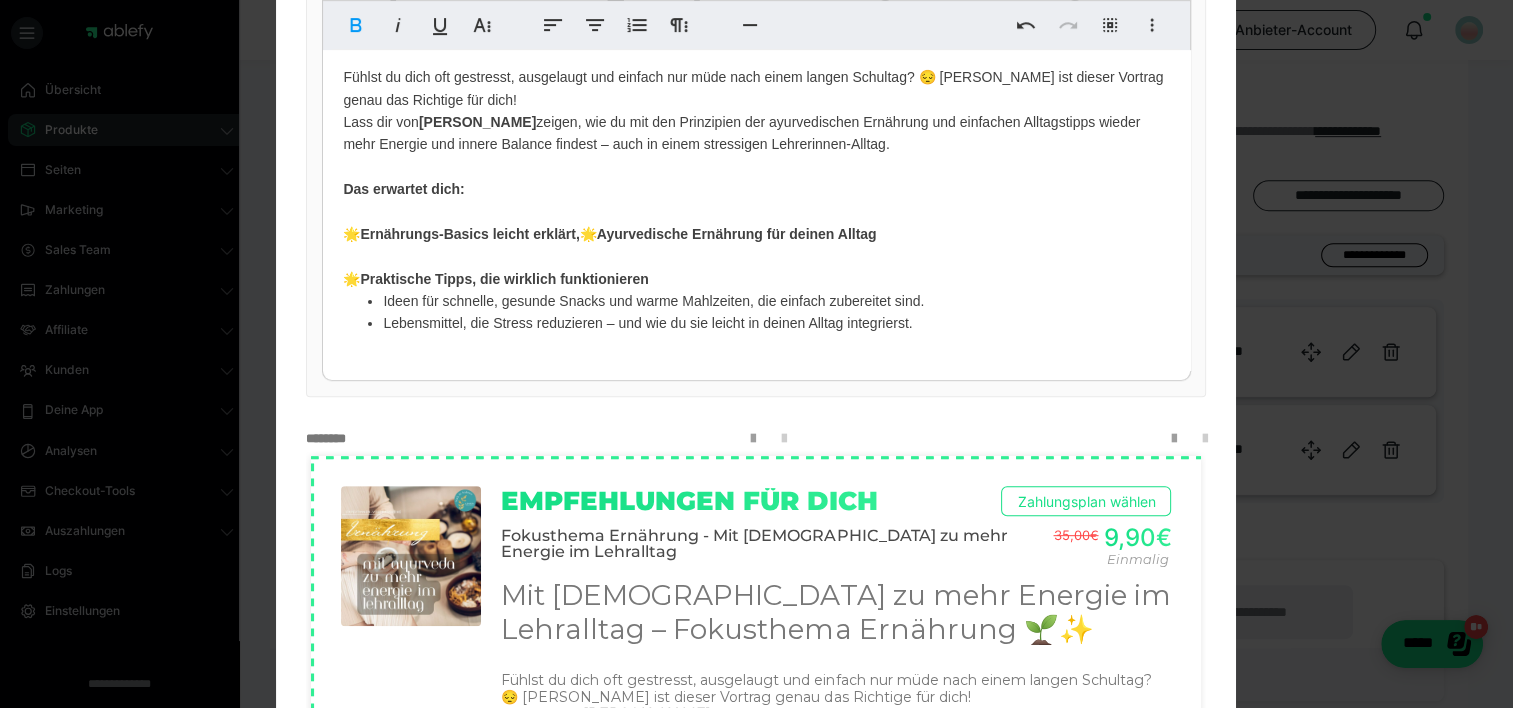 scroll, scrollTop: 0, scrollLeft: 0, axis: both 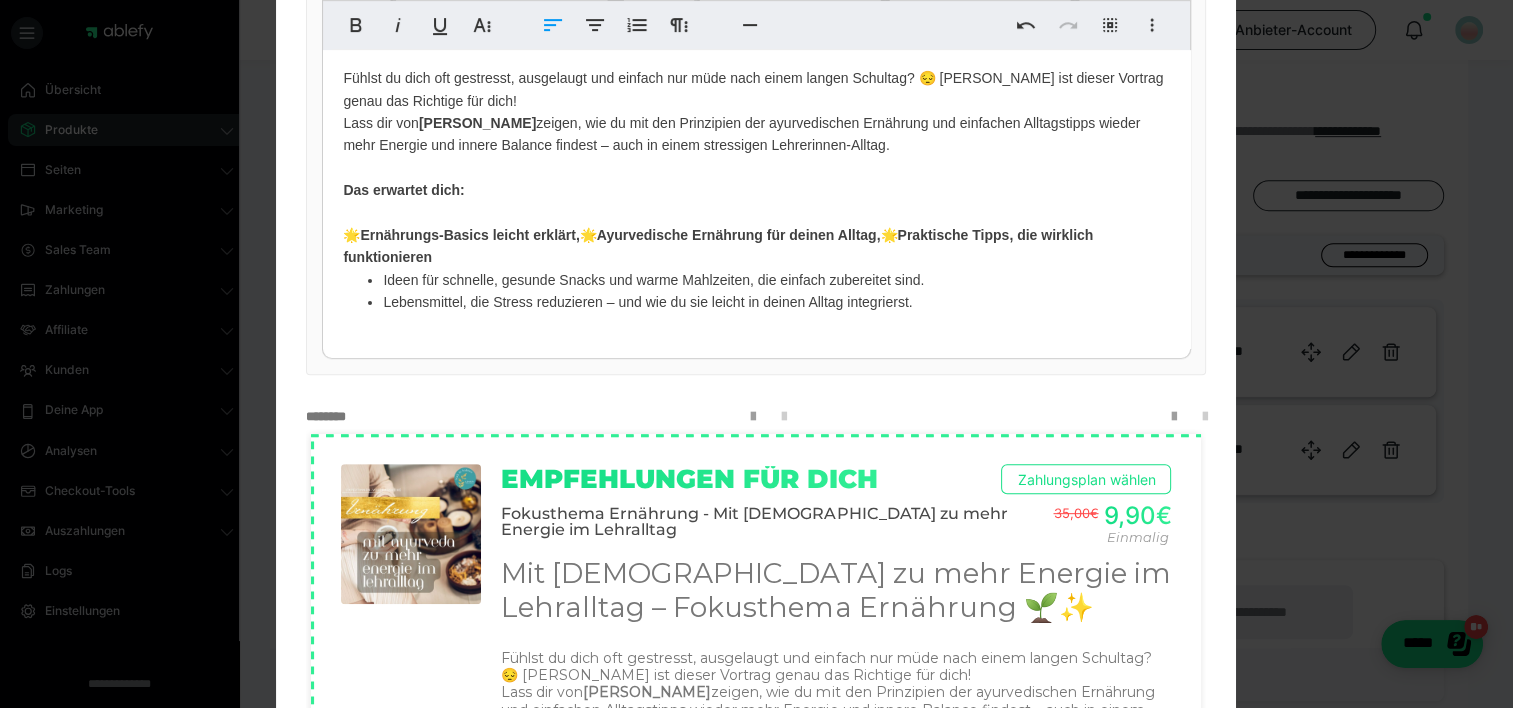 click on "Mit [DEMOGRAPHIC_DATA] zu mehr Energie im Lehralltag – Fokusthema Ernährung 🌱✨ Fühlst du dich oft gestresst, ausgelaugt und einfach nur müde nach einem langen Schultag? 😔 [PERSON_NAME] ist dieser Vortrag genau das Richtige für dich! Lass dir von  [PERSON_NAME]  zeigen, wie du mit den Prinzipien der ayurvedischen Ernährung und einfachen Alltagstipps wieder mehr Energie und innere Balance findest – auch in einem stressigen Lehrerinnen-Alltag. Das erwartet dich: 🌟  Ernährungs-Basics leicht erklärt,  🌟  Ayurvedische Ernährung für deinen Alltag,  🌟  Praktische Tipps, die wirklich funktionieren Ideen für schnelle, gesunde Snacks und warme Mahlzeiten, die einfach zubereitet sind. Lebensmittel, die Stress reduzieren – und wie du sie leicht in deinen Alltag integrierst." at bounding box center (756, 150) 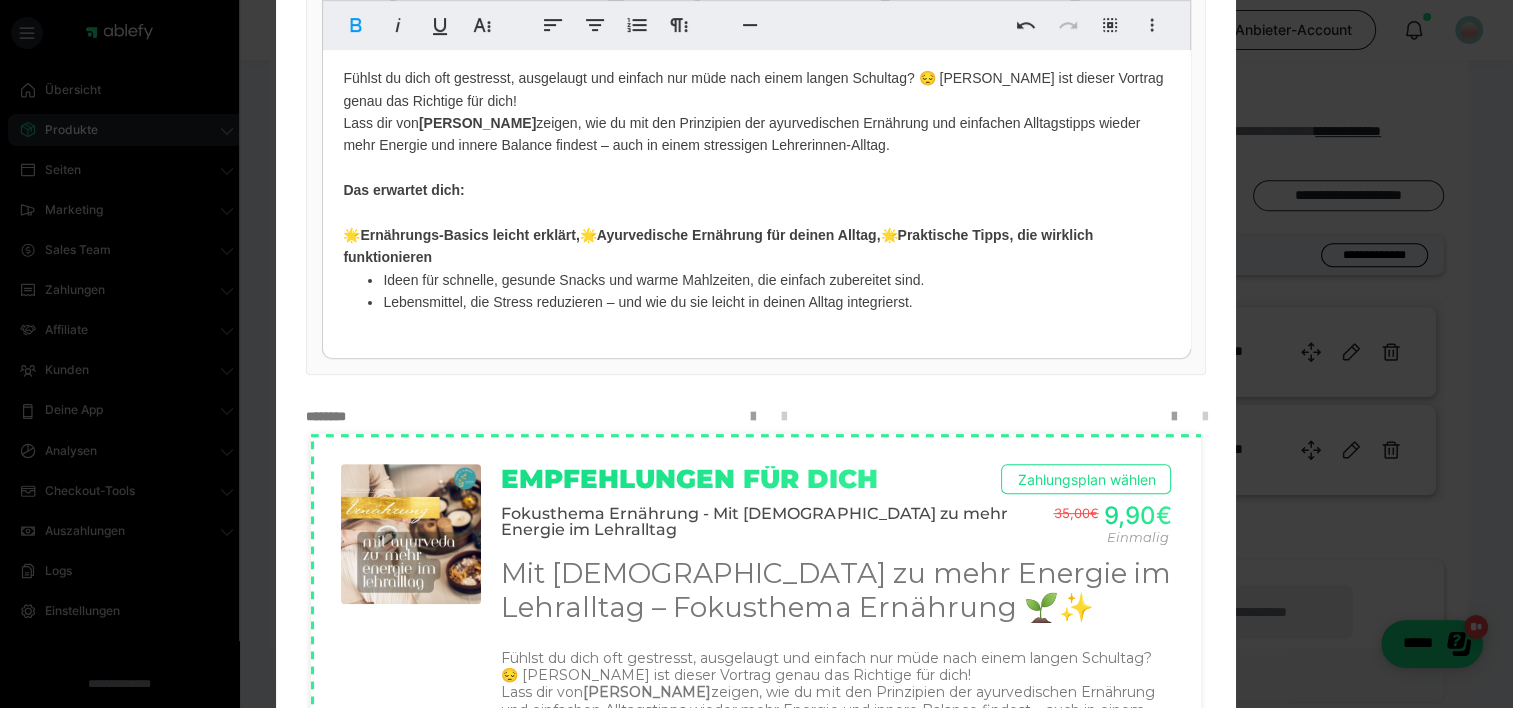 scroll, scrollTop: 0, scrollLeft: 0, axis: both 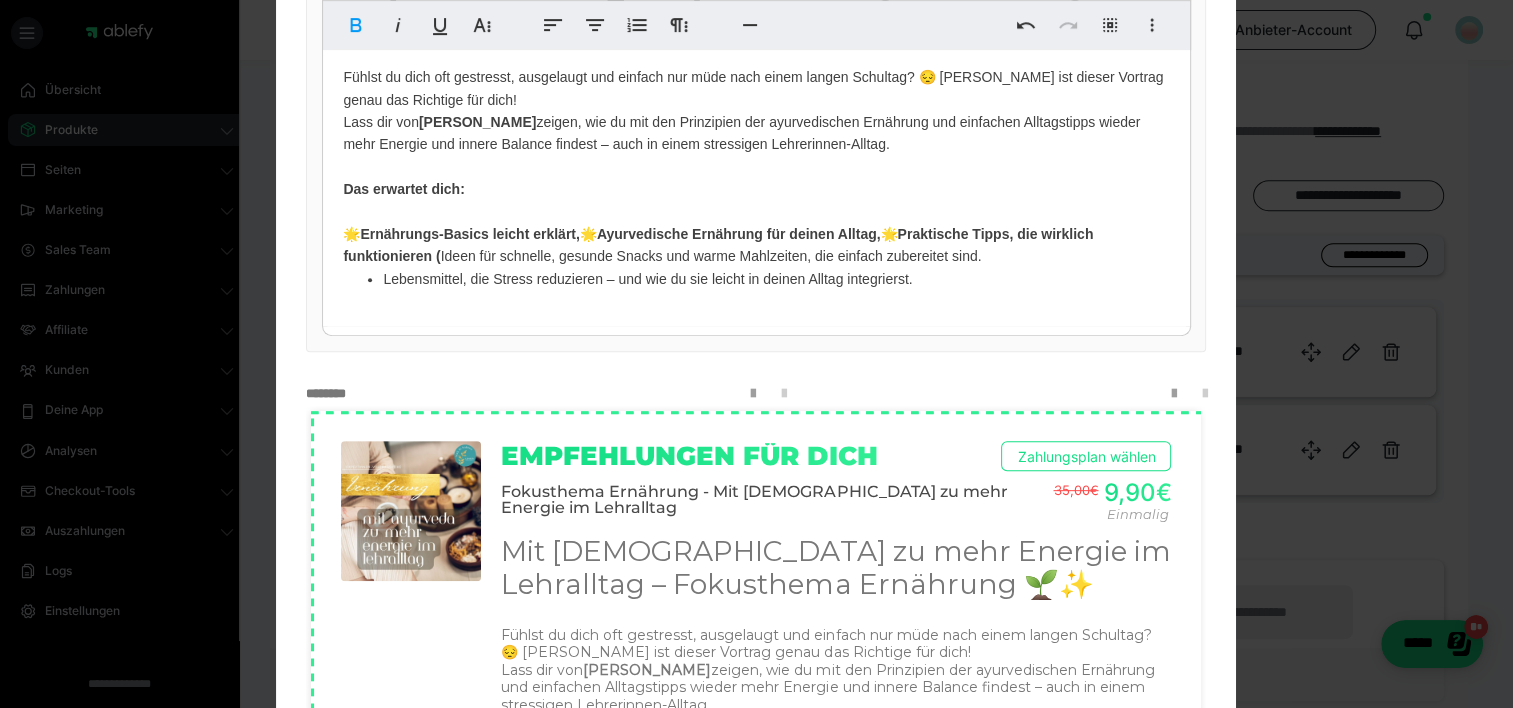 click on "Lebensmittel, die Stress reduzieren – und wie du sie leicht in deinen Alltag integrierst." at bounding box center [776, 279] 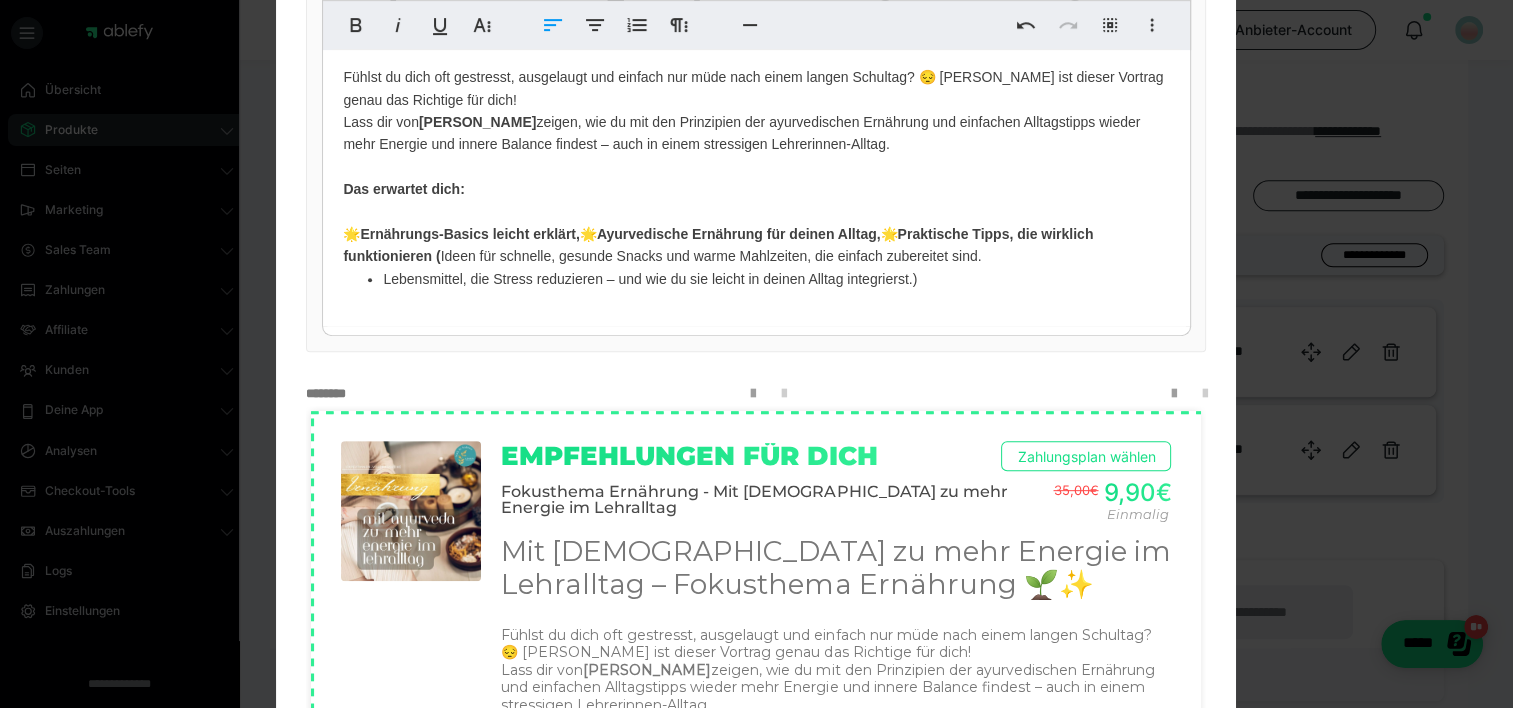 click on "Lebensmittel, die Stress reduzieren – und wie du sie leicht in deinen Alltag integrierst.)" at bounding box center [756, 279] 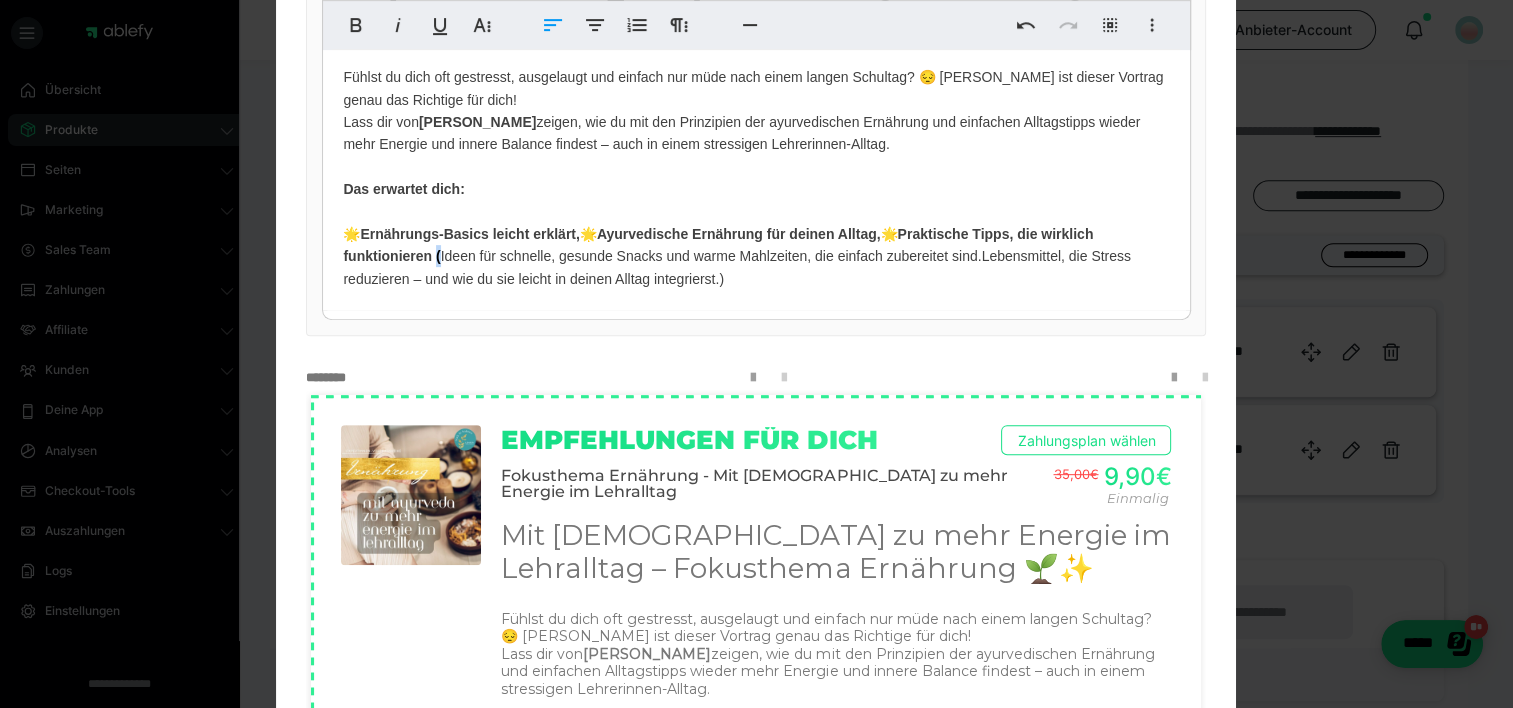 click on "Praktische Tipps, die wirklich funktionieren (" at bounding box center [718, 245] 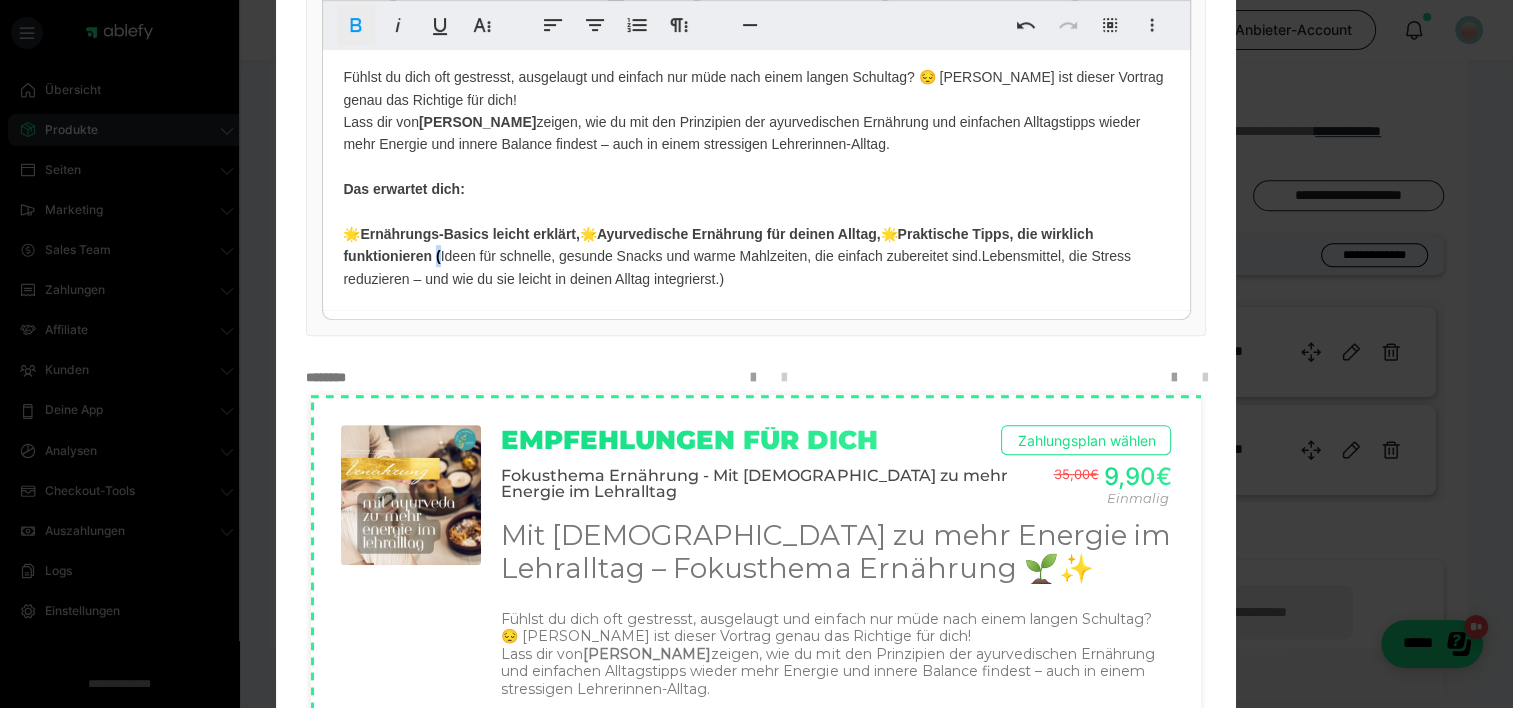 click 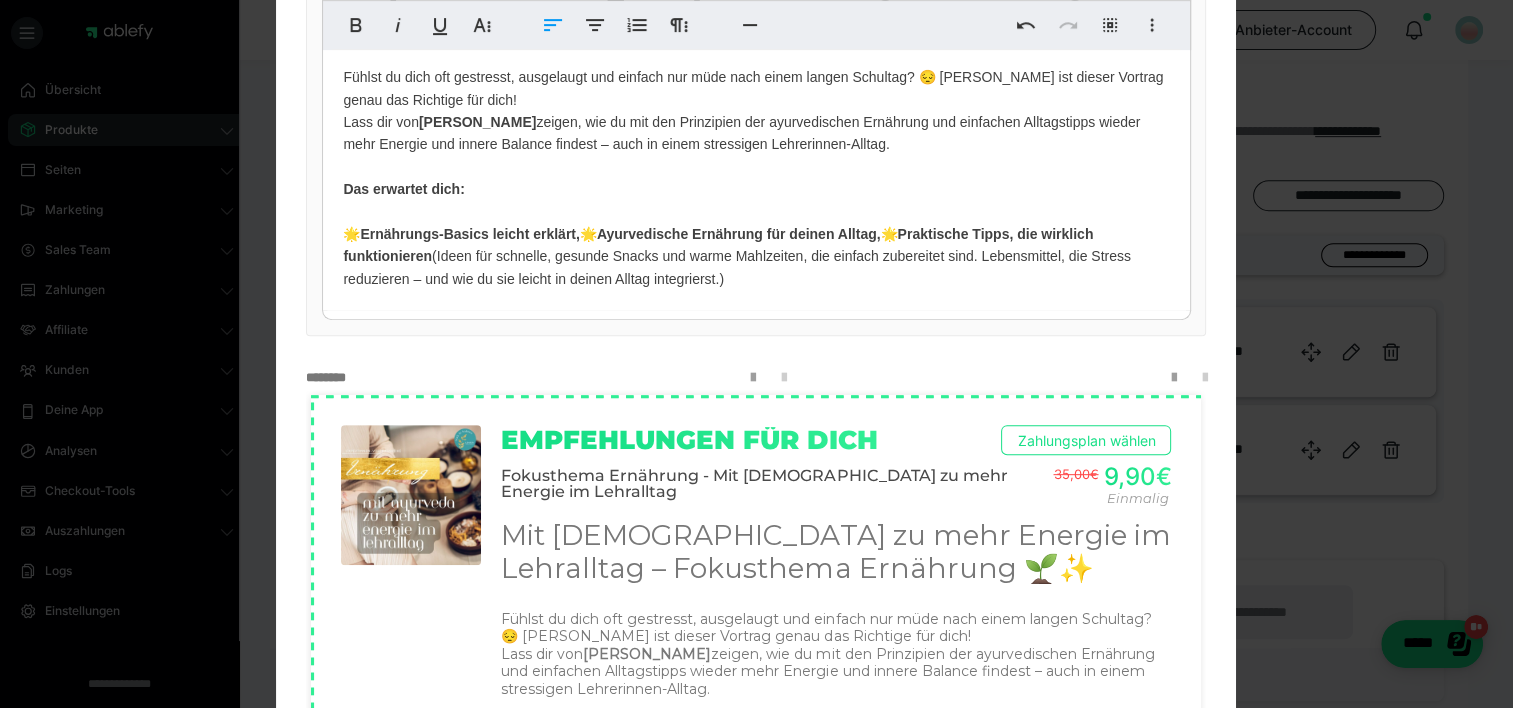 click on "Mit [DEMOGRAPHIC_DATA] zu mehr Energie im Lehralltag – Fokusthema Ernährung 🌱✨ Fühlst du dich oft gestresst, ausgelaugt und einfach nur müde nach einem langen Schultag? 😔 [PERSON_NAME] ist dieser Vortrag genau das Richtige für dich! Lass dir von  [PERSON_NAME]  zeigen, wie du mit den Prinzipien der ayurvedischen Ernährung und einfachen Alltagstipps wieder mehr Energie und innere Balance findest – auch in einem stressigen Lehrerinnen-Alltag. Das erwartet dich: 🌟  Ernährungs-Basics leicht erklärt,  🌟  Ayurvedische Ernährung für deinen Alltag,  🌟  Praktische Tipps, die wirklich funktionieren  (Ideen für schnelle, gesunde Snacks und warme Mahlzeiten, die einfach zubereitet sind. Lebensmittel, die Stress reduzieren – und wie du sie leicht in deinen Alltag integrierst.)" at bounding box center [756, 129] 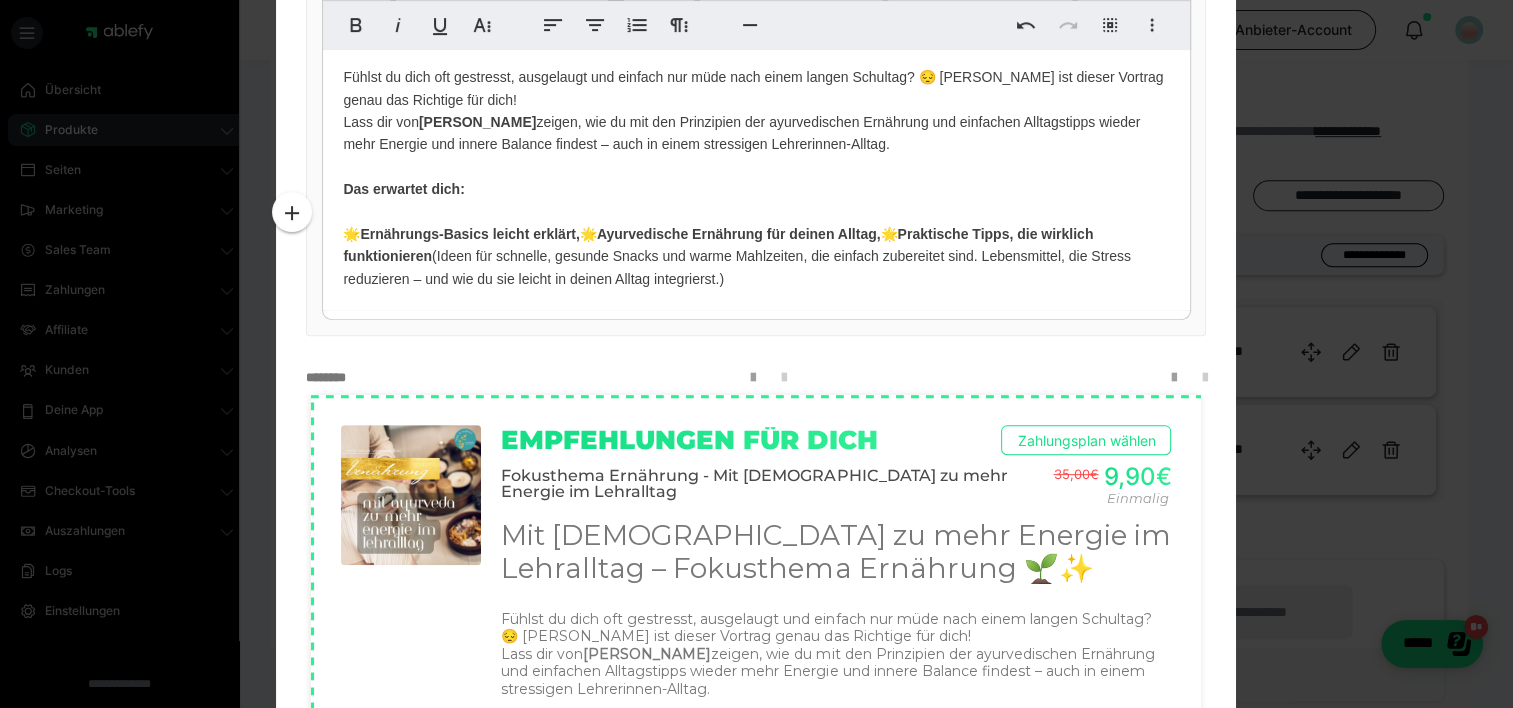 click on "Ernährungs-Basics leicht erklärt," at bounding box center (469, 234) 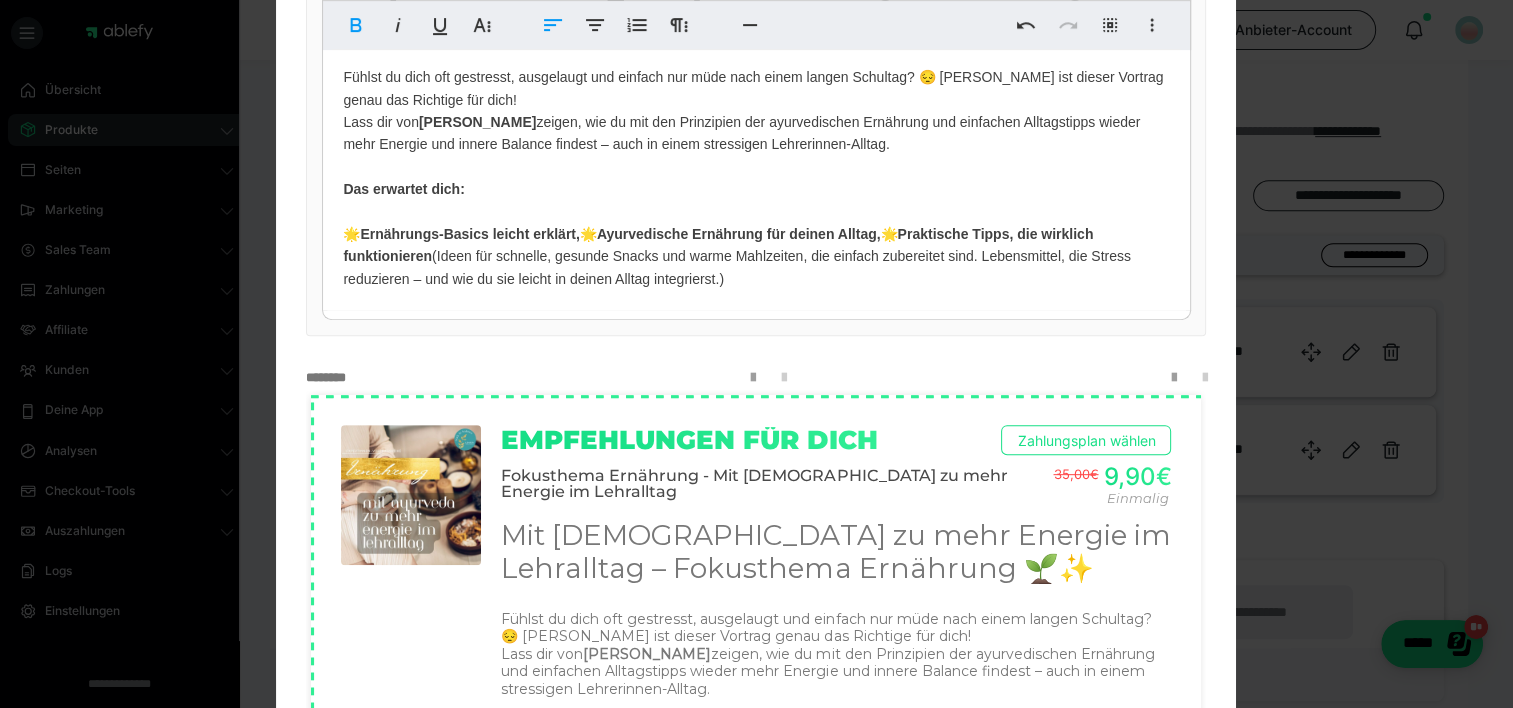 click on "Ernährungs-Basics leicht erklärt," at bounding box center [469, 234] 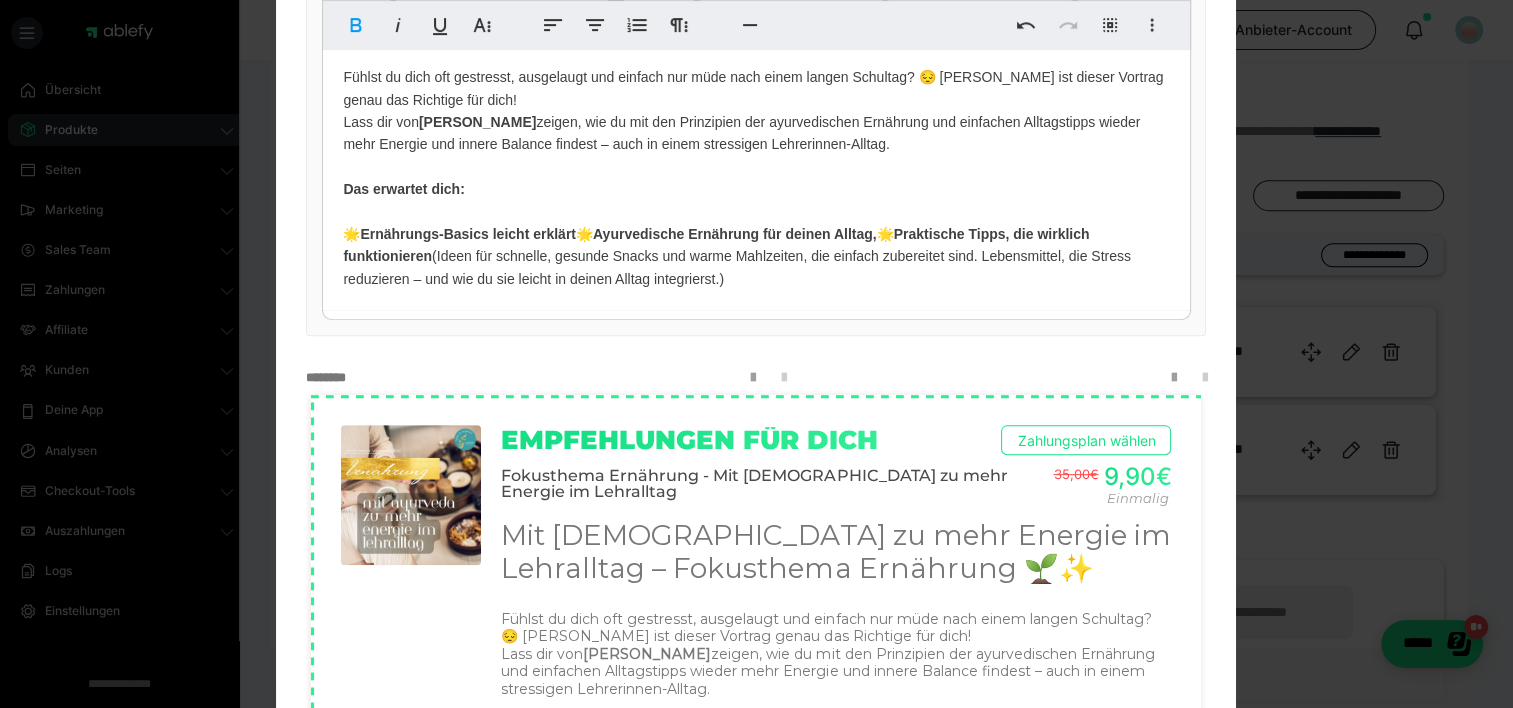 click on "Ayurvedische Ernährung für deinen Alltag," at bounding box center [735, 234] 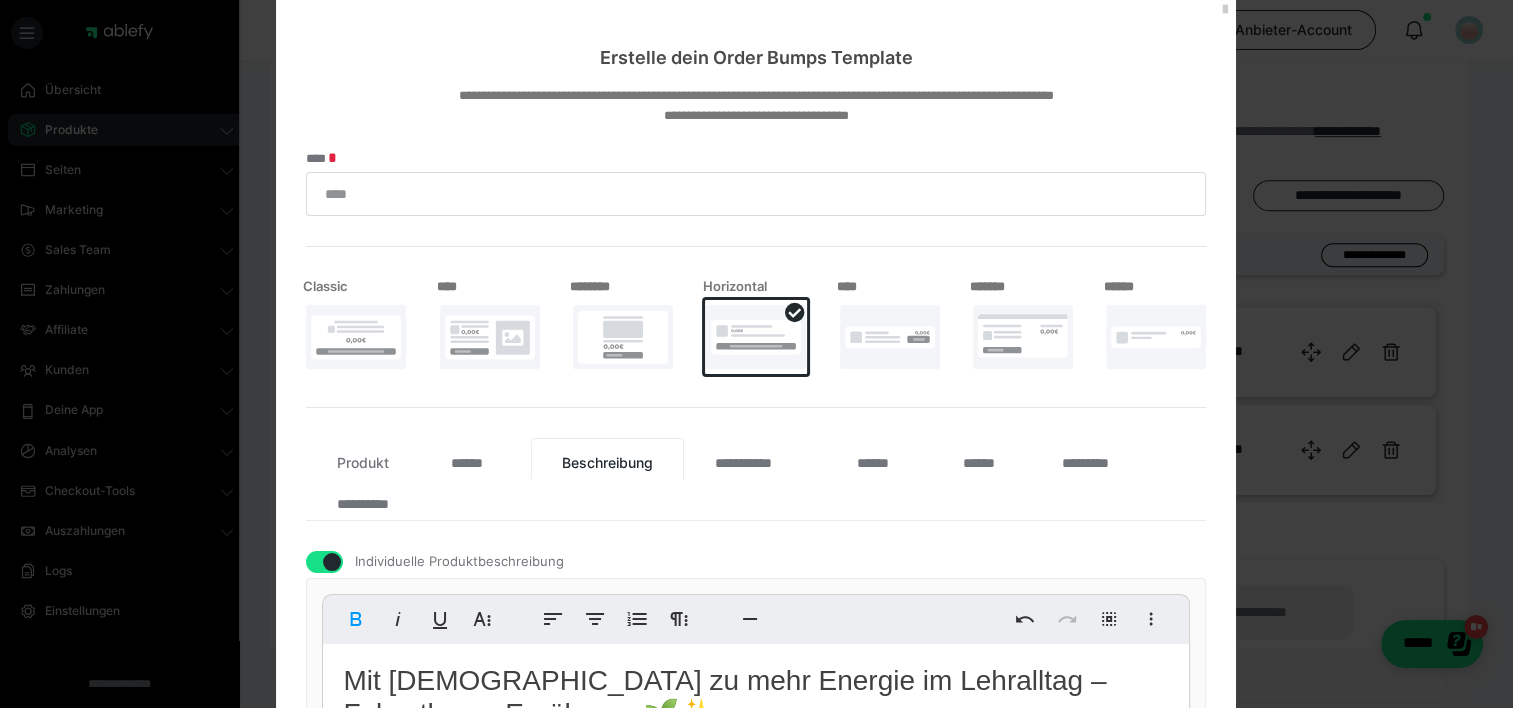 scroll, scrollTop: 0, scrollLeft: 0, axis: both 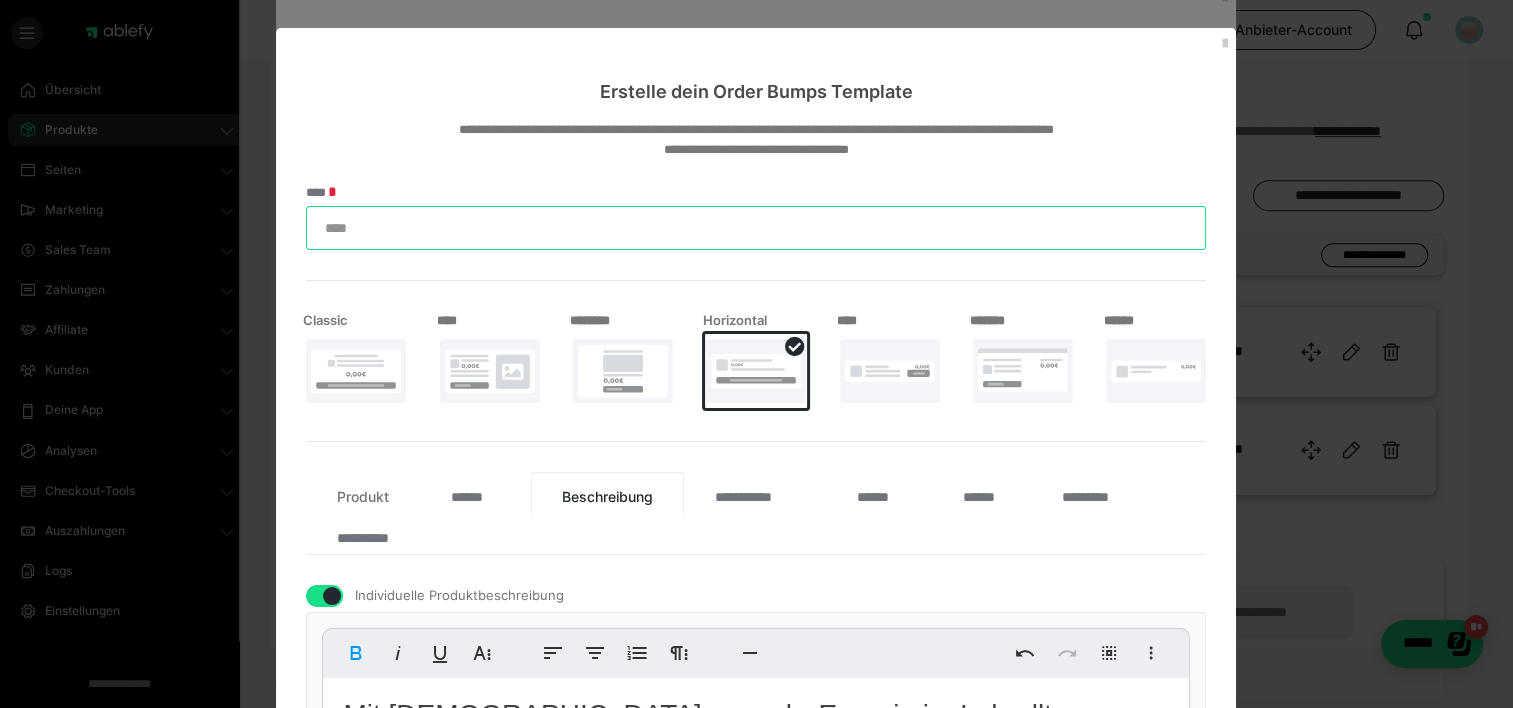 click on "****" at bounding box center (756, 228) 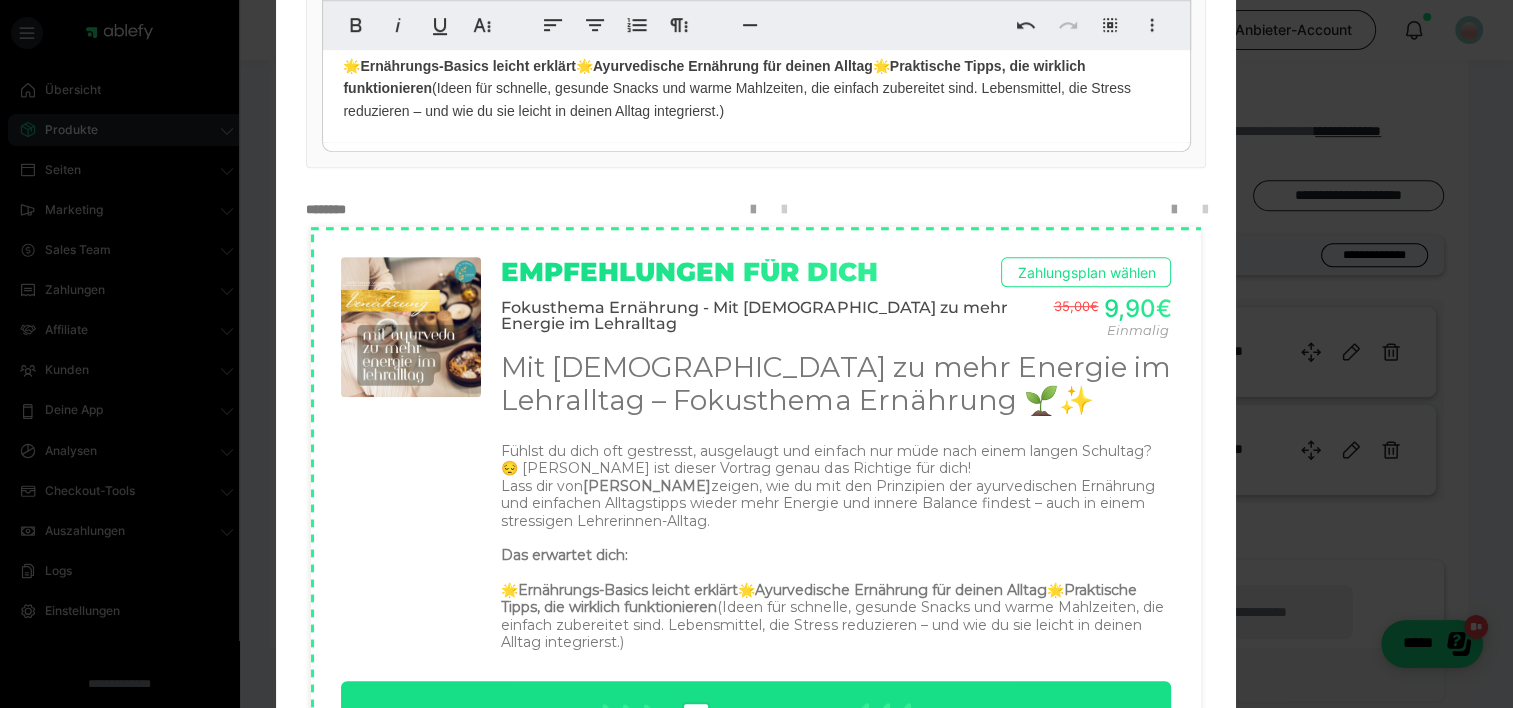 scroll, scrollTop: 1096, scrollLeft: 0, axis: vertical 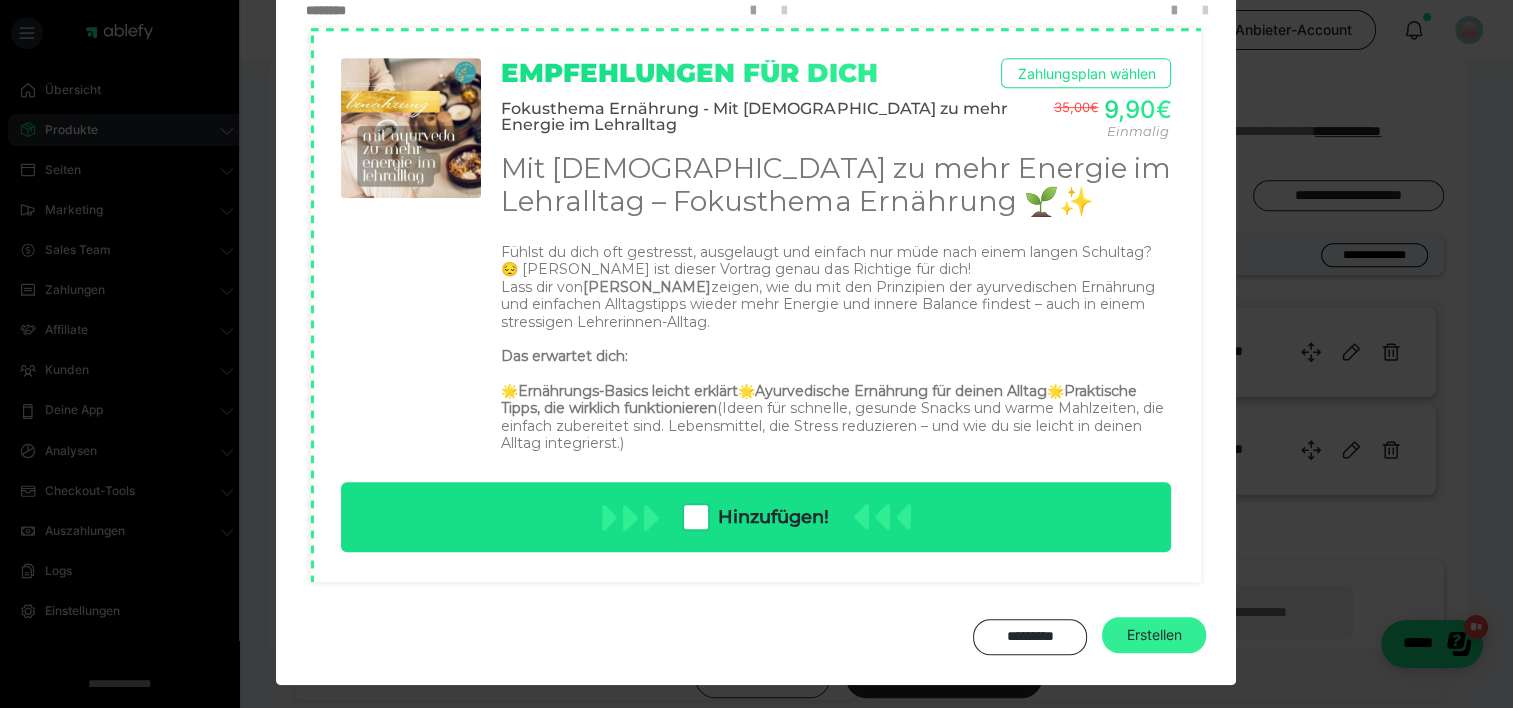 type on "**********" 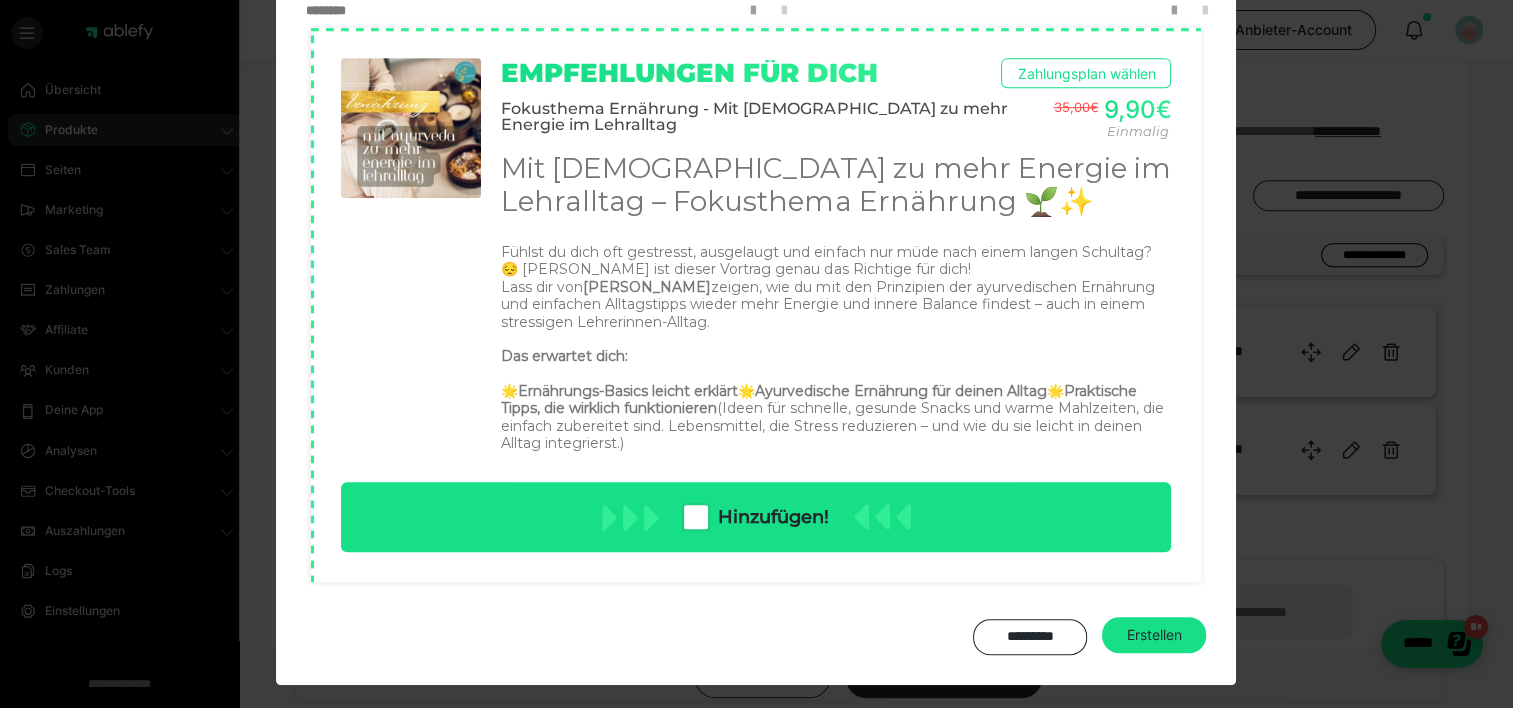 click on "Erstellen" at bounding box center [1154, 635] 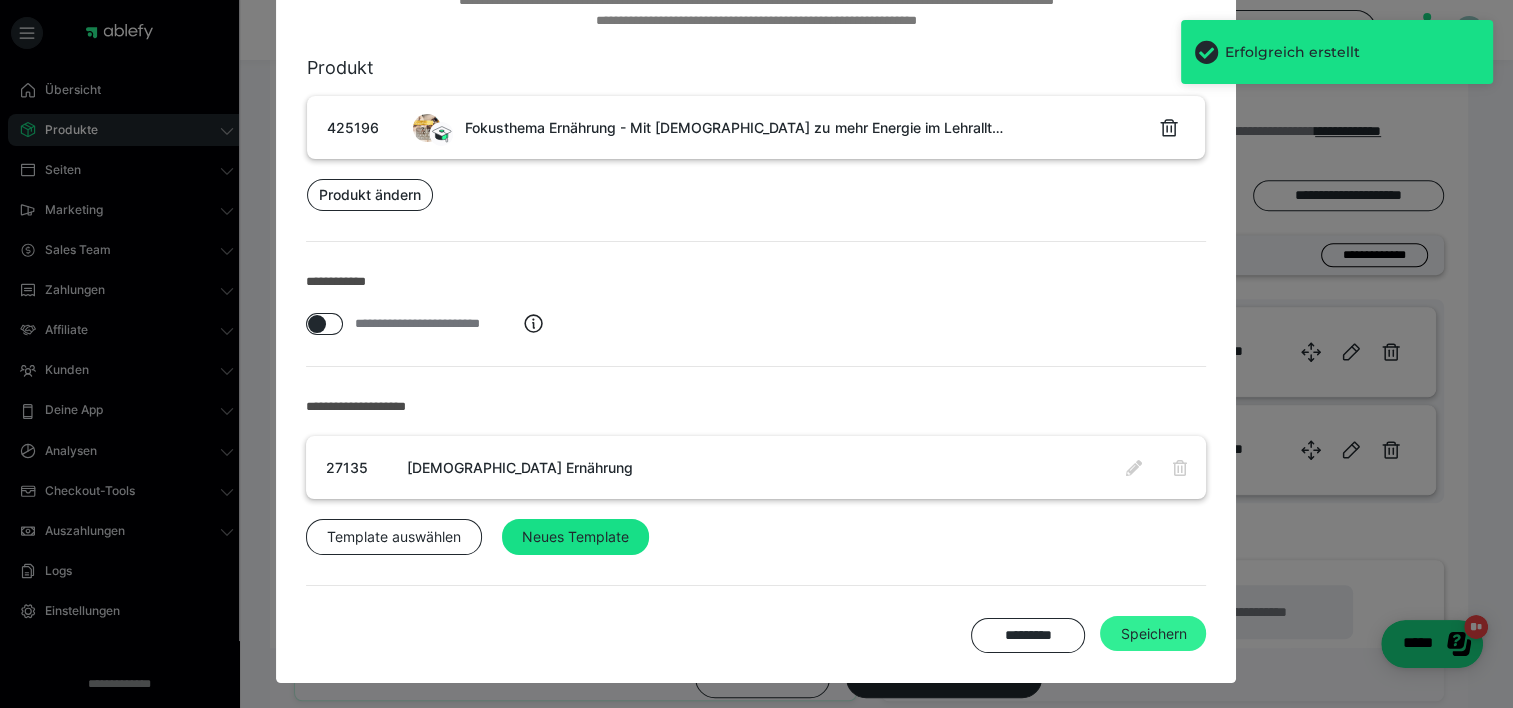 click on "Speichern" at bounding box center (1153, 634) 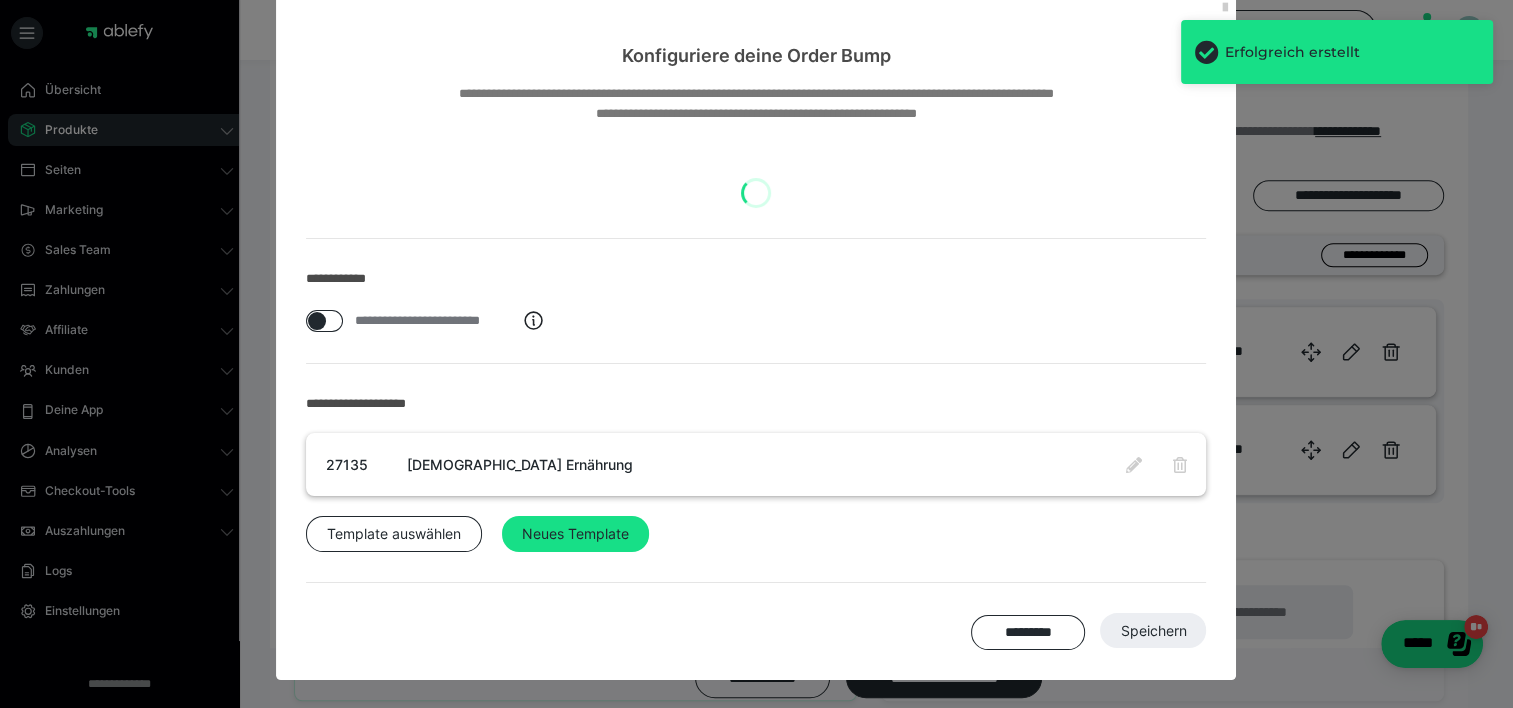 scroll, scrollTop: 33, scrollLeft: 0, axis: vertical 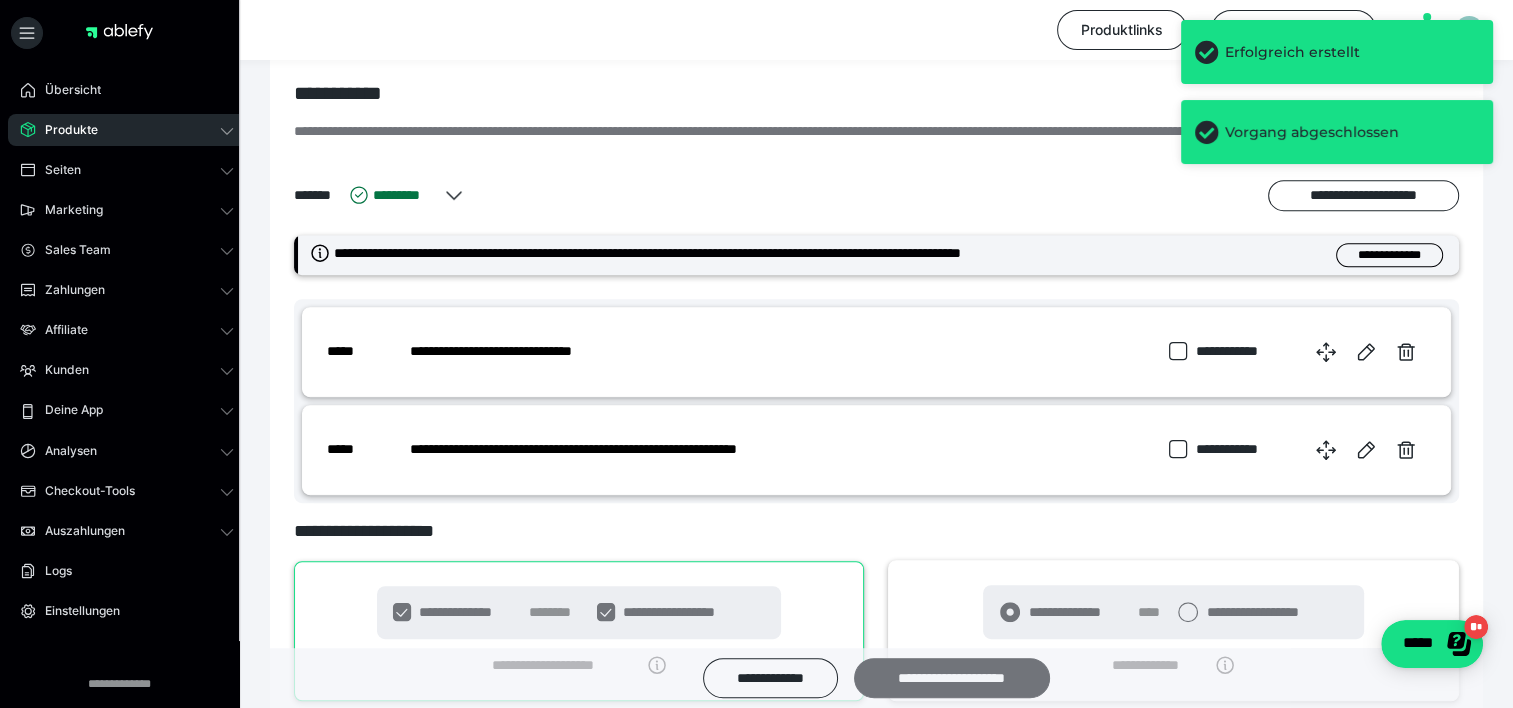 click on "**********" at bounding box center (952, 678) 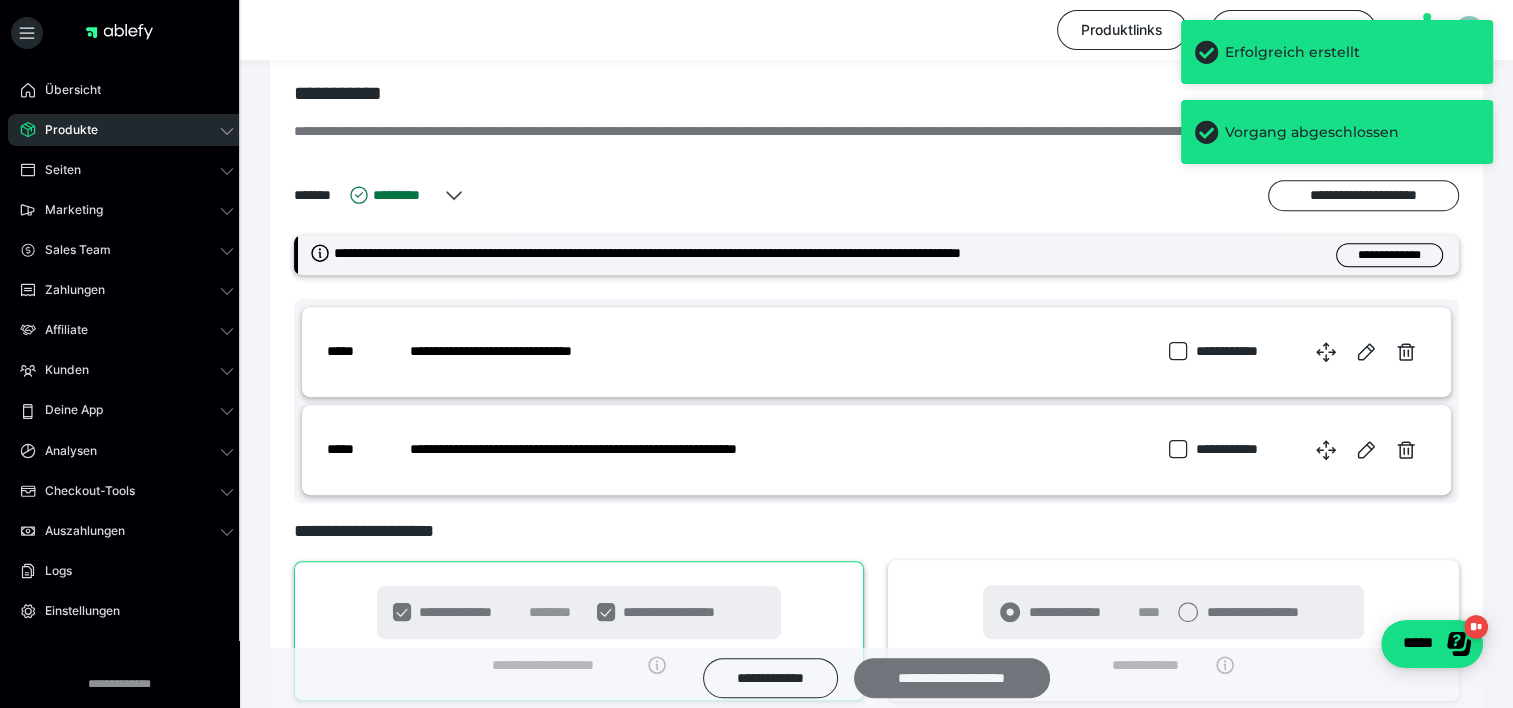 scroll, scrollTop: 0, scrollLeft: 0, axis: both 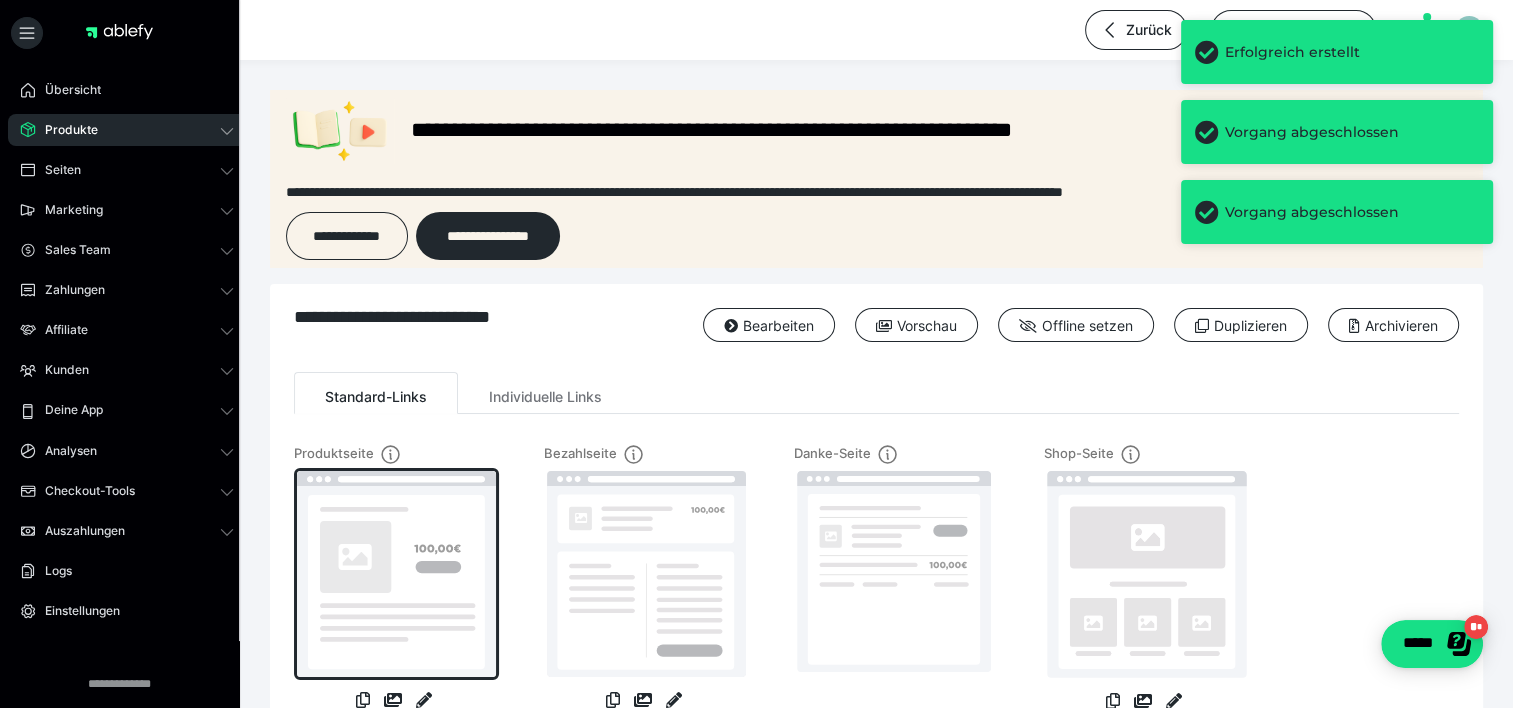 click at bounding box center (396, 574) 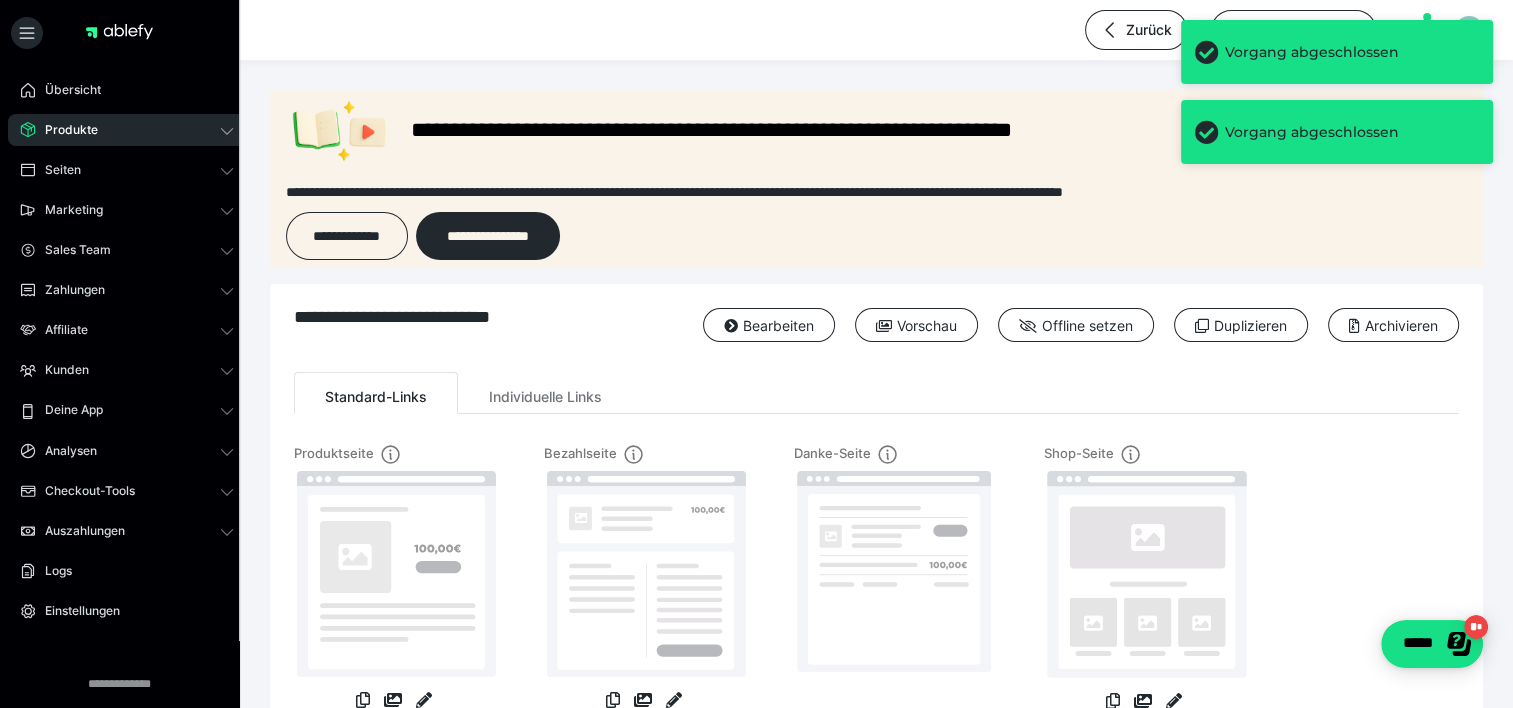 click on "Produkte" at bounding box center [127, 130] 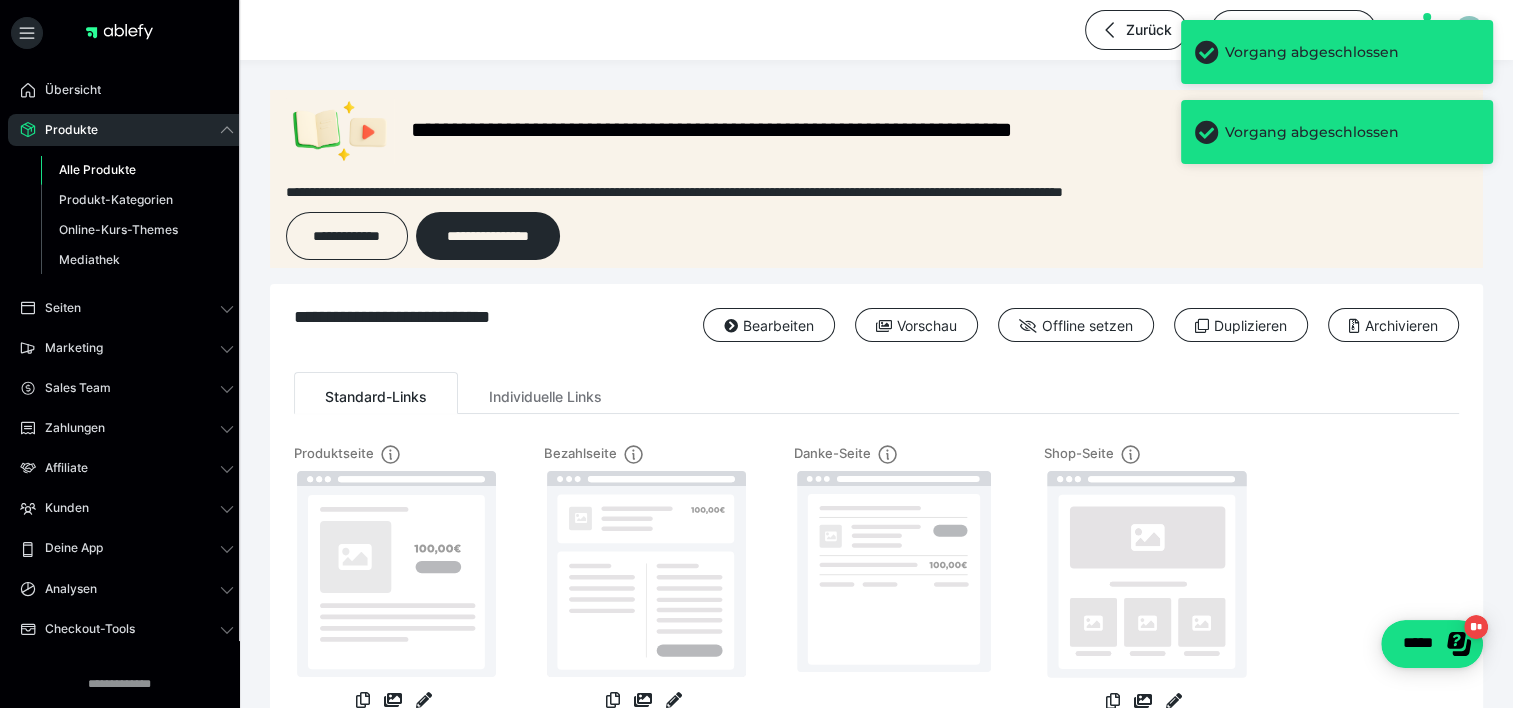 click on "Alle Produkte" at bounding box center [97, 169] 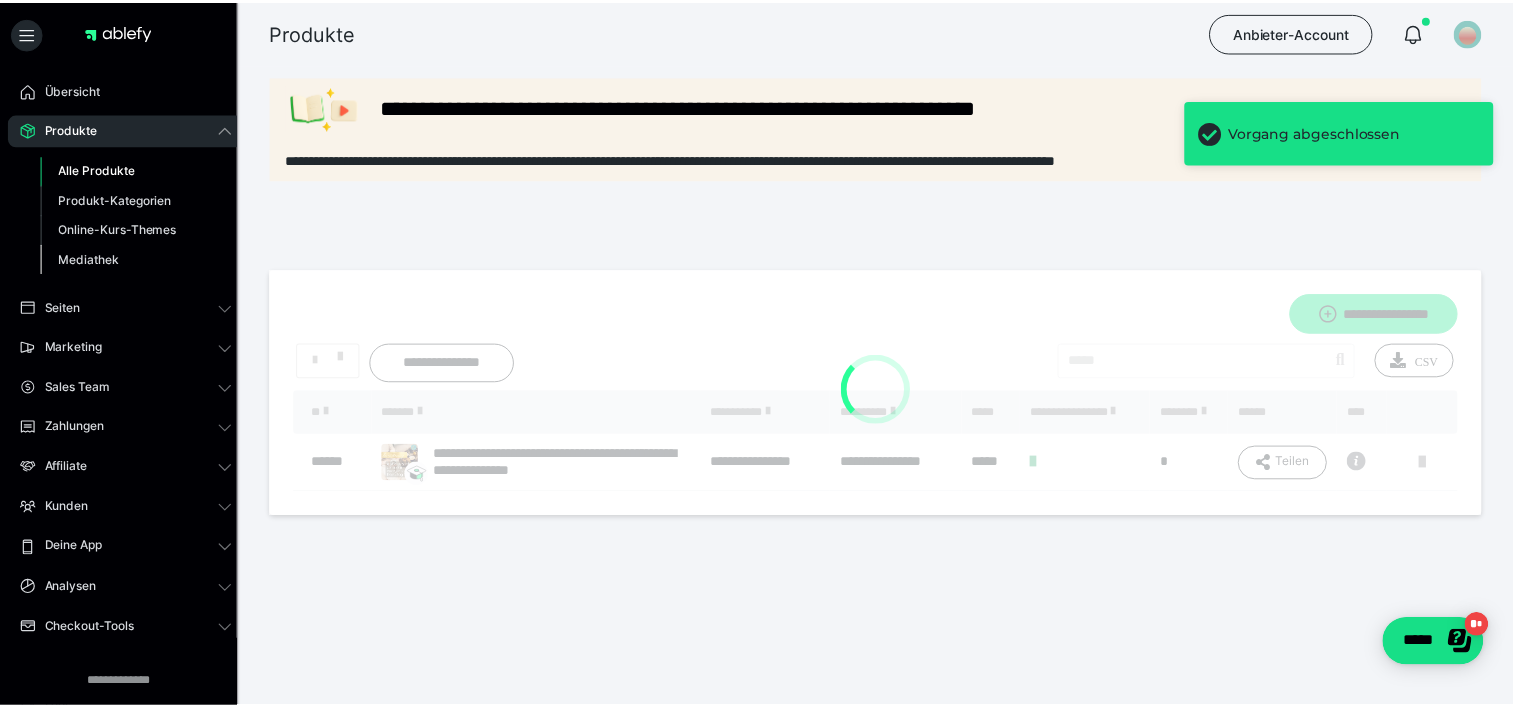 scroll, scrollTop: 0, scrollLeft: 0, axis: both 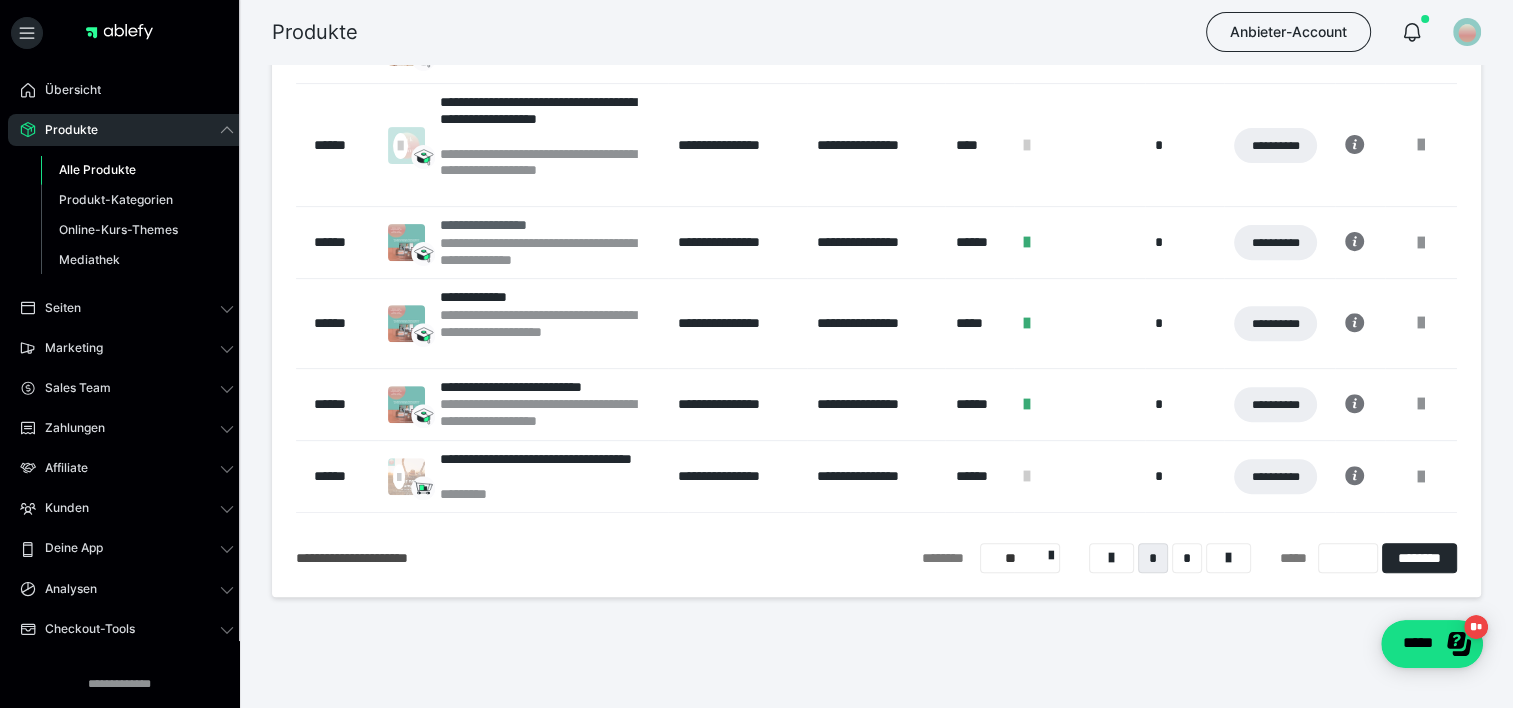 click on "**********" at bounding box center [549, 252] 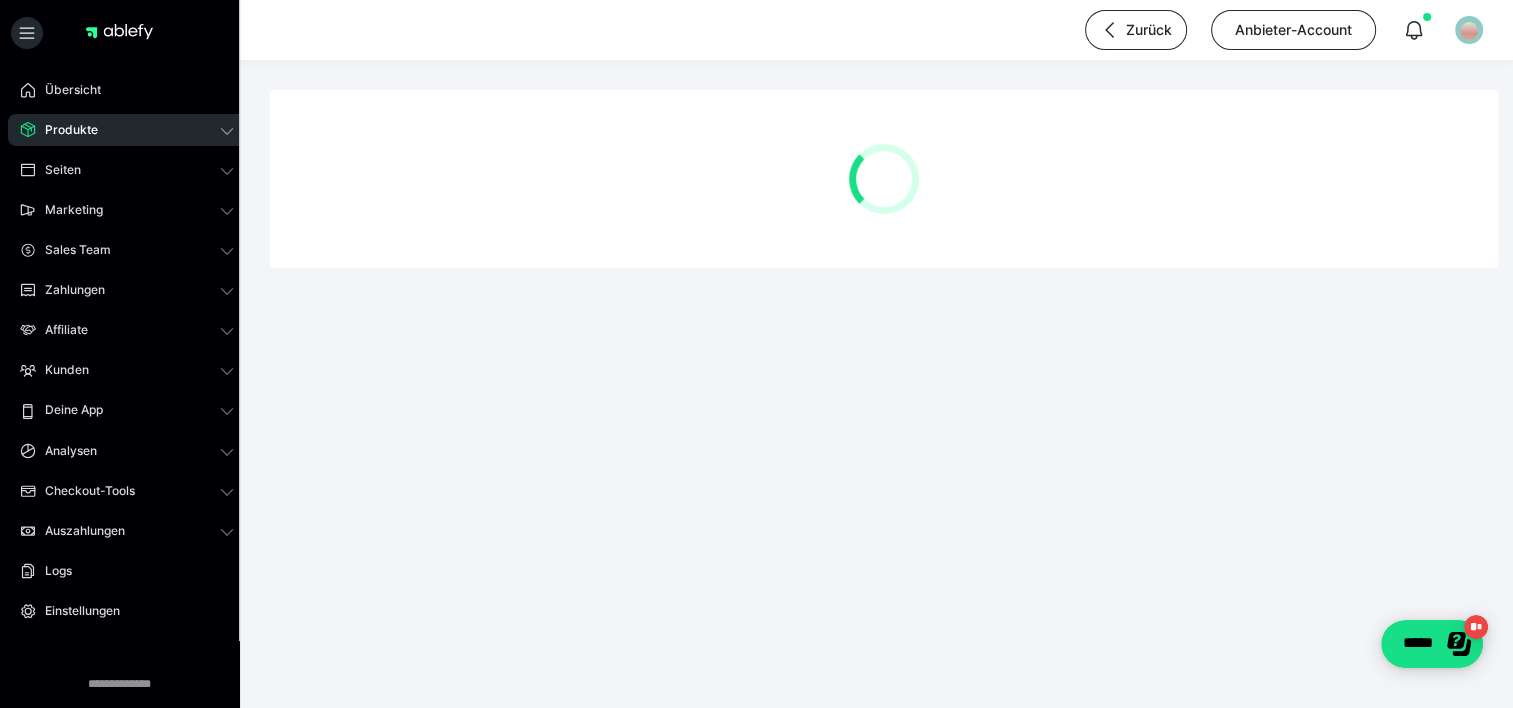 scroll, scrollTop: 0, scrollLeft: 0, axis: both 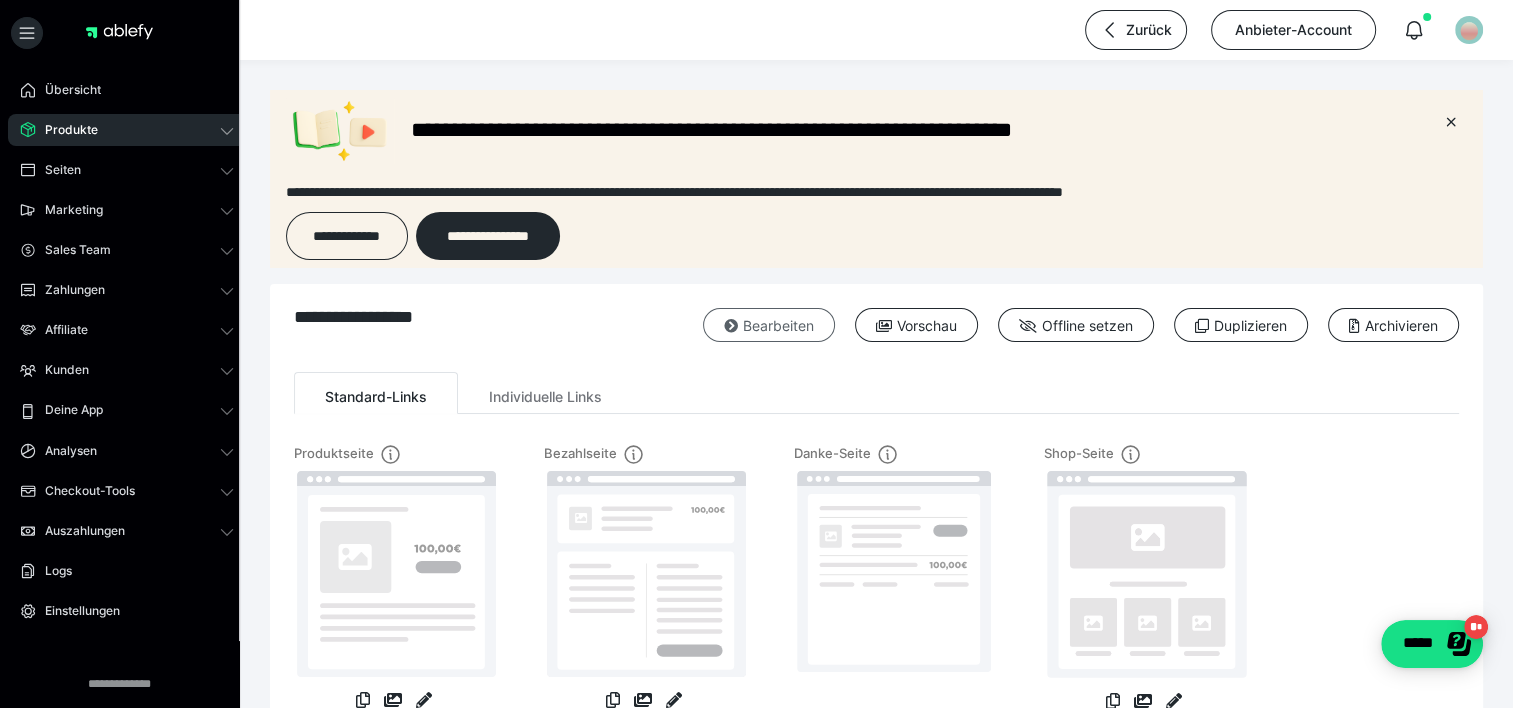 click on "Bearbeiten" at bounding box center [769, 325] 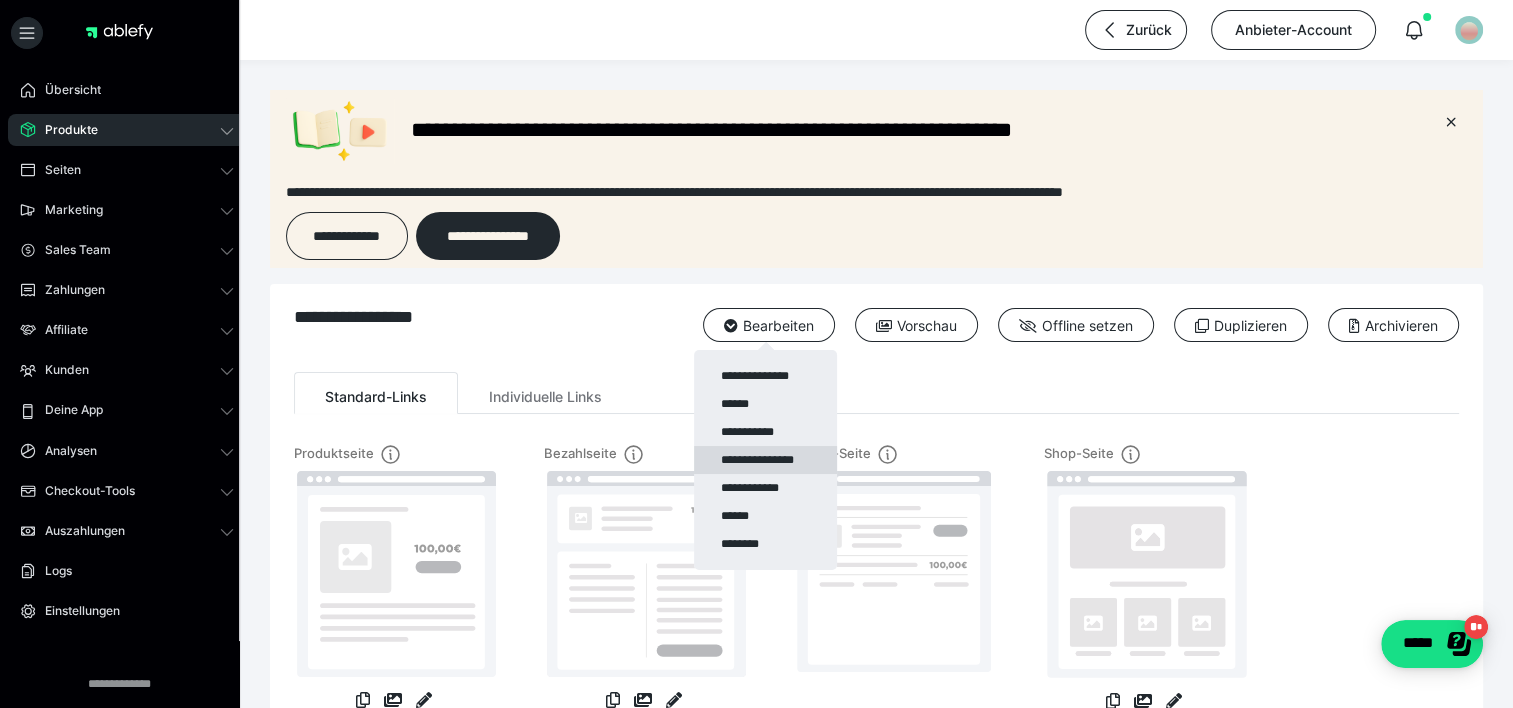 click on "**********" at bounding box center [765, 460] 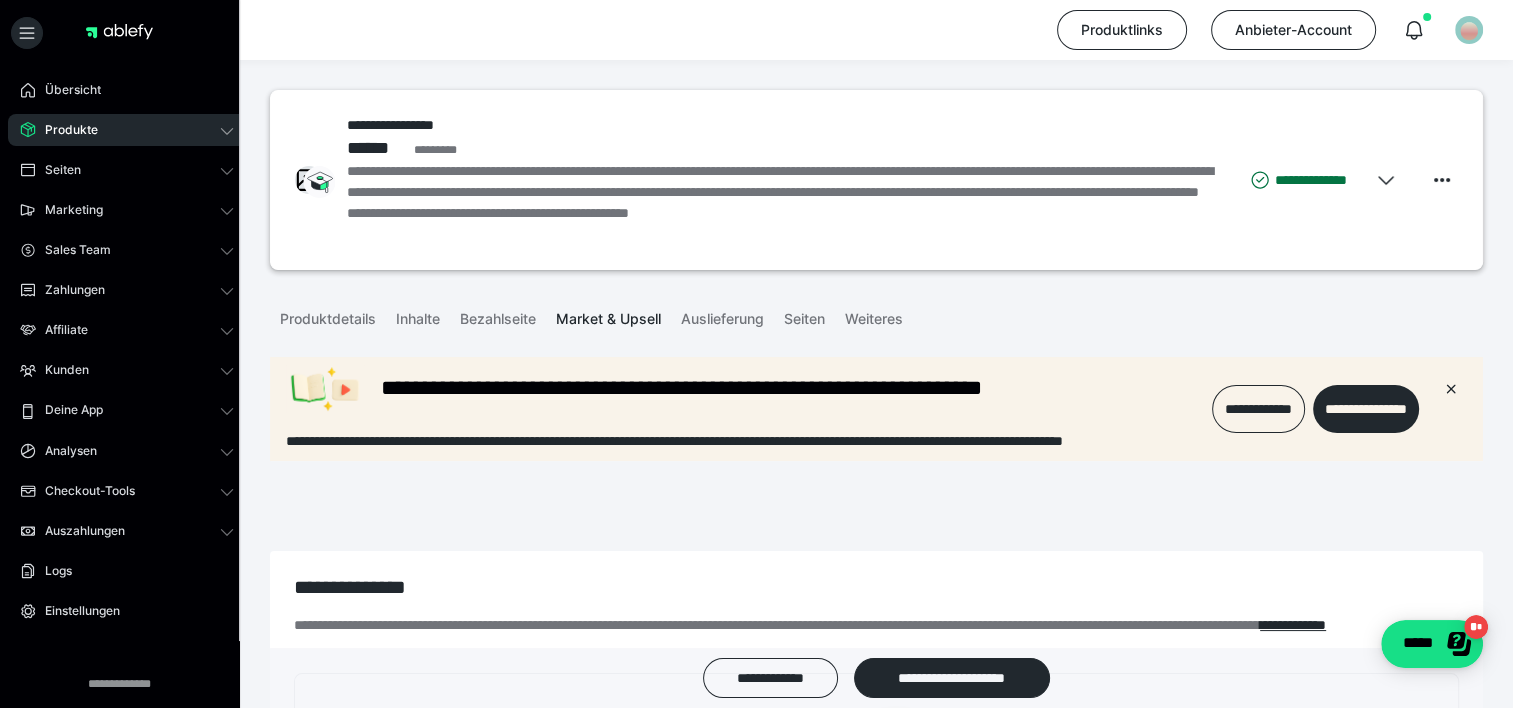 scroll, scrollTop: 0, scrollLeft: 0, axis: both 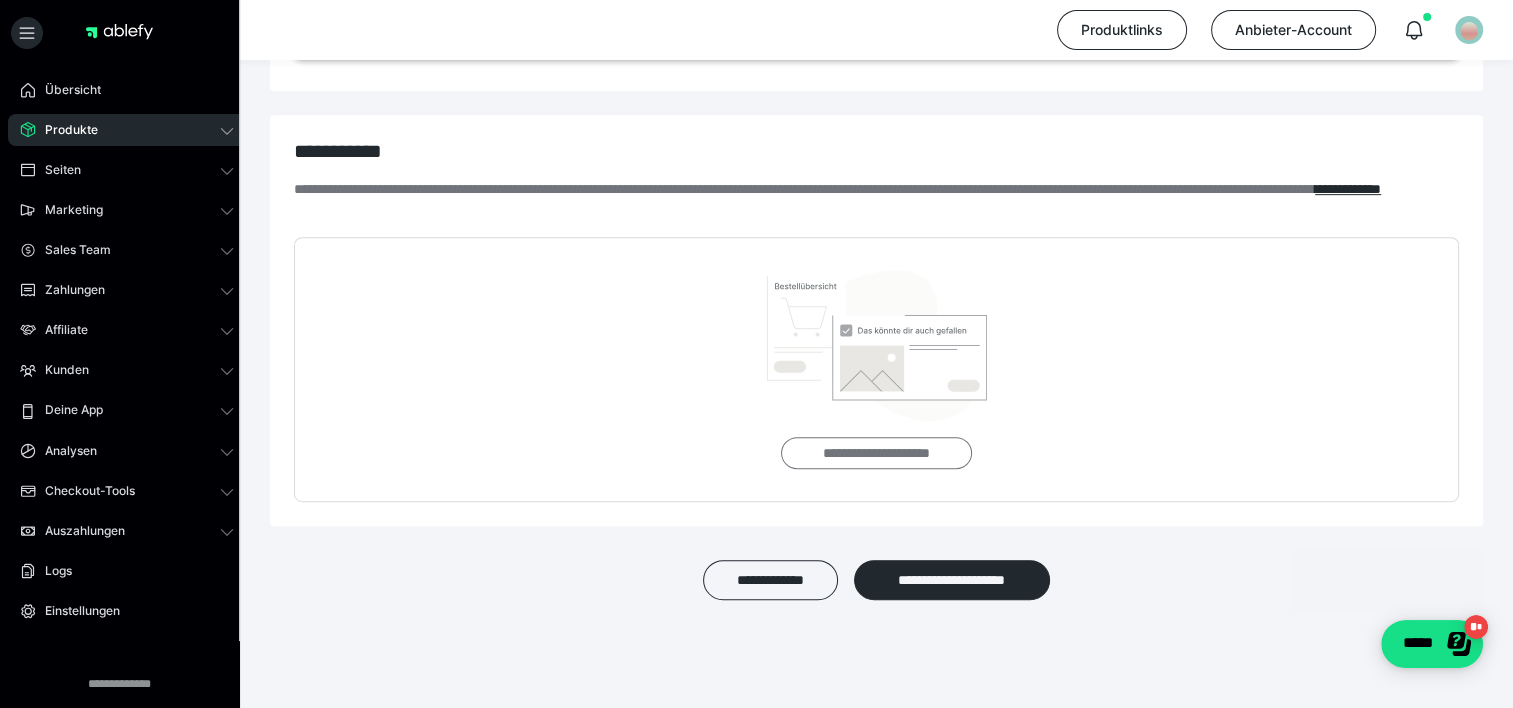 click on "**********" at bounding box center [876, 453] 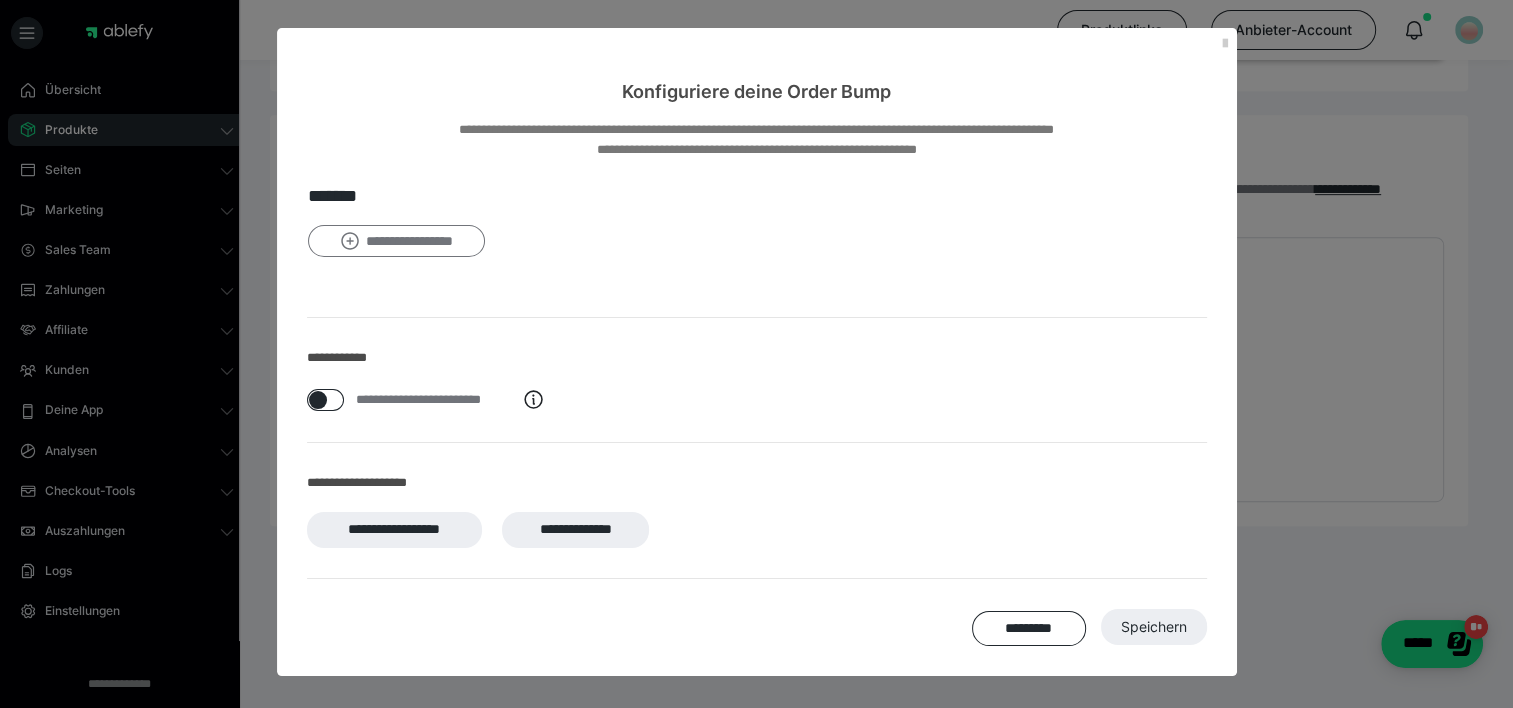 click on "**********" at bounding box center (397, 241) 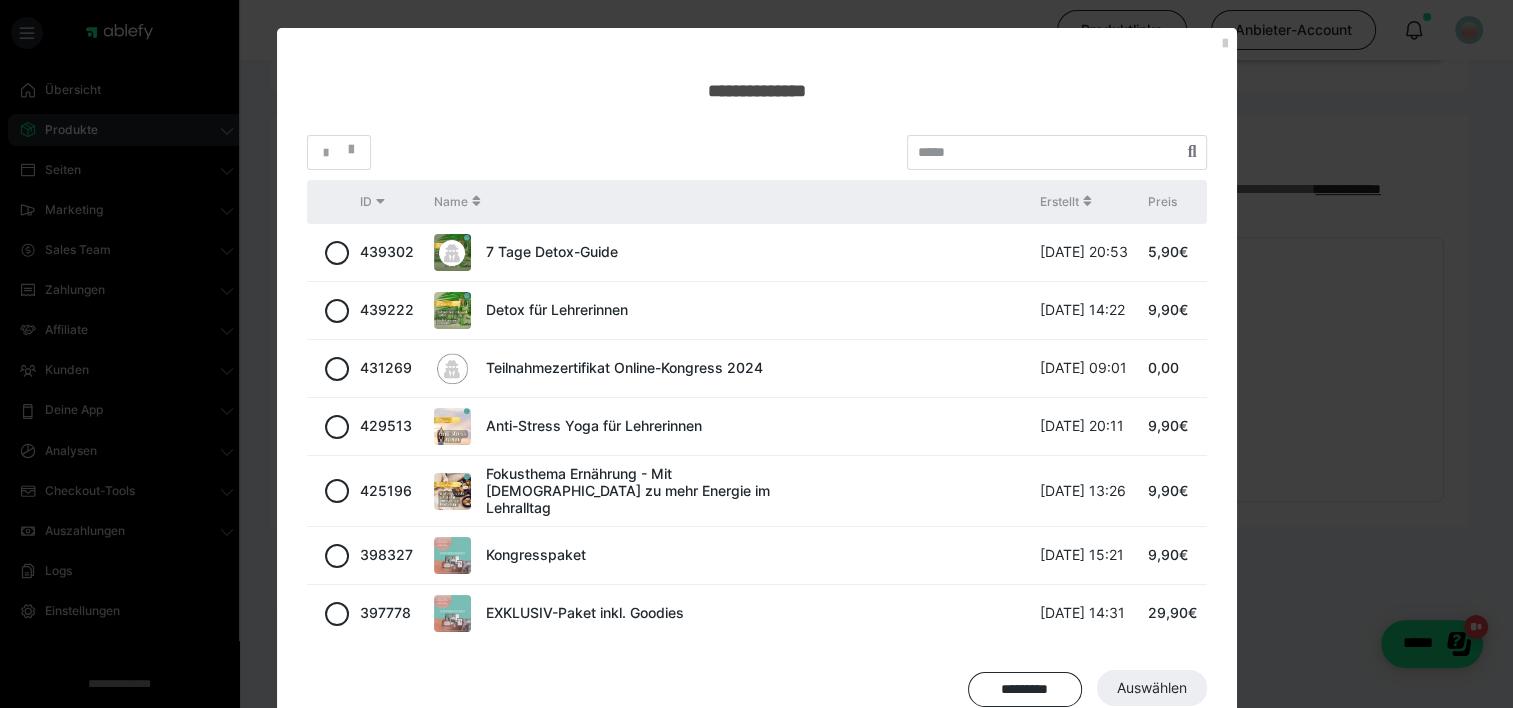 click at bounding box center (333, 427) 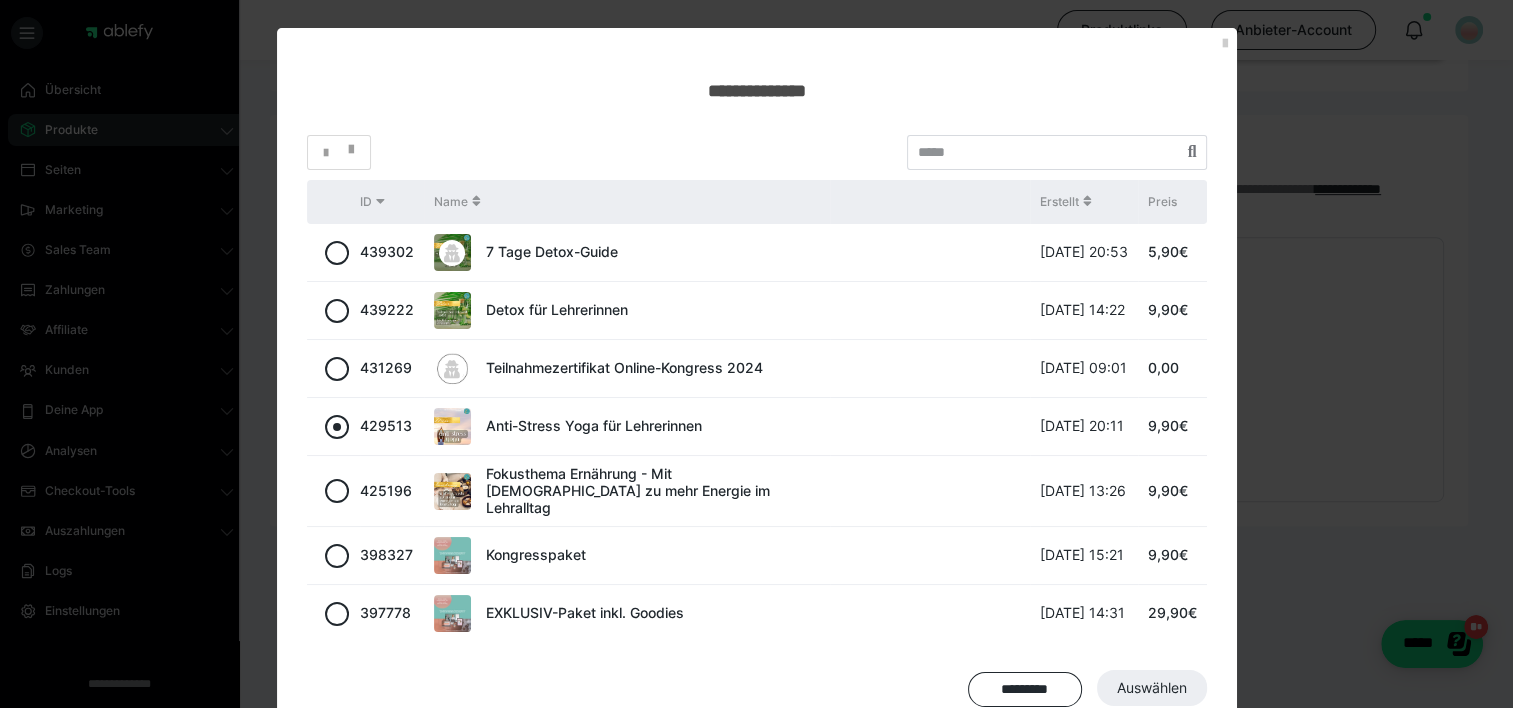 click at bounding box center (337, 427) 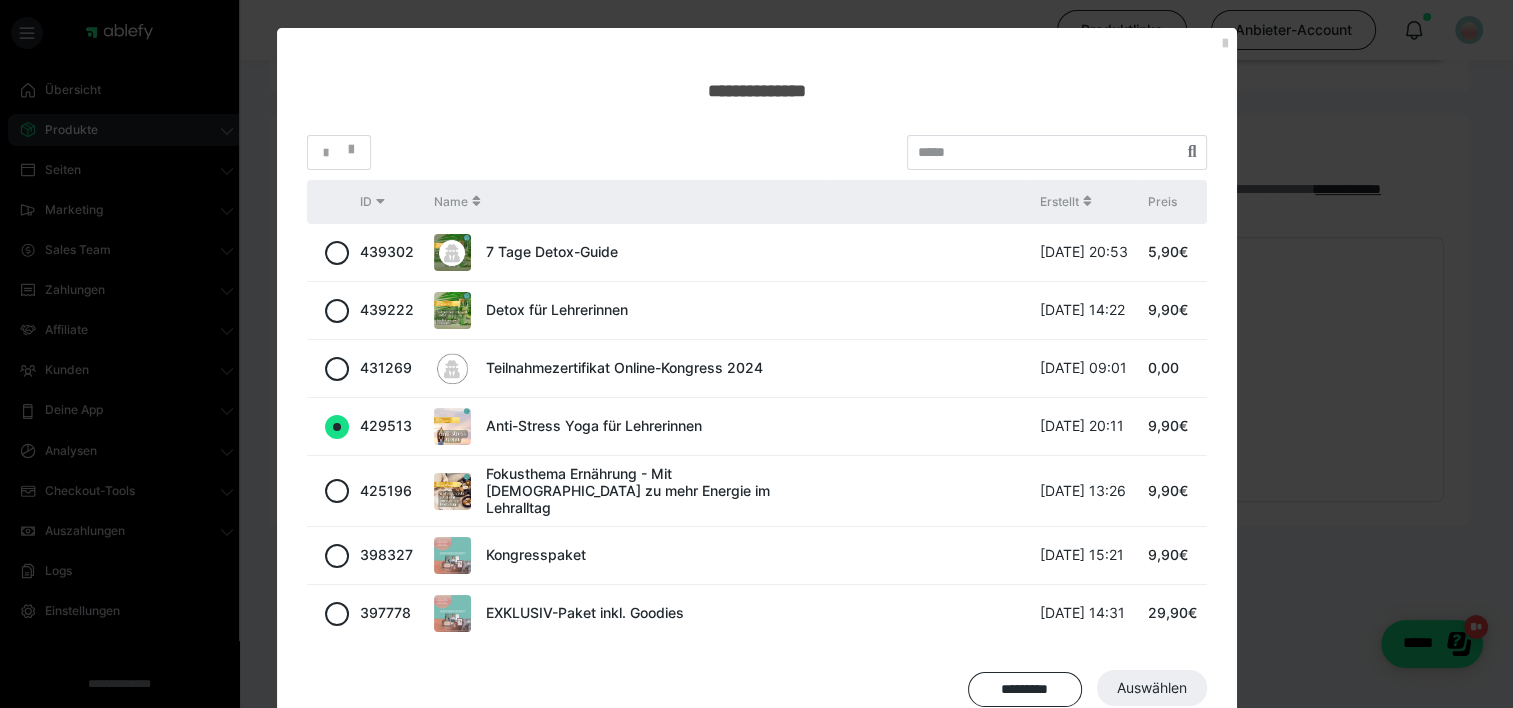 radio on "true" 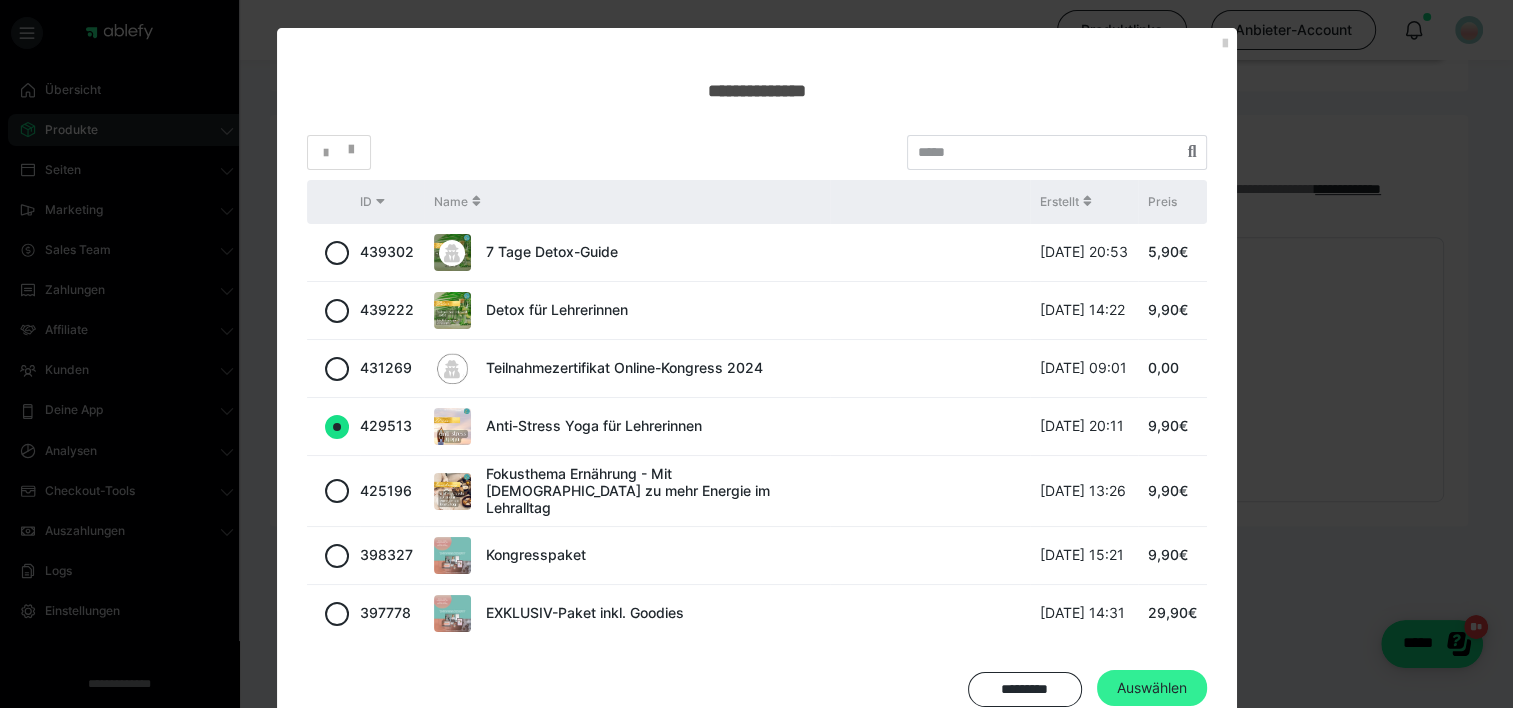click on "Auswählen" at bounding box center [1152, 688] 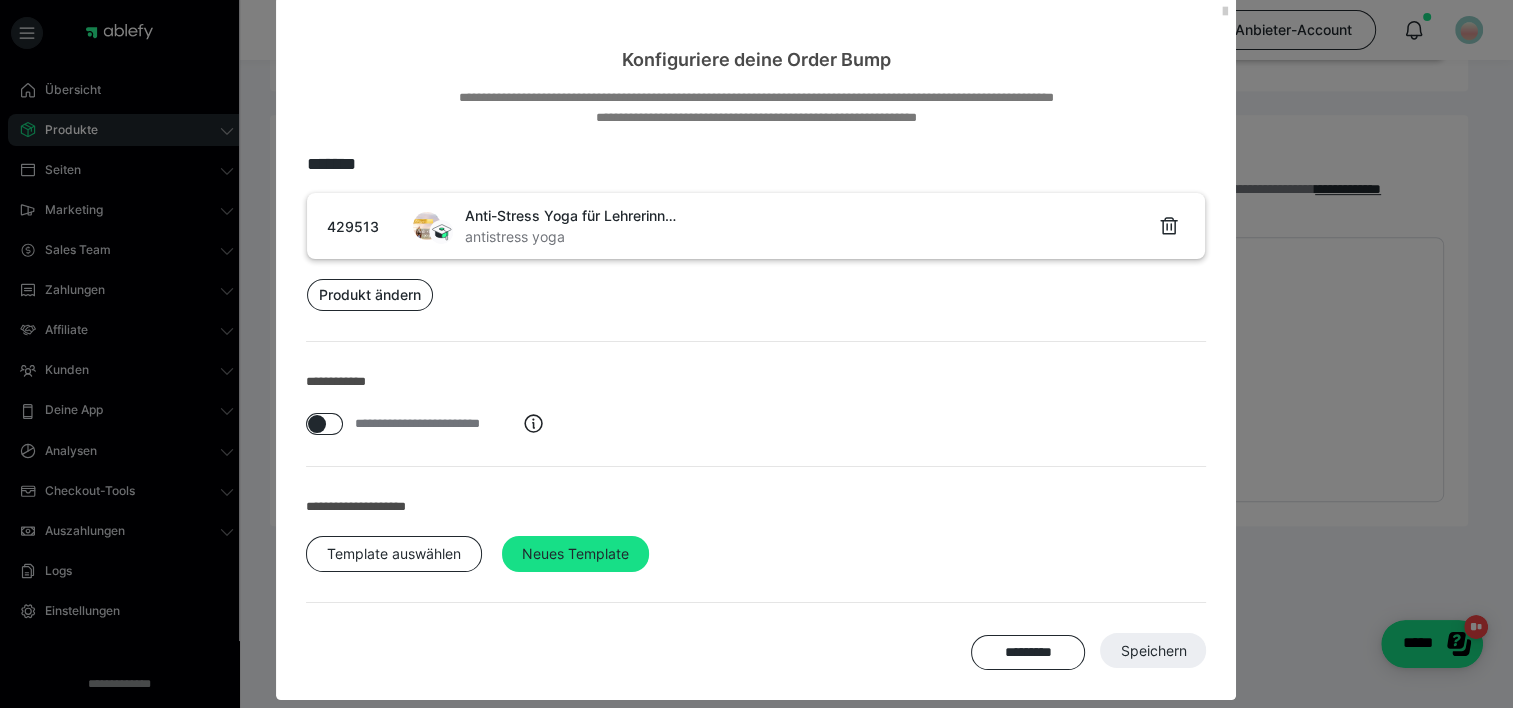 scroll, scrollTop: 49, scrollLeft: 0, axis: vertical 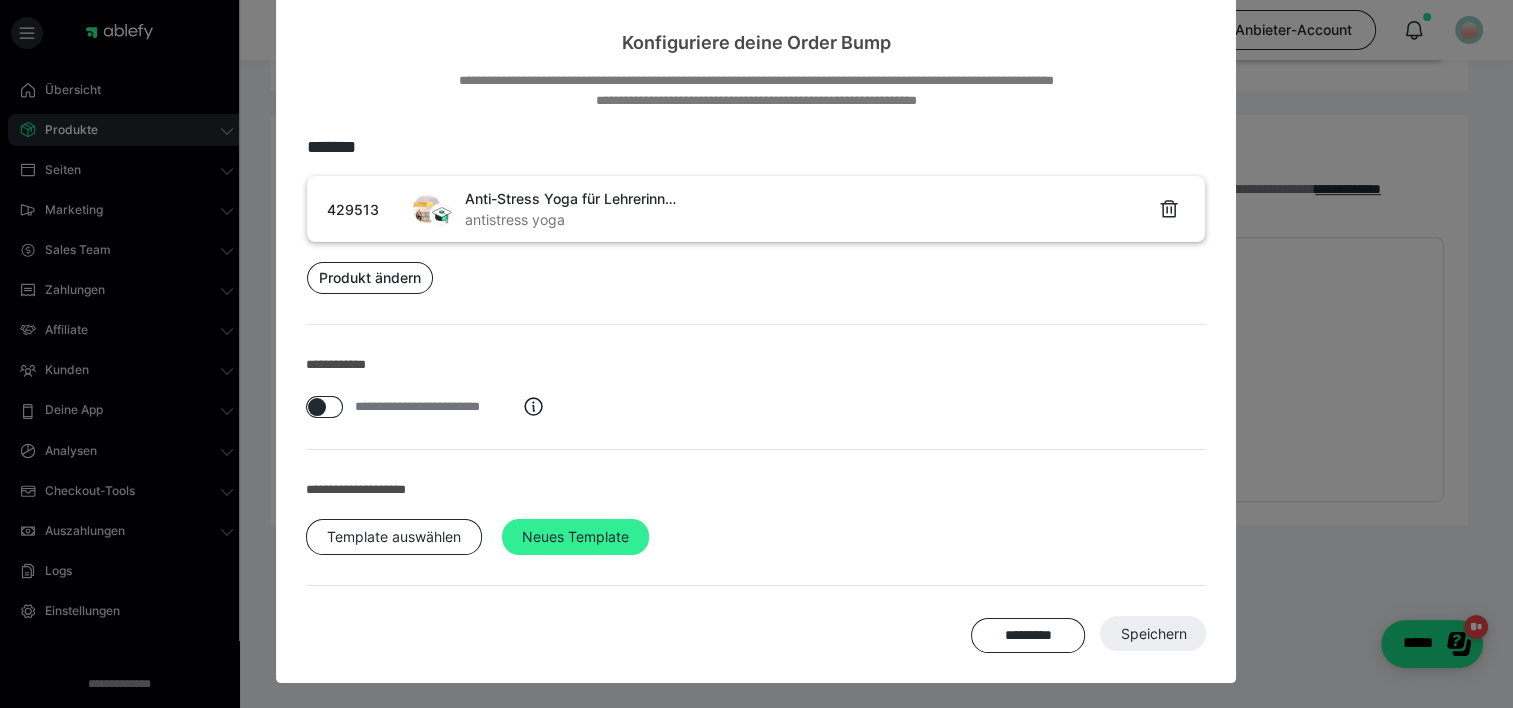 click on "Neues Template" at bounding box center (575, 537) 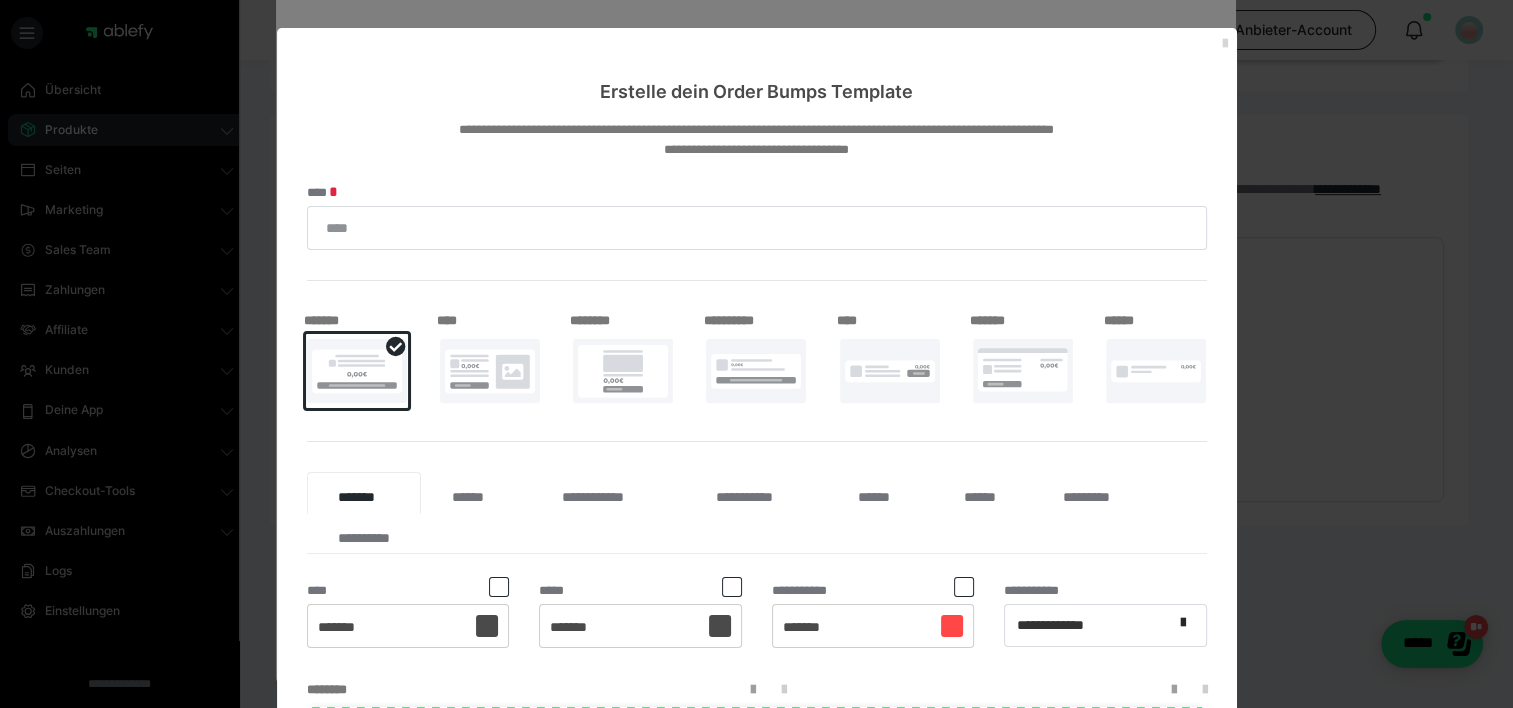 click at bounding box center (1225, 44) 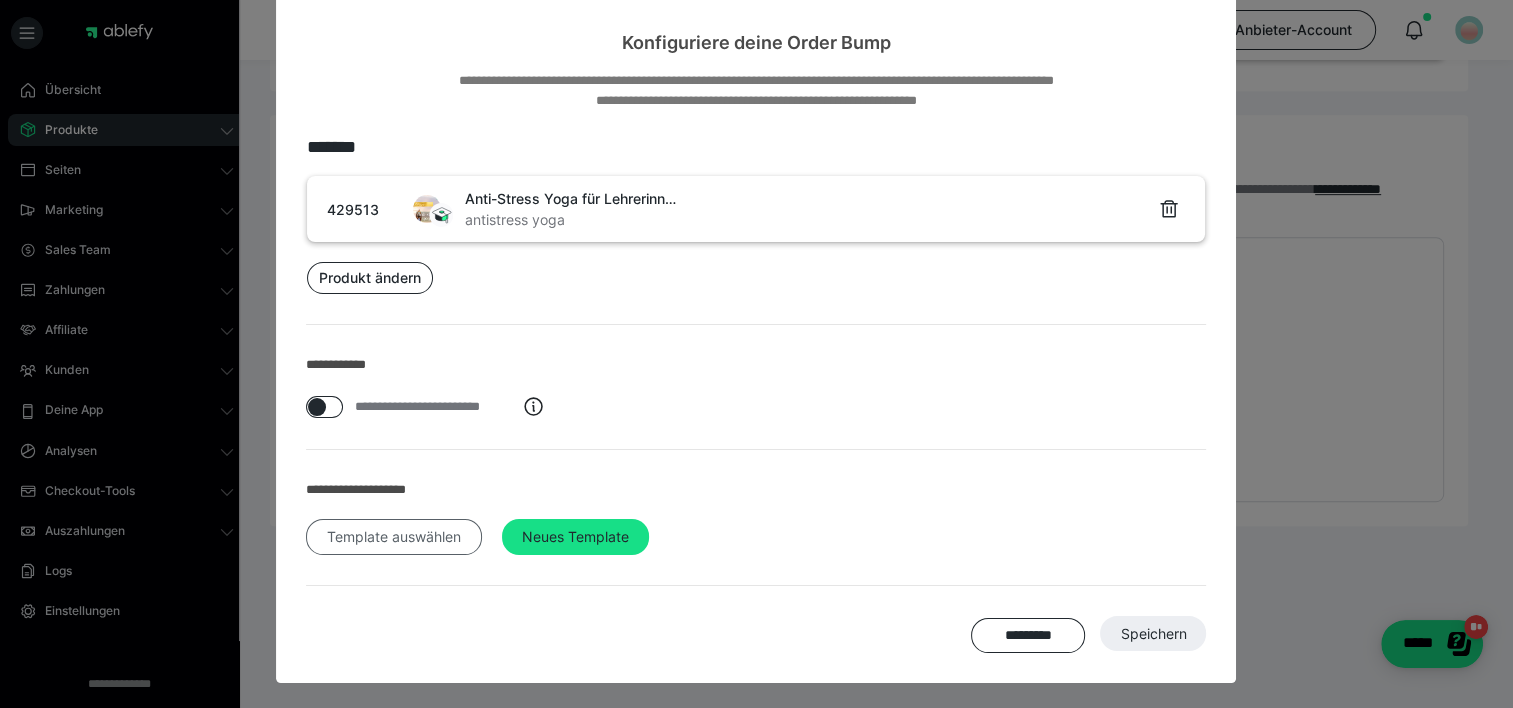 click on "Template auswählen" at bounding box center (394, 537) 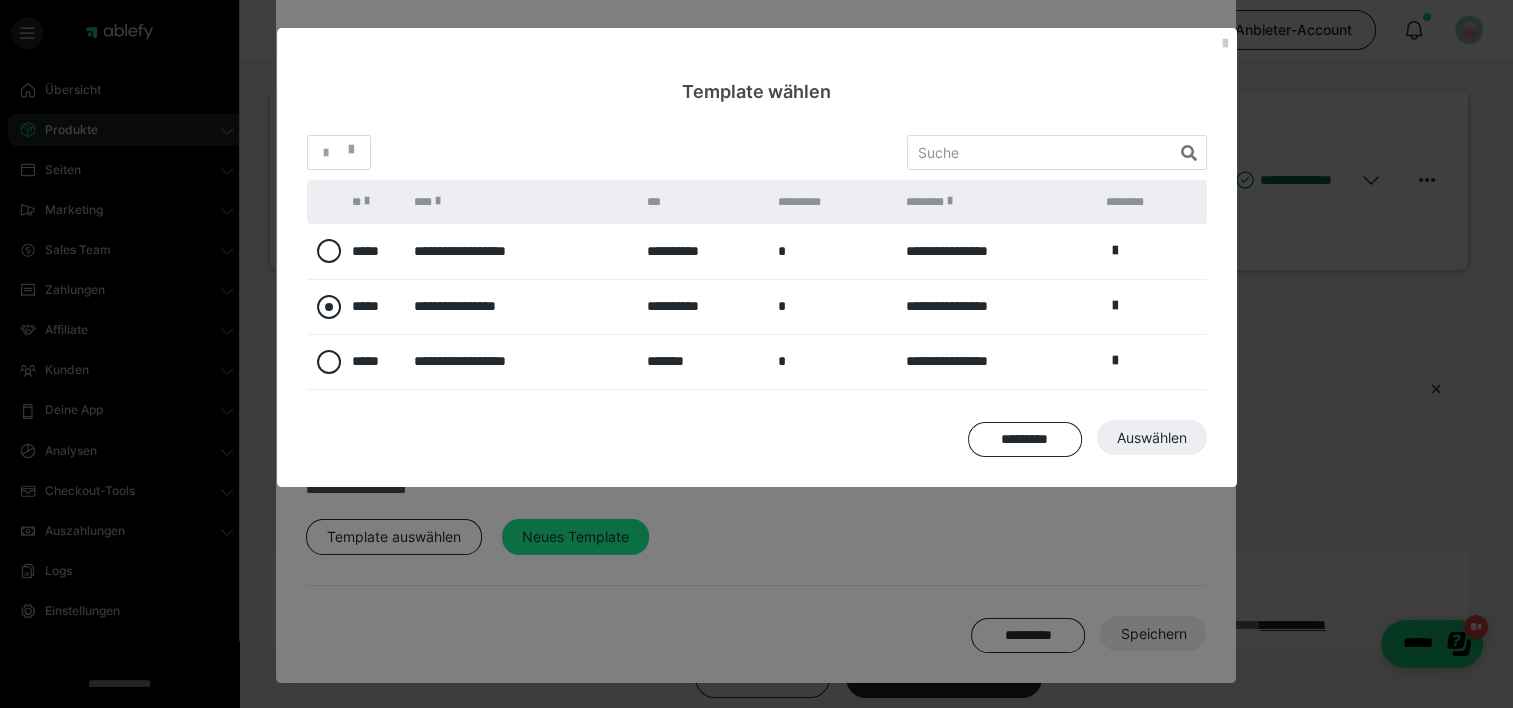 click at bounding box center (329, 307) 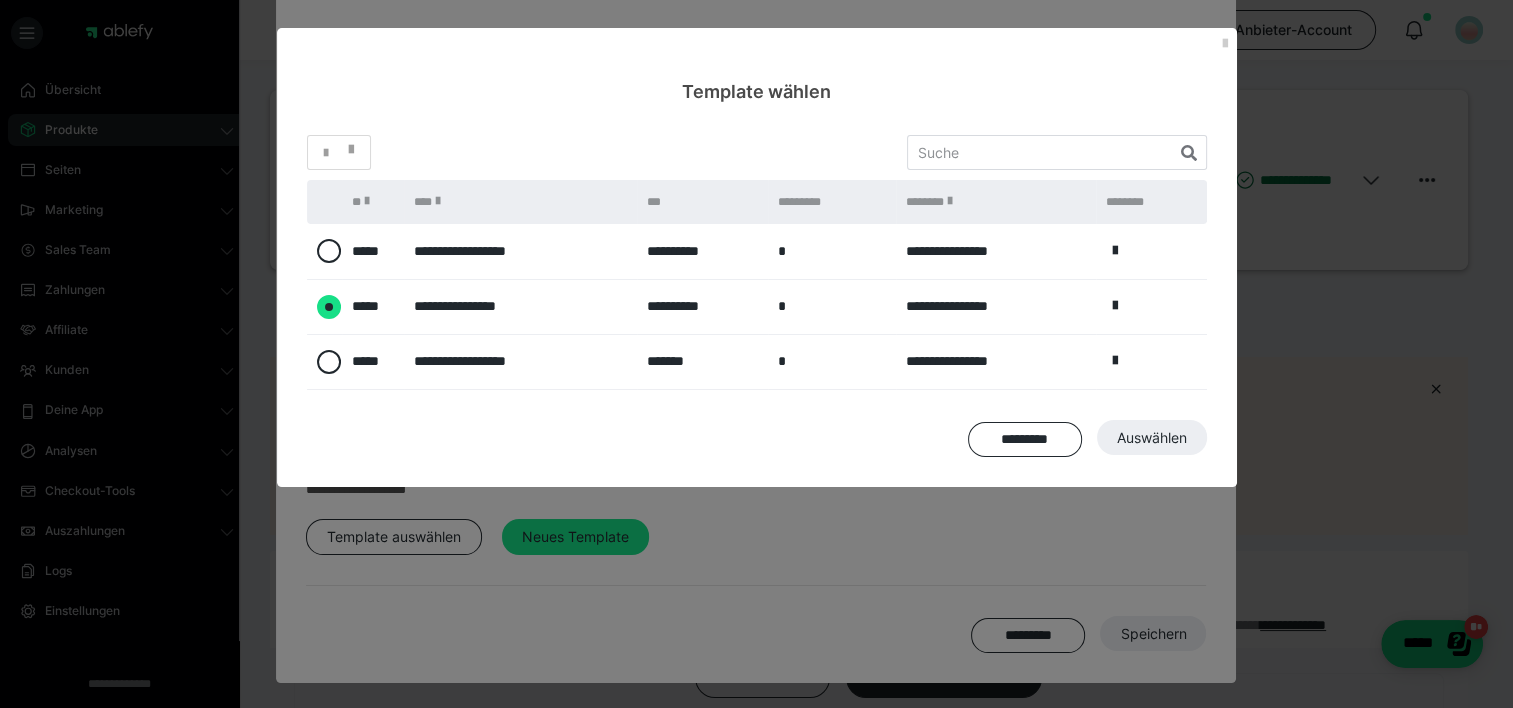 radio on "****" 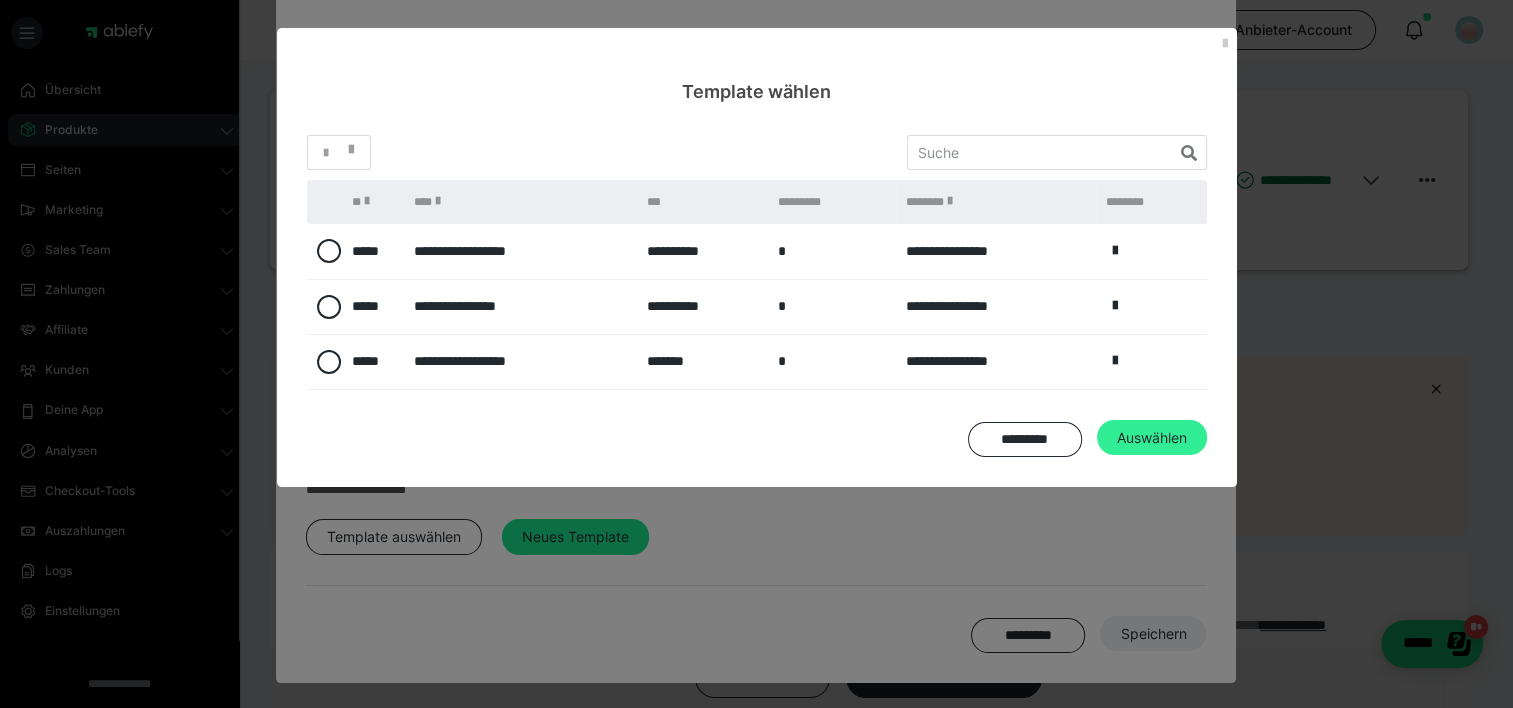 click on "Auswählen" at bounding box center [1153, 634] 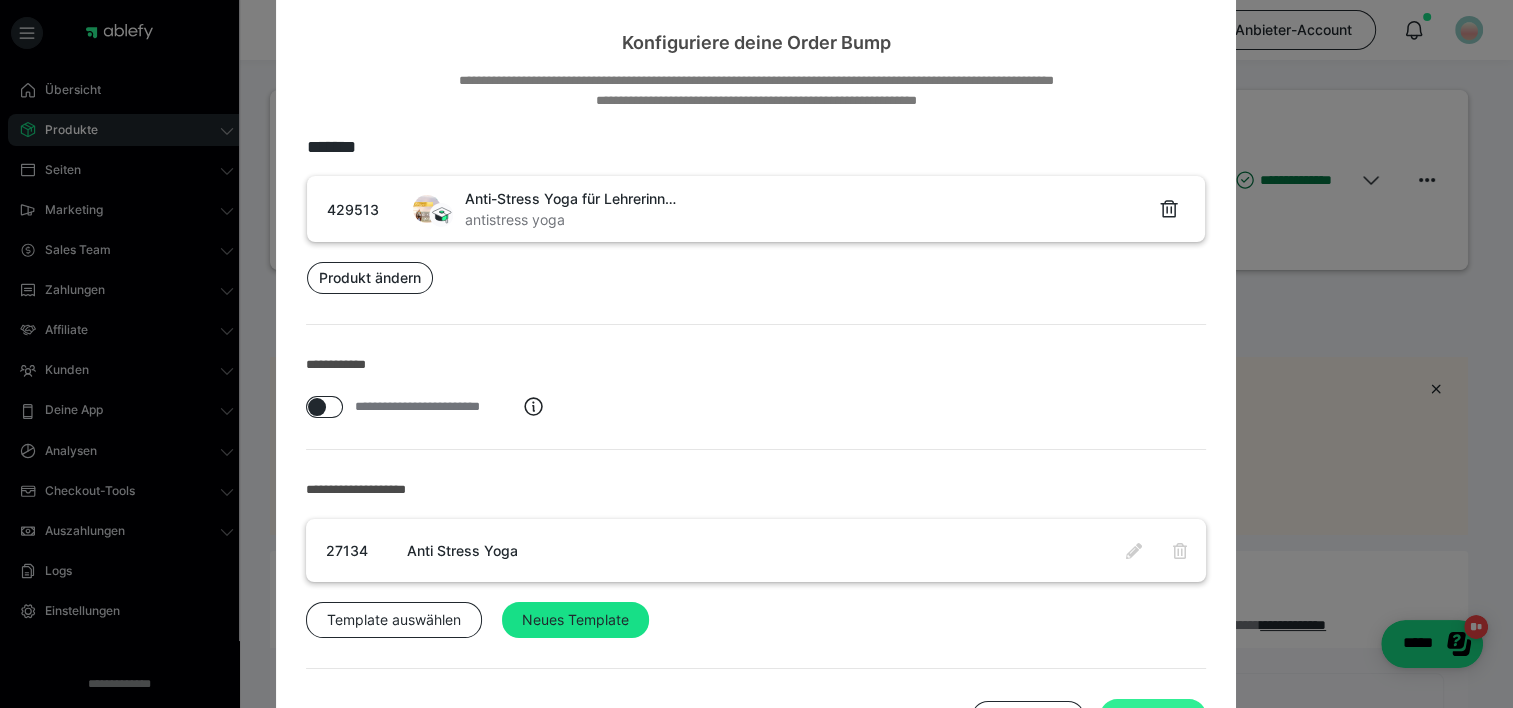 click on "Speichern" at bounding box center [1153, 717] 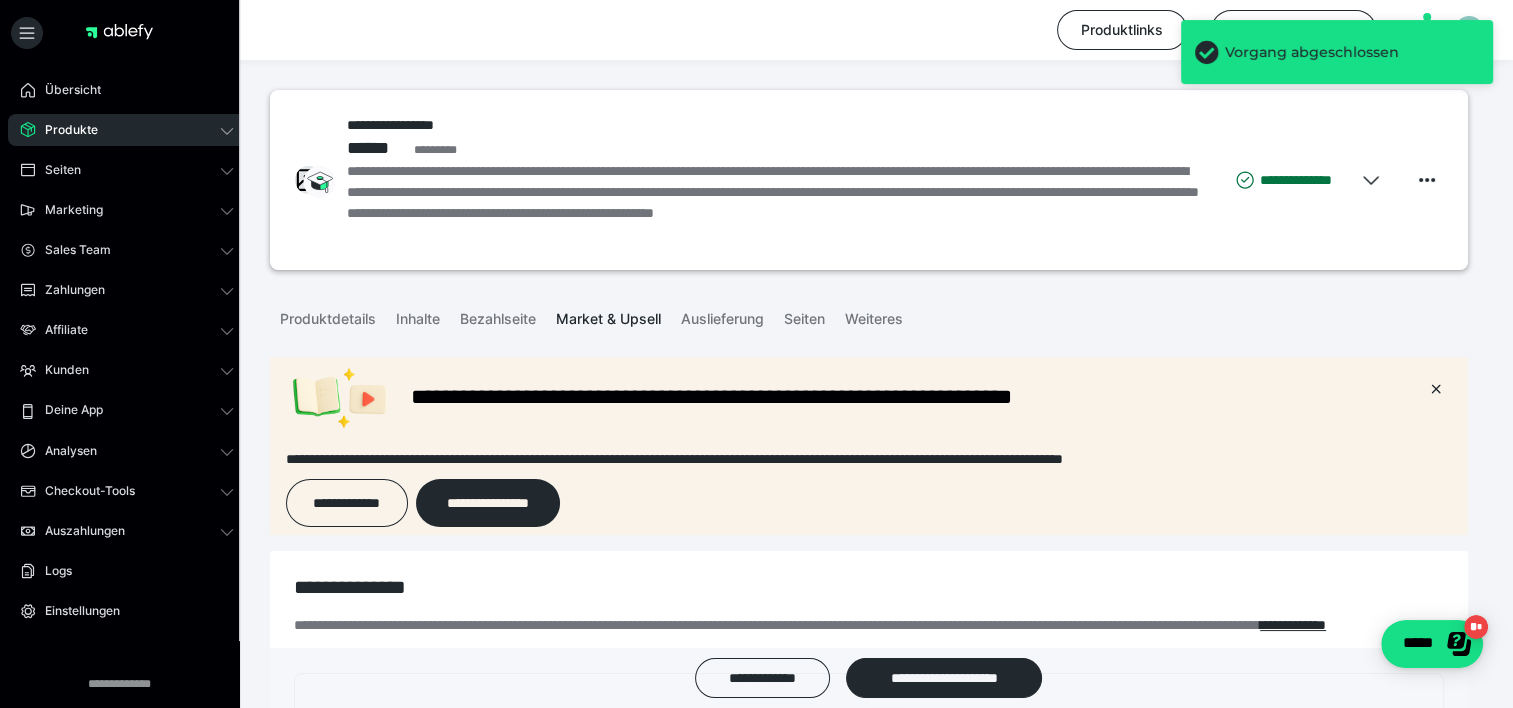 scroll, scrollTop: 942, scrollLeft: 0, axis: vertical 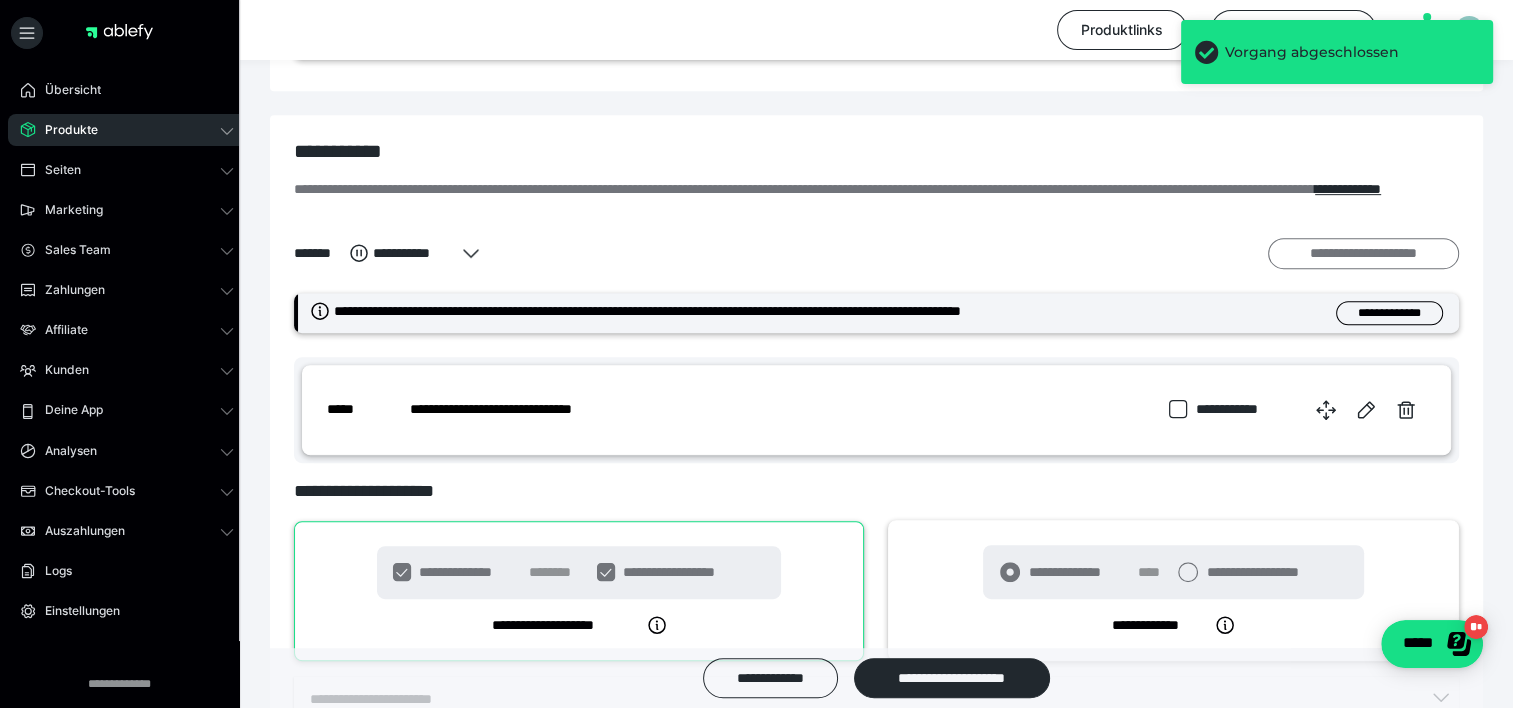 click on "**********" at bounding box center (1363, 254) 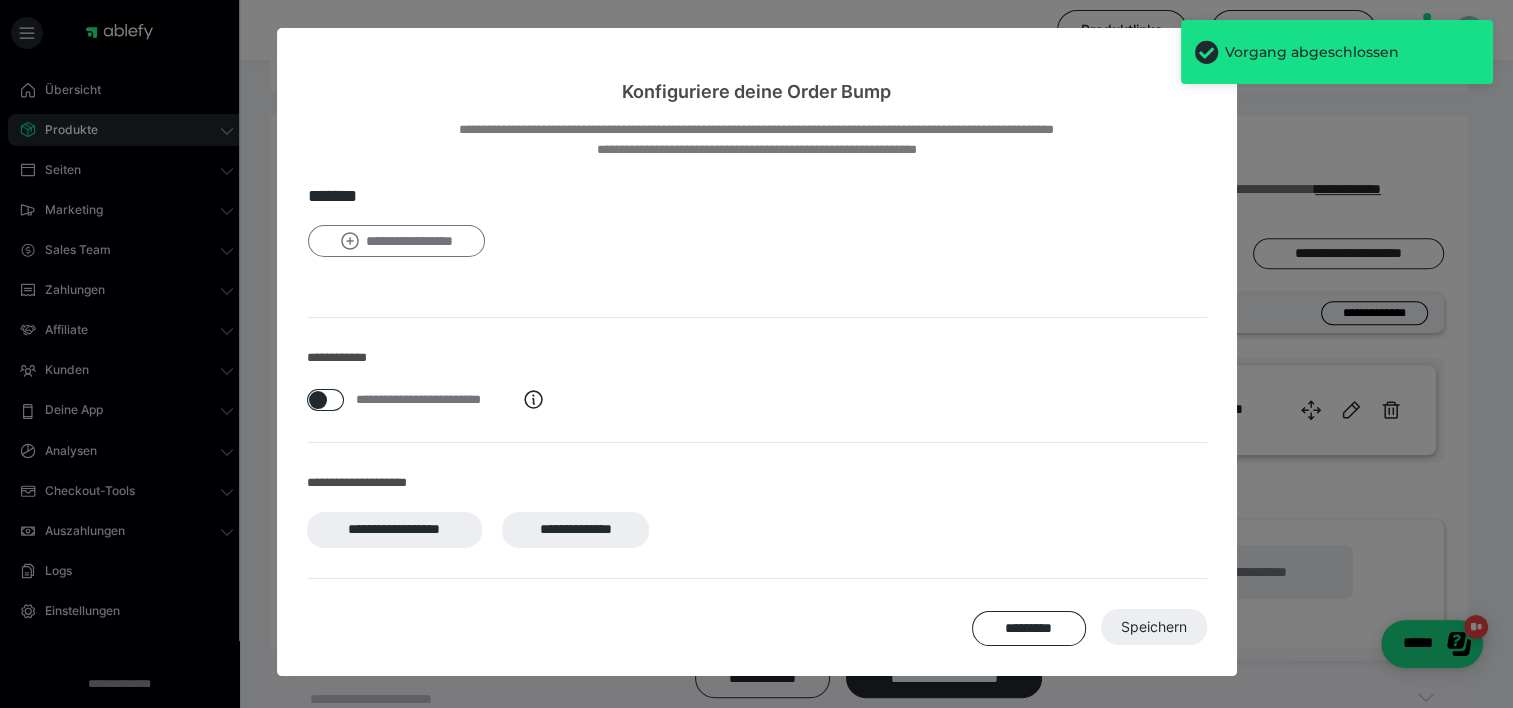 click on "**********" at bounding box center [397, 241] 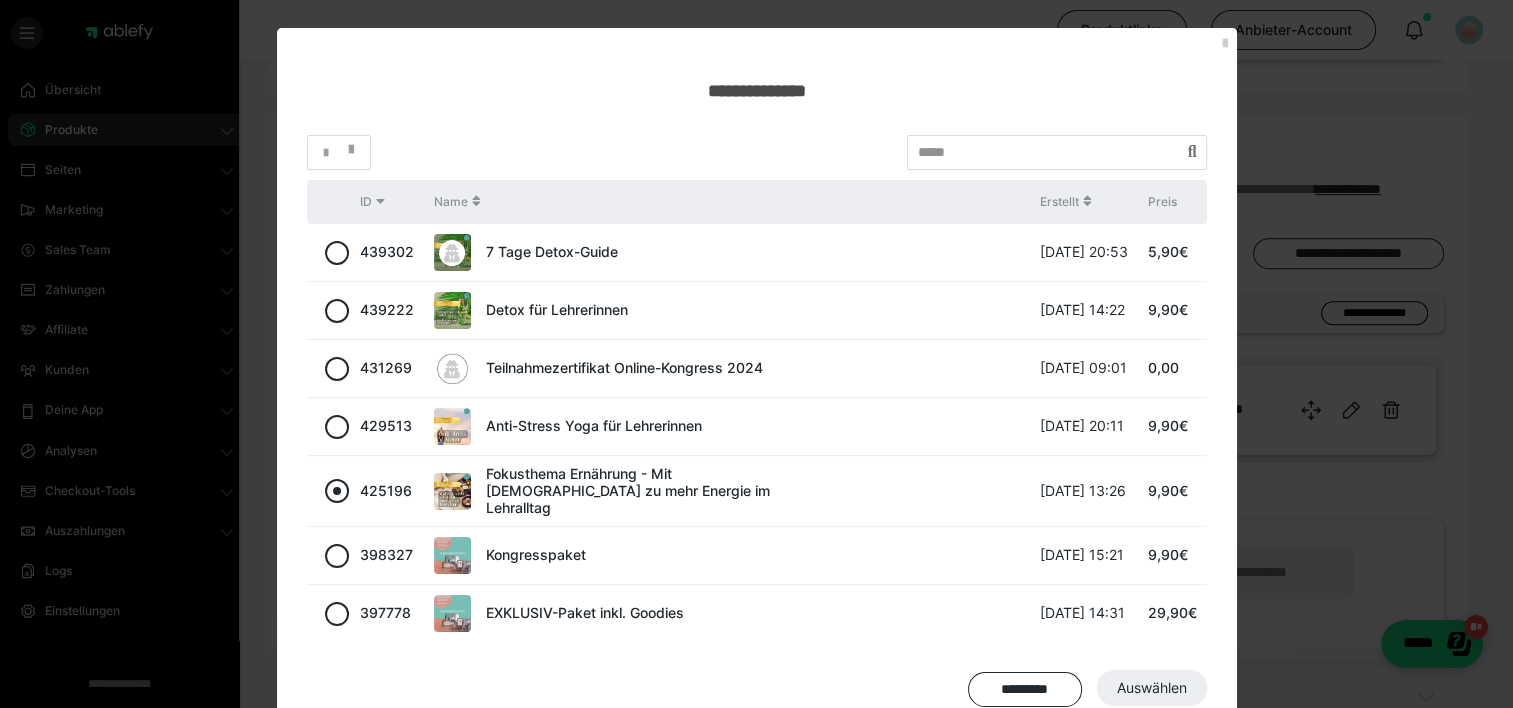 click at bounding box center (337, 491) 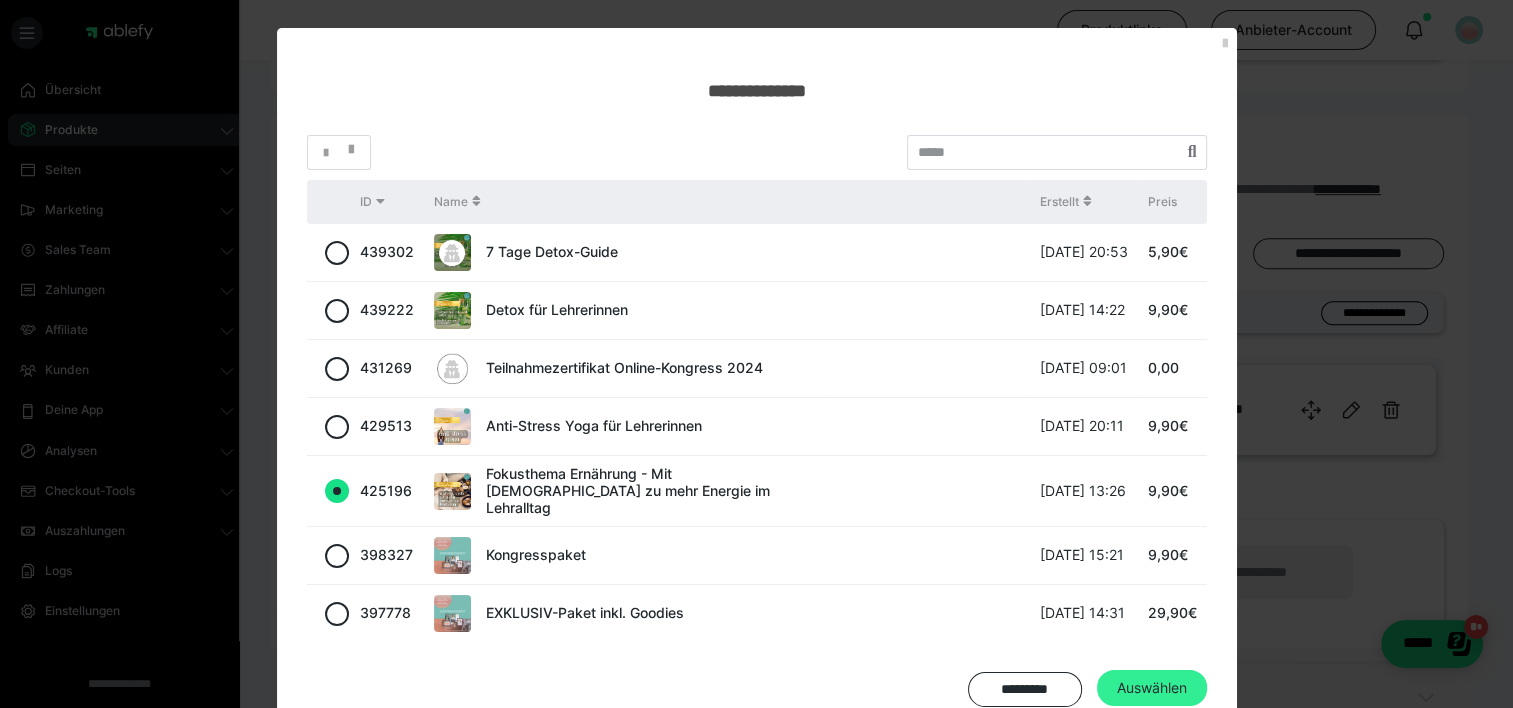 click on "Auswählen" at bounding box center [1152, 688] 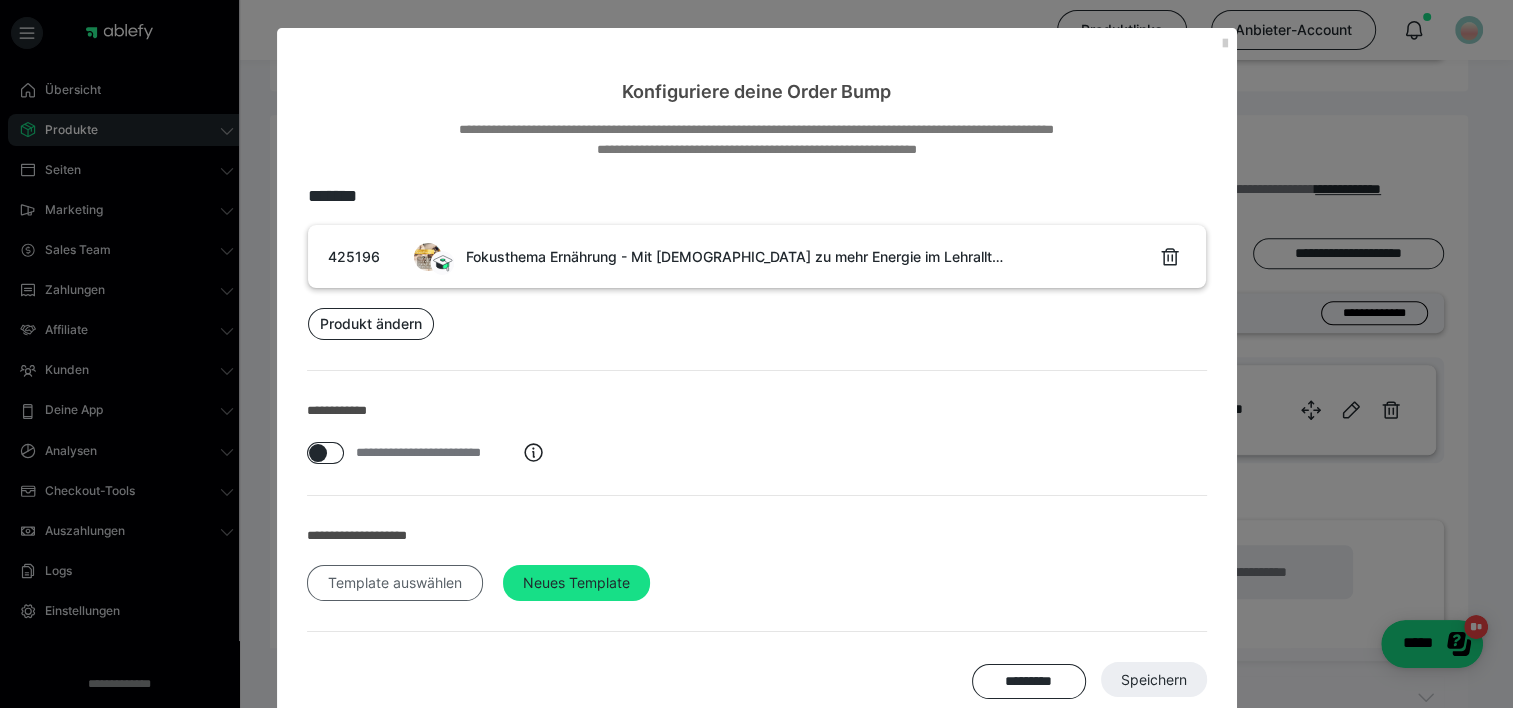 click on "Template auswählen" at bounding box center (395, 583) 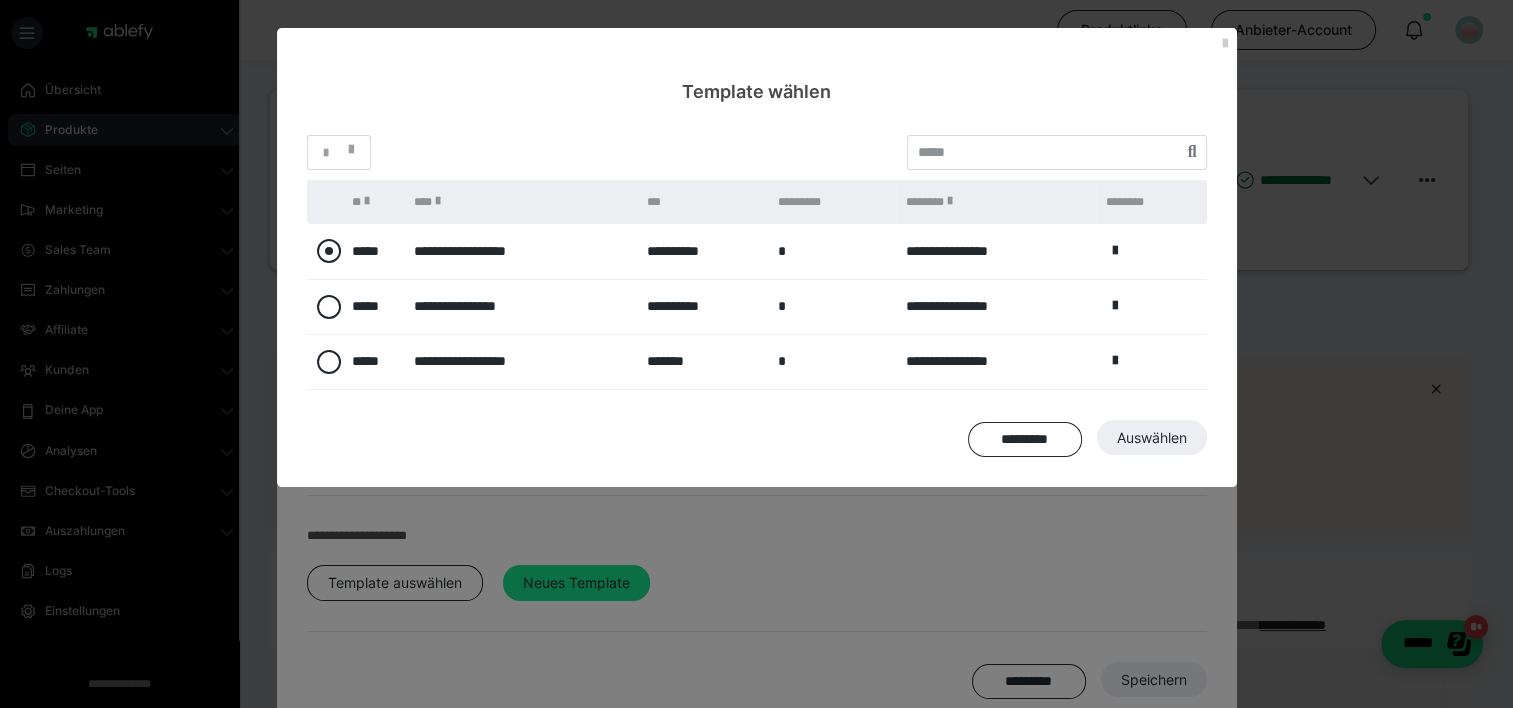click at bounding box center (329, 251) 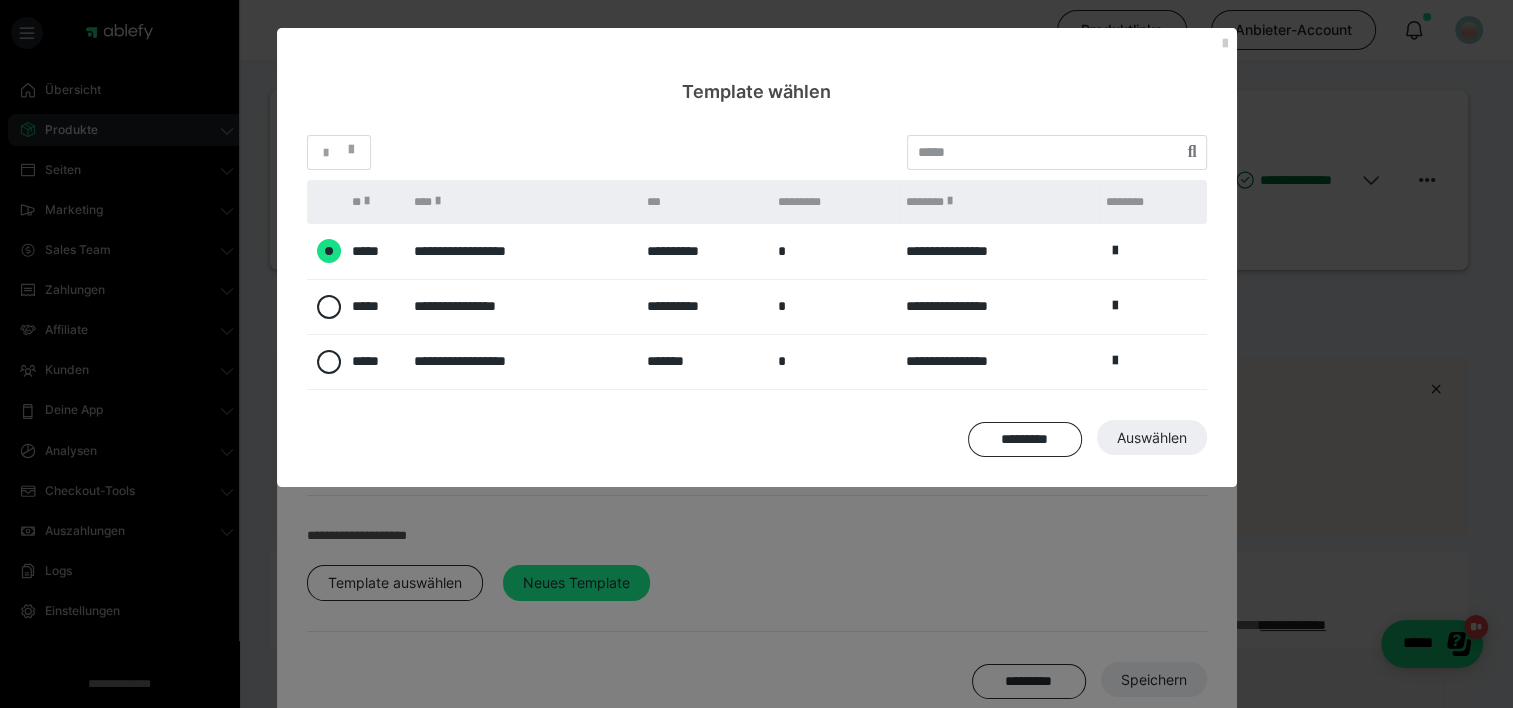 radio on "****" 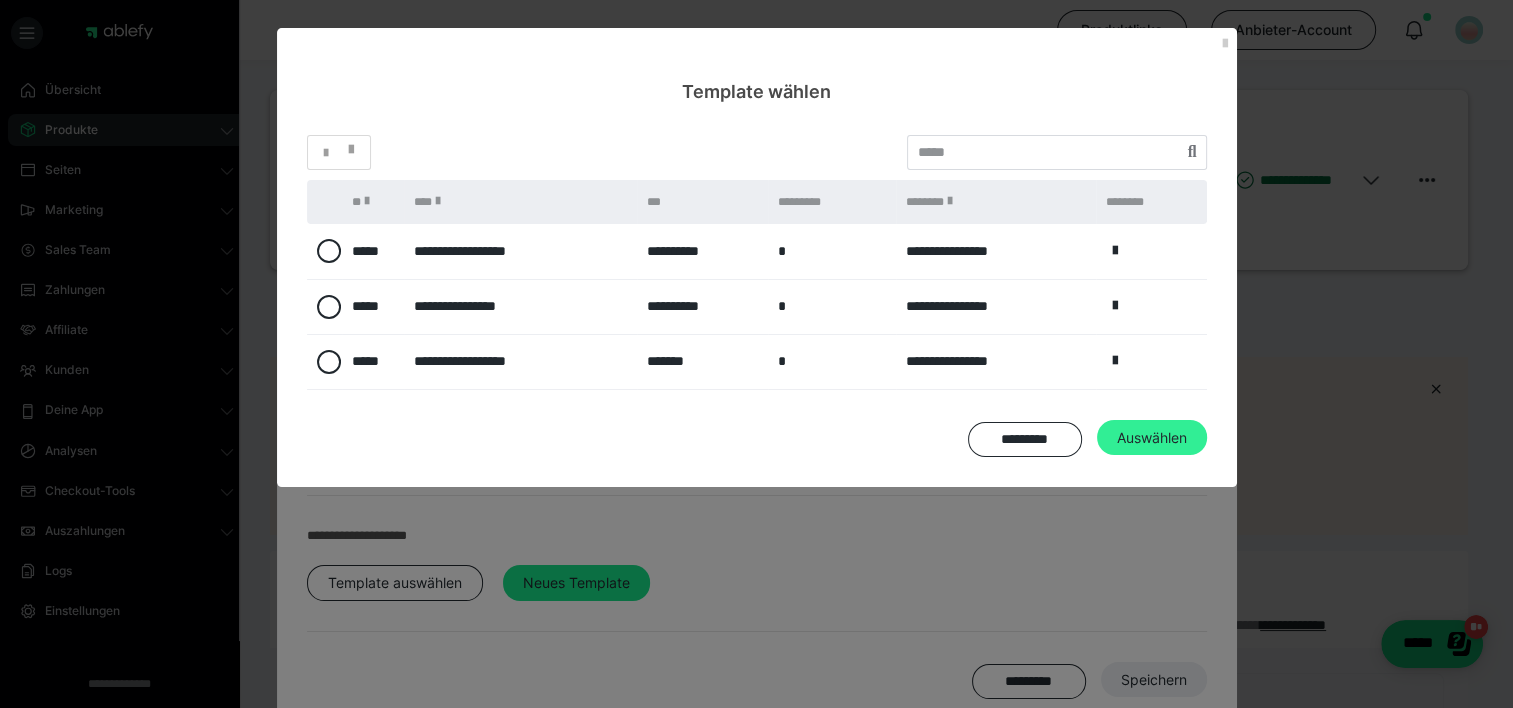 click on "Auswählen" at bounding box center [1154, 680] 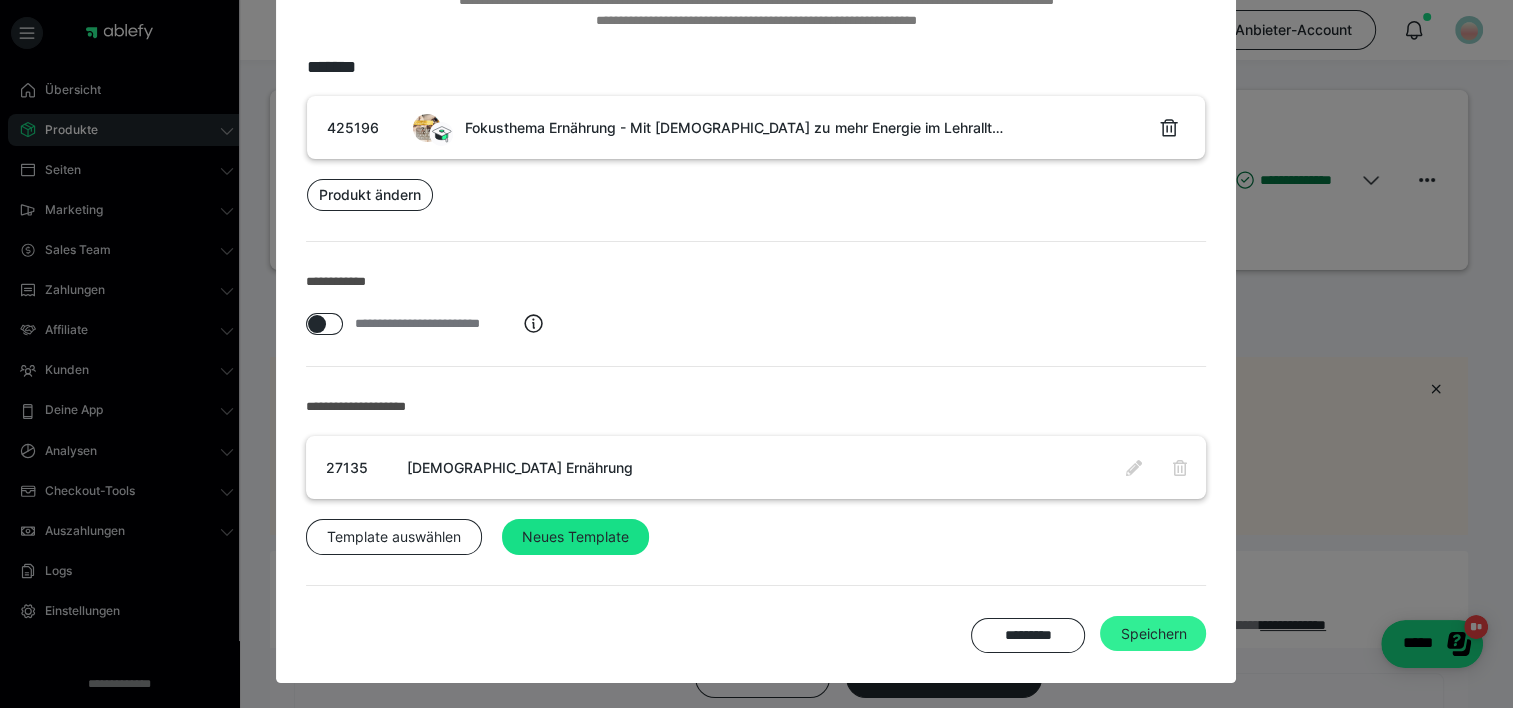 click on "Speichern" at bounding box center [1153, 634] 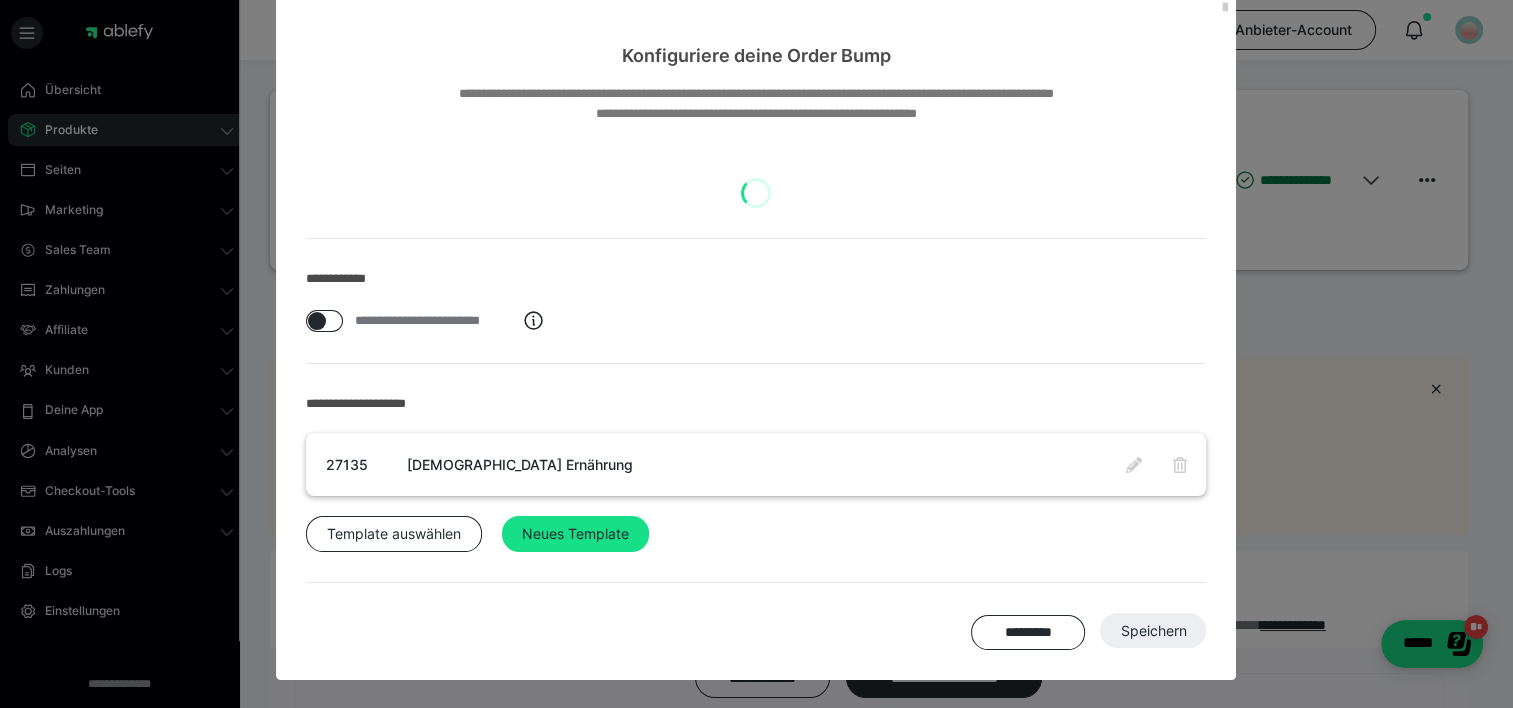 scroll, scrollTop: 33, scrollLeft: 0, axis: vertical 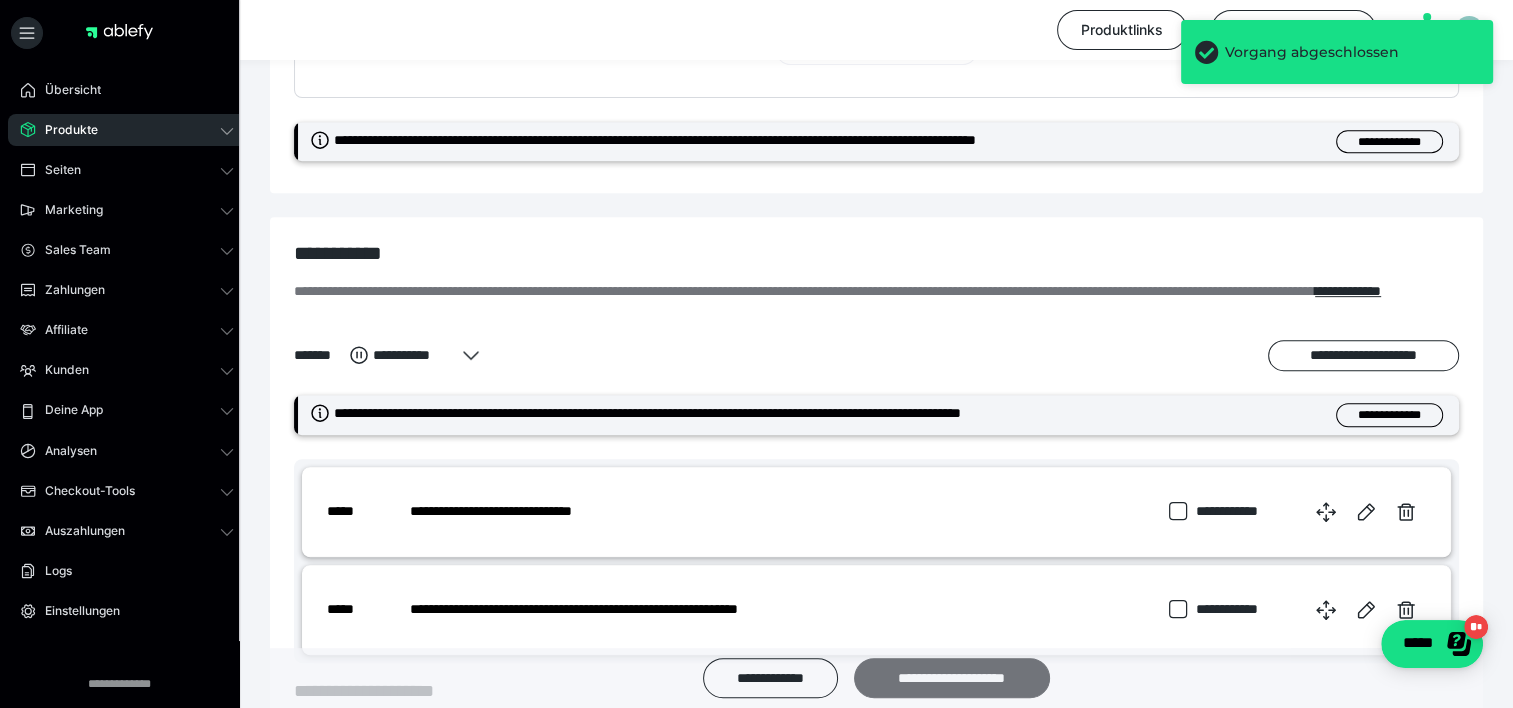 click on "**********" at bounding box center (952, 678) 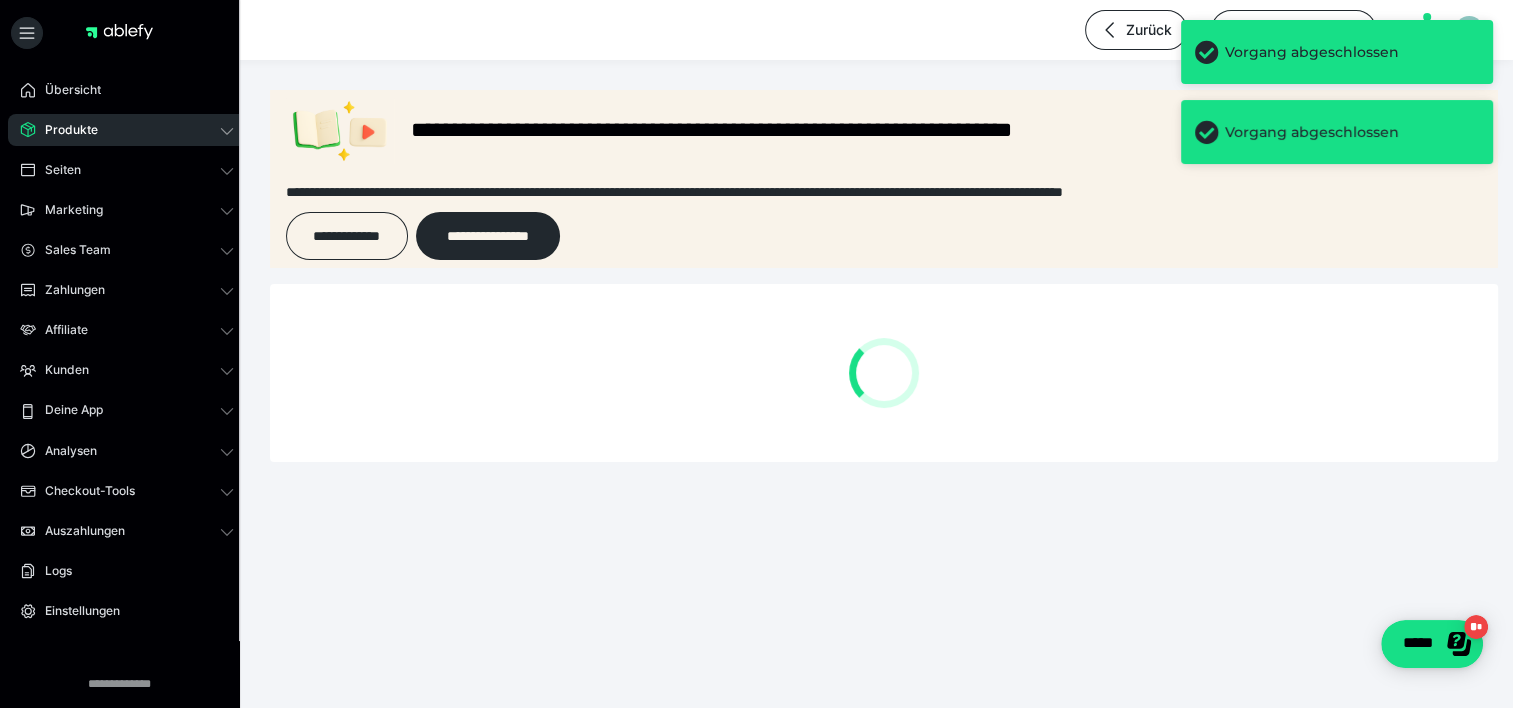 scroll, scrollTop: 0, scrollLeft: 0, axis: both 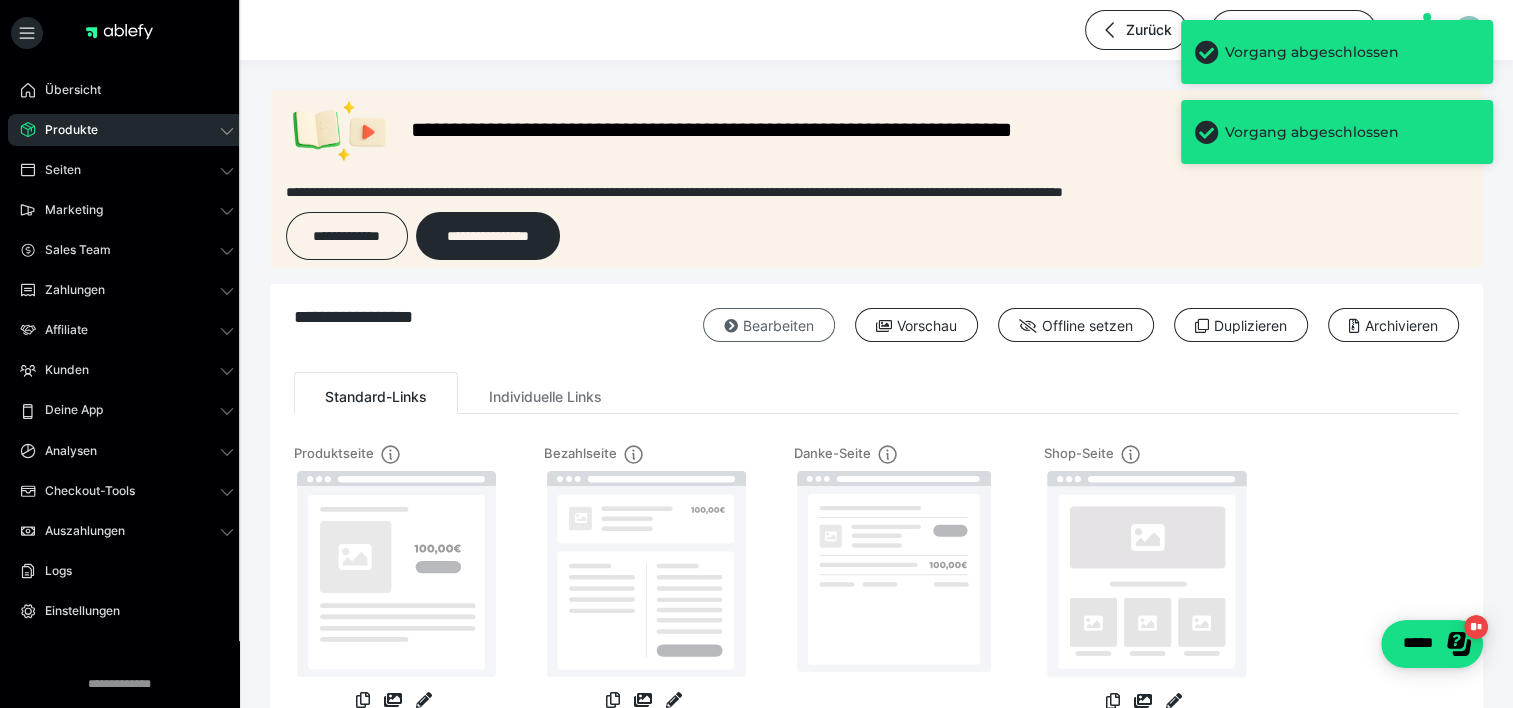 click on "Bearbeiten" at bounding box center [769, 325] 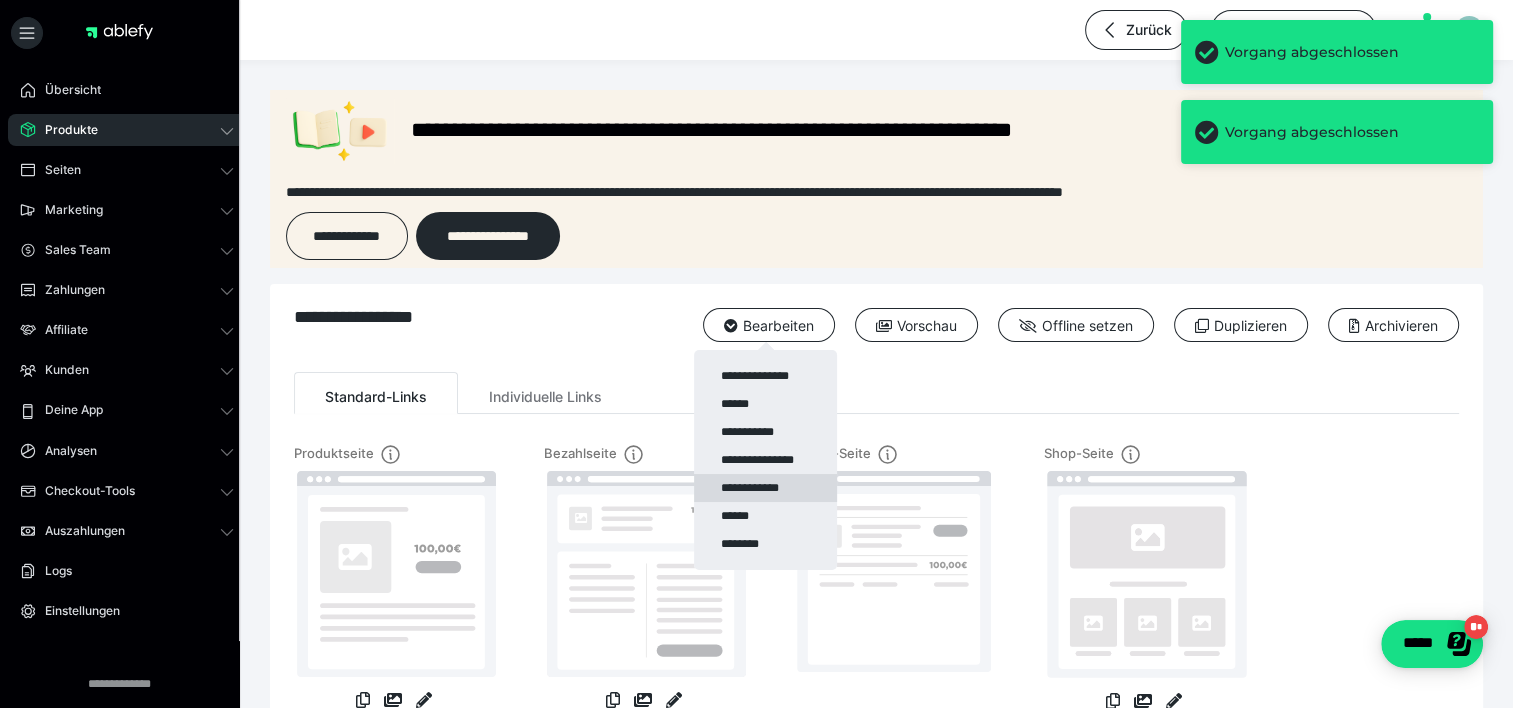 click on "**********" at bounding box center (765, 488) 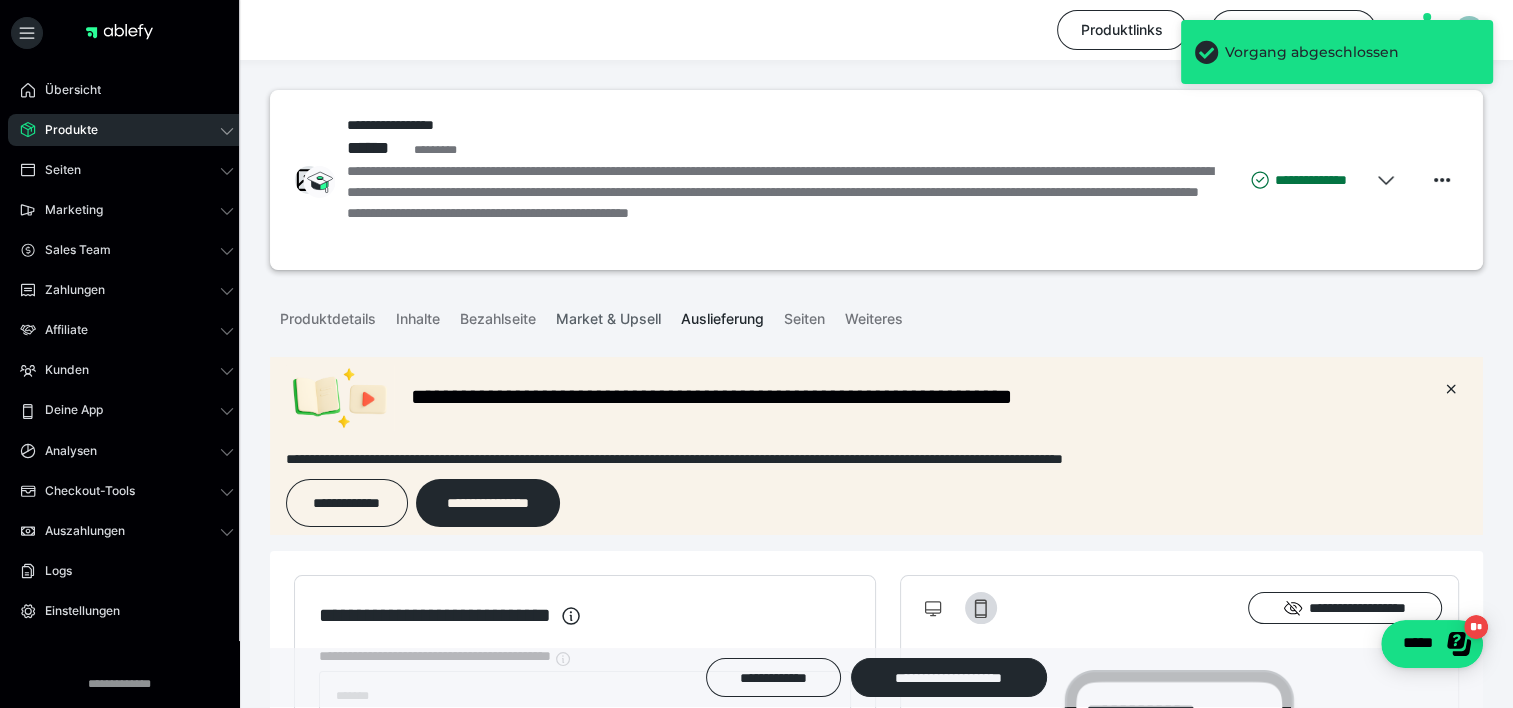 scroll, scrollTop: 0, scrollLeft: 0, axis: both 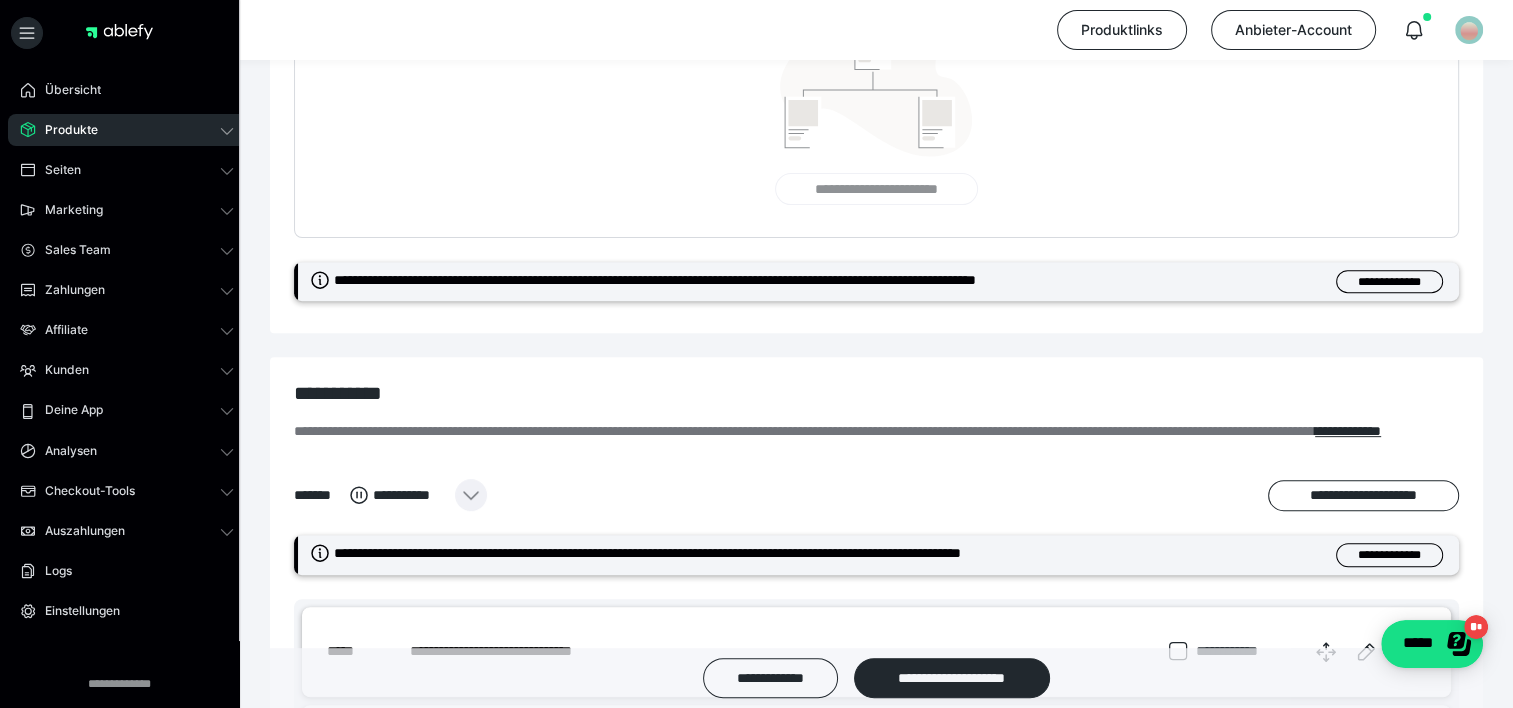 click 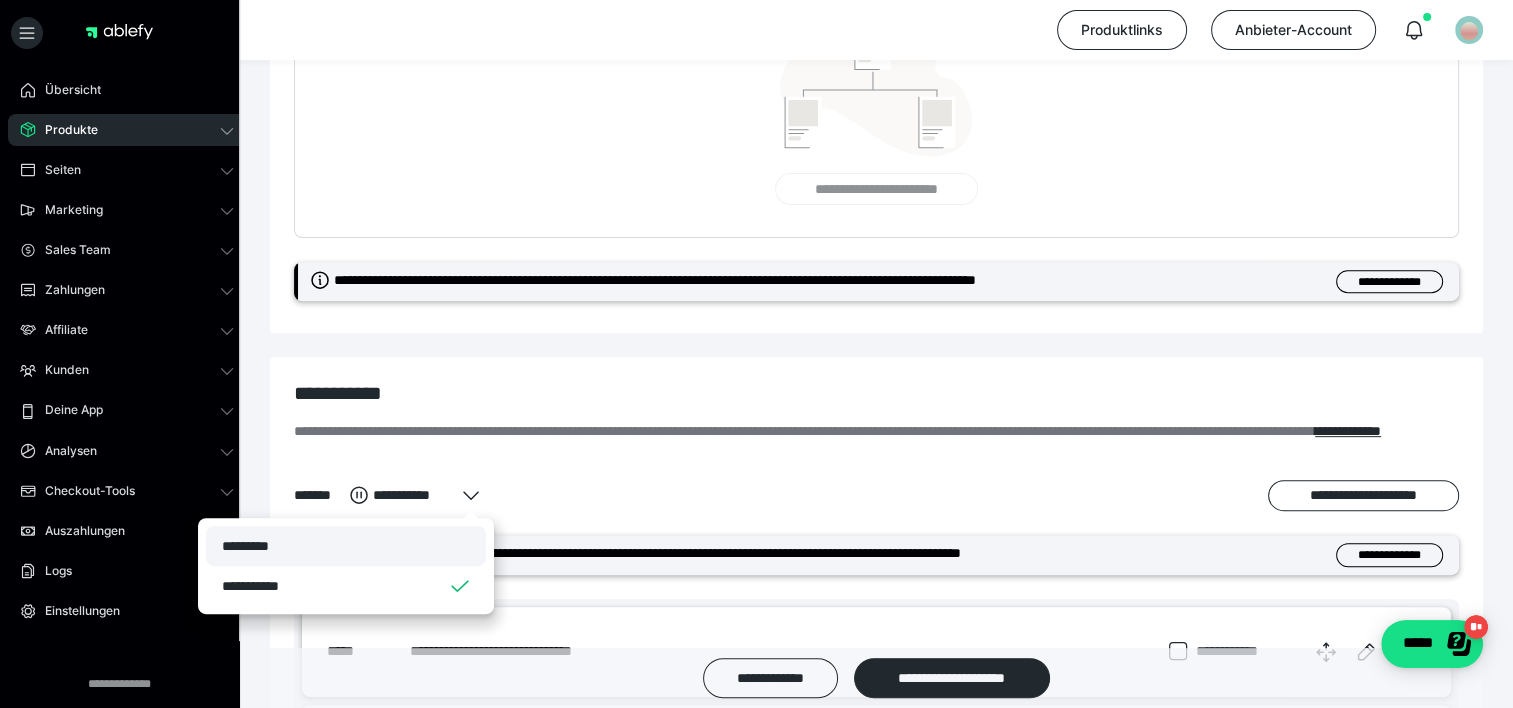 click on "*********" at bounding box center [346, 546] 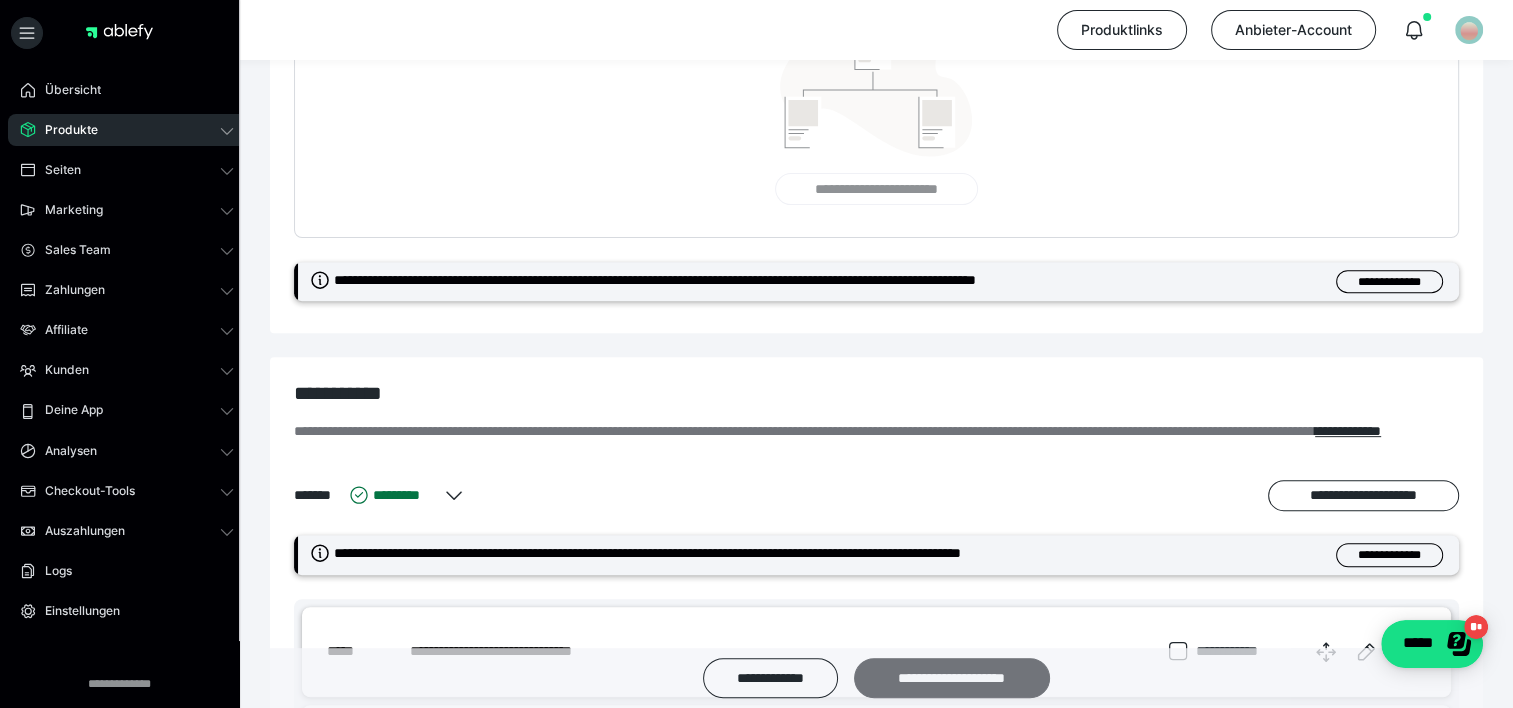 click on "**********" at bounding box center [952, 678] 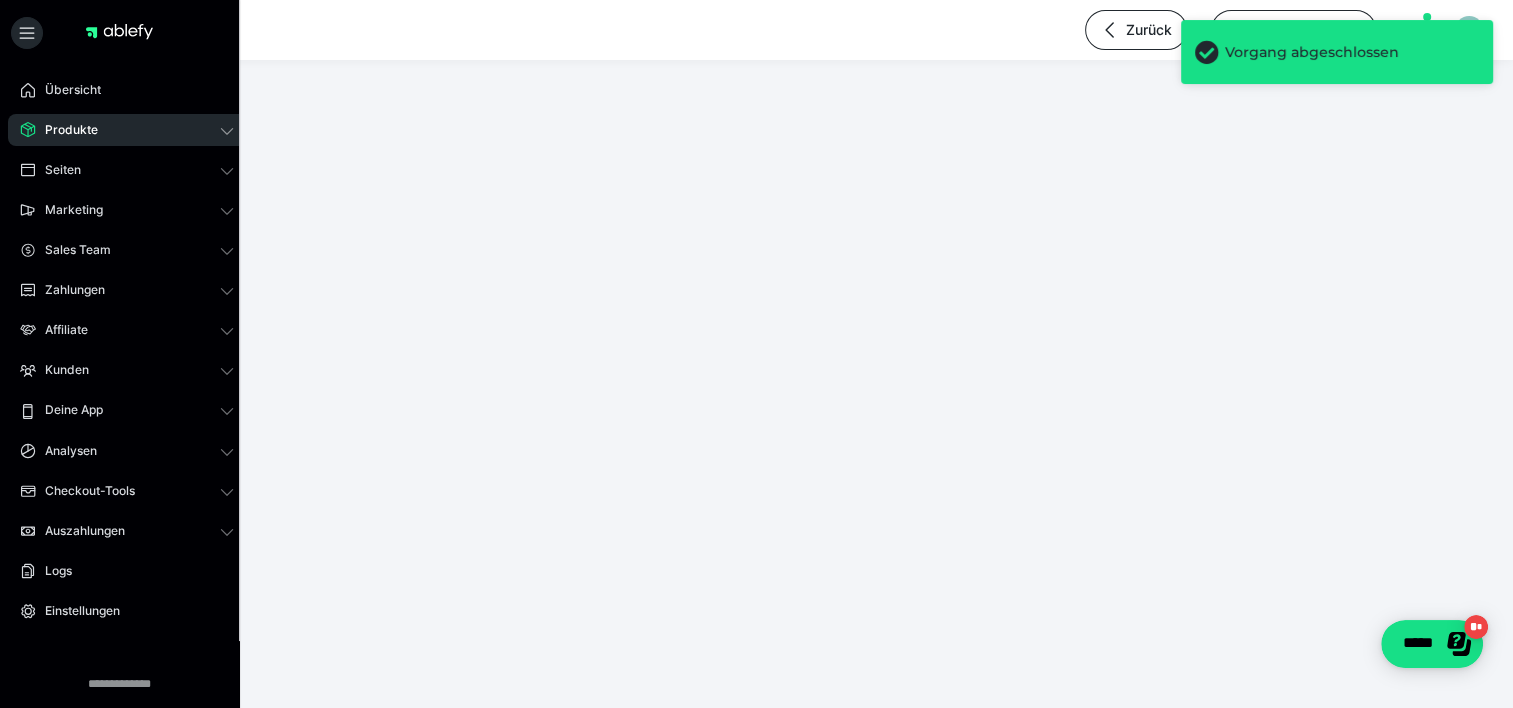 scroll, scrollTop: 0, scrollLeft: 0, axis: both 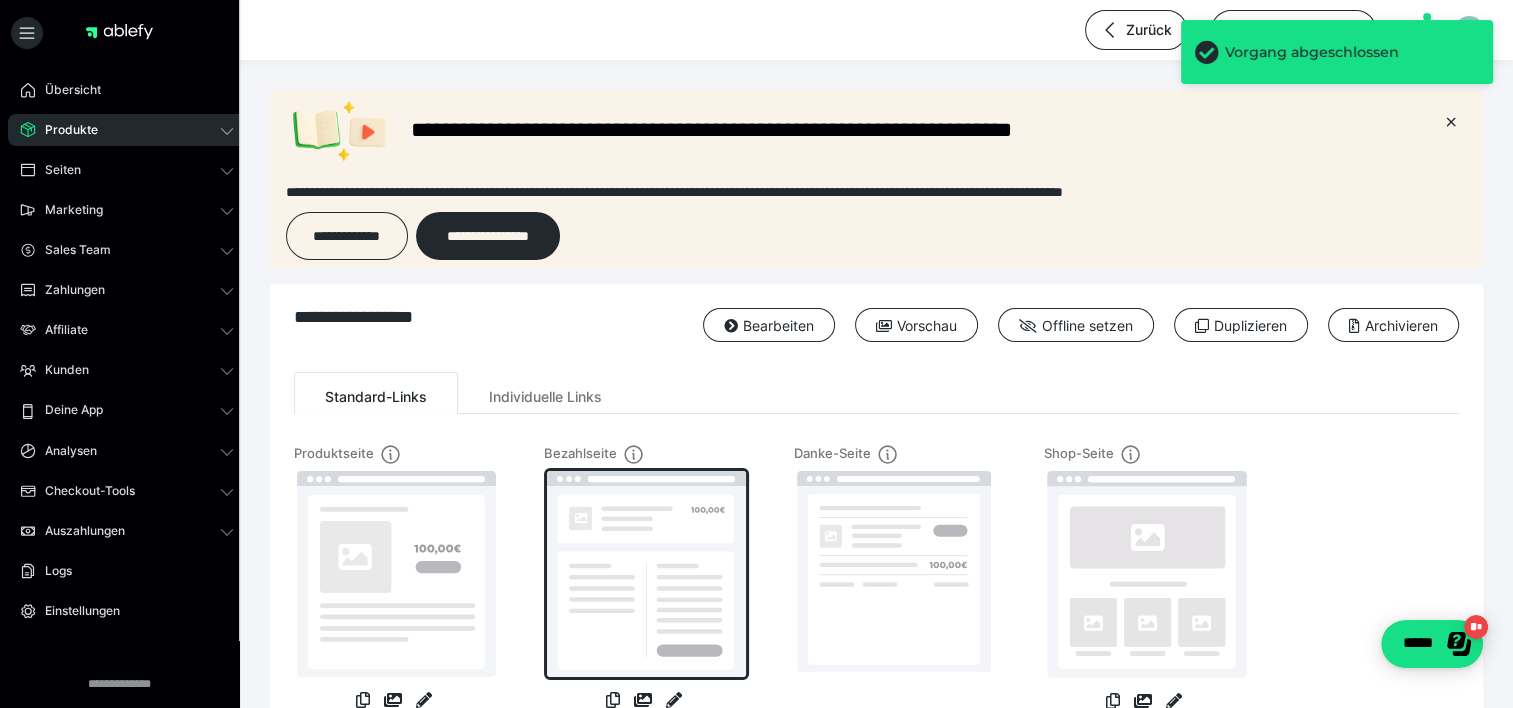 click at bounding box center (646, 574) 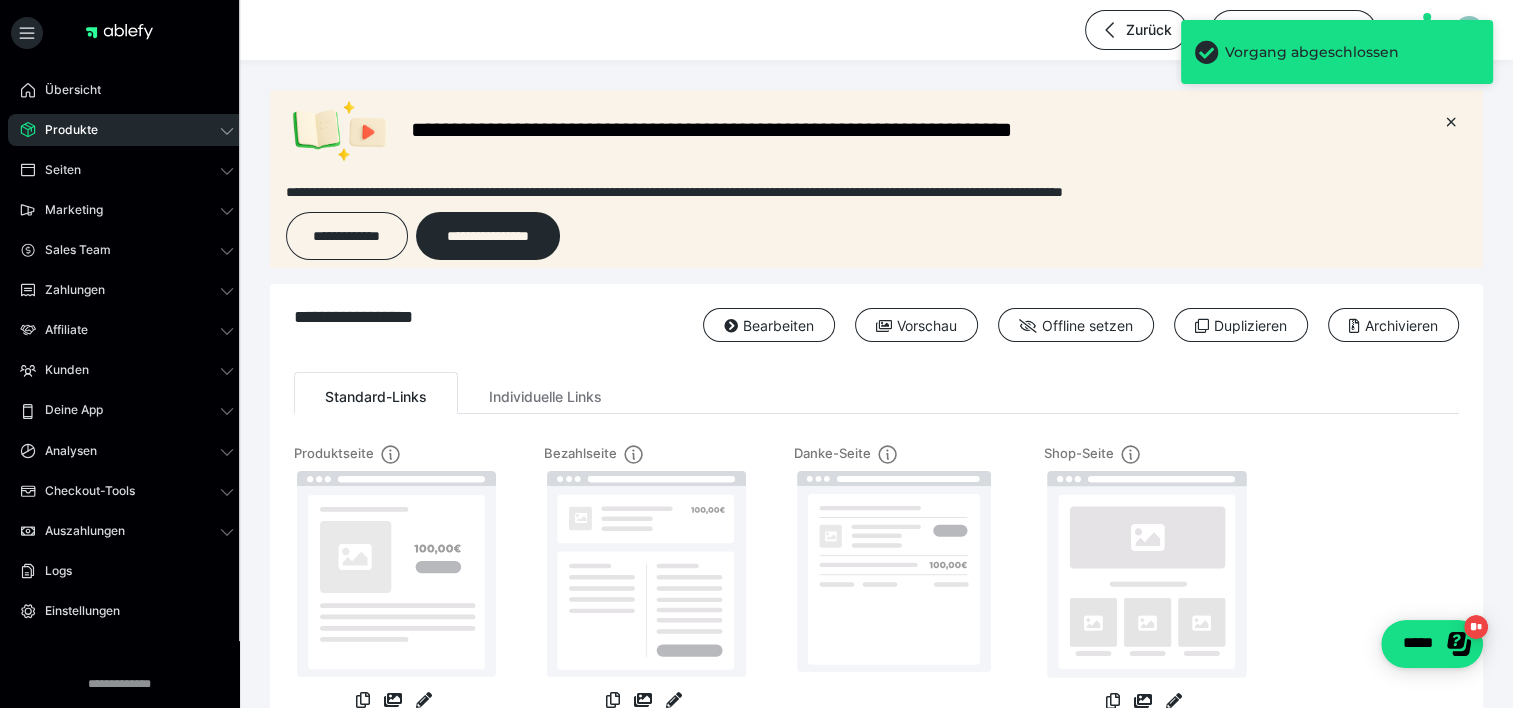 click on "Produkte" at bounding box center [127, 130] 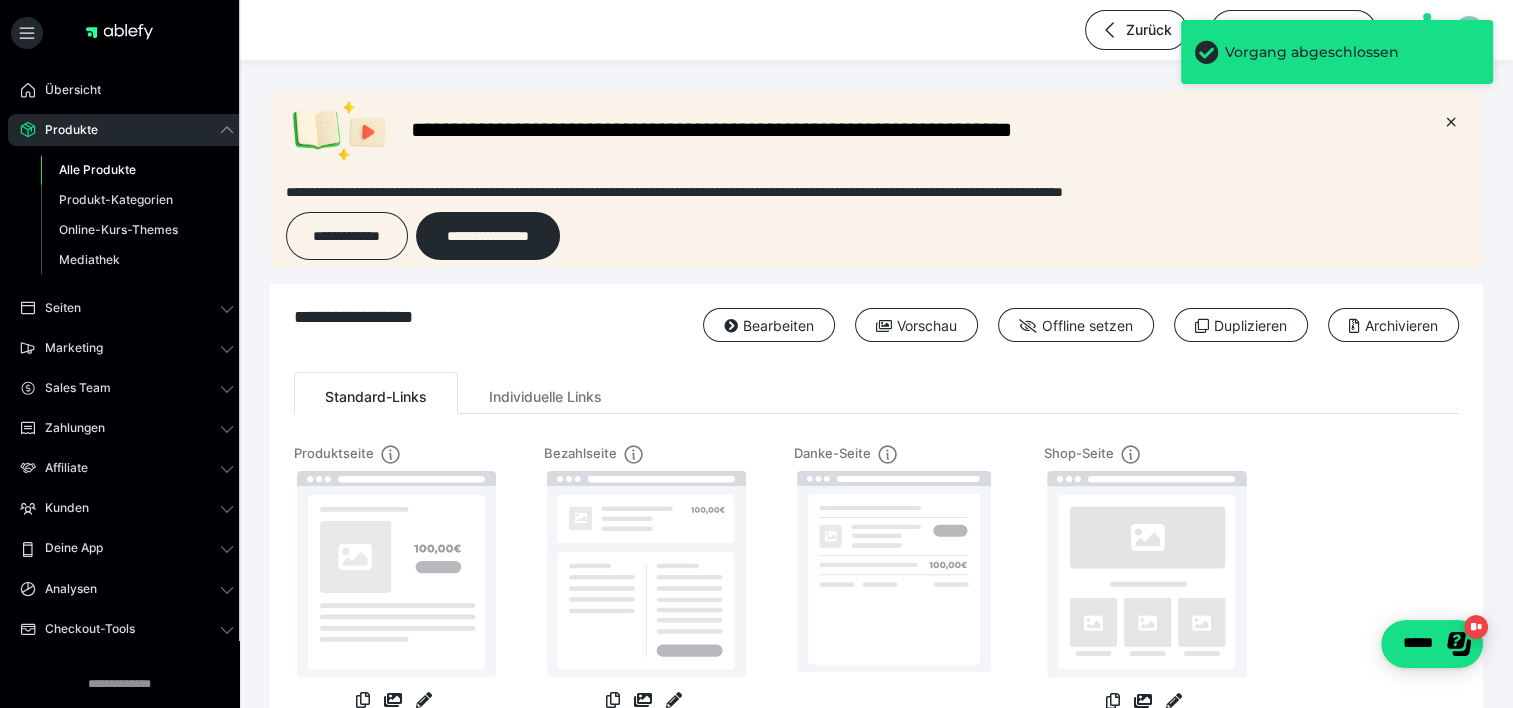 click on "Alle Produkte" at bounding box center [97, 169] 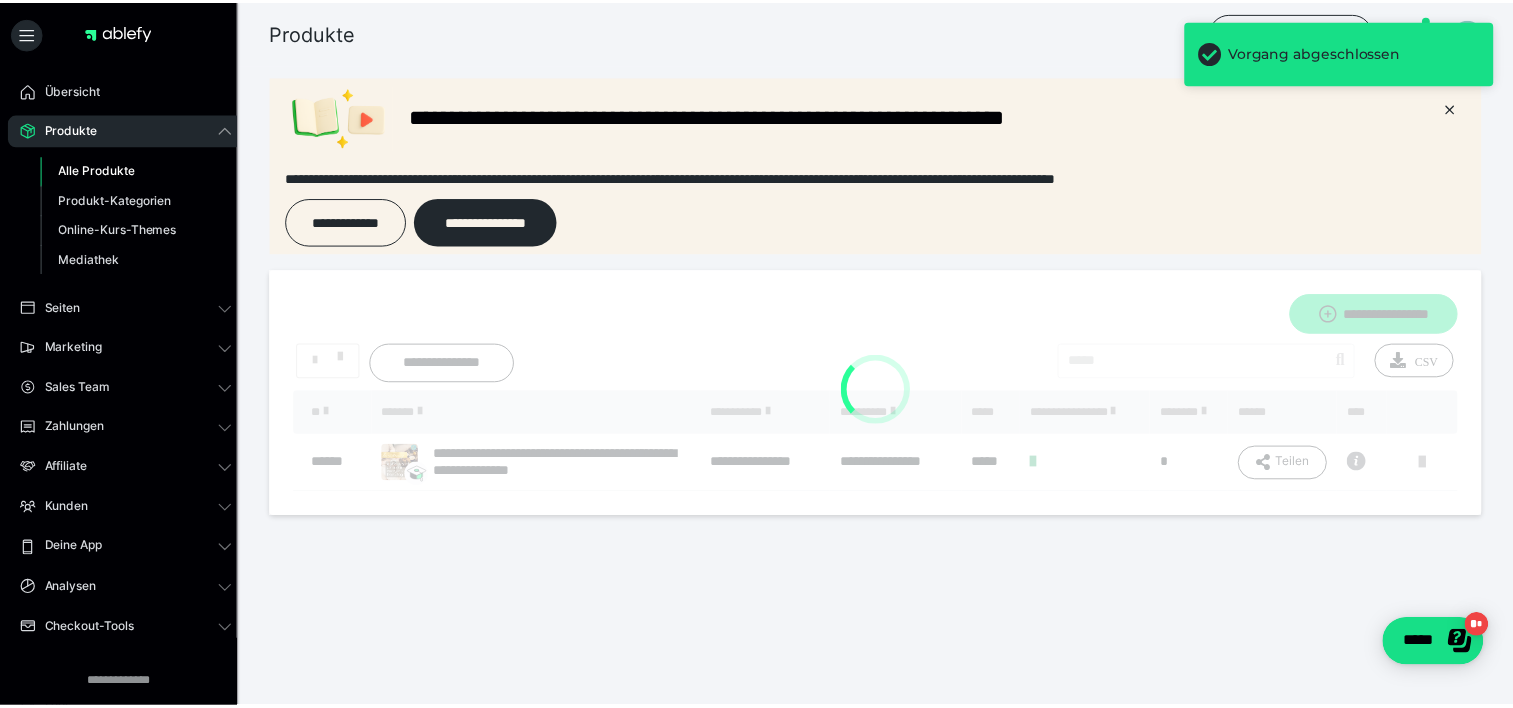 scroll, scrollTop: 0, scrollLeft: 0, axis: both 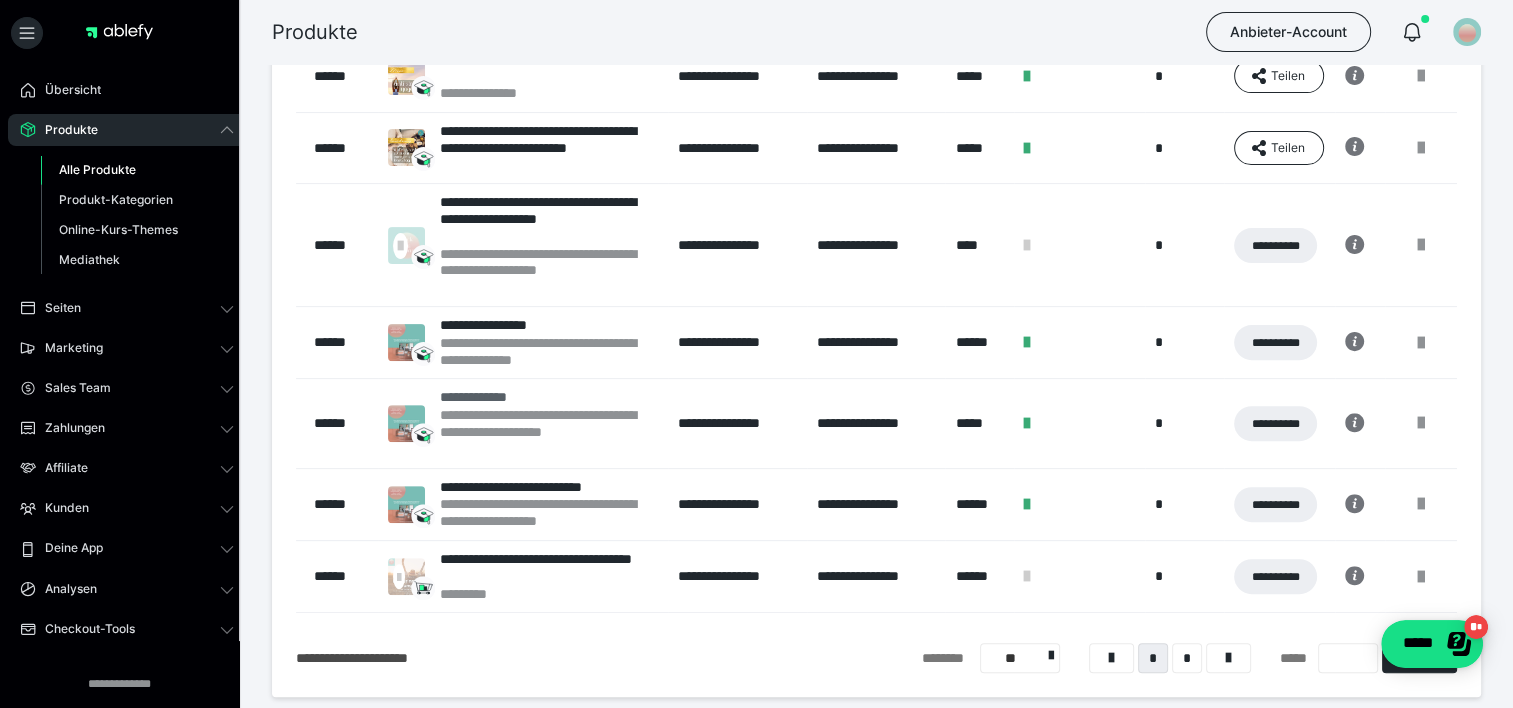 click on "**********" at bounding box center [549, 432] 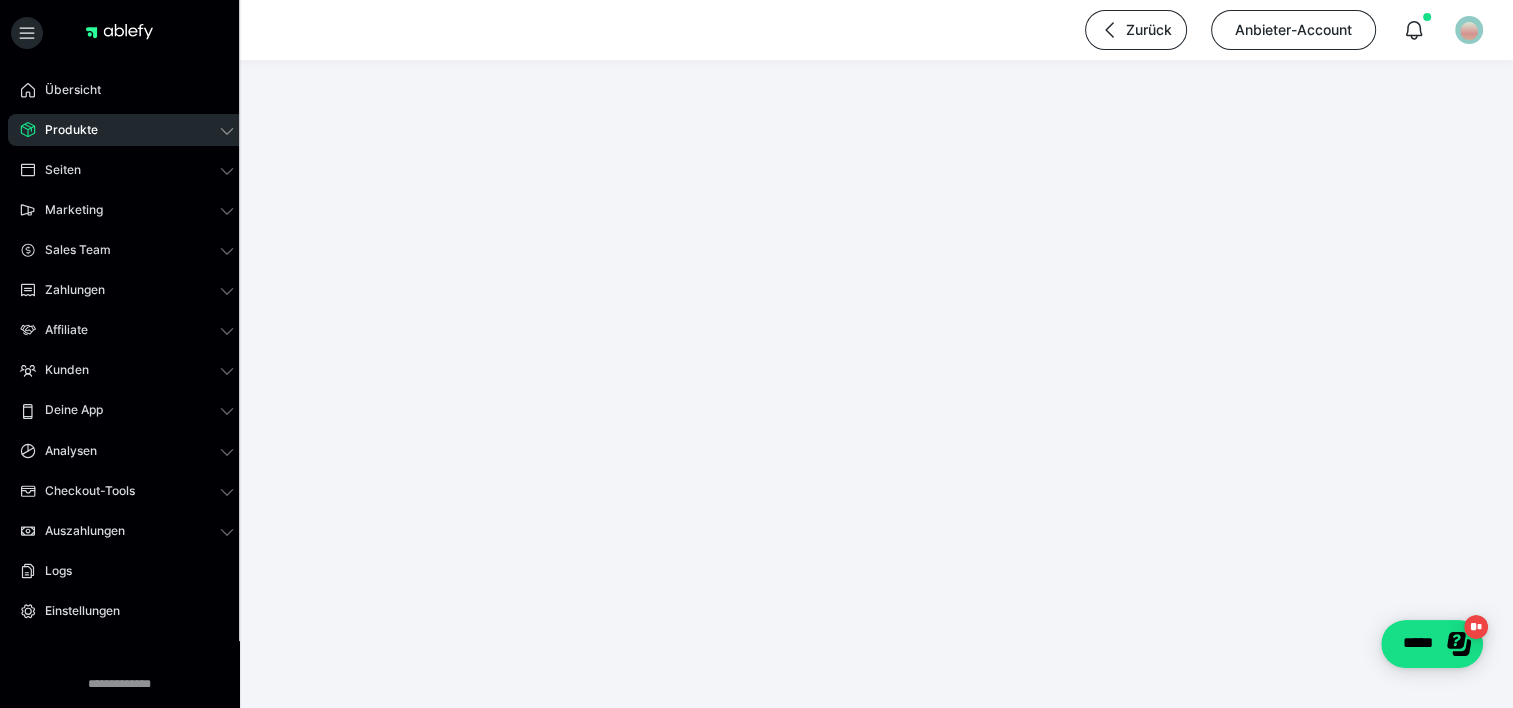 scroll, scrollTop: 0, scrollLeft: 0, axis: both 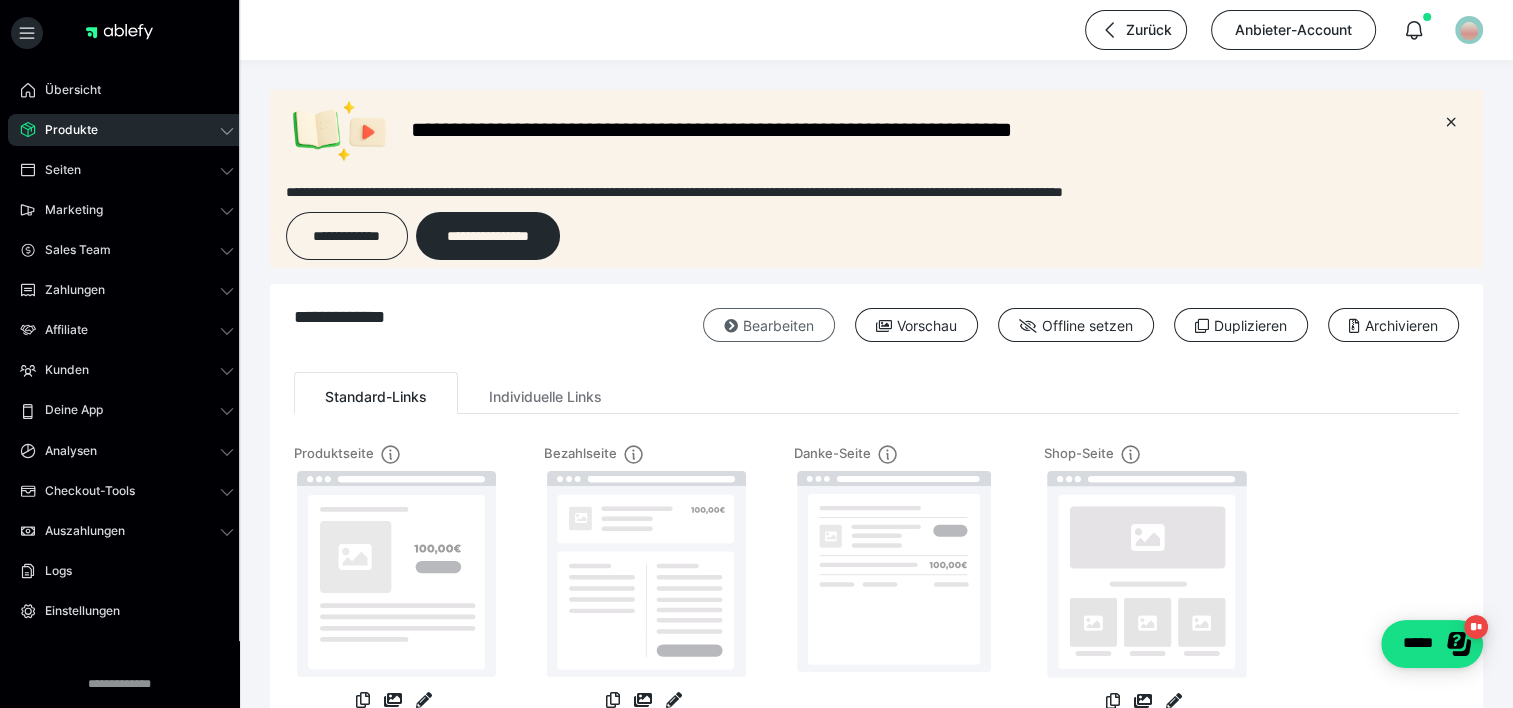 click on "Bearbeiten" at bounding box center [769, 325] 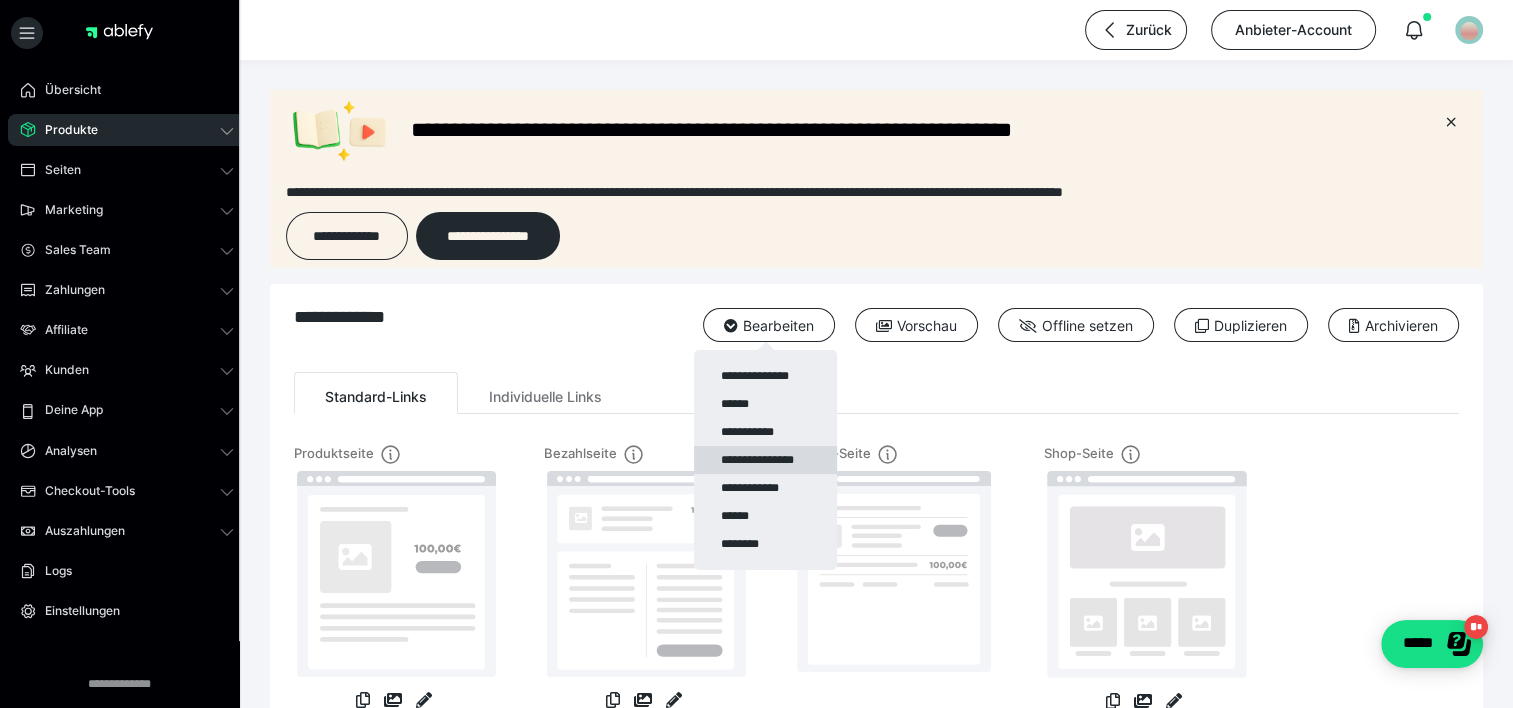 click on "**********" at bounding box center [765, 460] 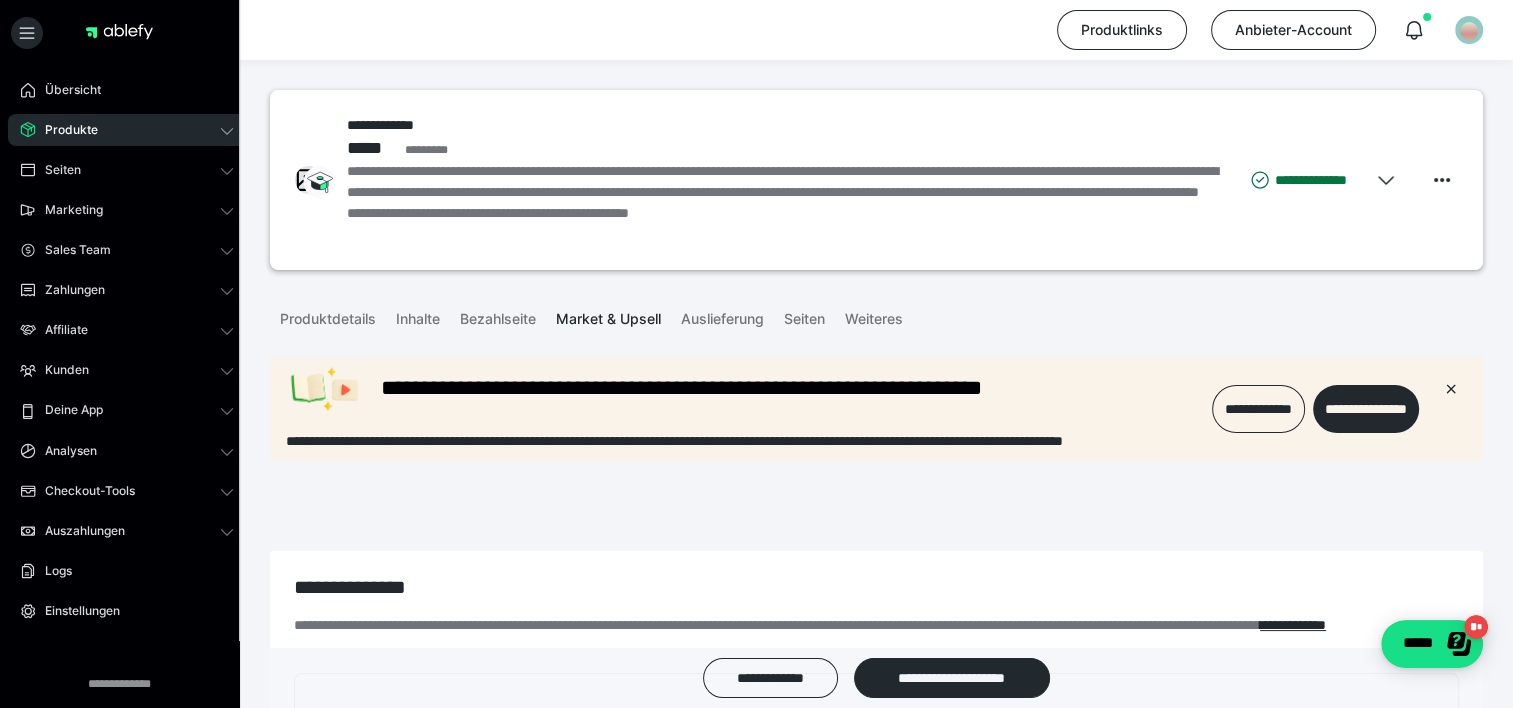scroll, scrollTop: 0, scrollLeft: 0, axis: both 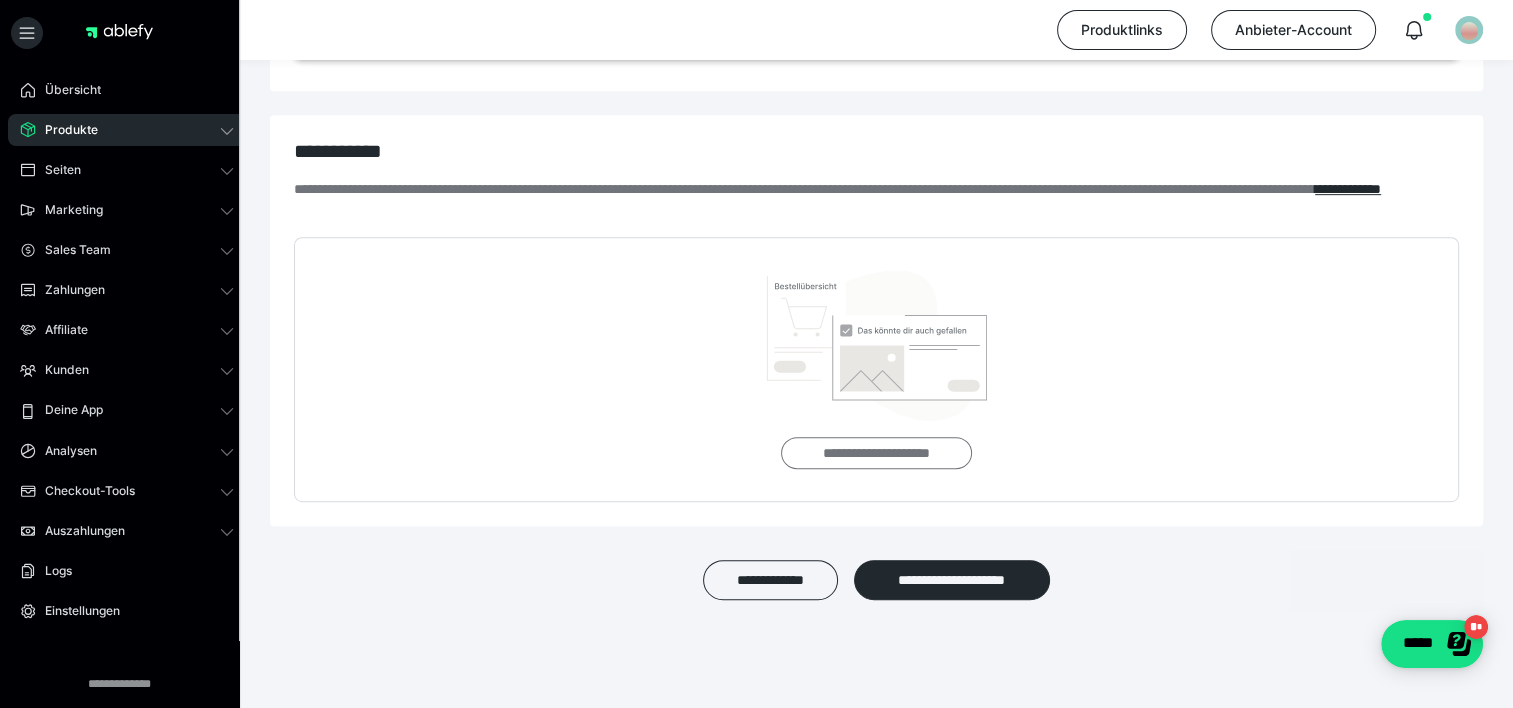 click on "**********" at bounding box center (876, 453) 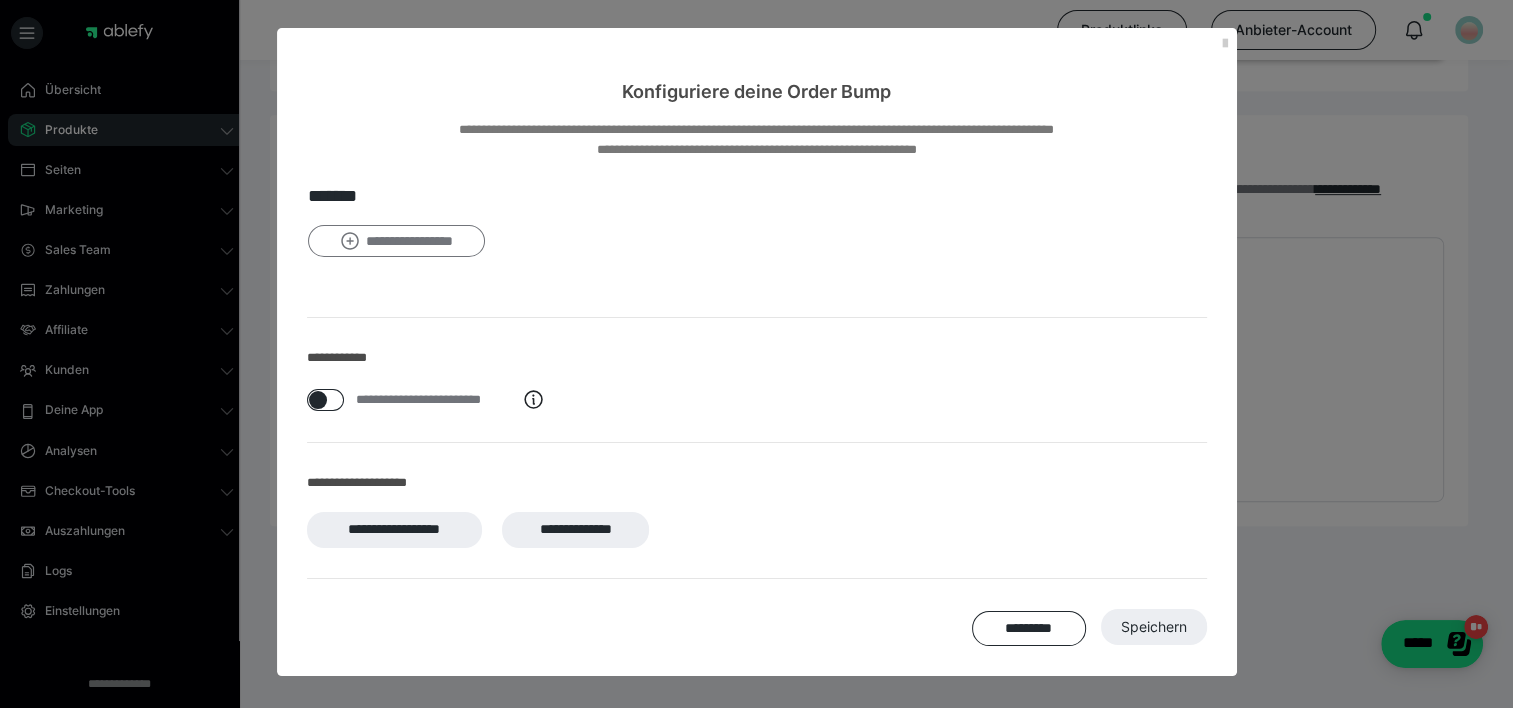 click on "**********" at bounding box center (397, 241) 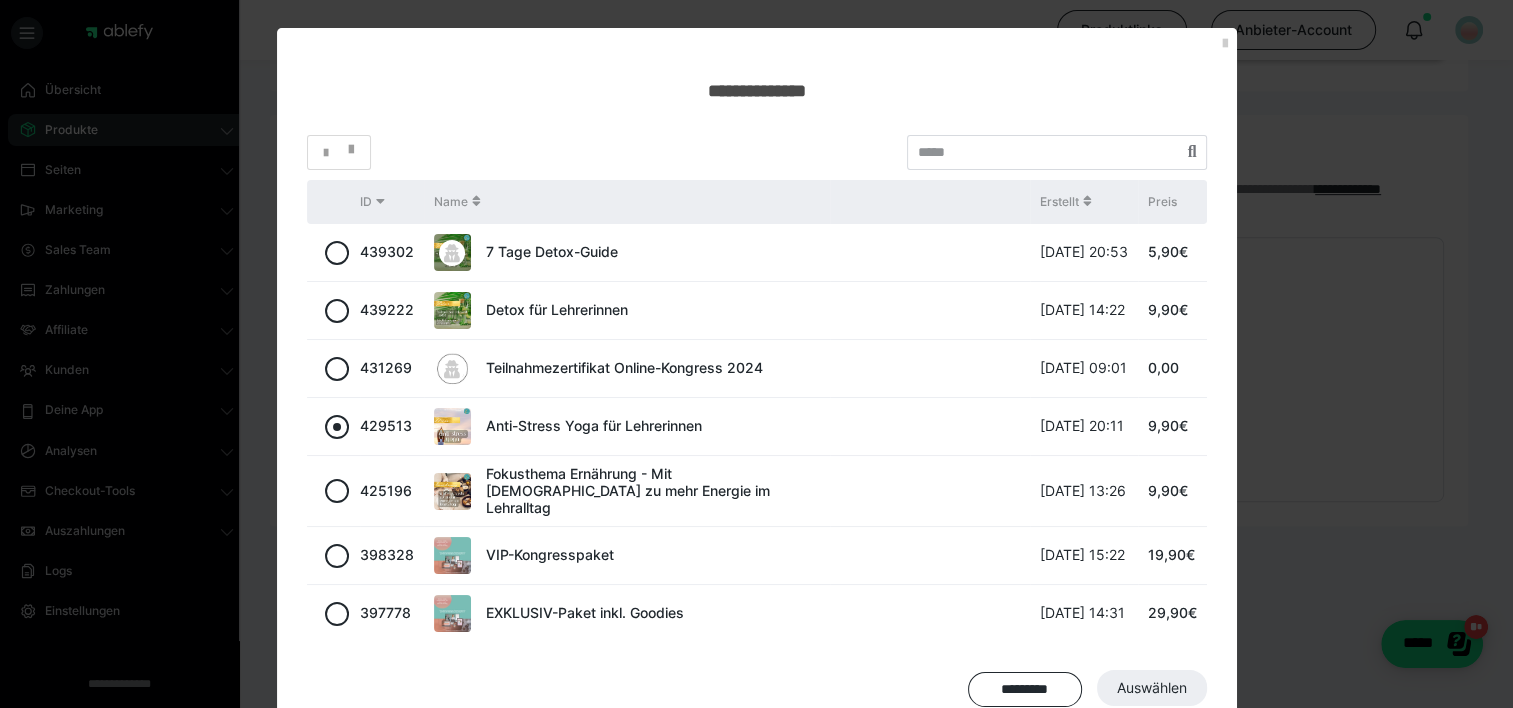 click at bounding box center [337, 427] 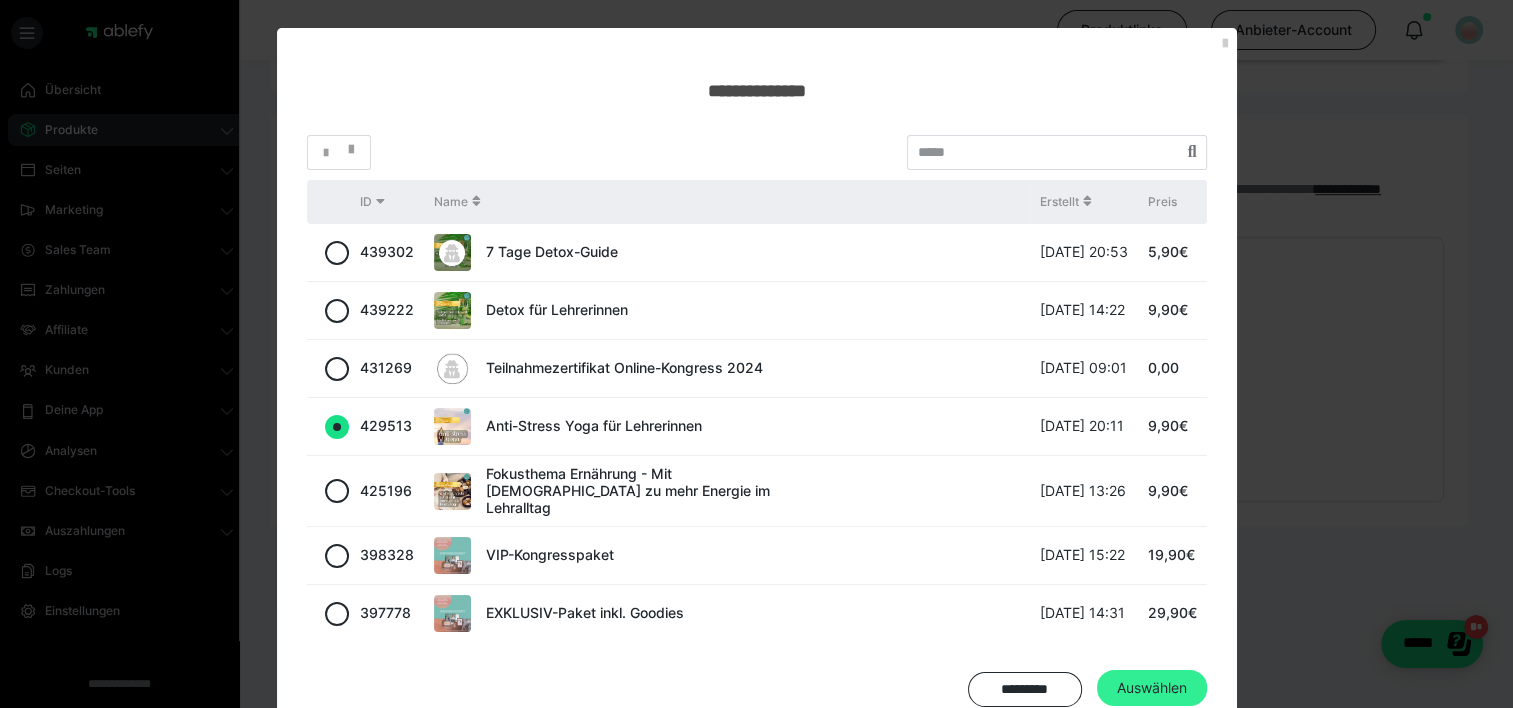 click on "Auswählen" at bounding box center [1152, 688] 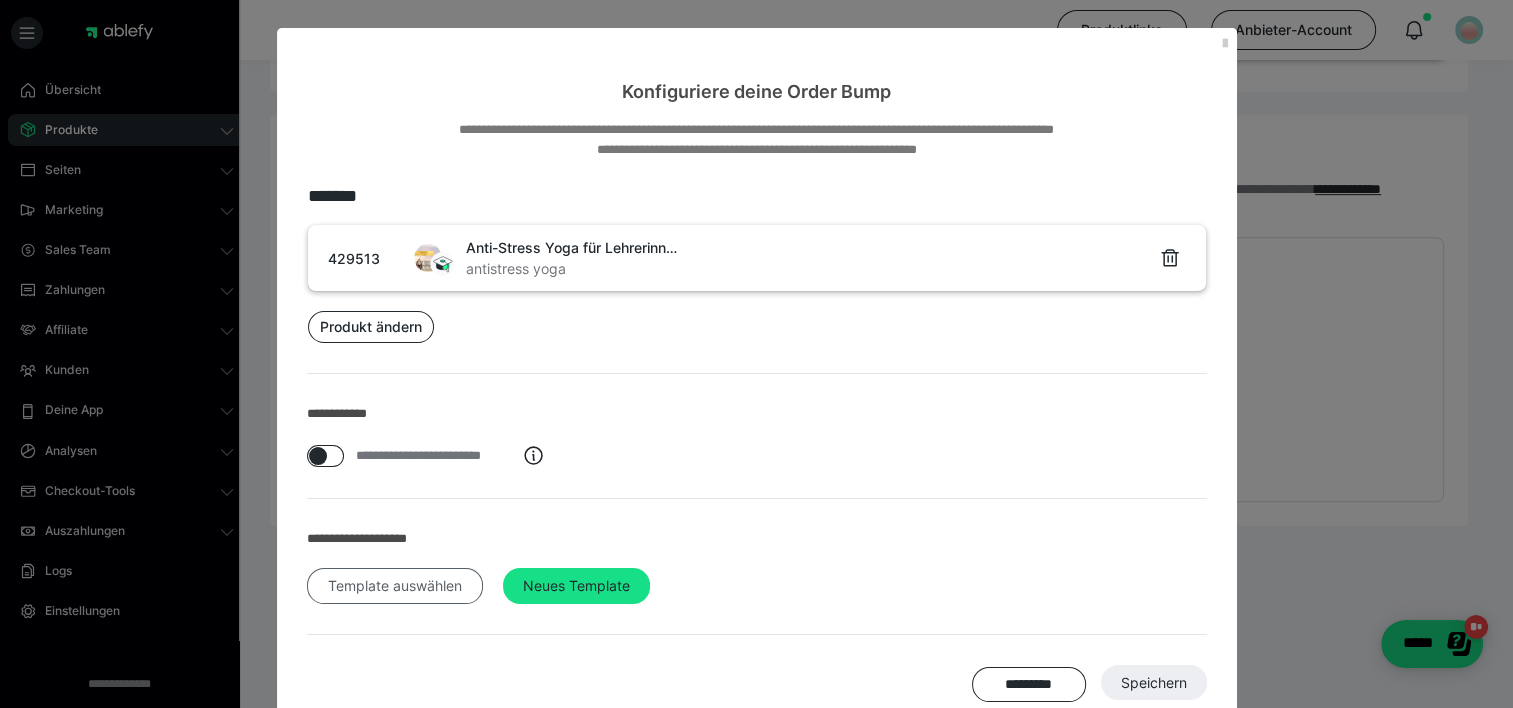 click on "Template auswählen" at bounding box center (395, 586) 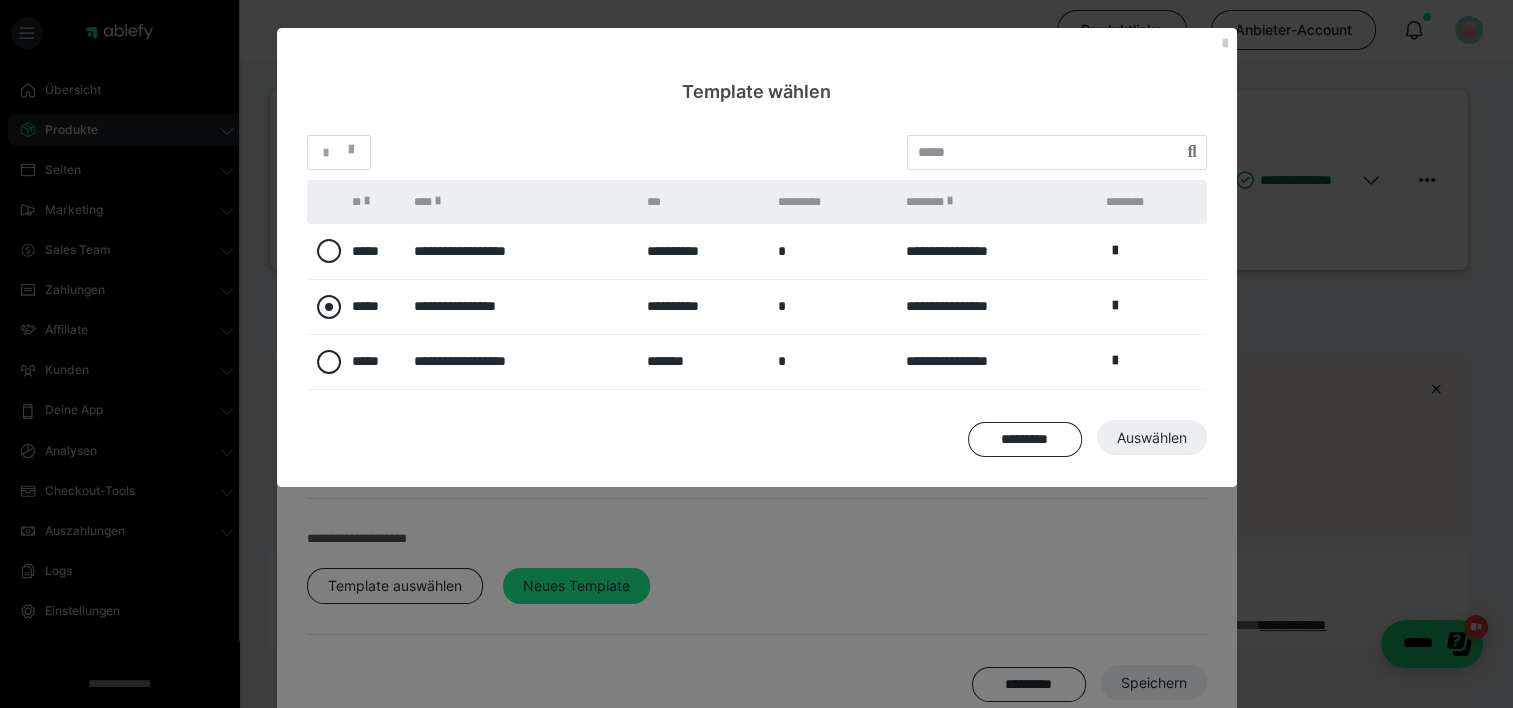 click at bounding box center [329, 307] 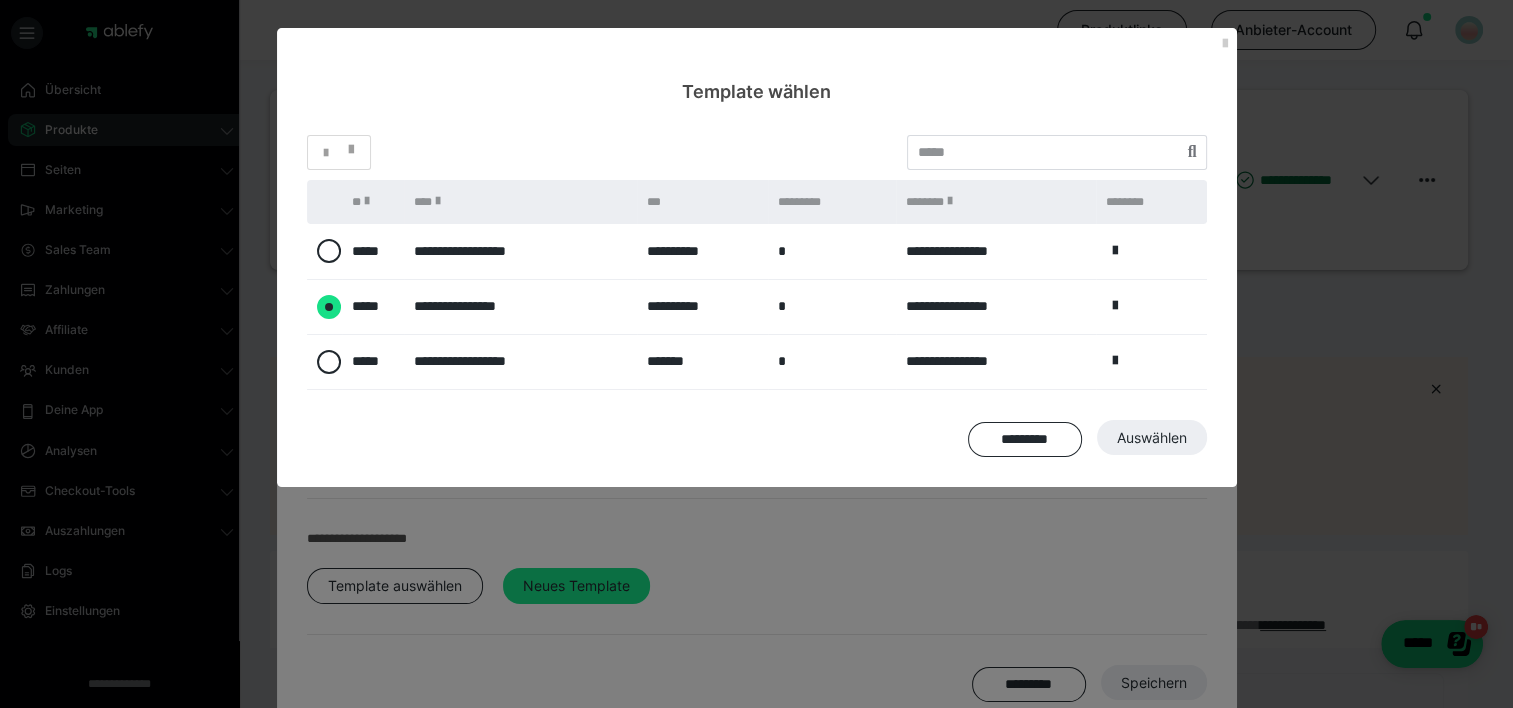 radio on "****" 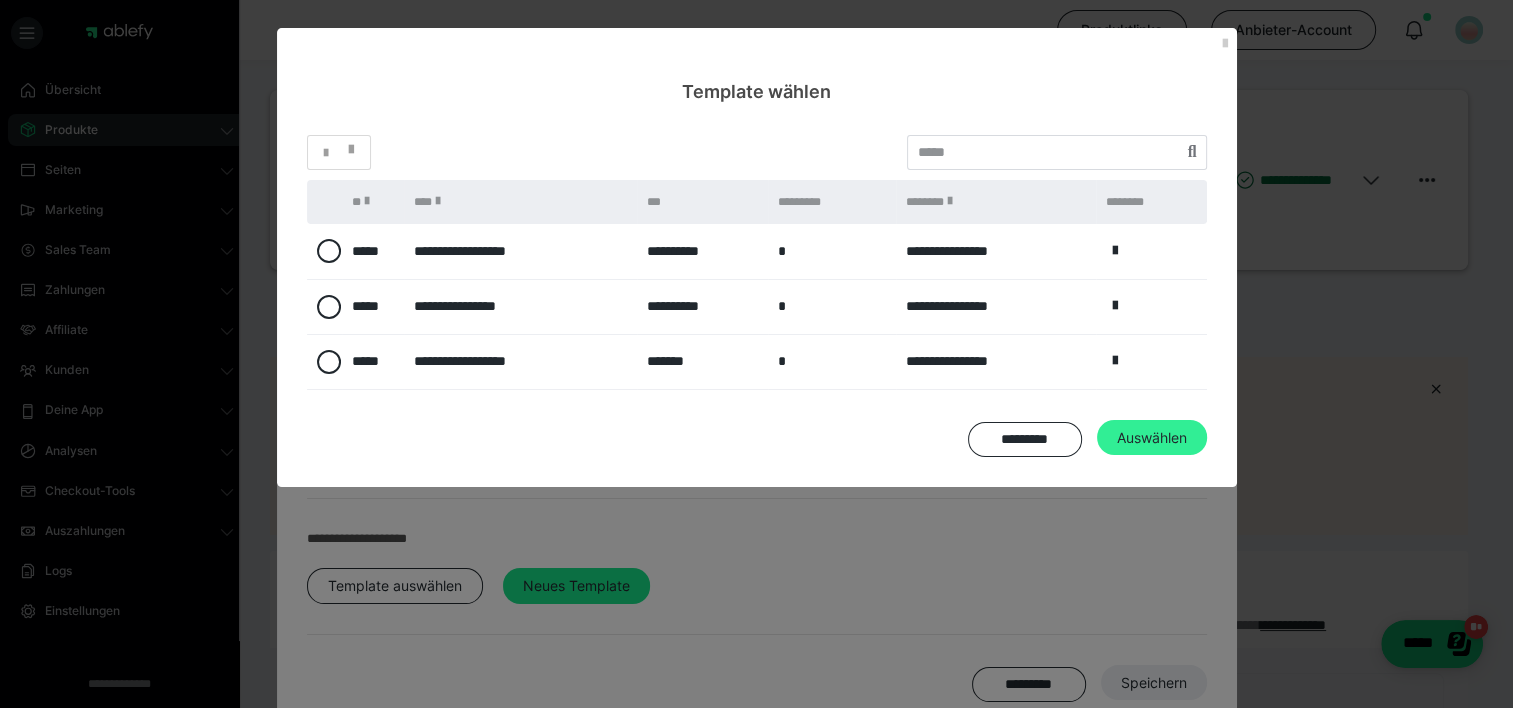 click on "Auswählen" at bounding box center (1154, 683) 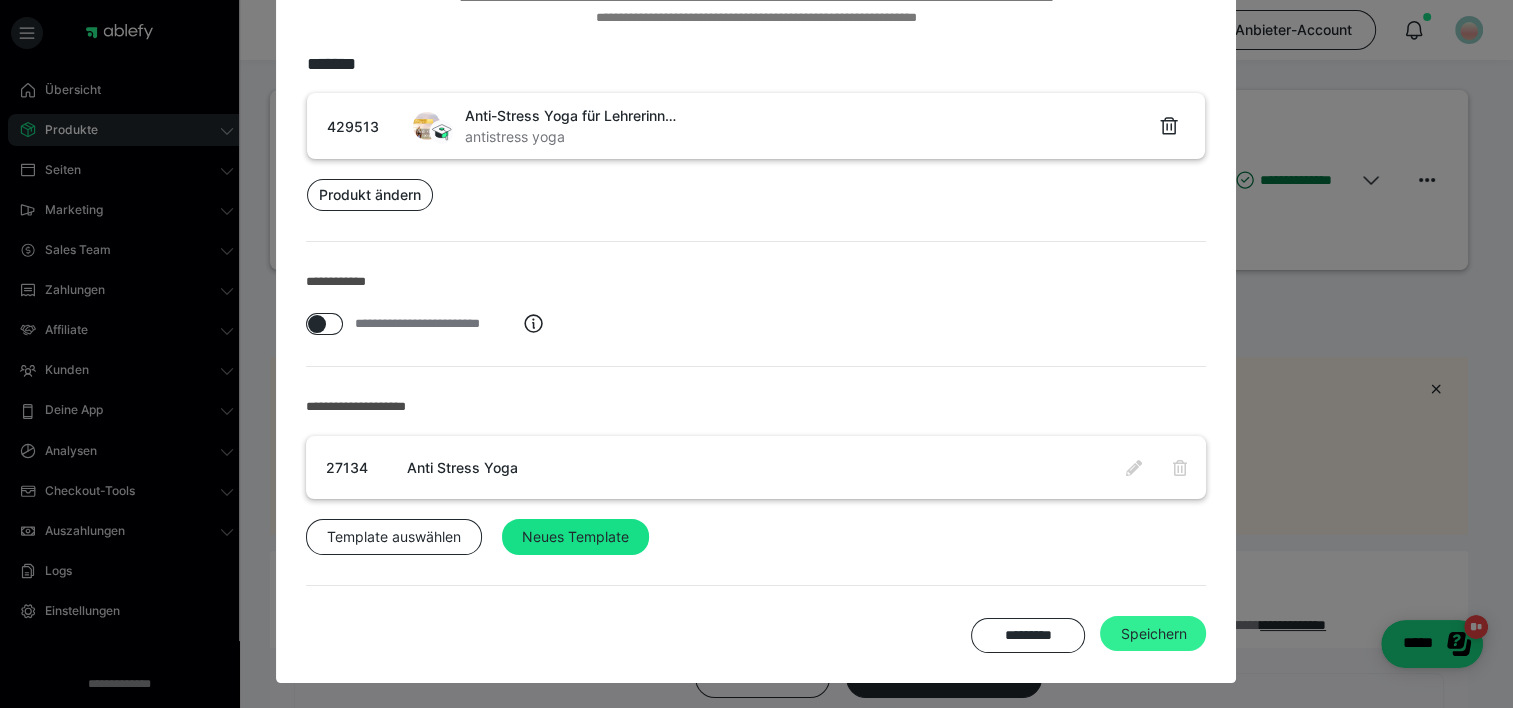 click on "Speichern" at bounding box center [1153, 634] 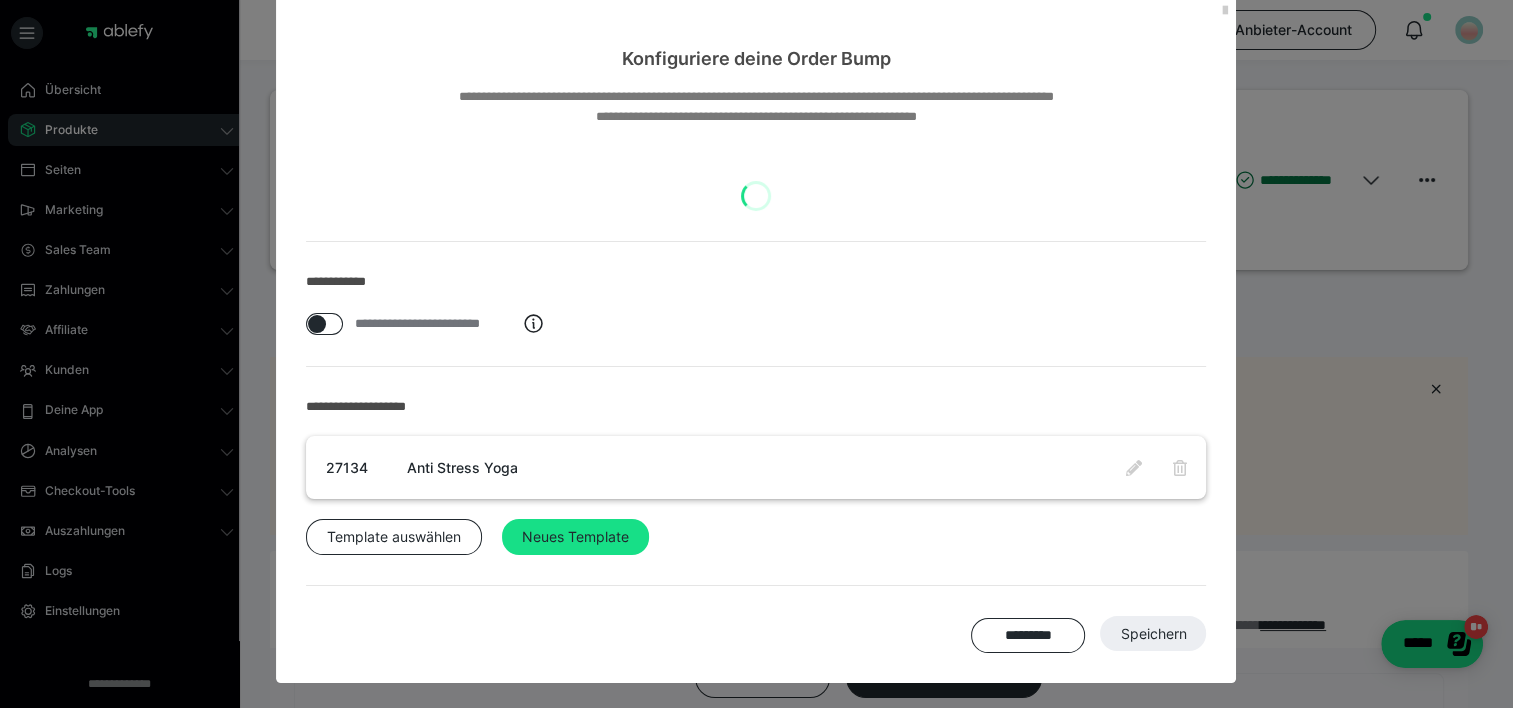 scroll, scrollTop: 942, scrollLeft: 0, axis: vertical 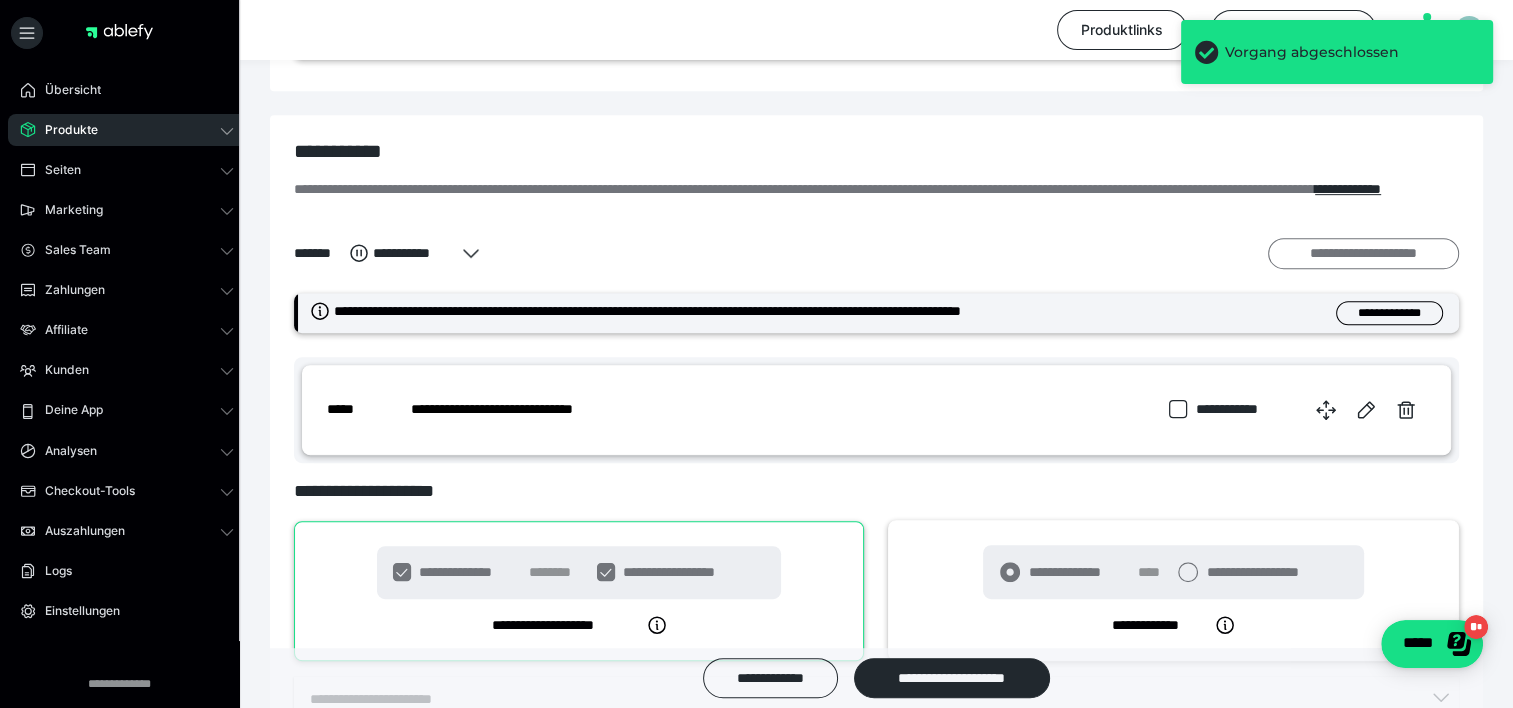 click on "**********" at bounding box center [1363, 254] 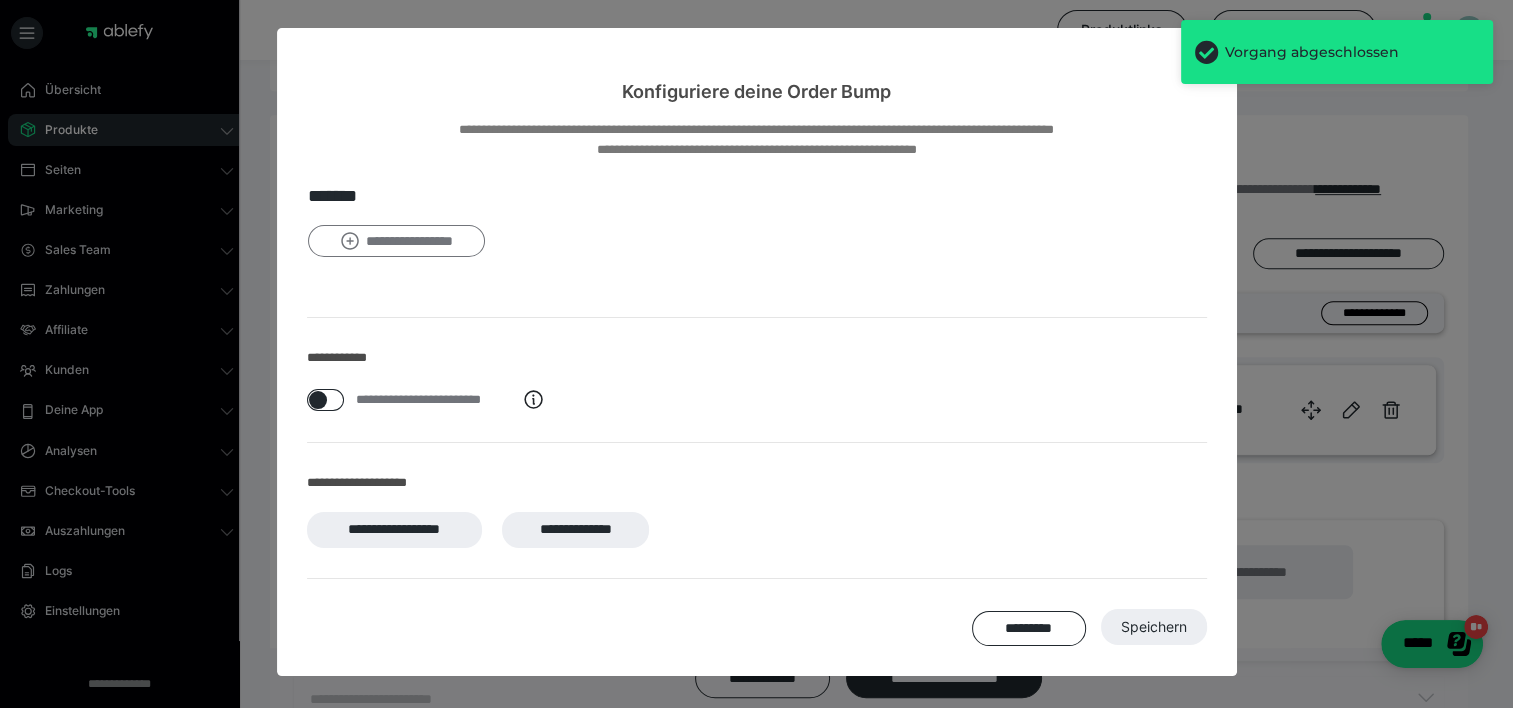 click on "**********" at bounding box center [397, 241] 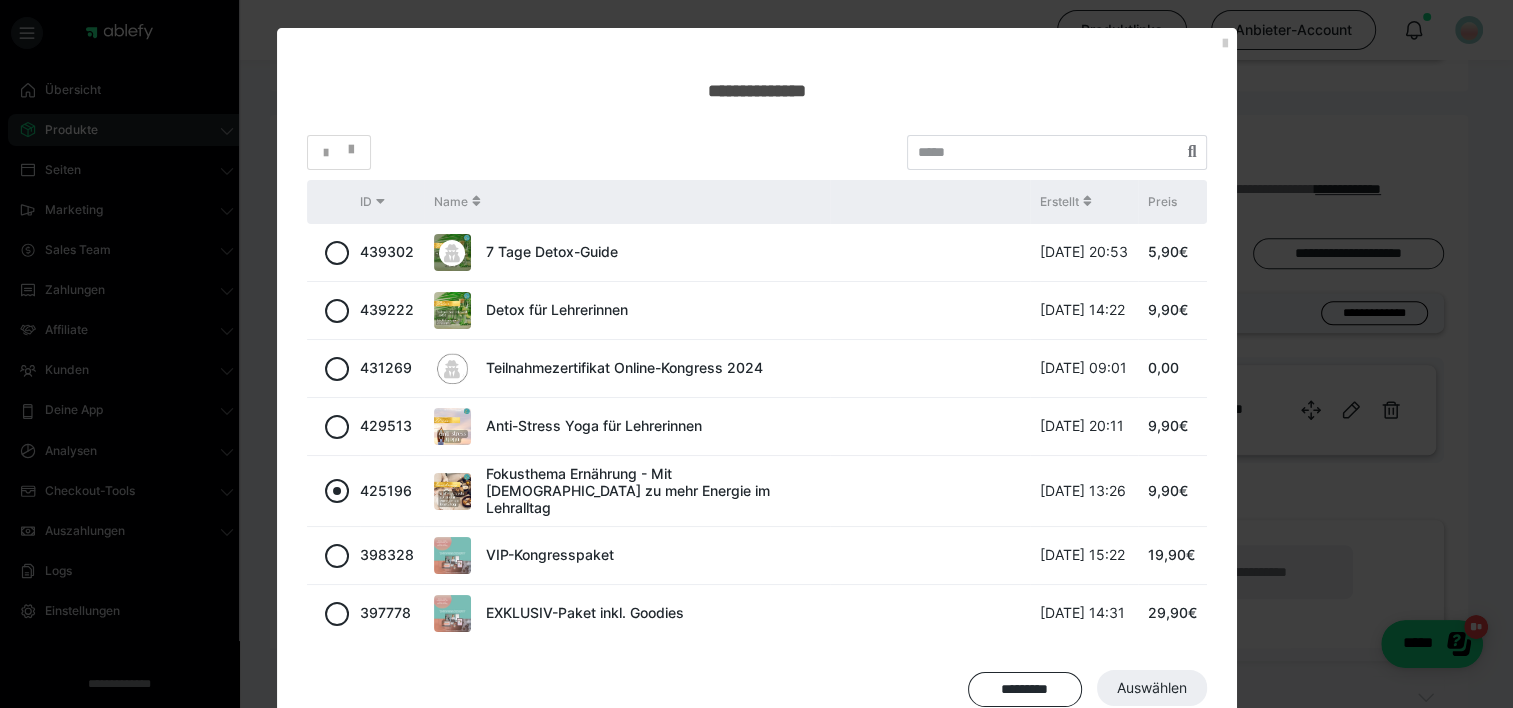 click at bounding box center (337, 491) 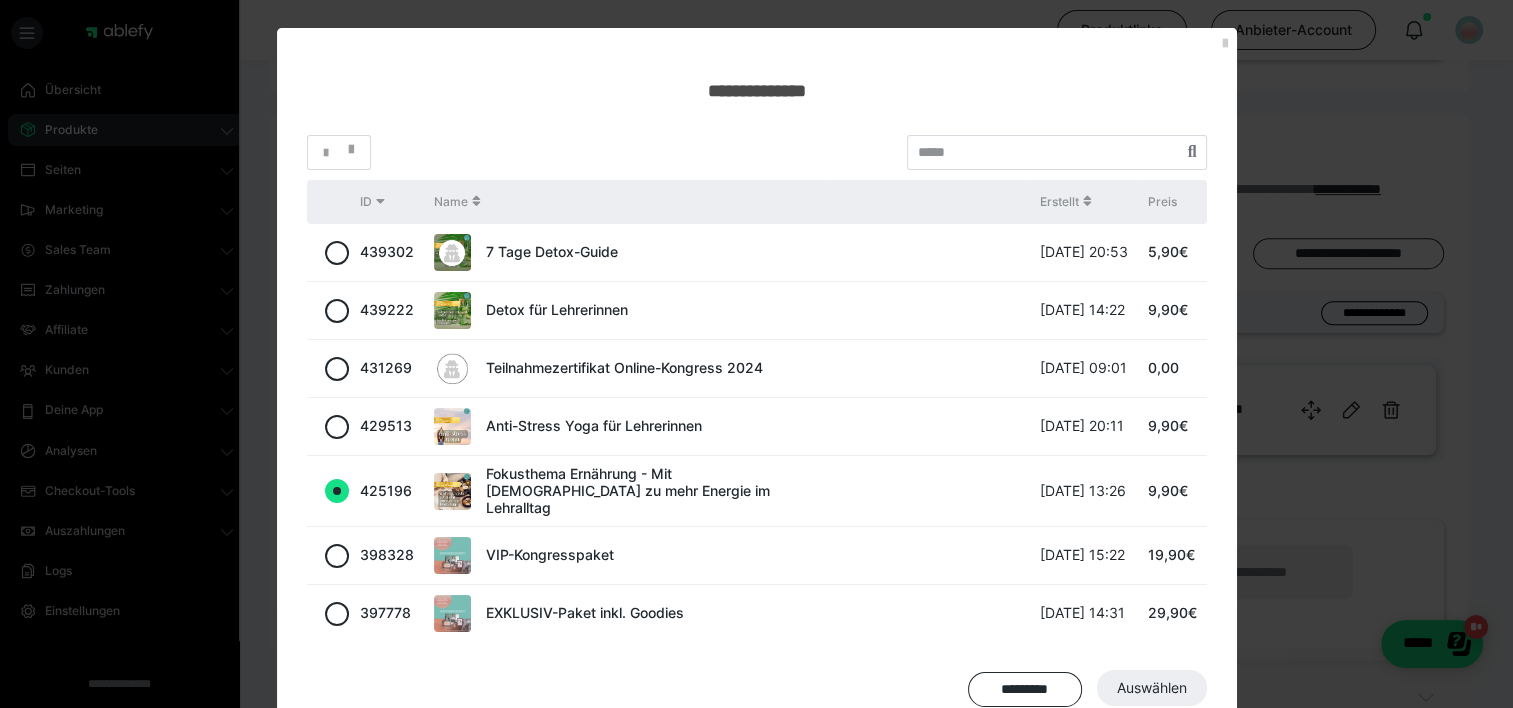 radio on "true" 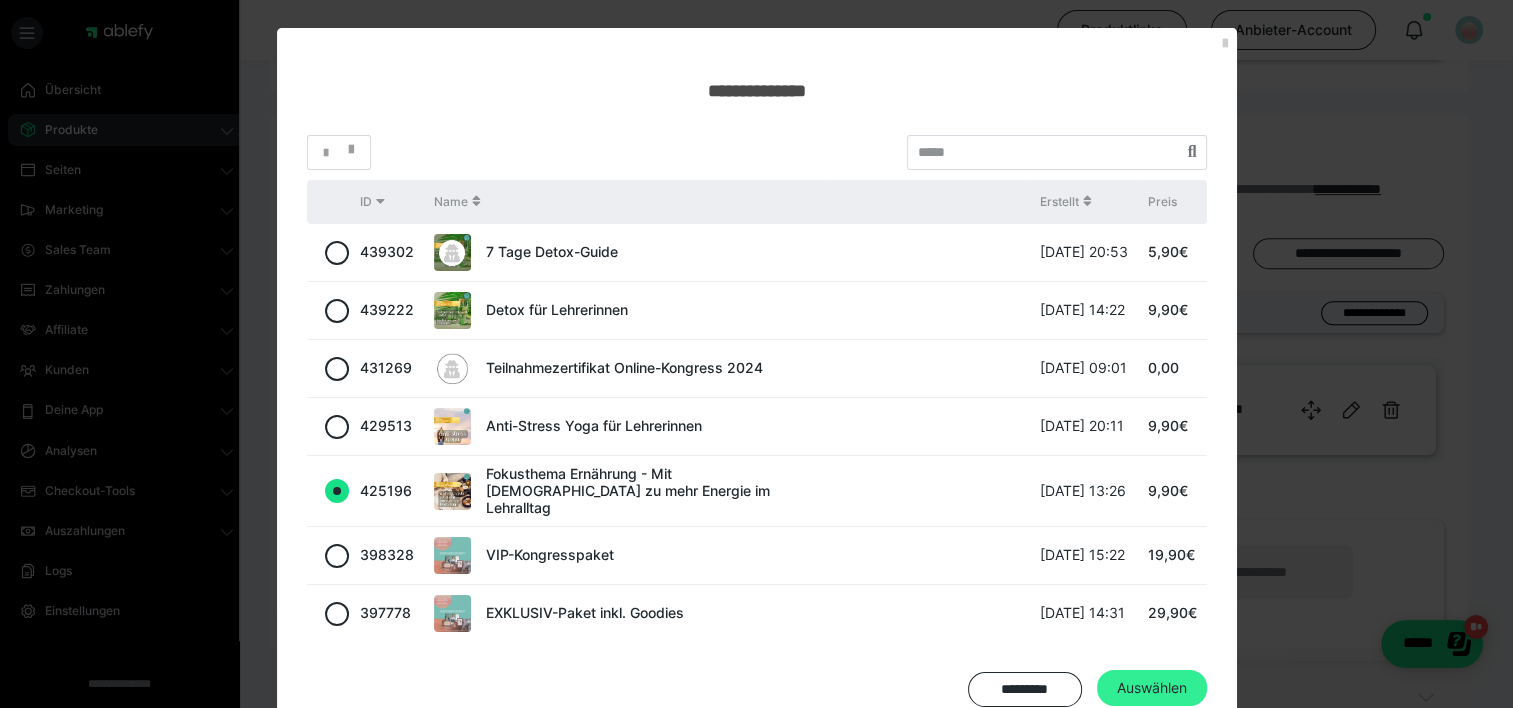 click on "Auswählen" at bounding box center [1152, 688] 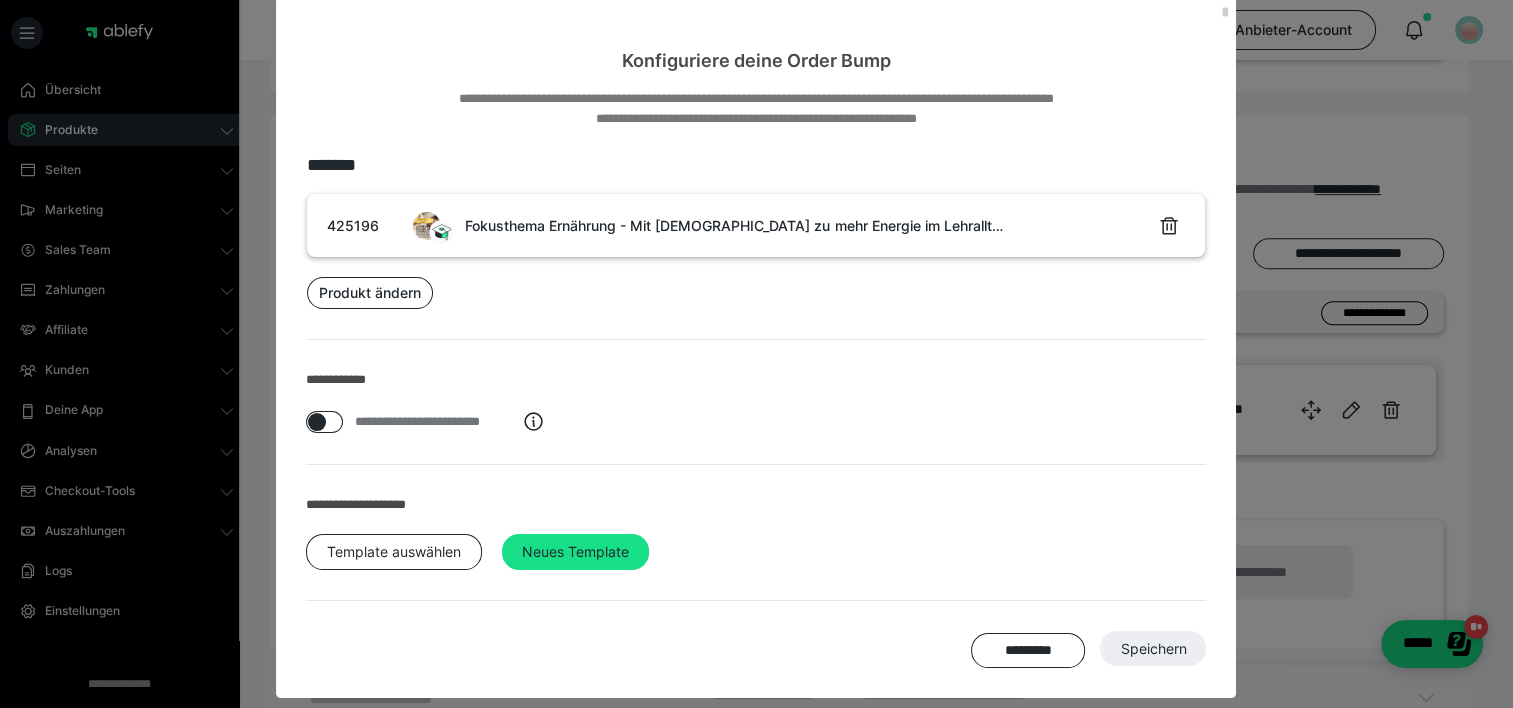 scroll, scrollTop: 46, scrollLeft: 0, axis: vertical 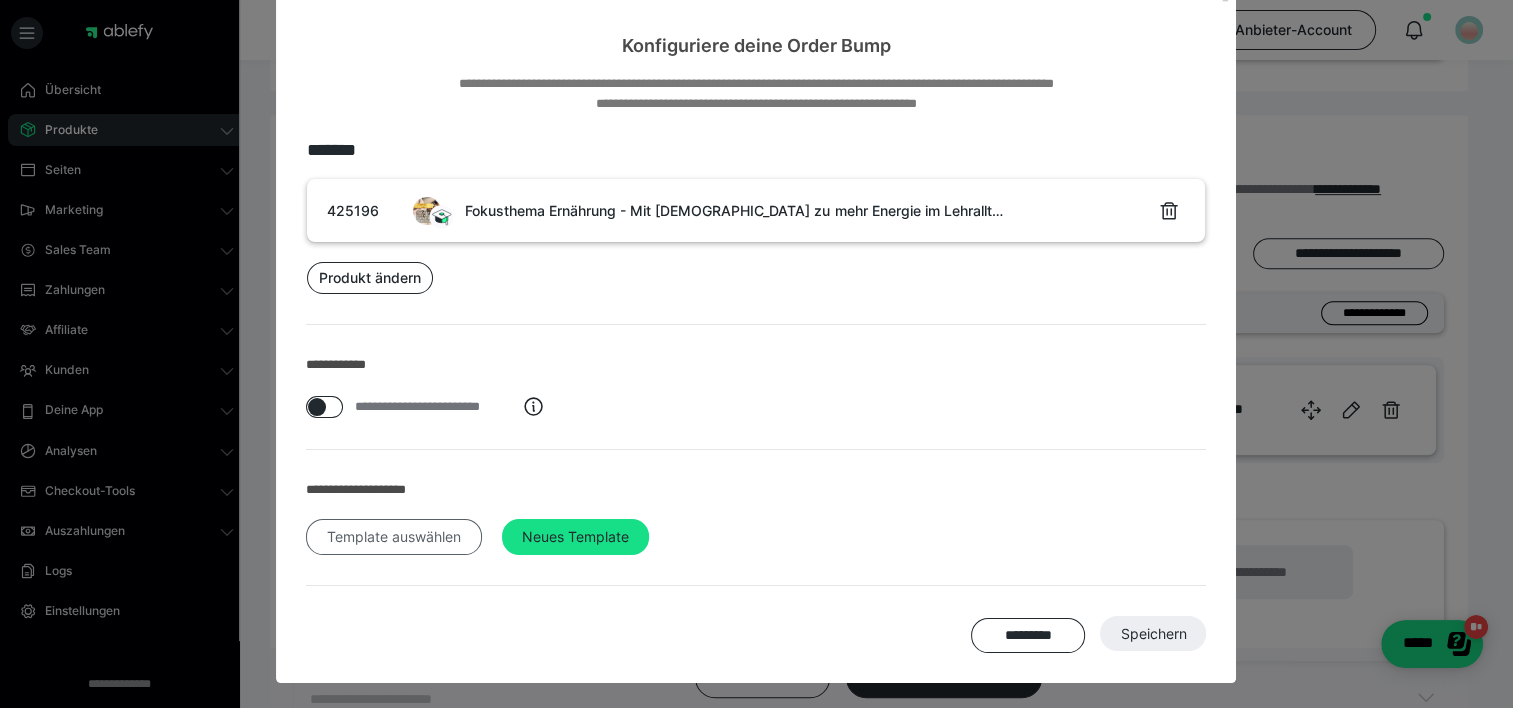 click on "Template auswählen" at bounding box center [394, 537] 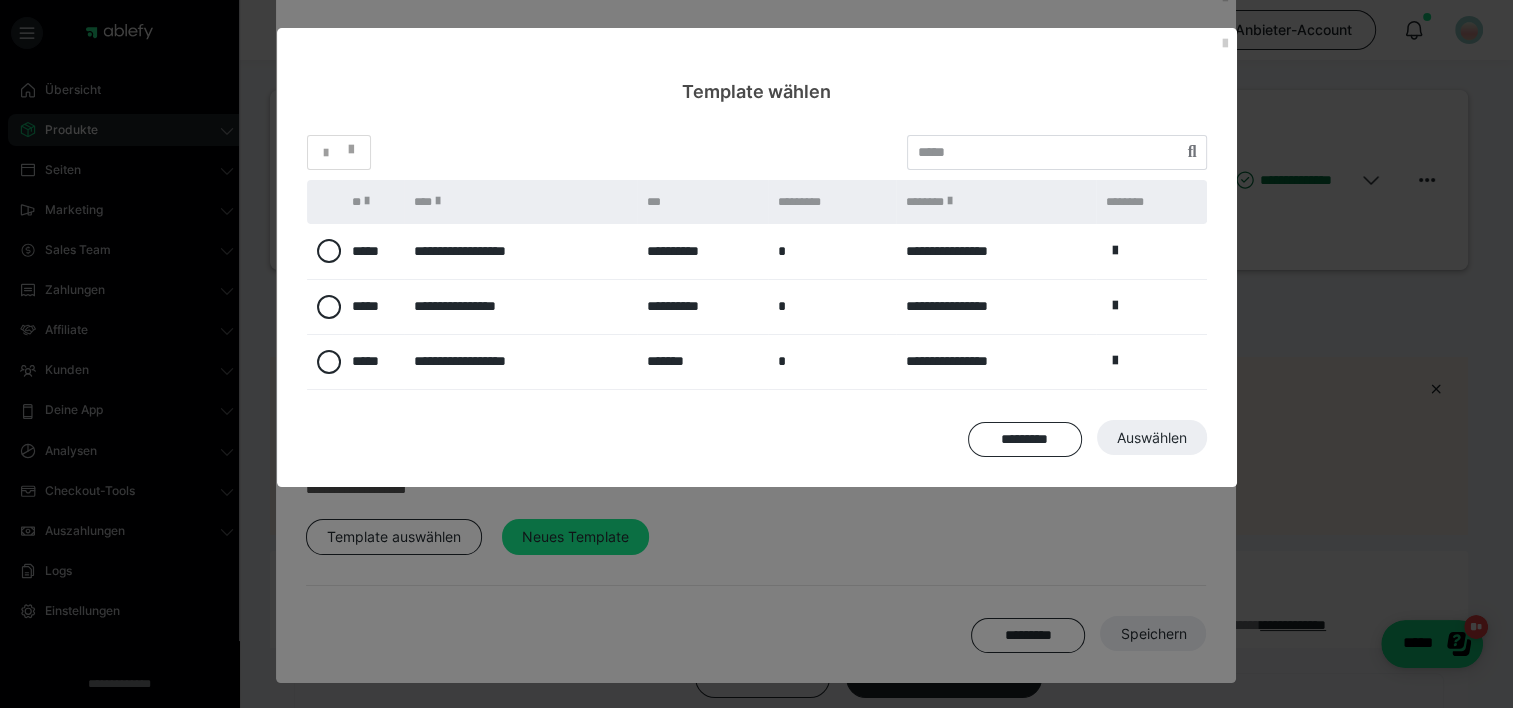 click at bounding box center [325, 251] 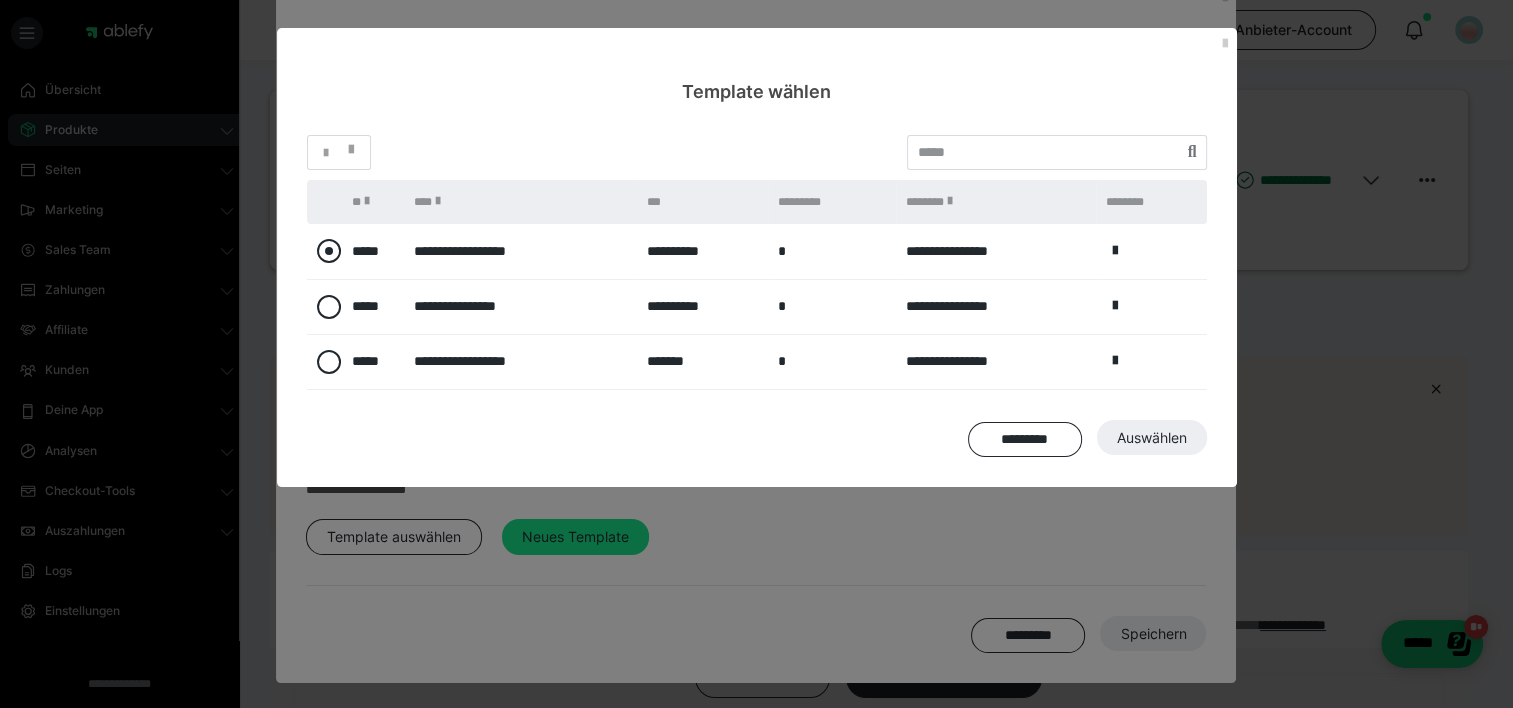click at bounding box center (329, 251) 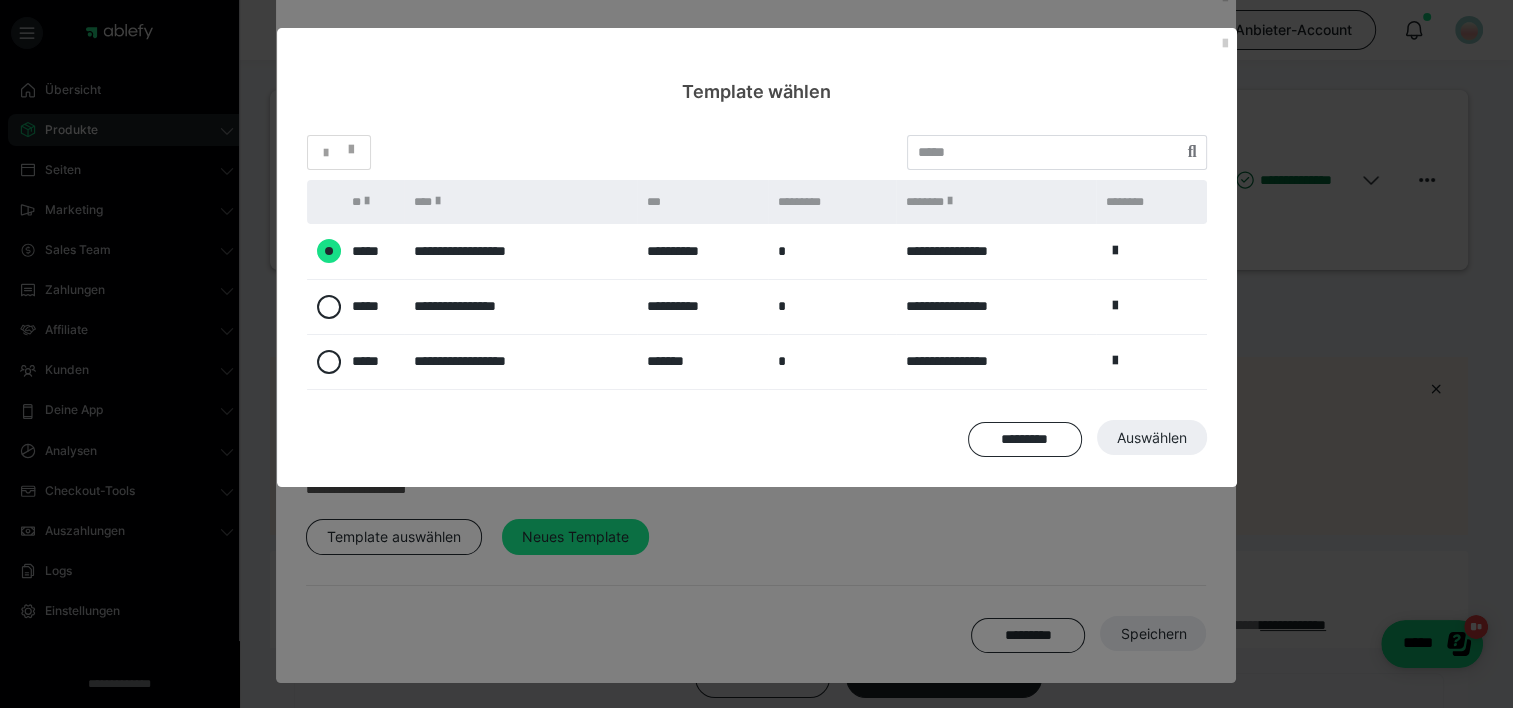 radio on "****" 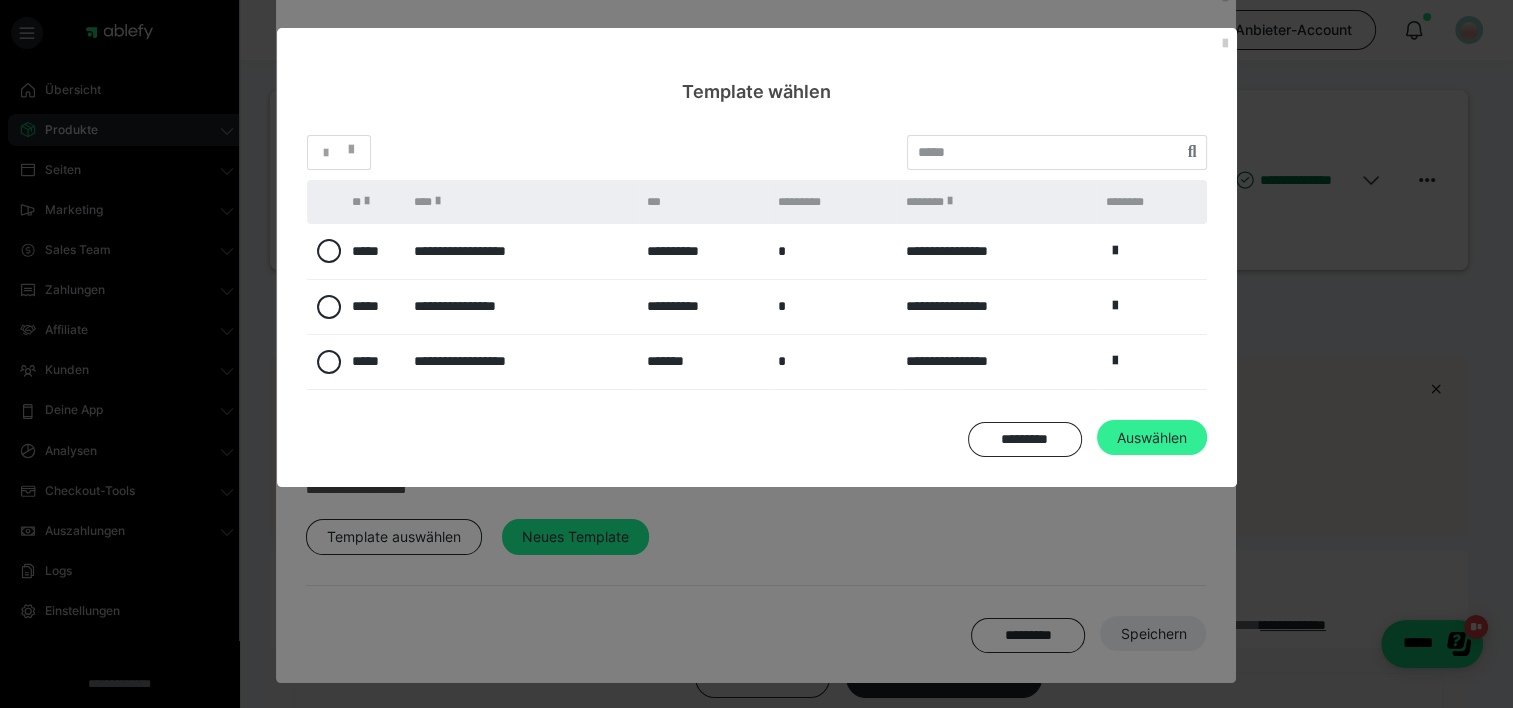 click on "Auswählen" at bounding box center [1153, 634] 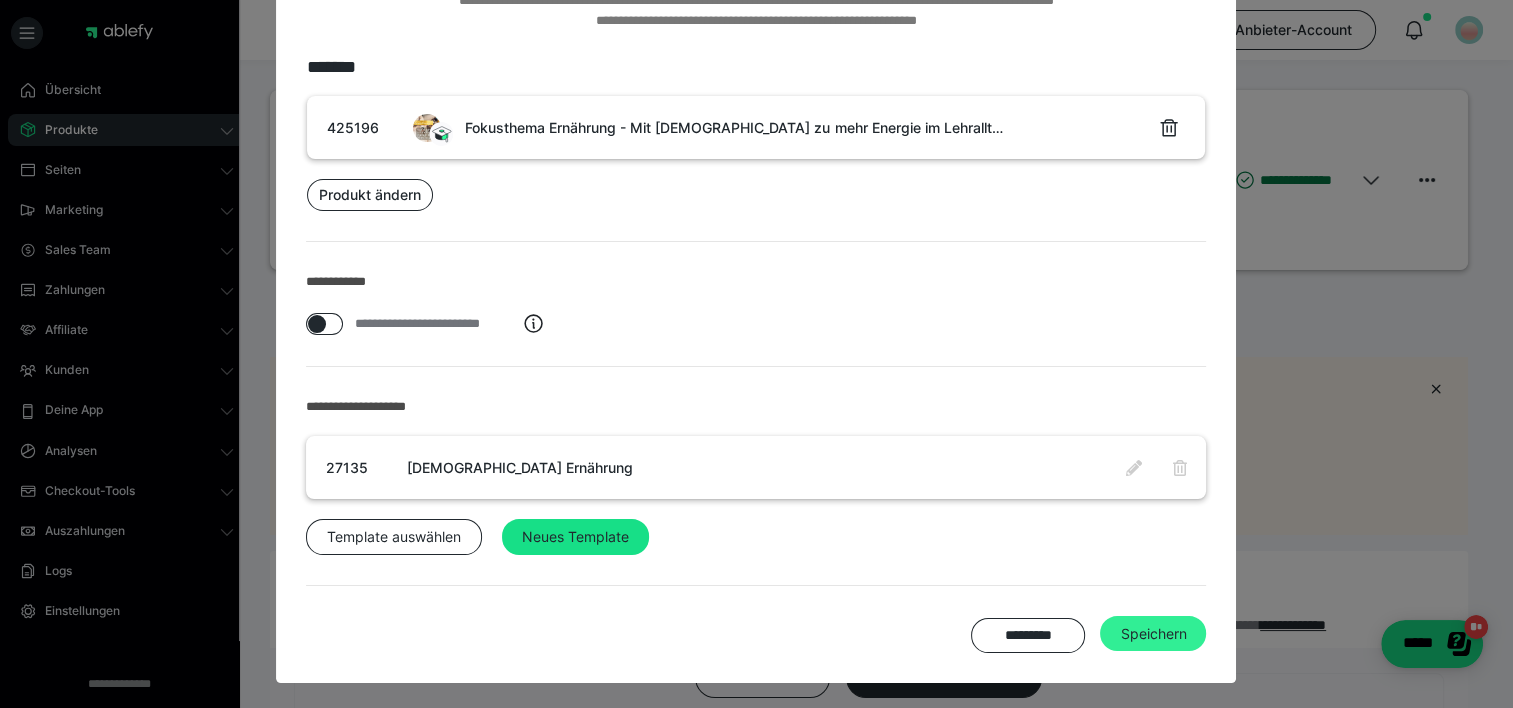 click on "Speichern" at bounding box center (1153, 634) 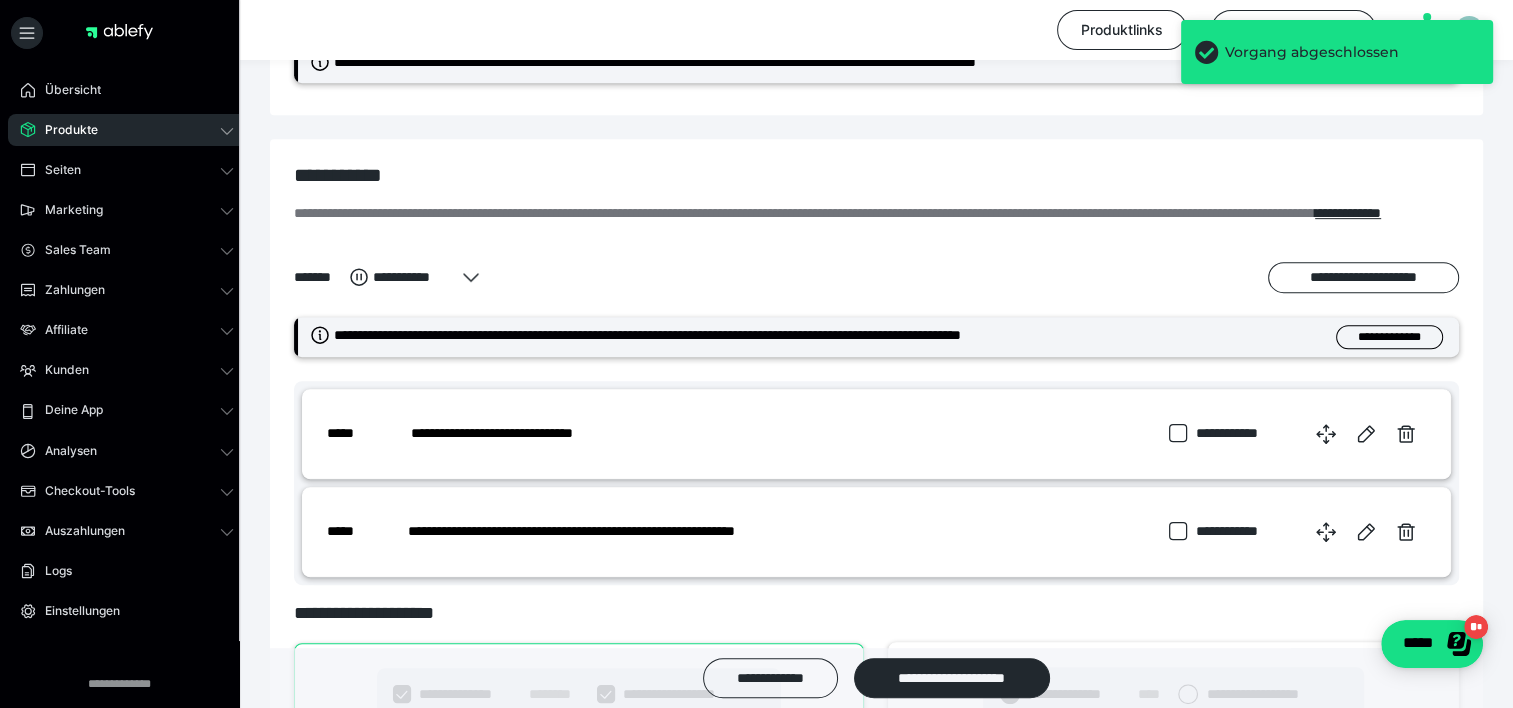 scroll, scrollTop: 1040, scrollLeft: 0, axis: vertical 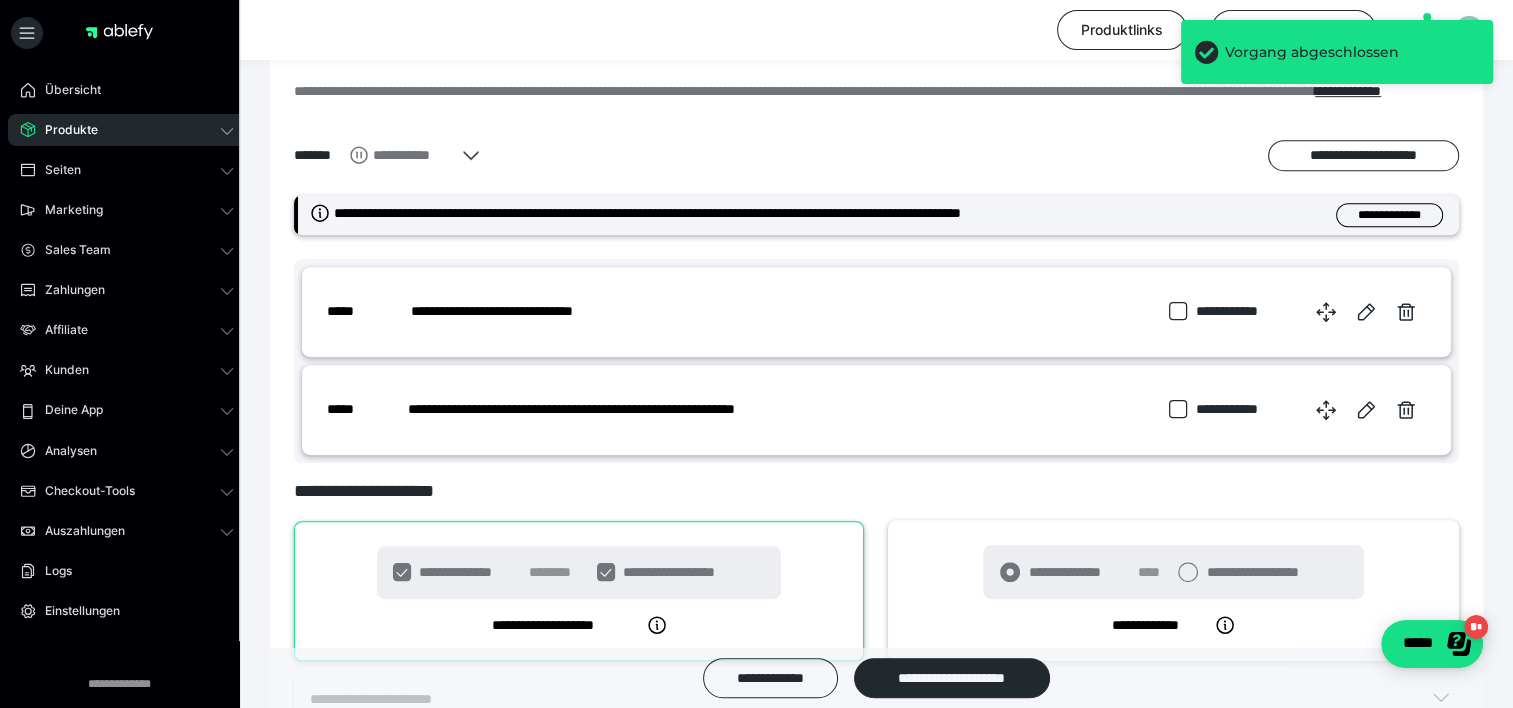click on "**********" at bounding box center (397, 155) 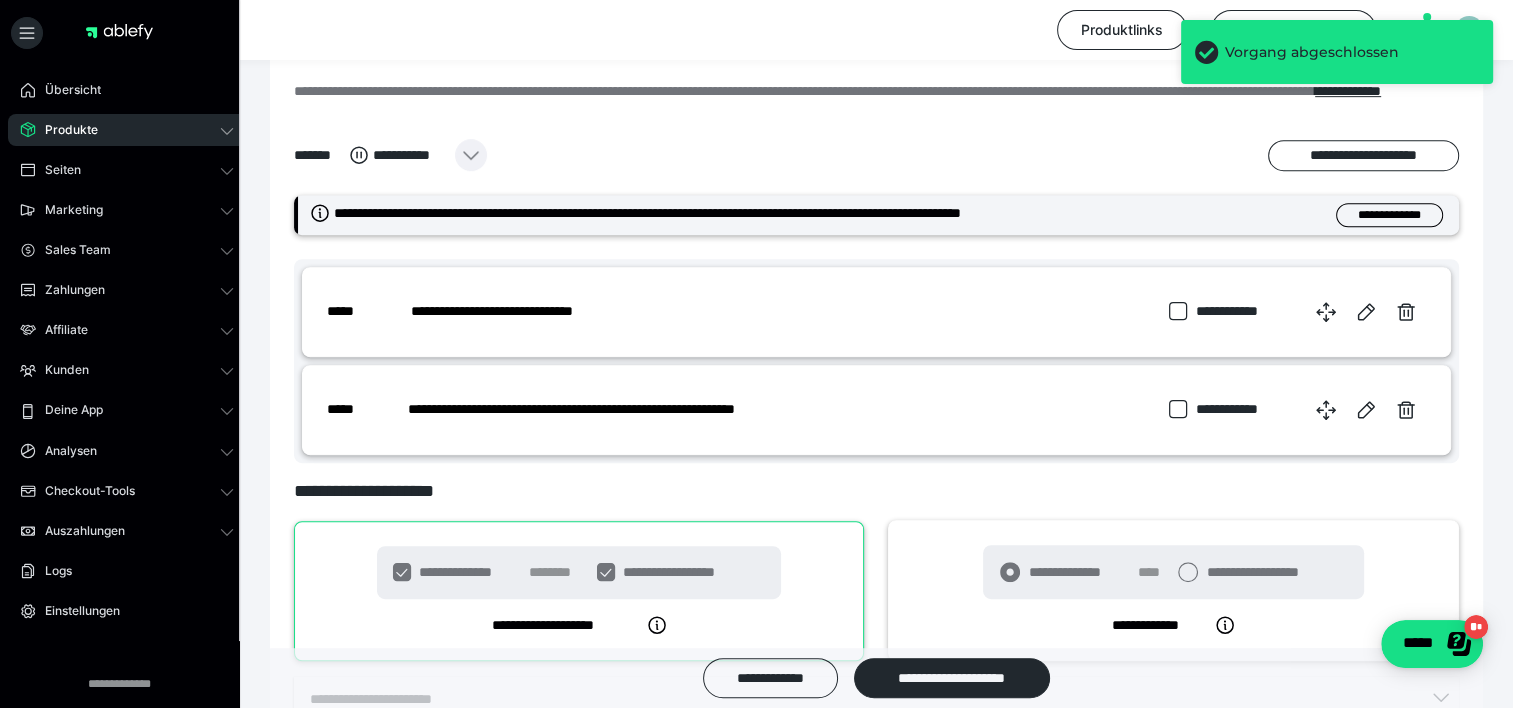 click 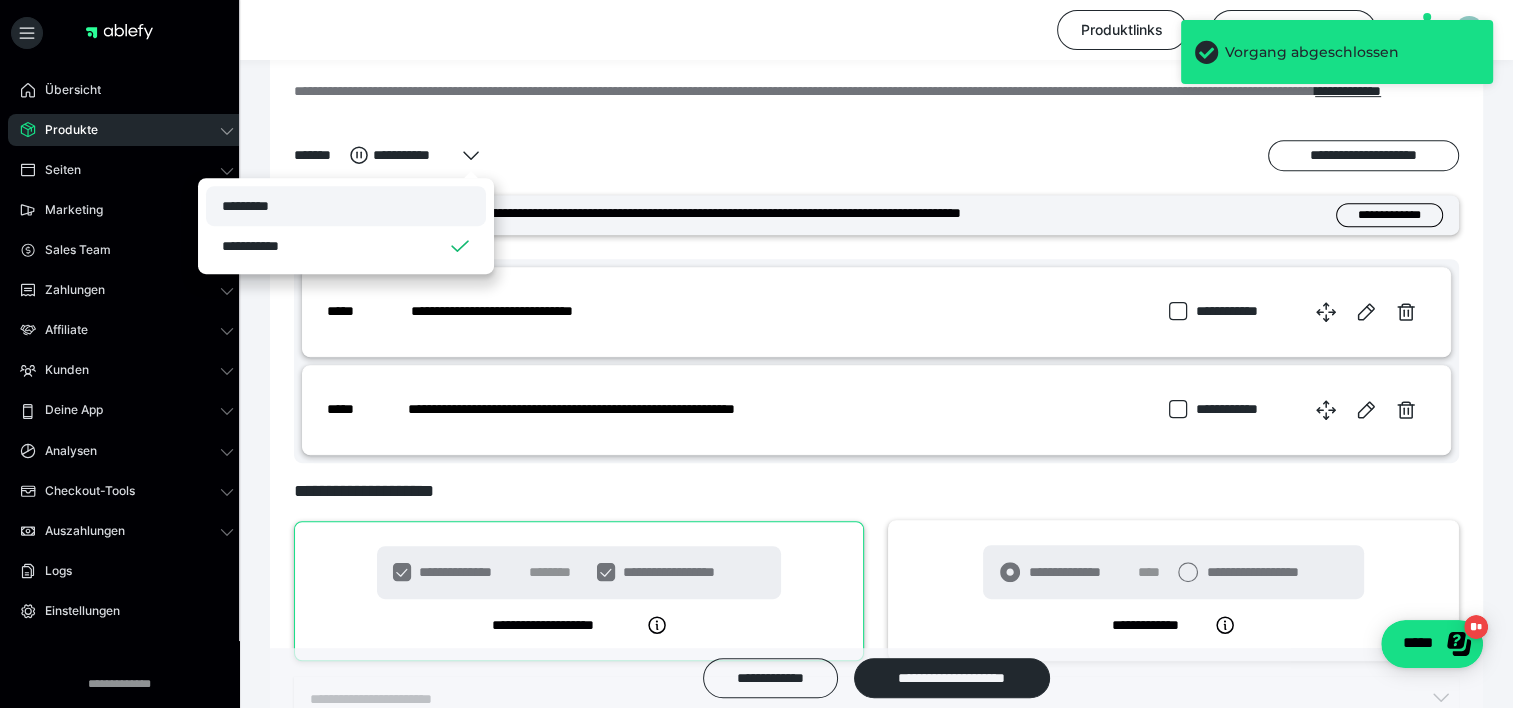 click on "*********" at bounding box center [346, 206] 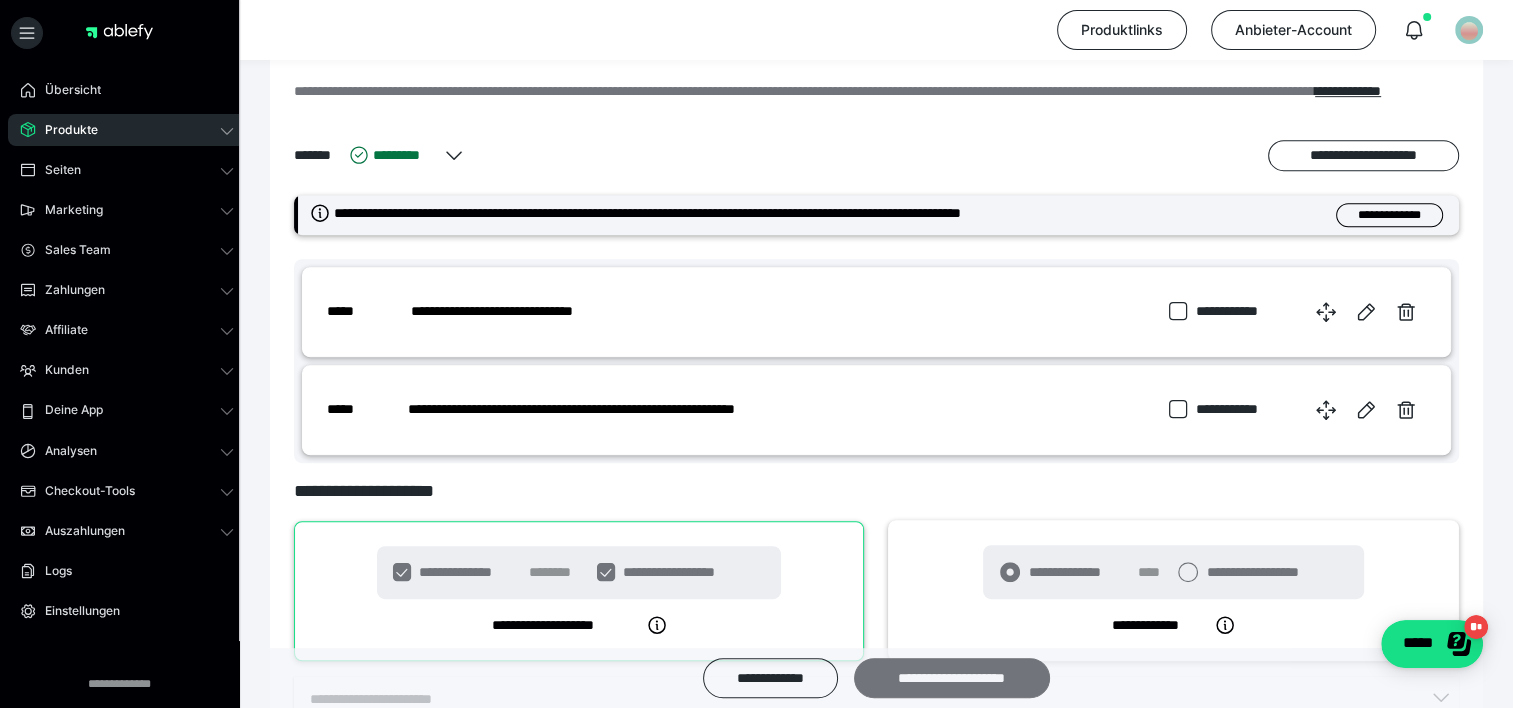 click on "**********" at bounding box center (952, 678) 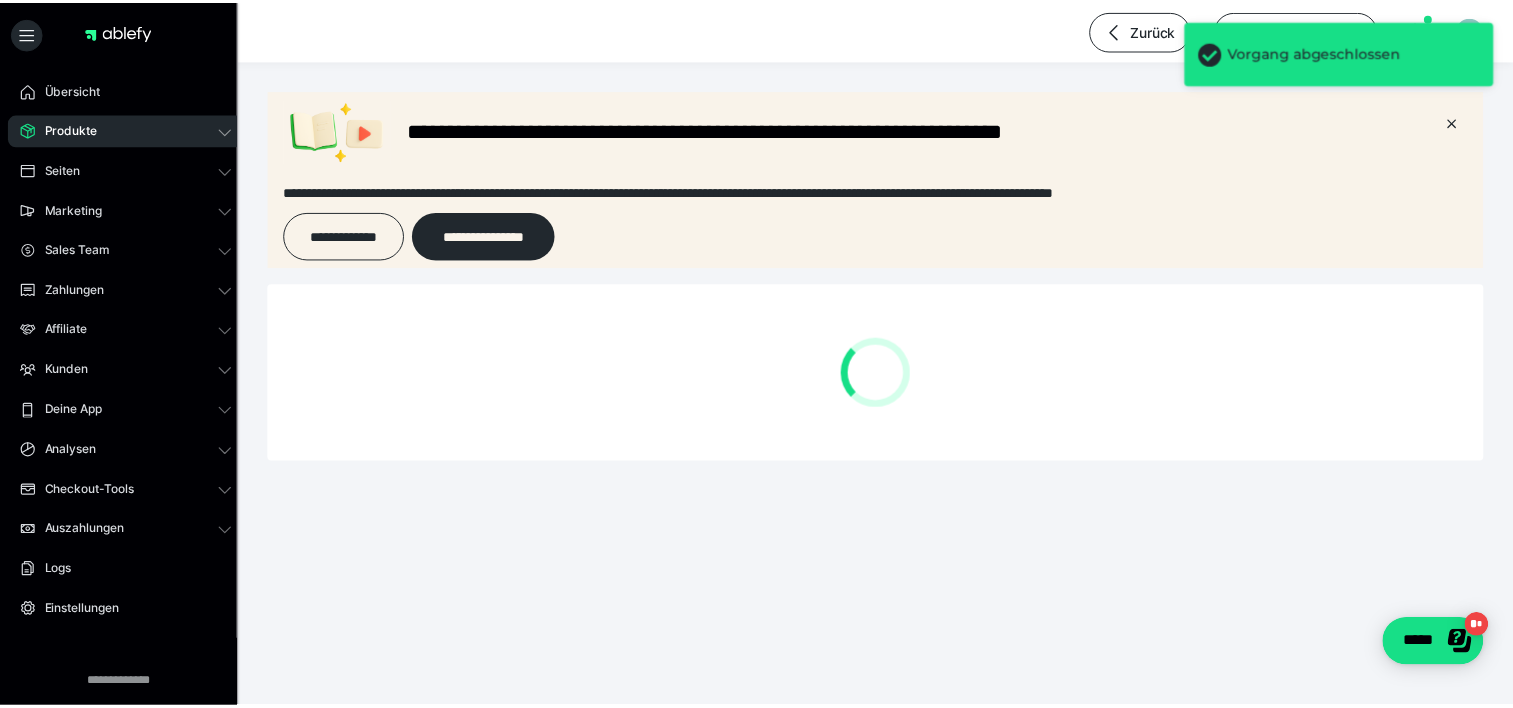 scroll, scrollTop: 0, scrollLeft: 0, axis: both 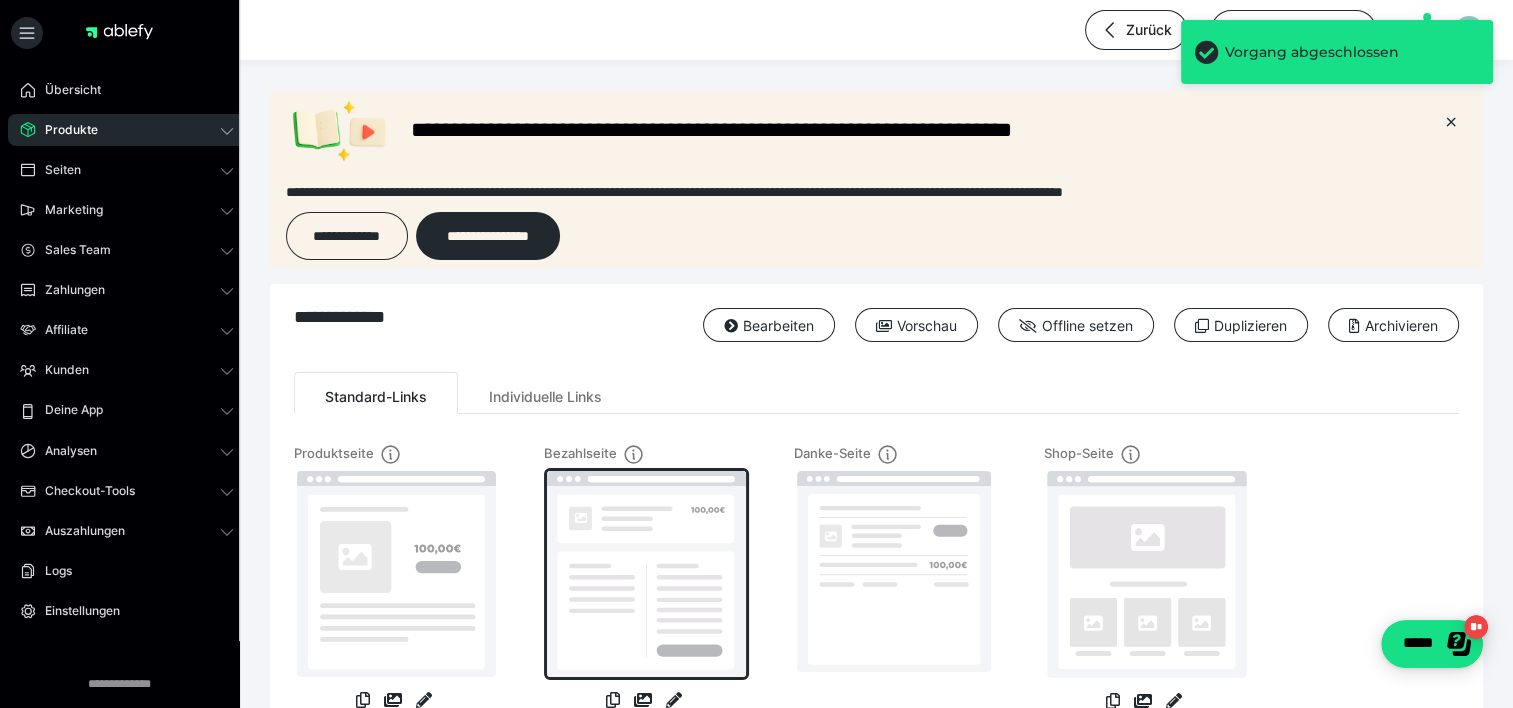 click at bounding box center [646, 574] 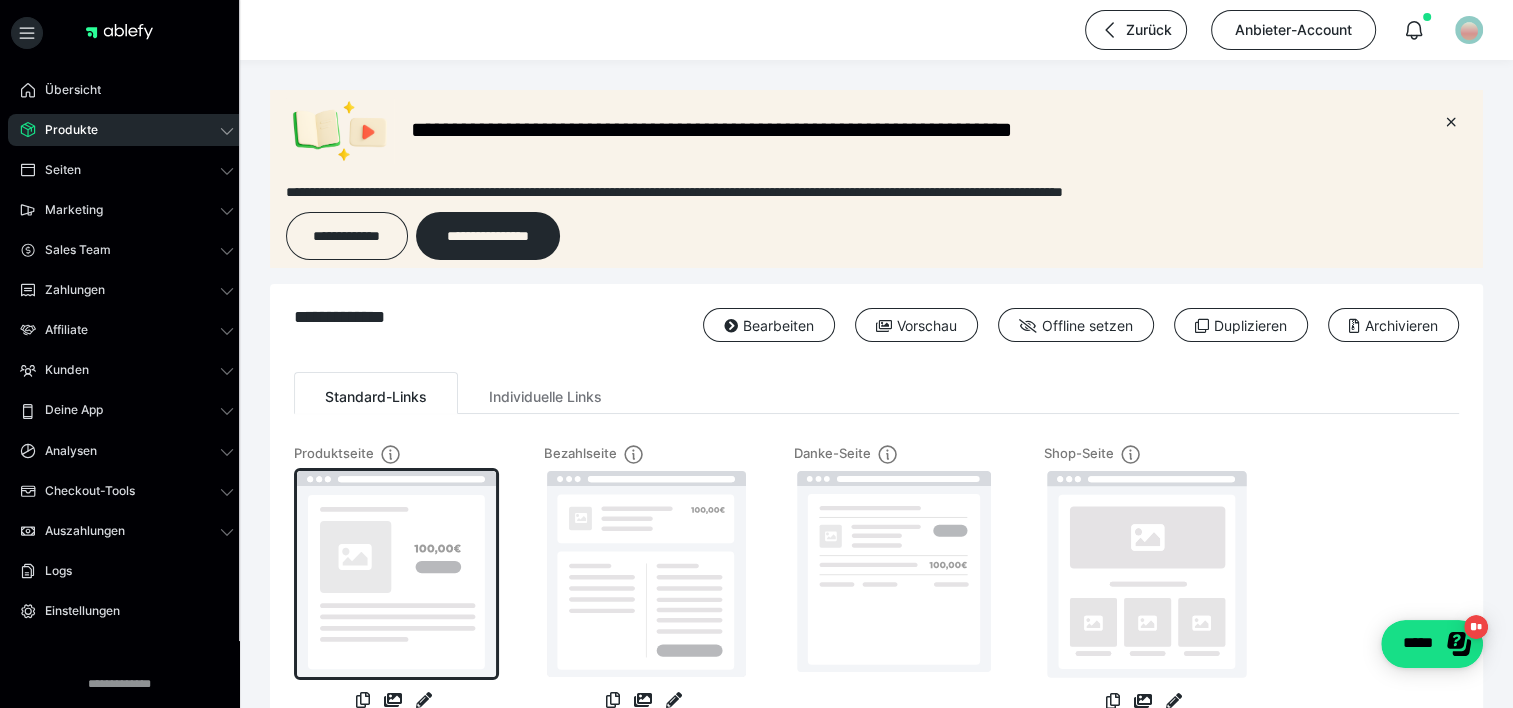 click at bounding box center [396, 574] 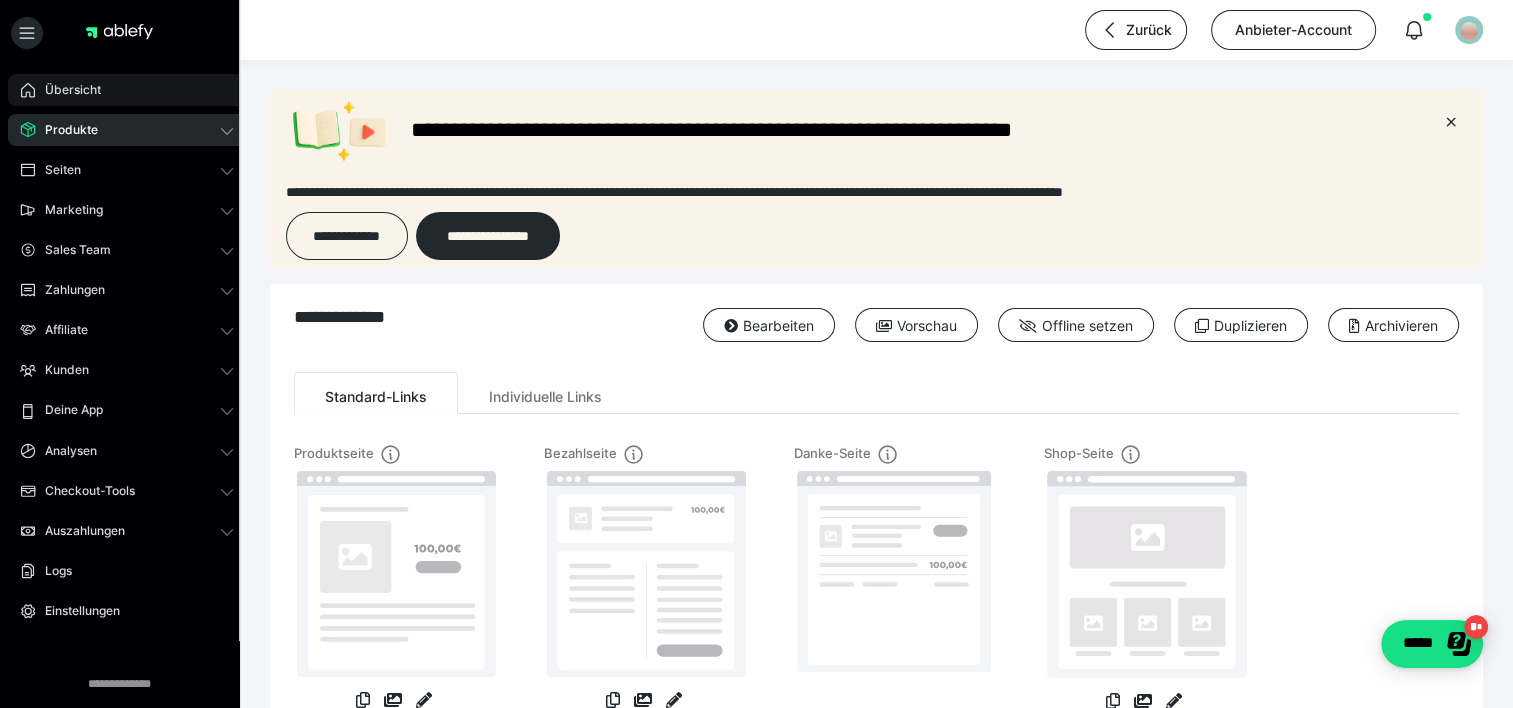 click on "Übersicht" at bounding box center (66, 90) 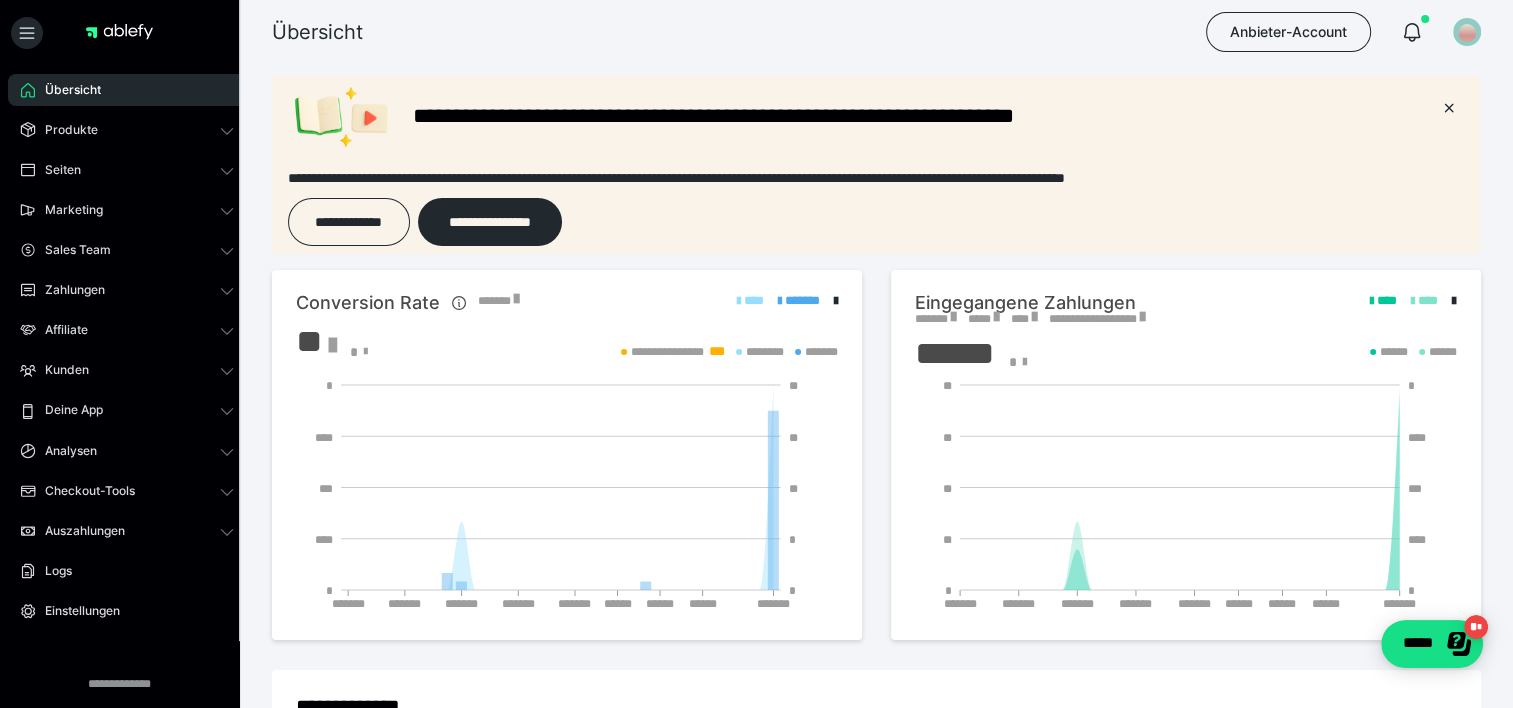 scroll, scrollTop: 0, scrollLeft: 0, axis: both 